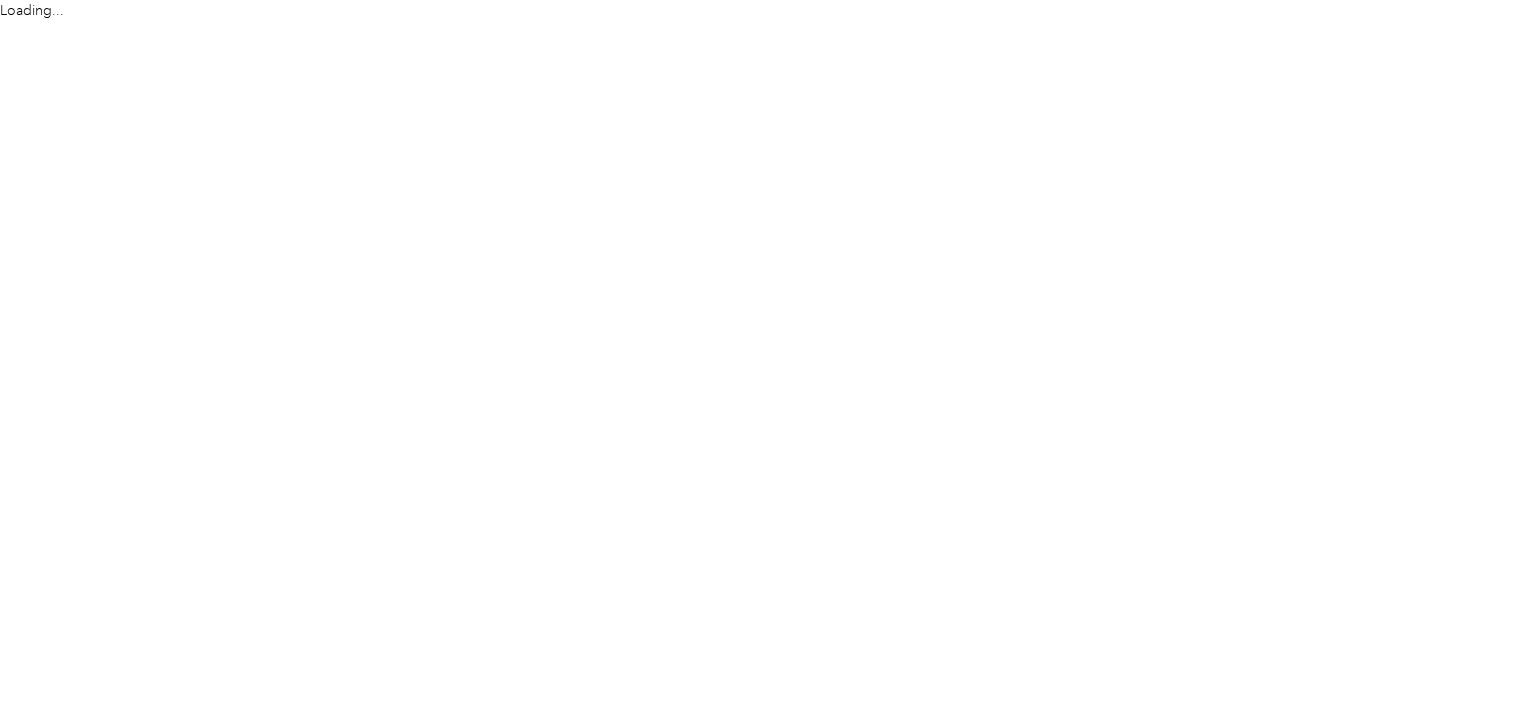 scroll, scrollTop: 0, scrollLeft: 0, axis: both 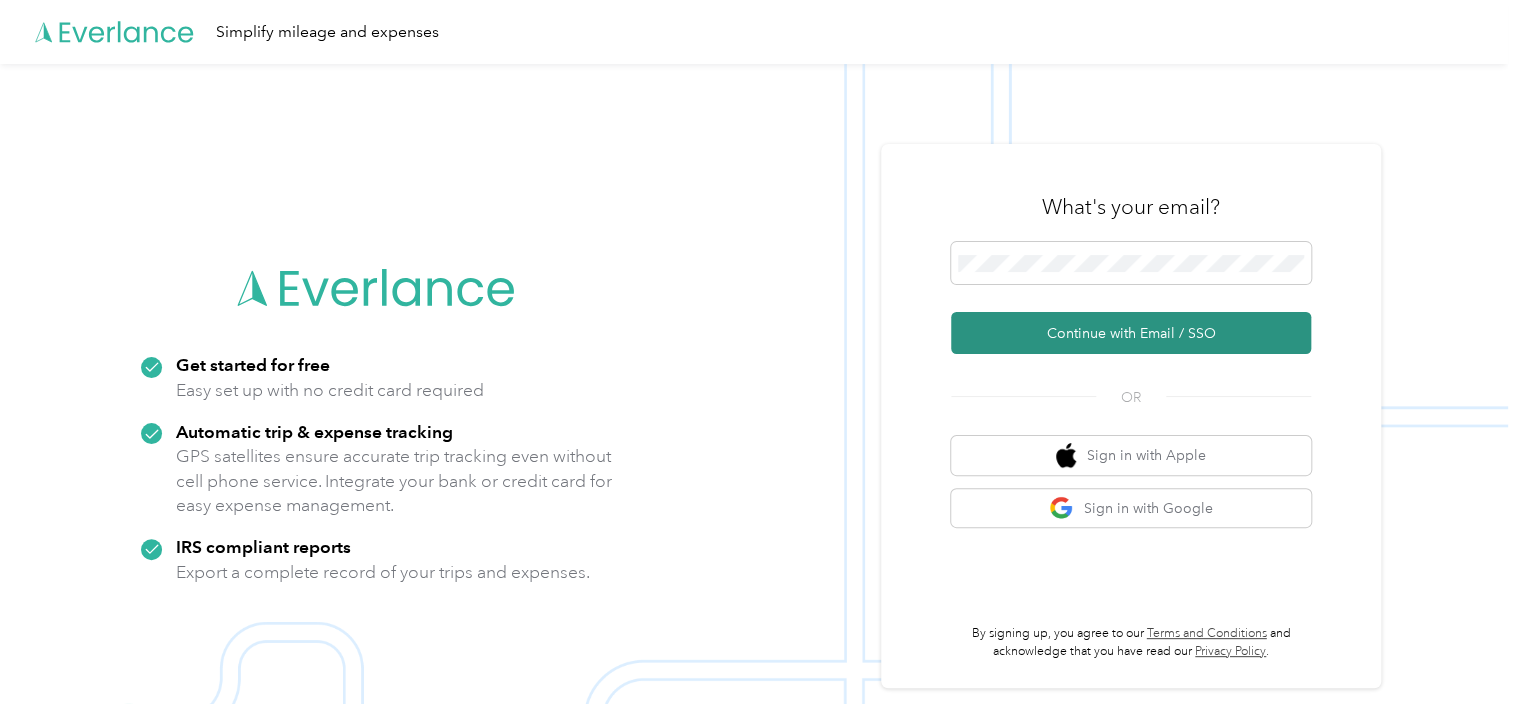 click on "Continue with Email / SSO" at bounding box center [1131, 333] 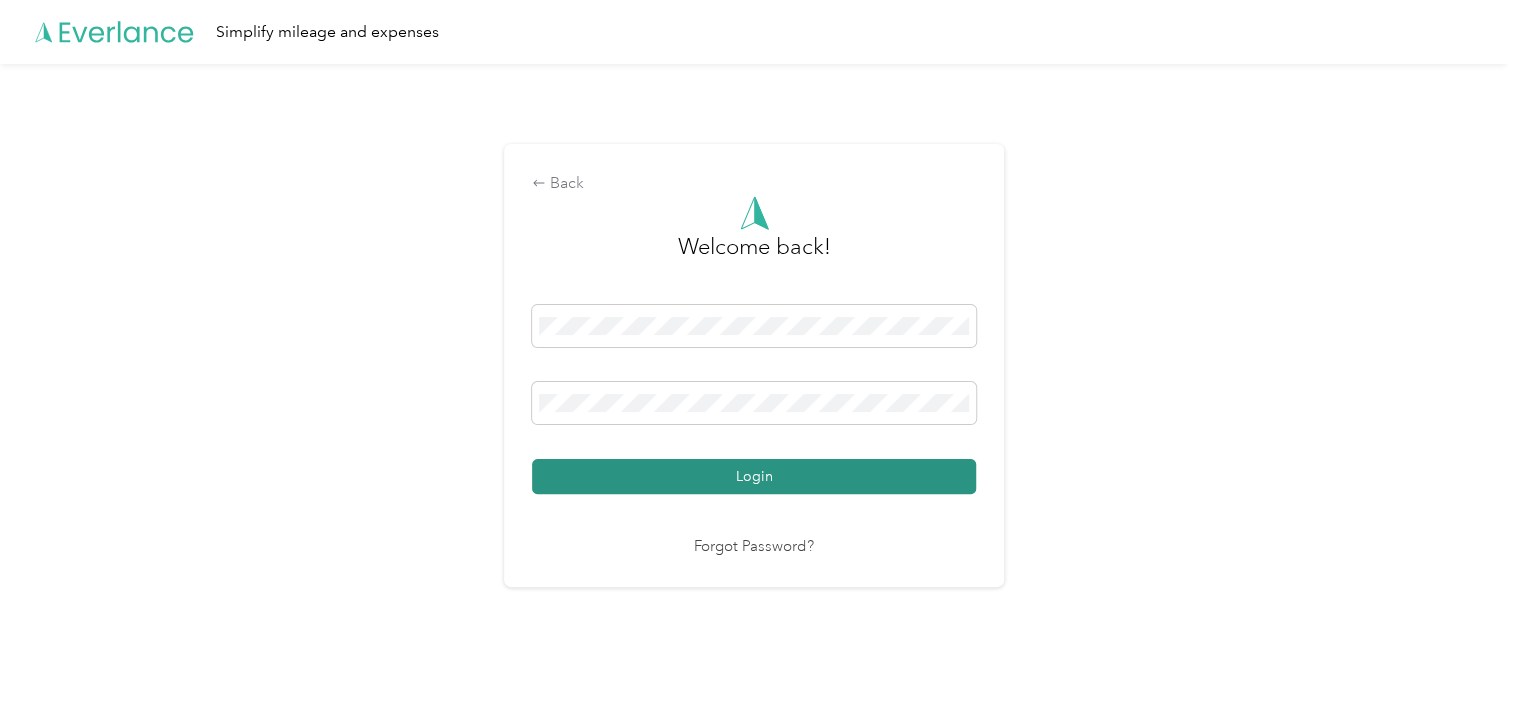 click on "Login" at bounding box center (754, 476) 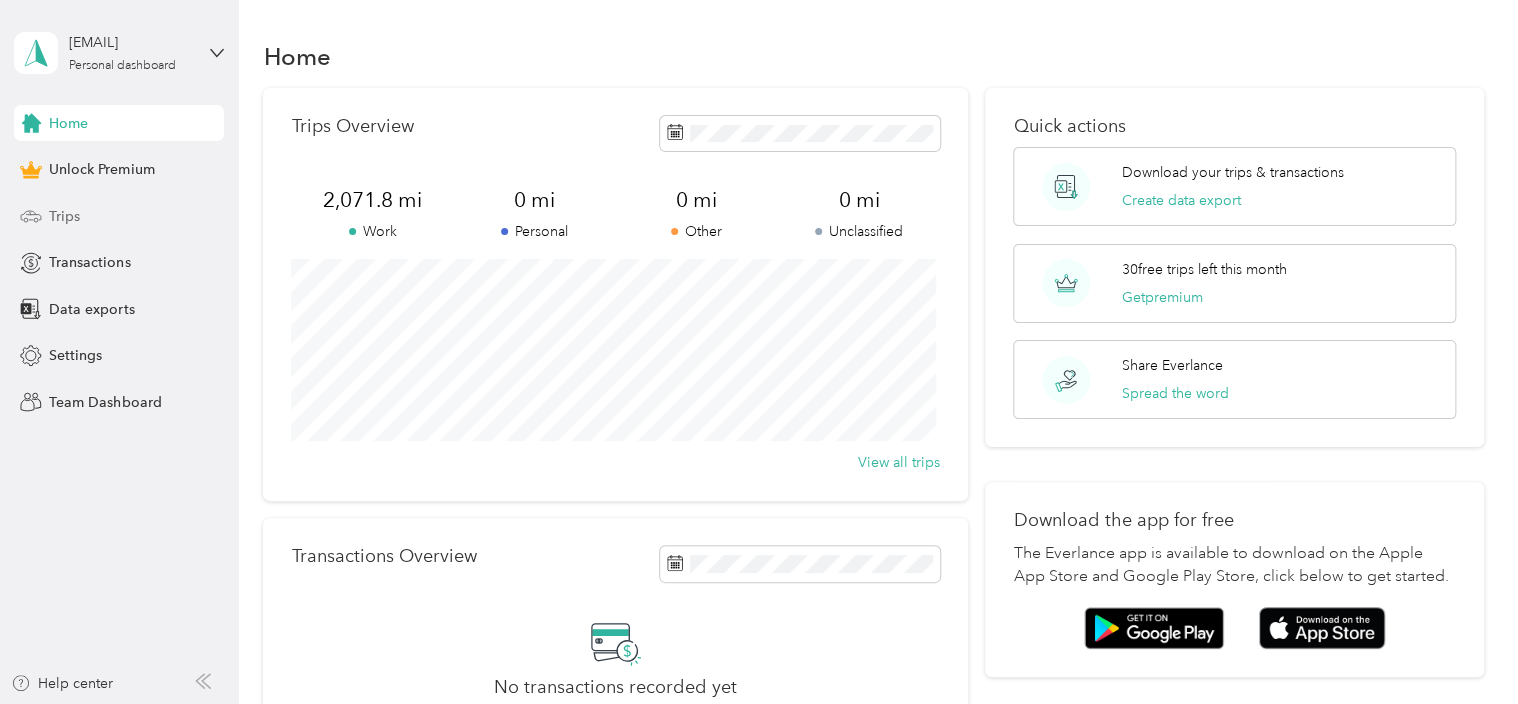 click on "Trips" at bounding box center (64, 216) 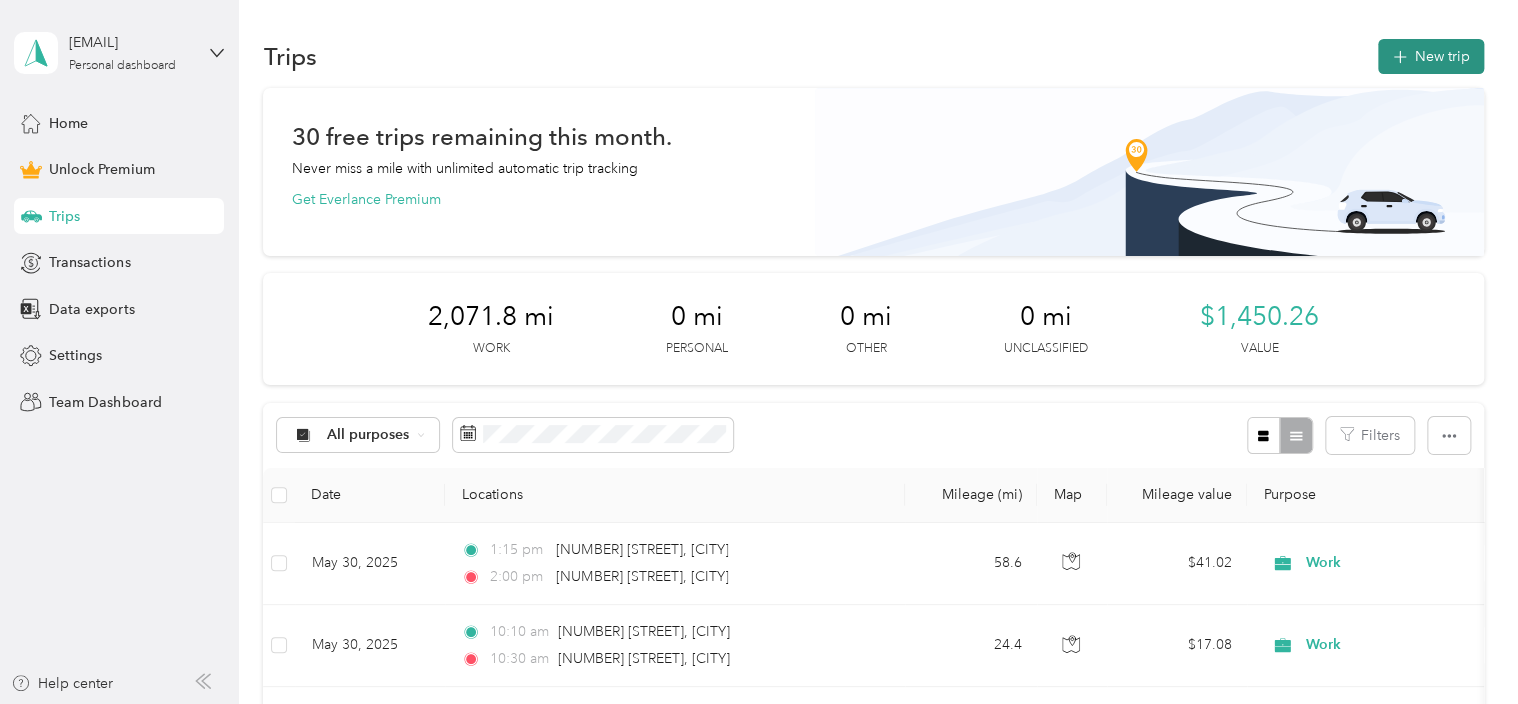 click on "New trip" at bounding box center [1431, 56] 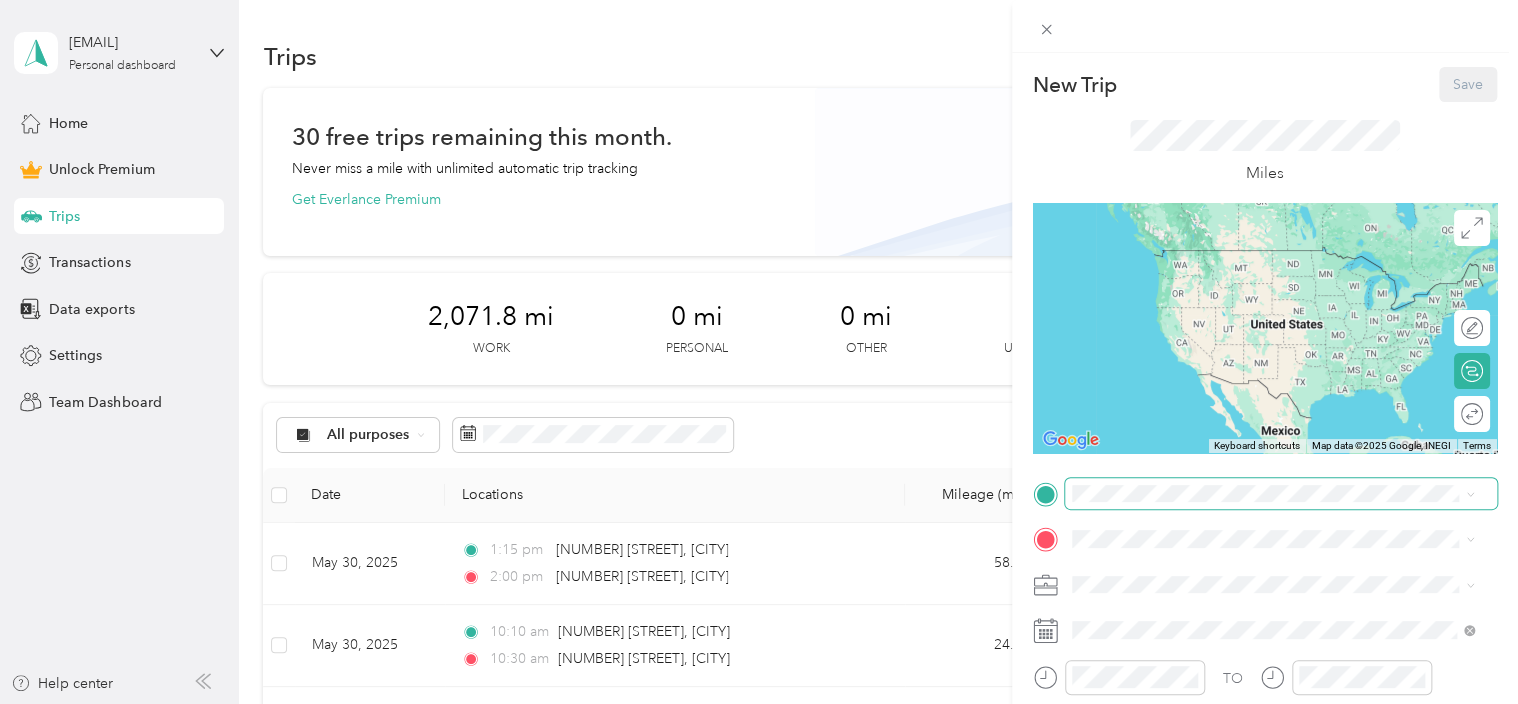 click at bounding box center (1281, 494) 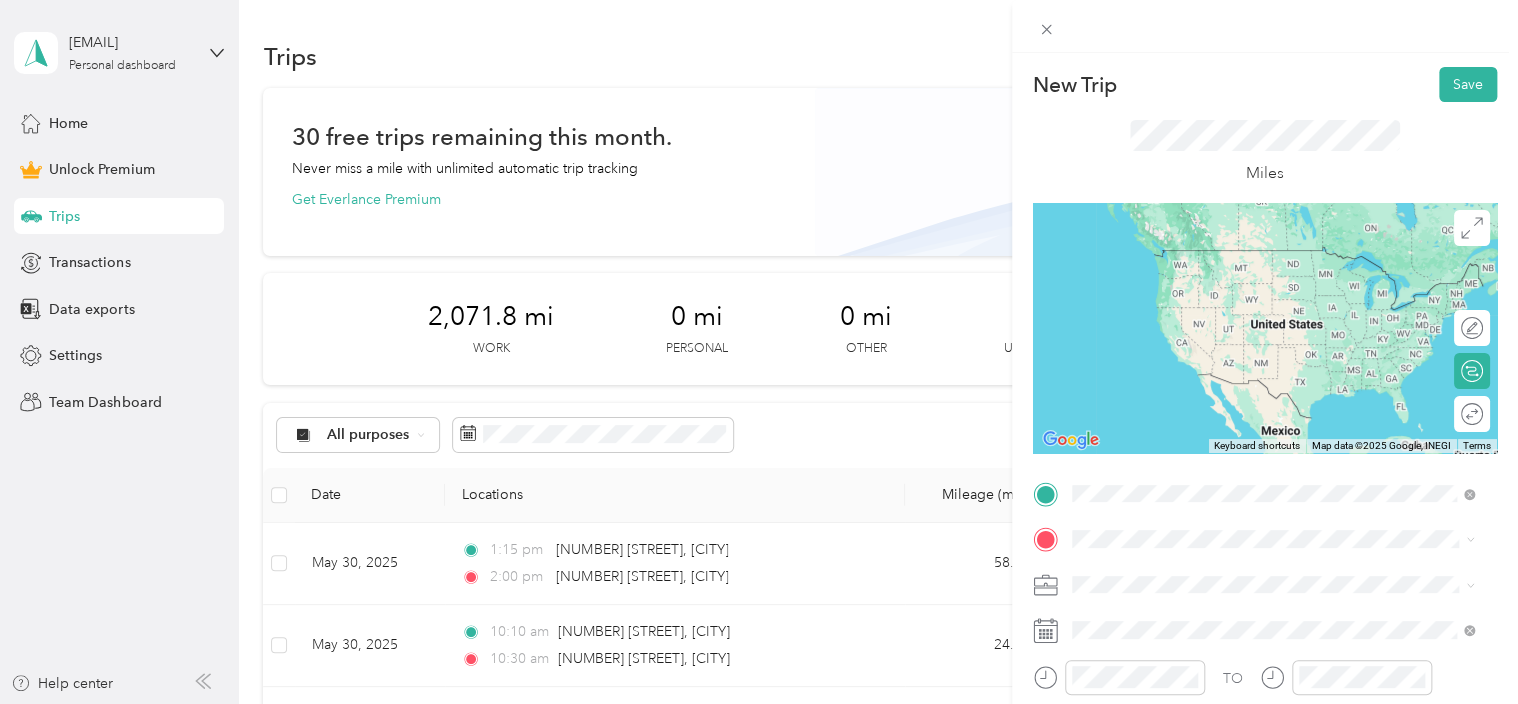 click on "[NUMBER] [STREET]
[CITY], [STATE] [POSTAL_CODE], [COUNTRY]" at bounding box center [1253, 574] 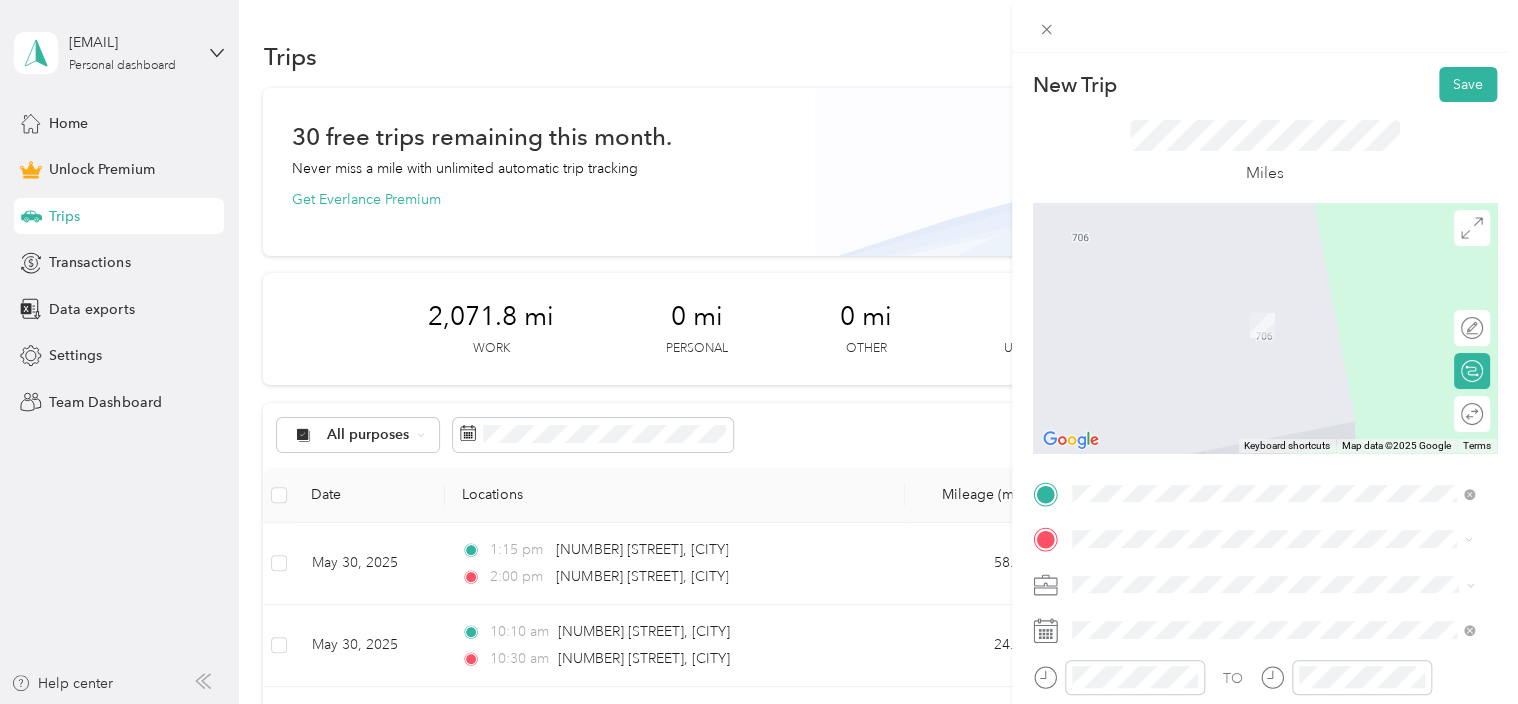 click on "[NUMBER] [STREET]
[CITY], [STATE] [POSTAL_CODE], [COUNTRY]" at bounding box center [1253, 304] 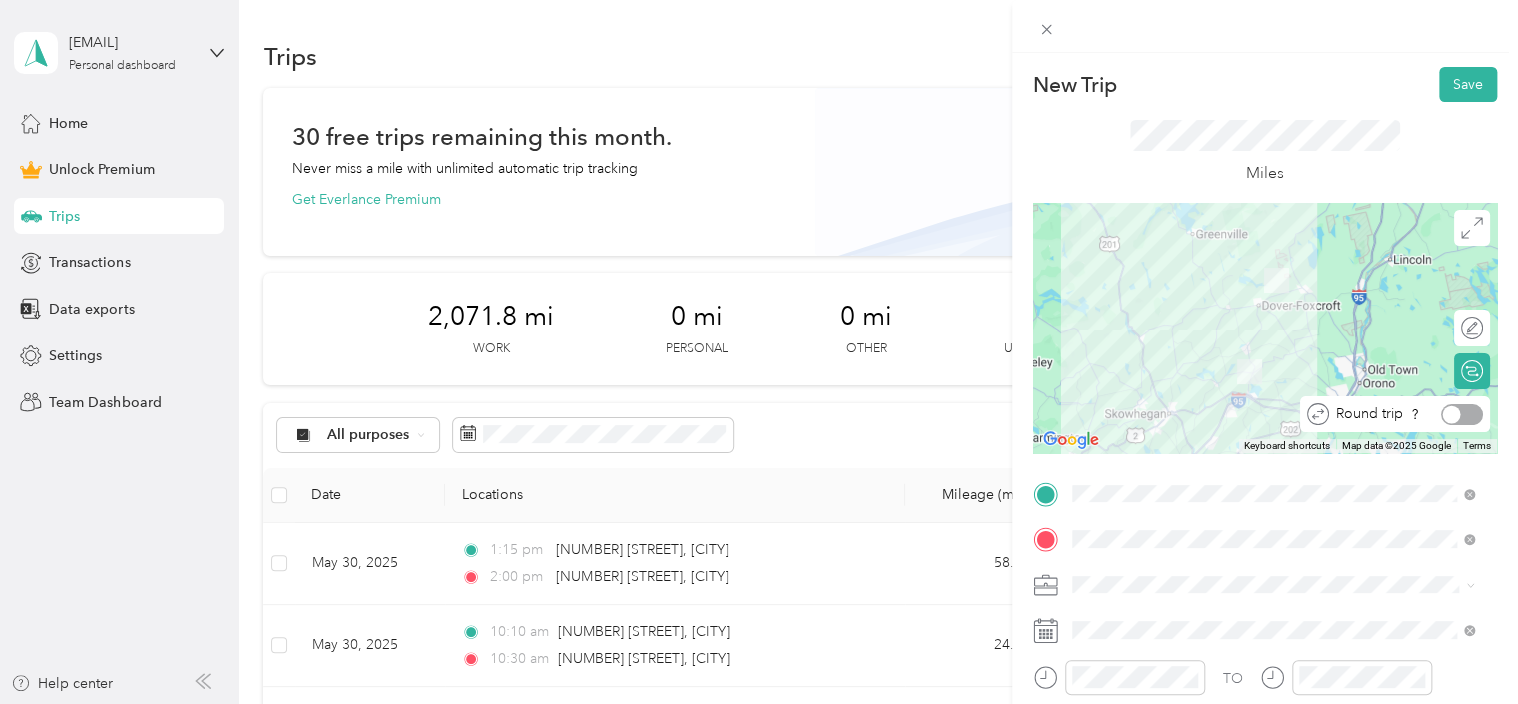 click at bounding box center (1452, 414) 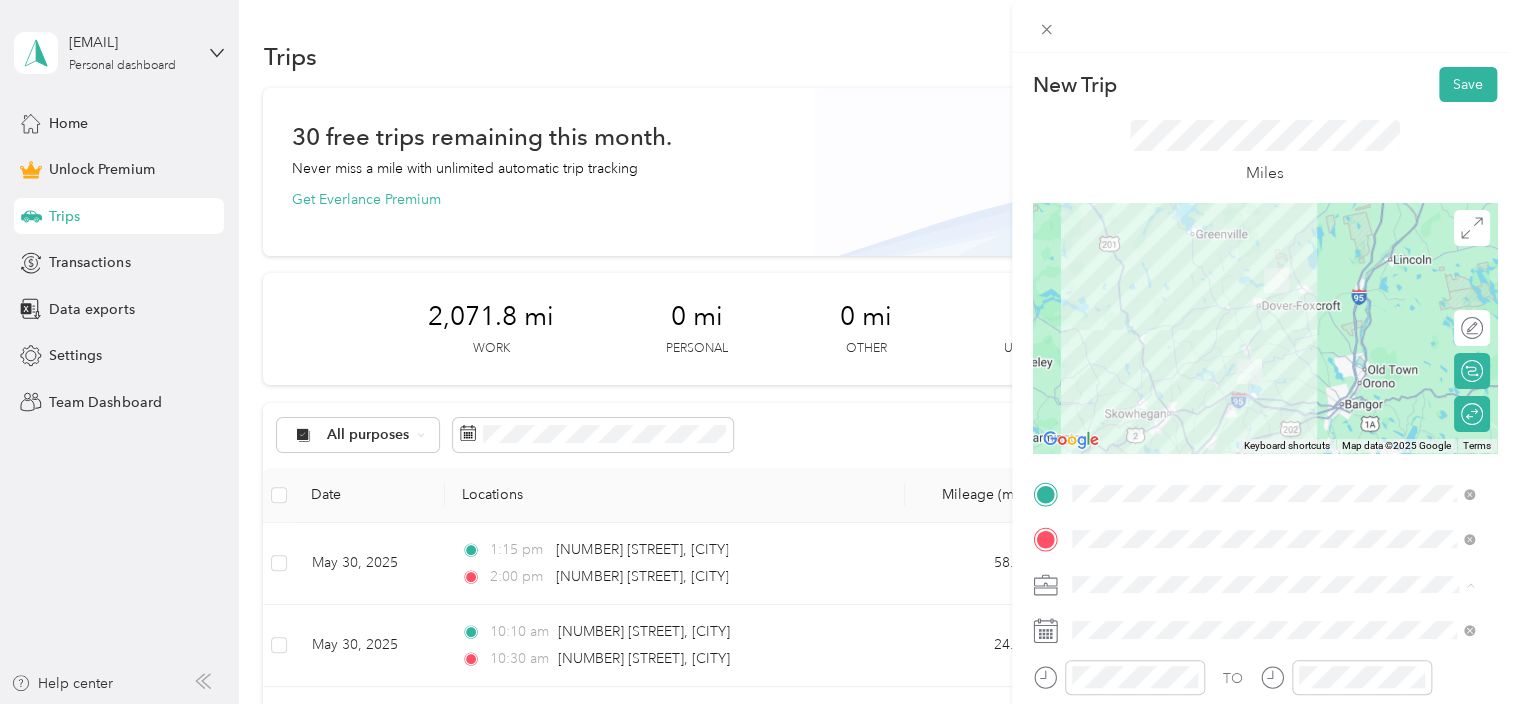 click on "Work" at bounding box center (1273, 304) 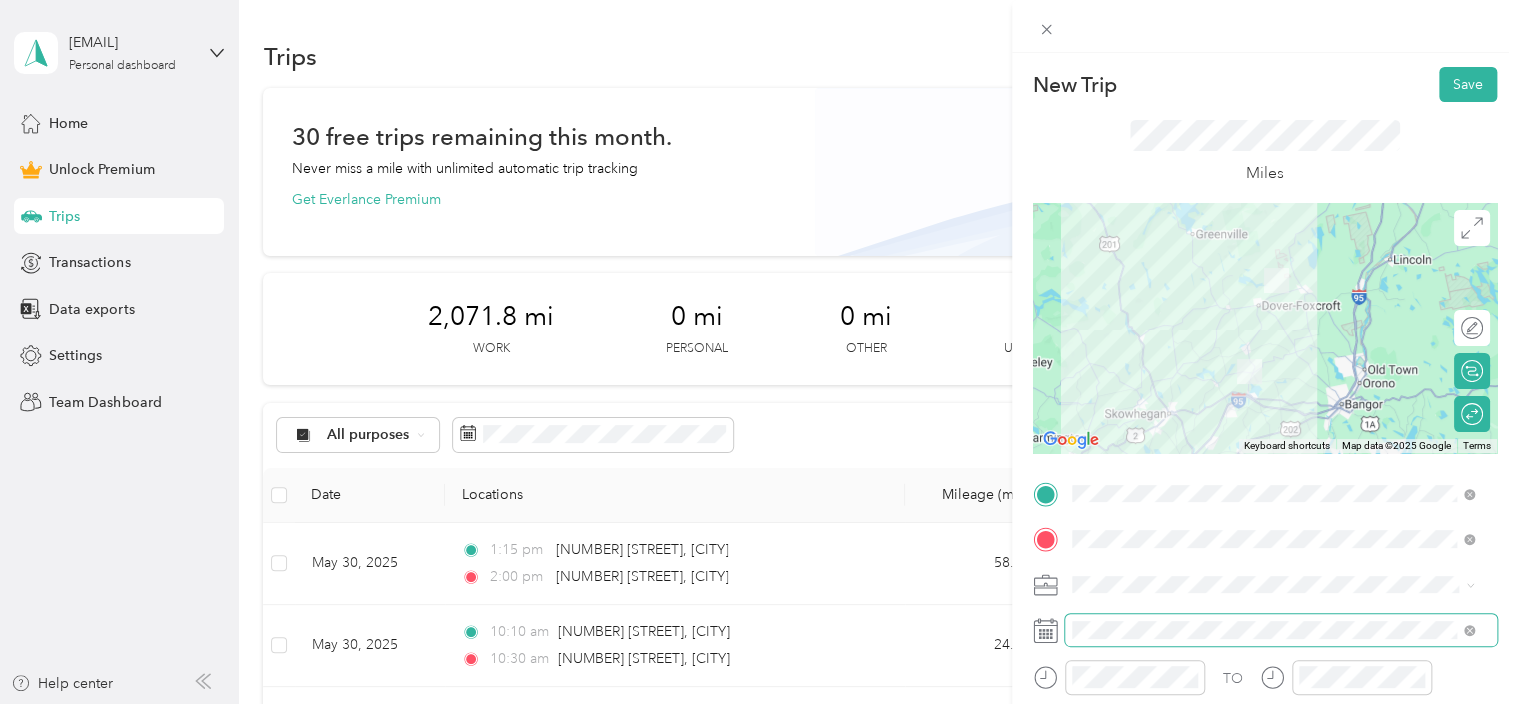 click at bounding box center (1281, 630) 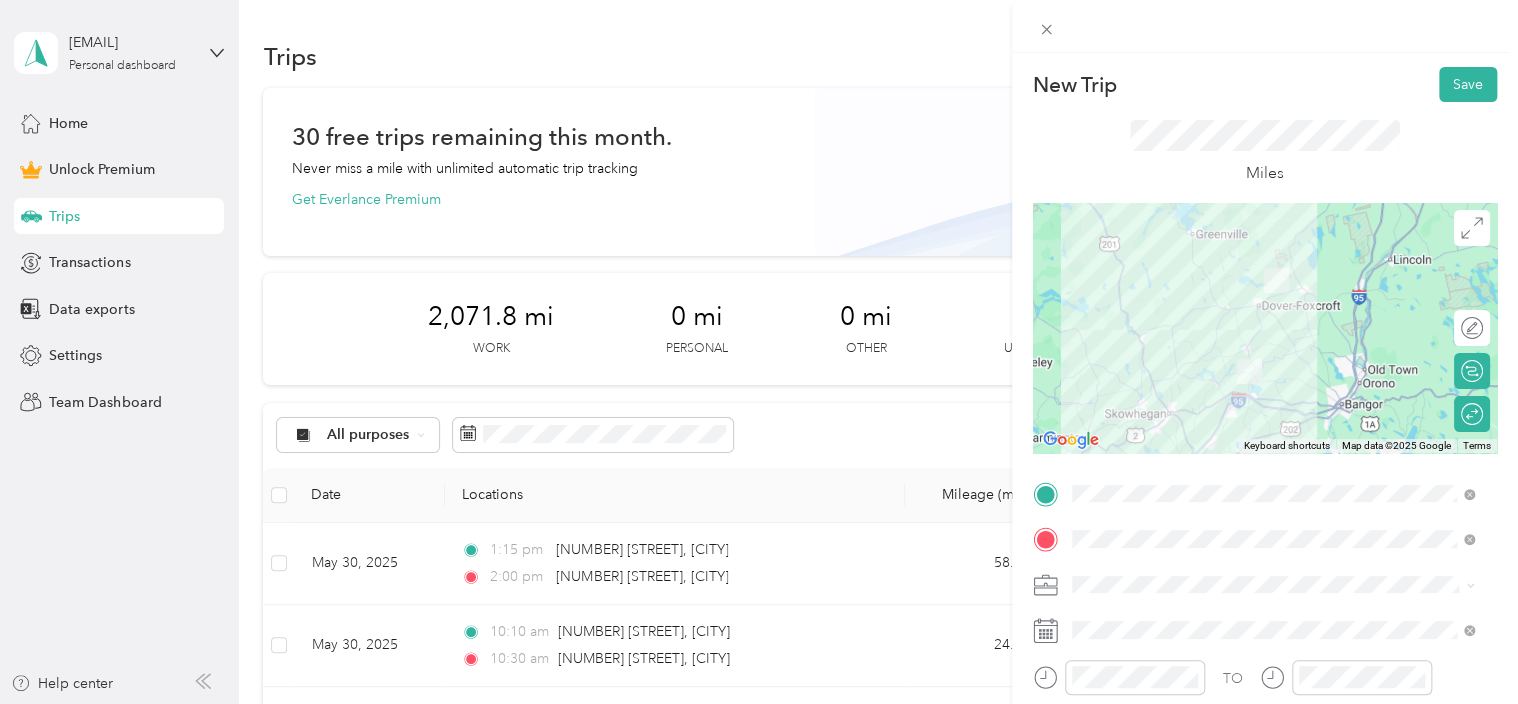 click 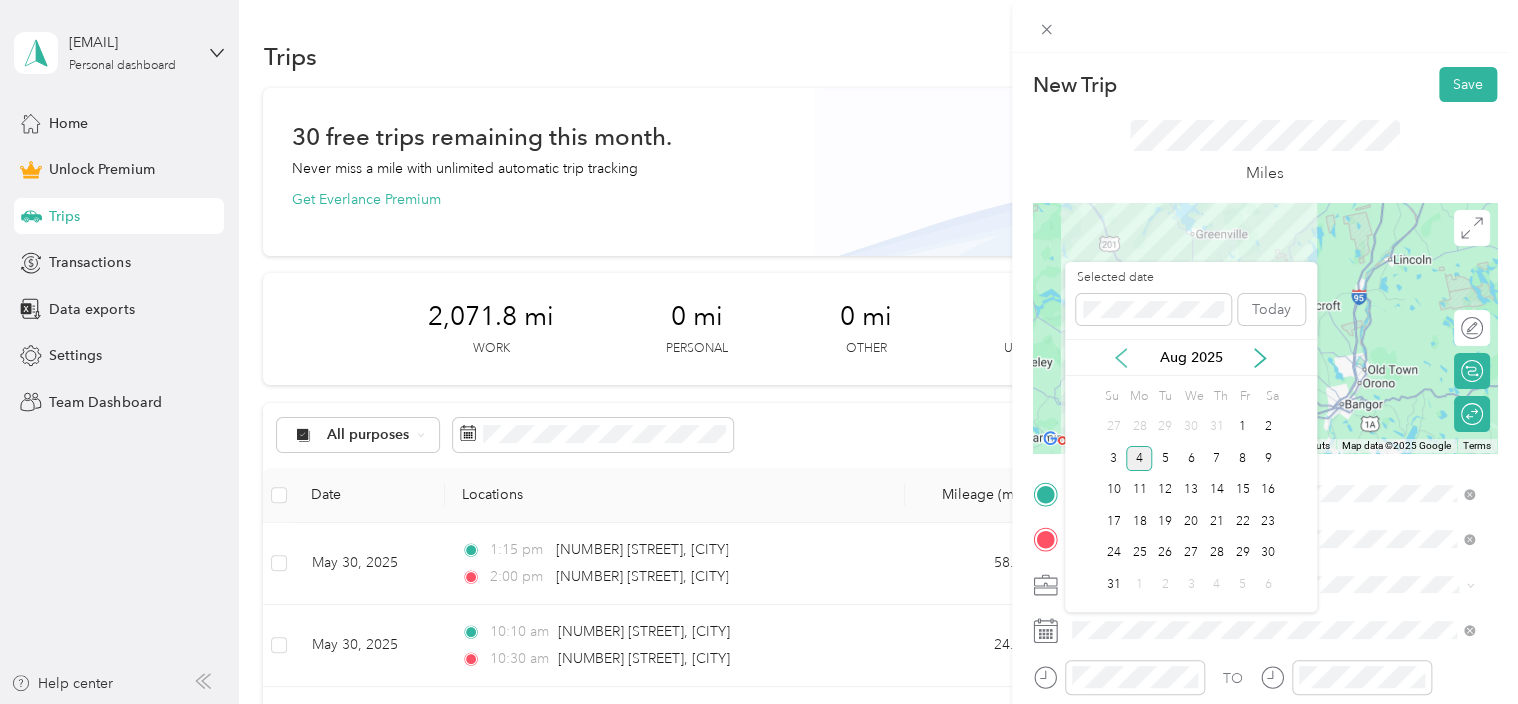 click 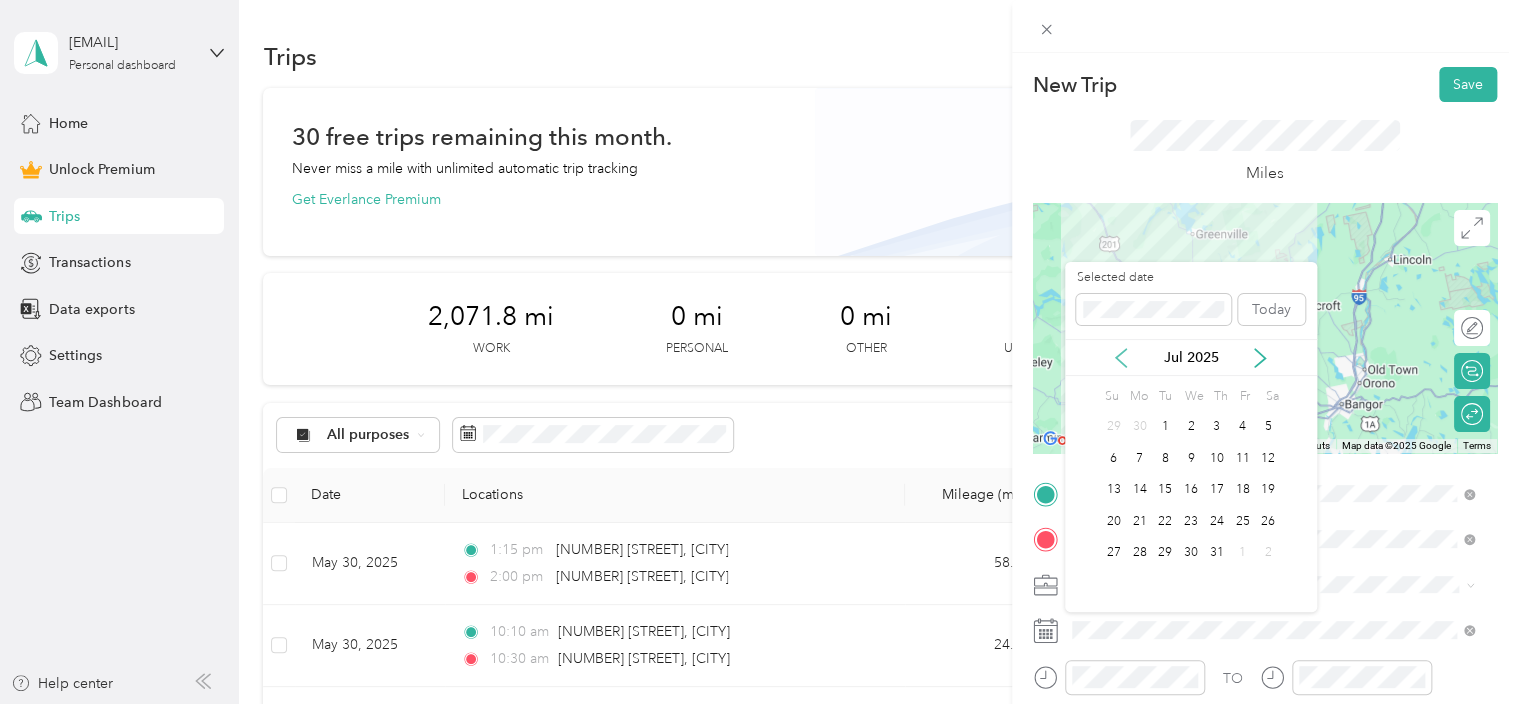 click 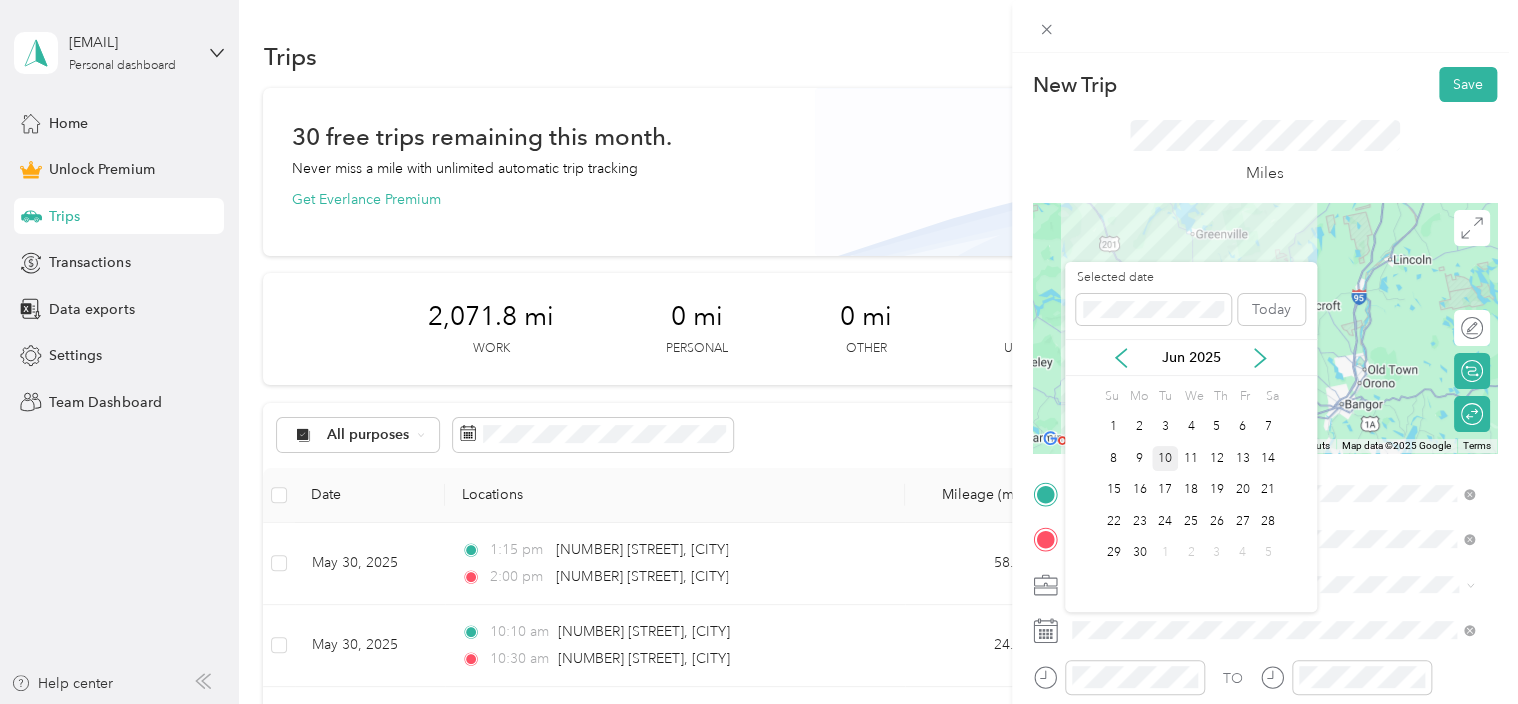 click on "10" at bounding box center (1165, 458) 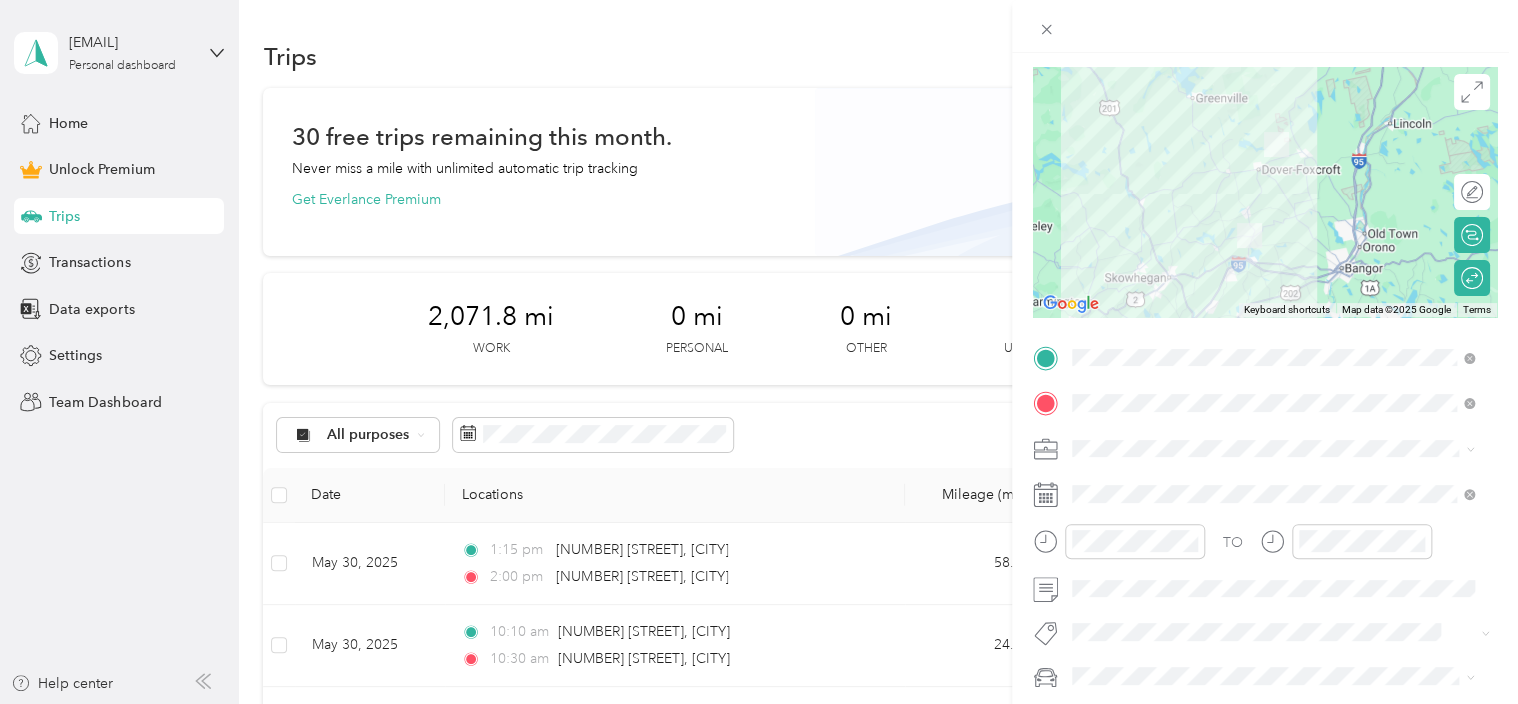scroll, scrollTop: 200, scrollLeft: 0, axis: vertical 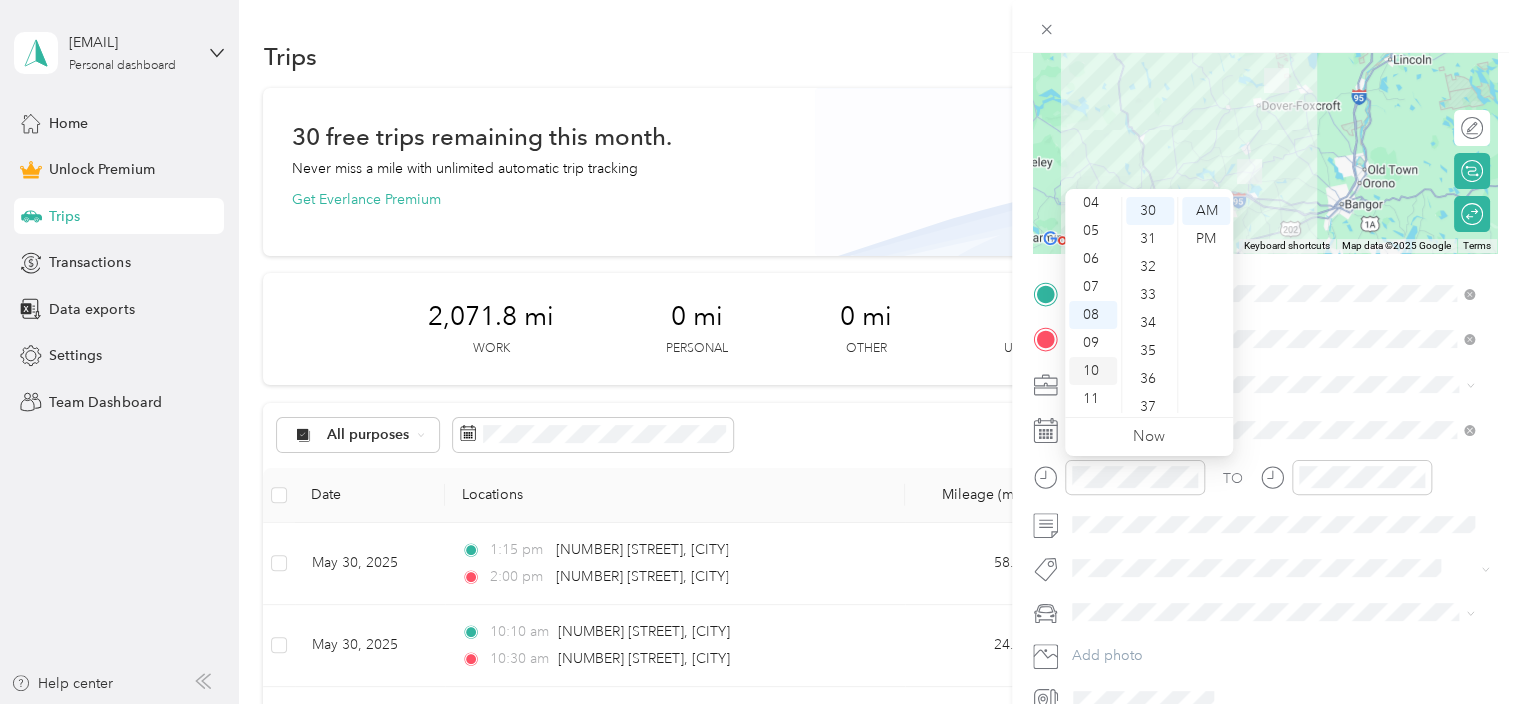 click on "10" at bounding box center [1093, 371] 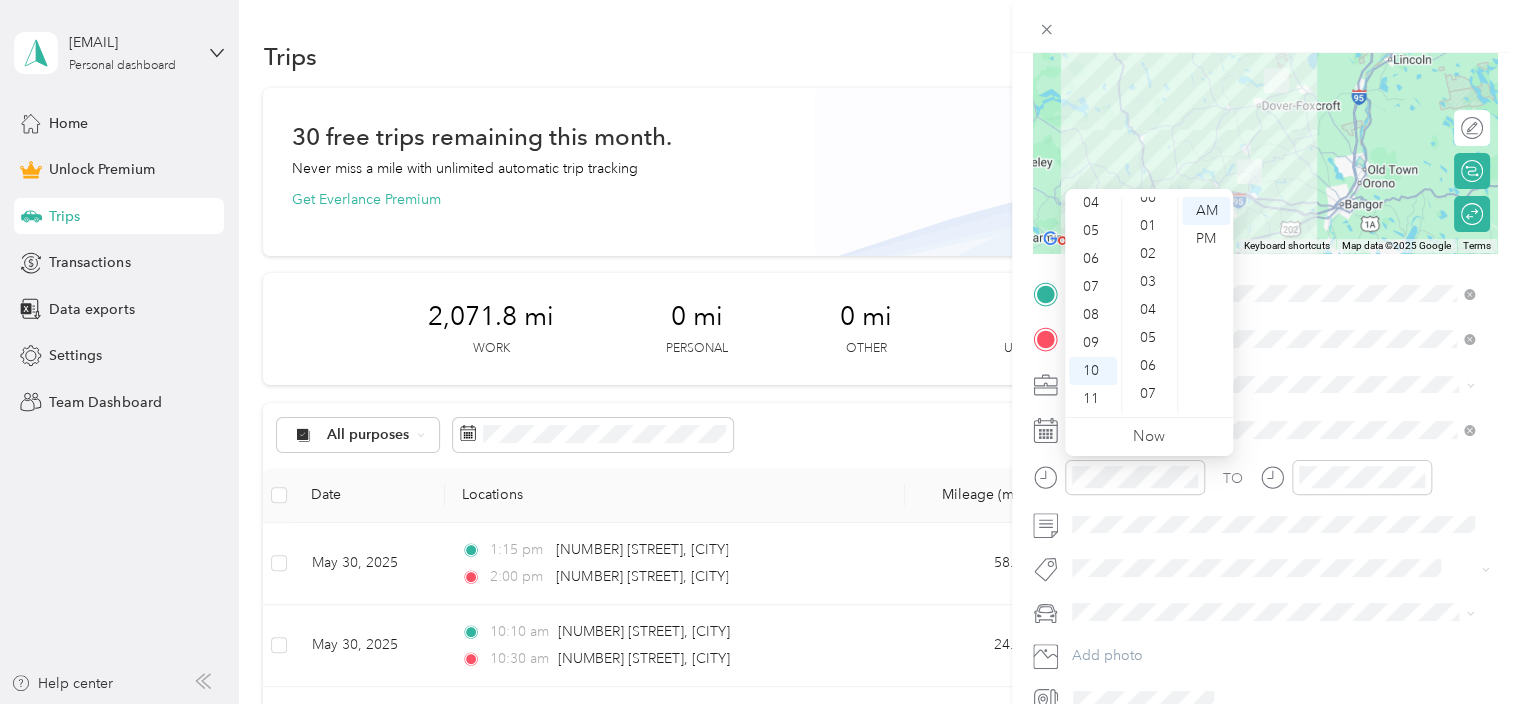 scroll, scrollTop: 0, scrollLeft: 0, axis: both 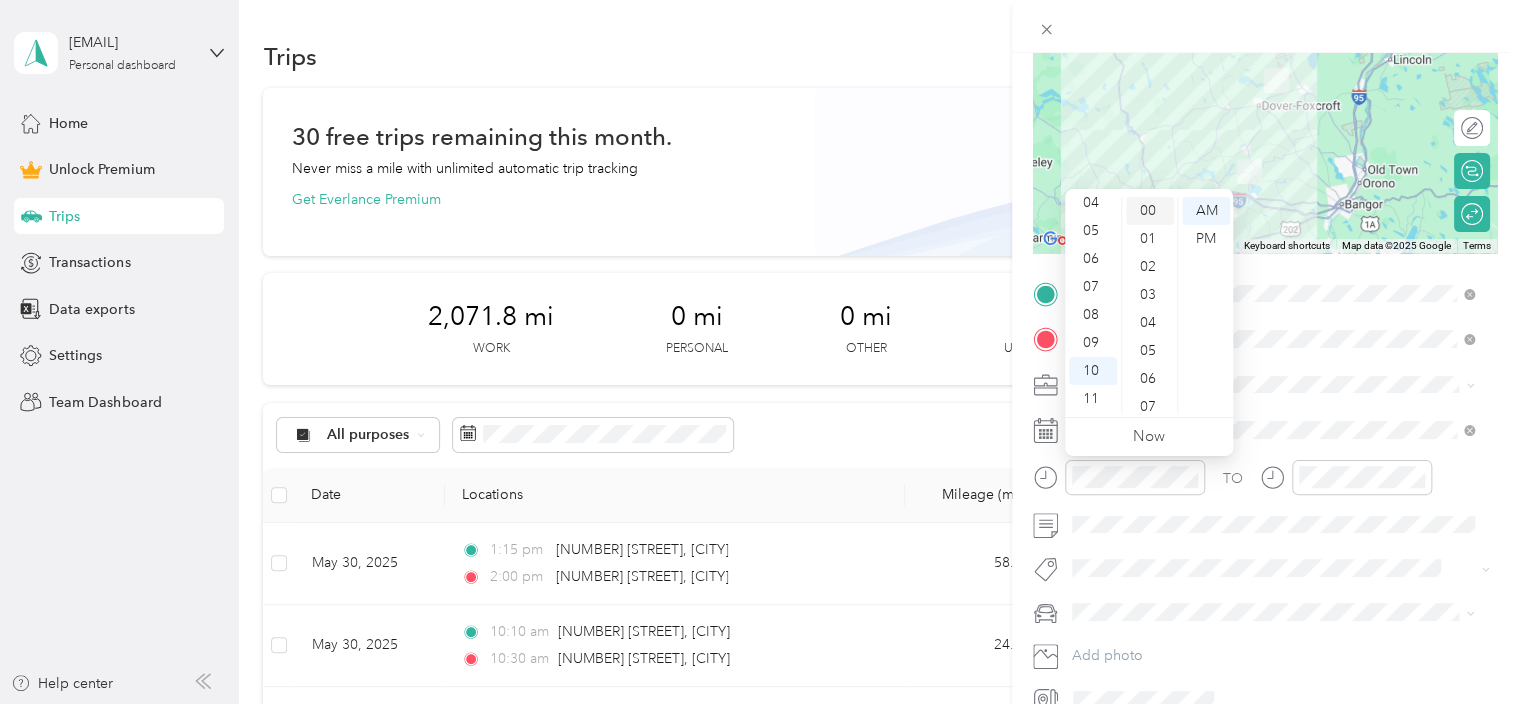 click on "00" at bounding box center (1150, 211) 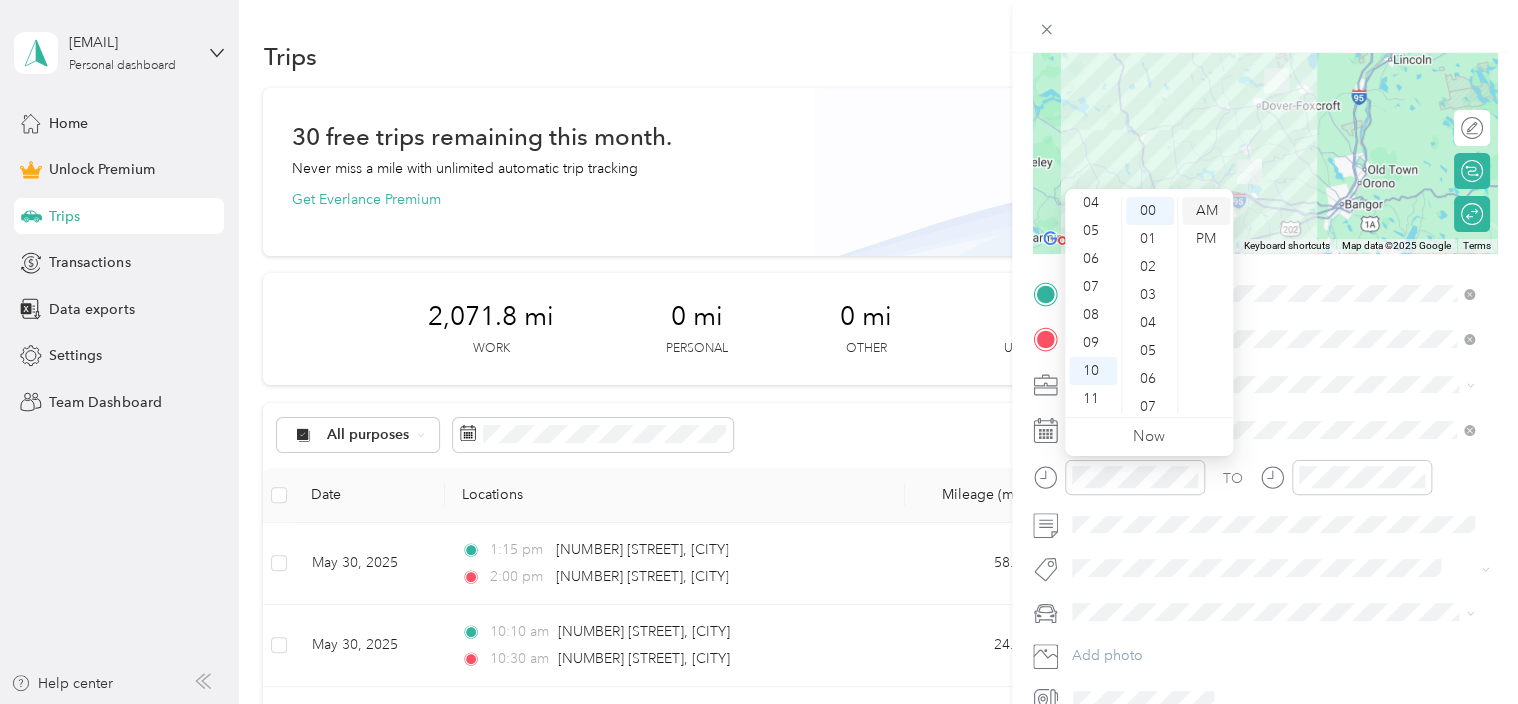 click on "AM" at bounding box center (1206, 211) 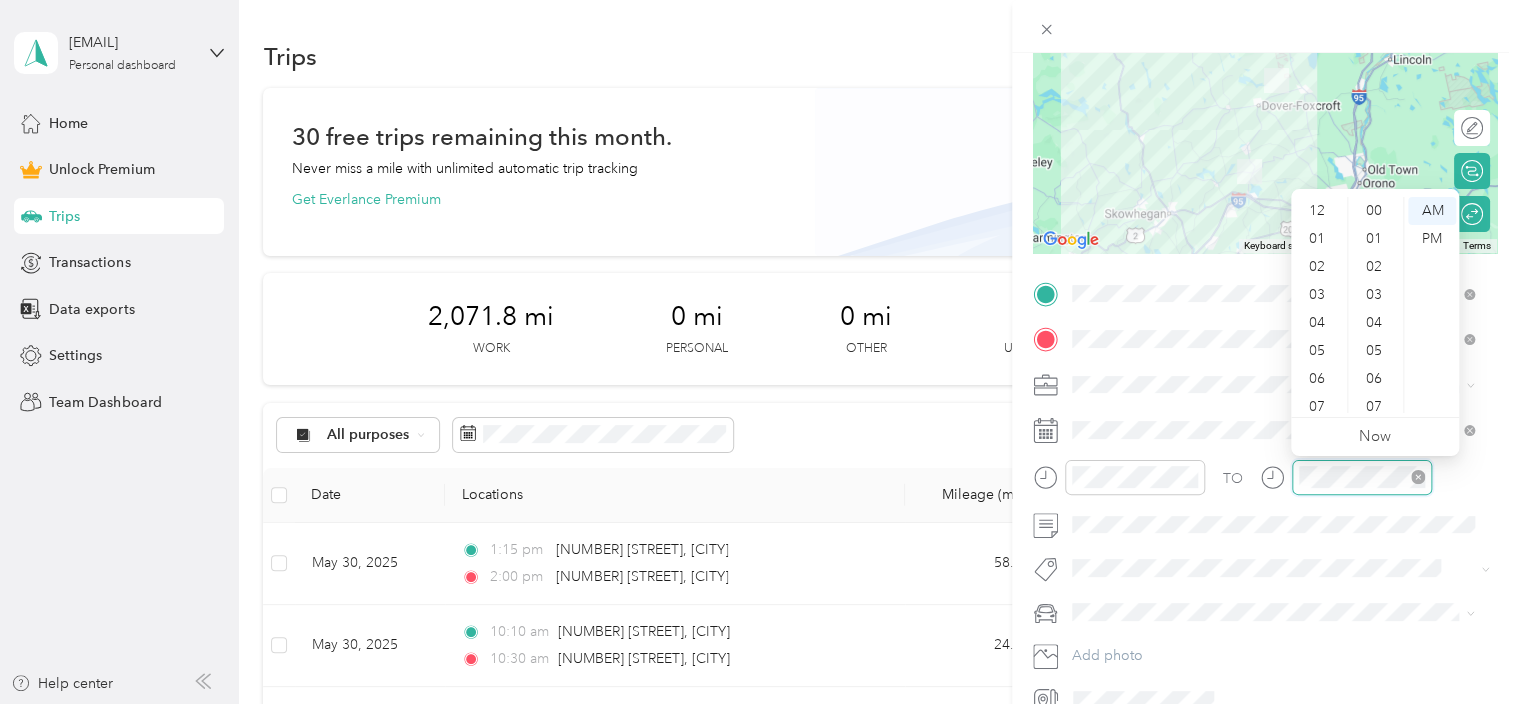 scroll, scrollTop: 840, scrollLeft: 0, axis: vertical 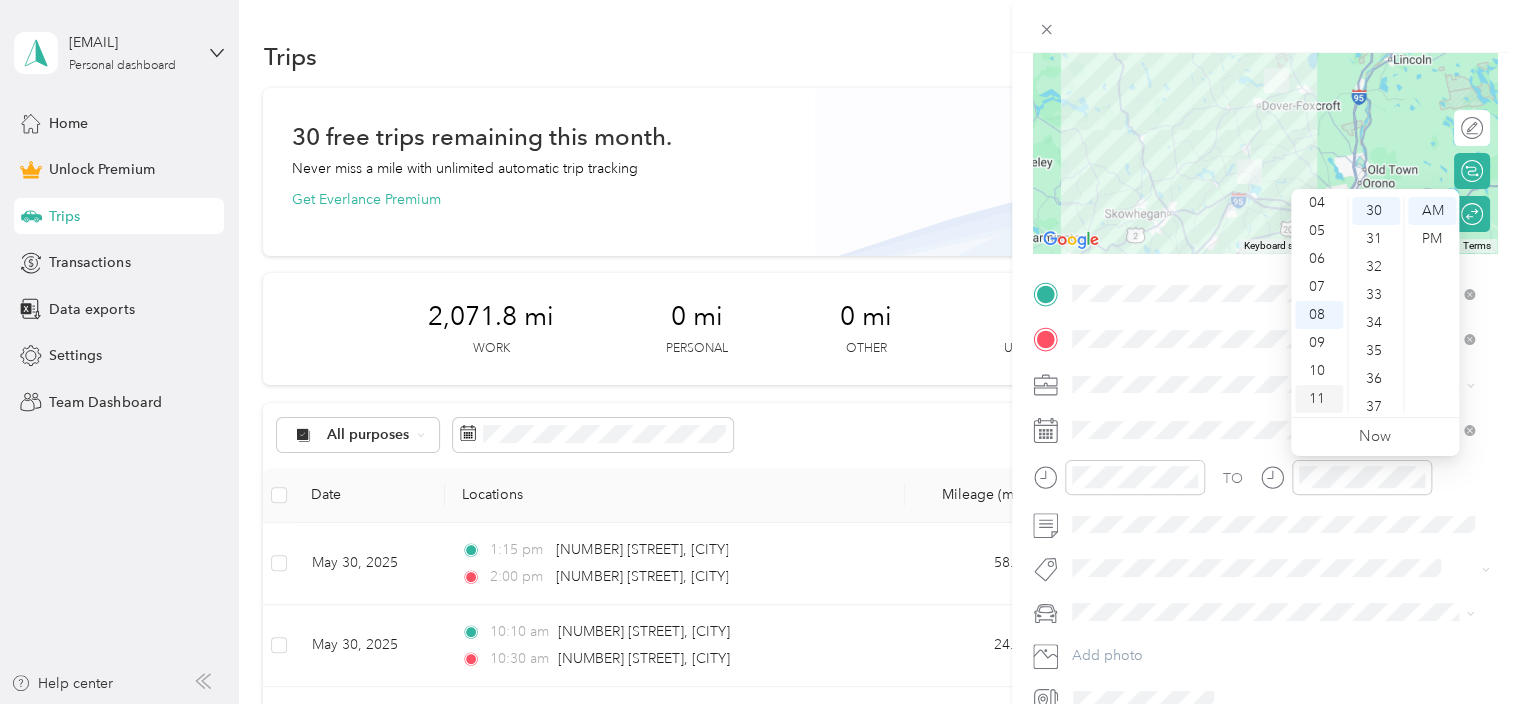 click on "11" at bounding box center [1319, 399] 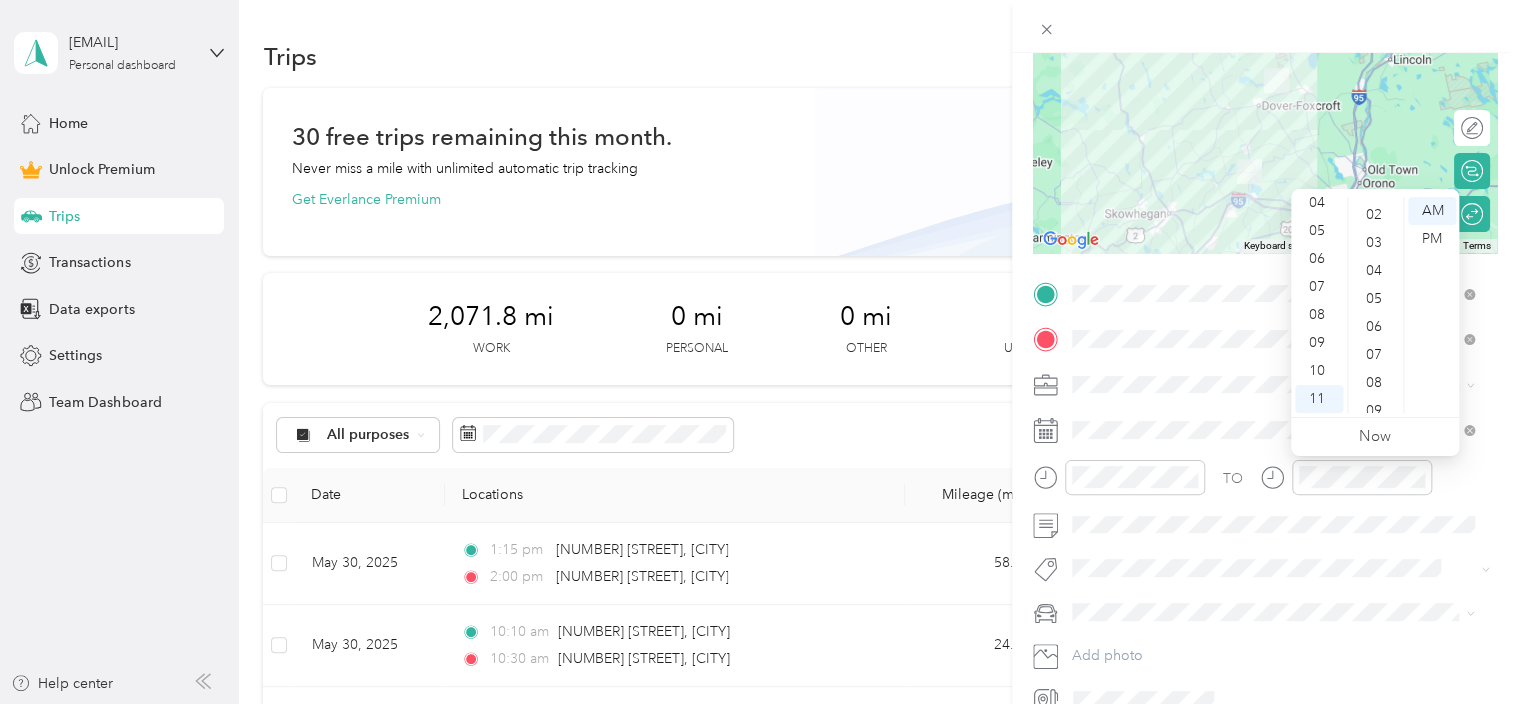 scroll, scrollTop: 0, scrollLeft: 0, axis: both 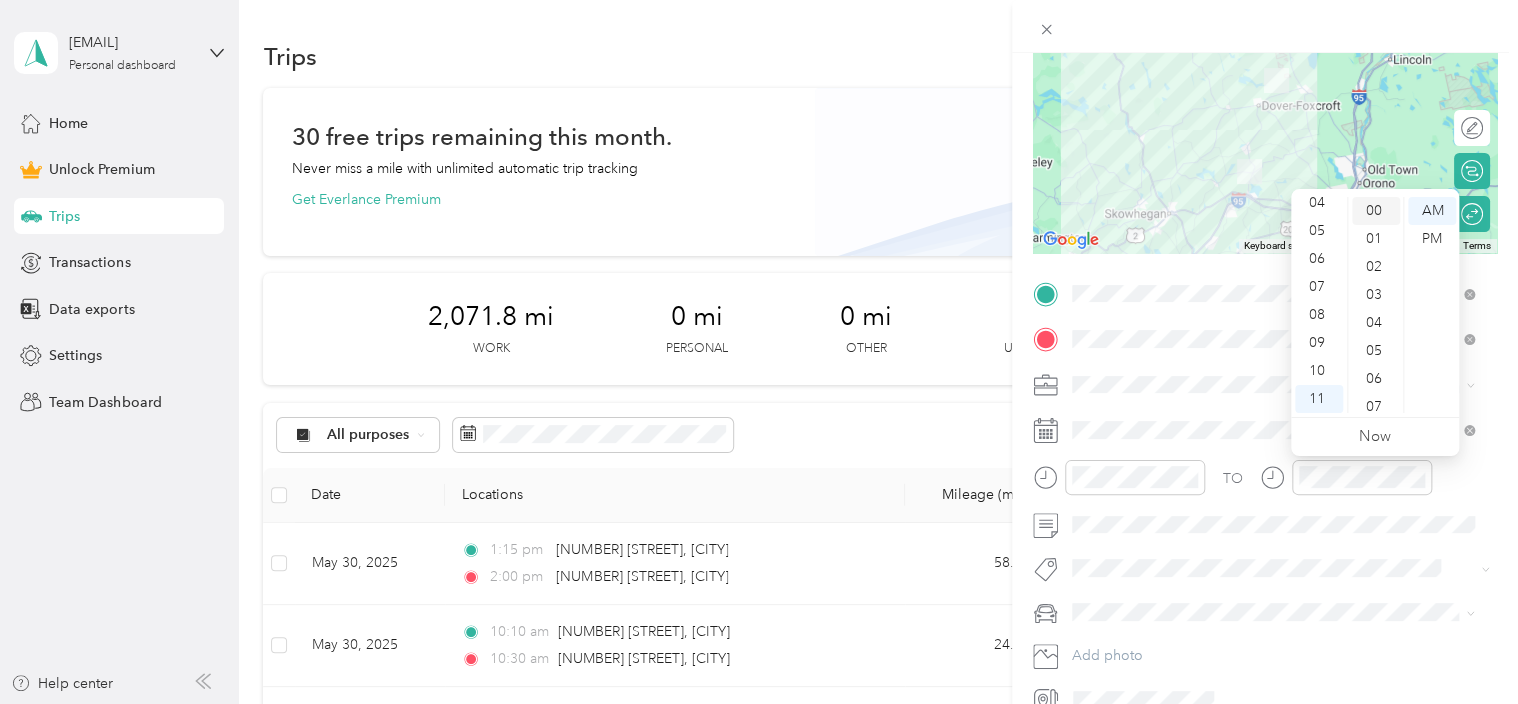 click on "00" at bounding box center [1376, 211] 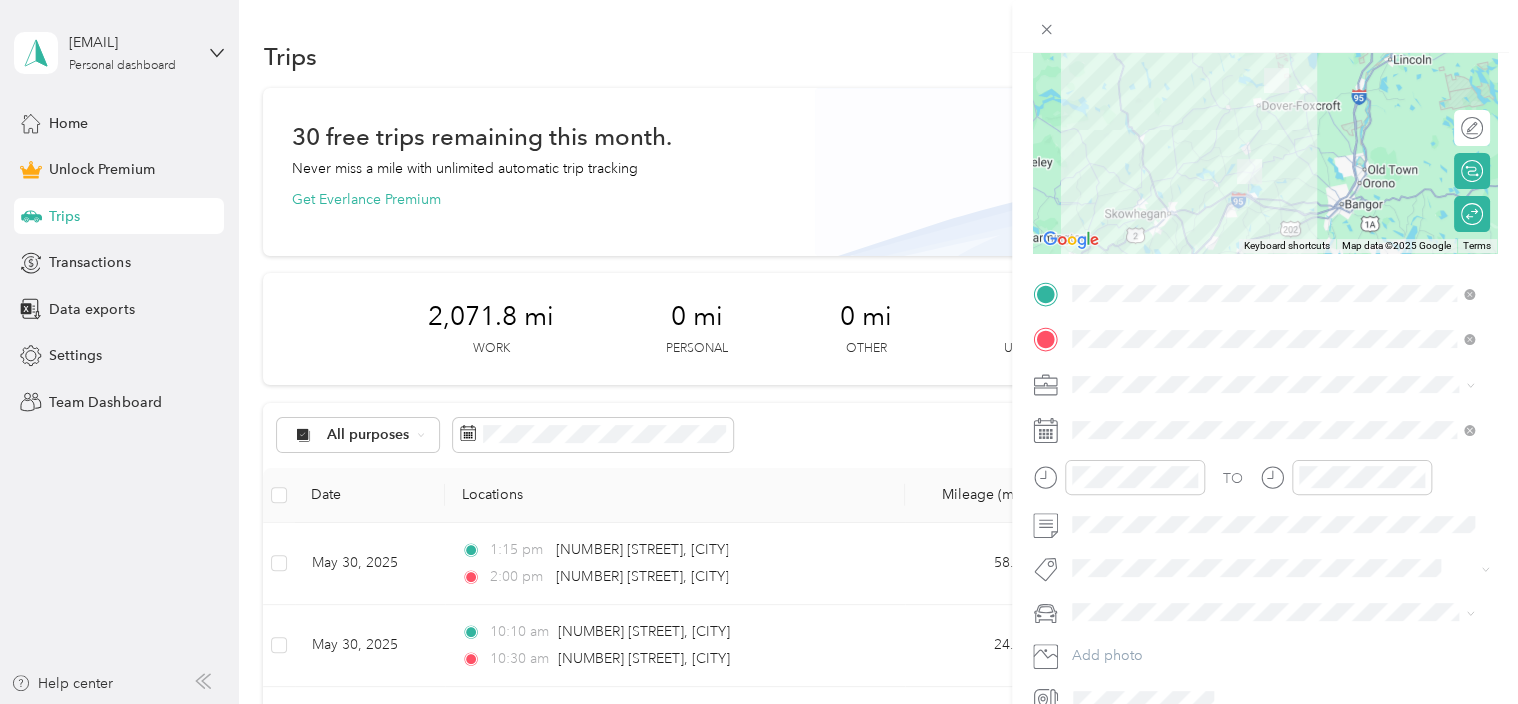 click on "New Trip Save This trip cannot be edited because it is either under review, approved, or paid. Contact your Team Manager to edit it. Miles To navigate the map with touch gestures double-tap and hold your finger on the map, then drag the map. ← Move left → Move right ↑ Move up ↓ Move down + Zoom in - Zoom out Home Jump left by 75% End Jump right by 75% Page Up Jump up by 75% Page Down Jump down by 75% Keyboard shortcuts Map Data Map data ©2025 Google Map data ©2025 Google 20 km  Click to toggle between metric and imperial units Terms Report a map error Edit route Calculate route Round trip TO Add photo" at bounding box center [1265, 291] 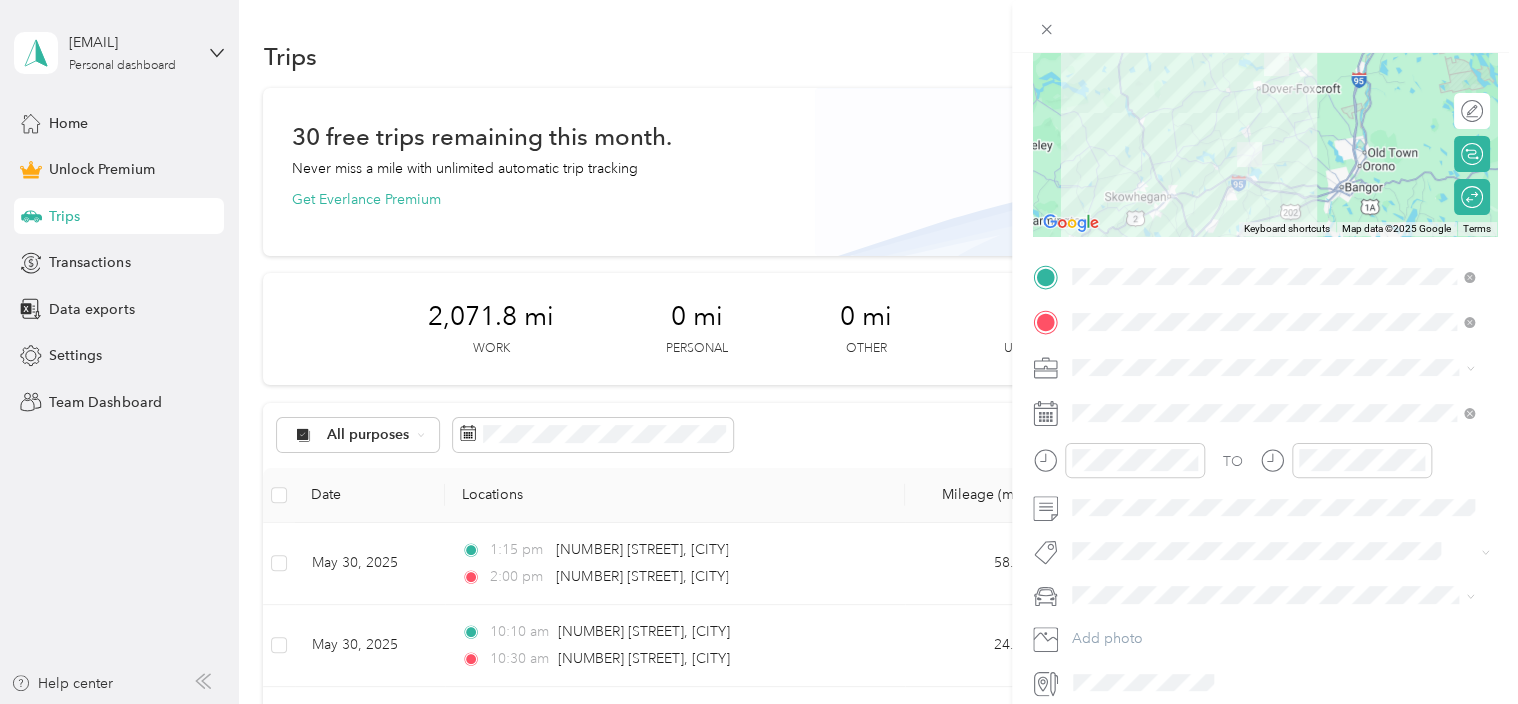 scroll, scrollTop: 299, scrollLeft: 0, axis: vertical 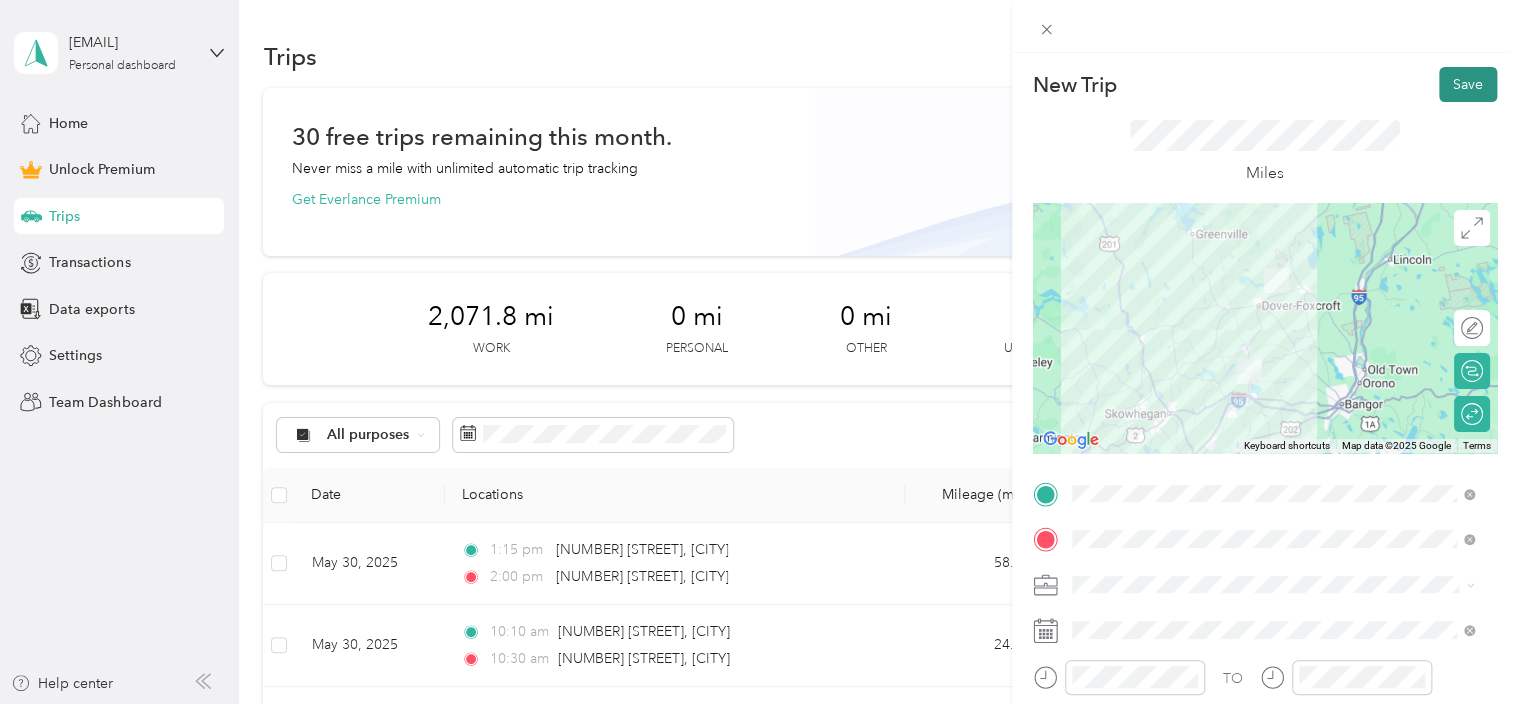 click on "Save" at bounding box center [1468, 84] 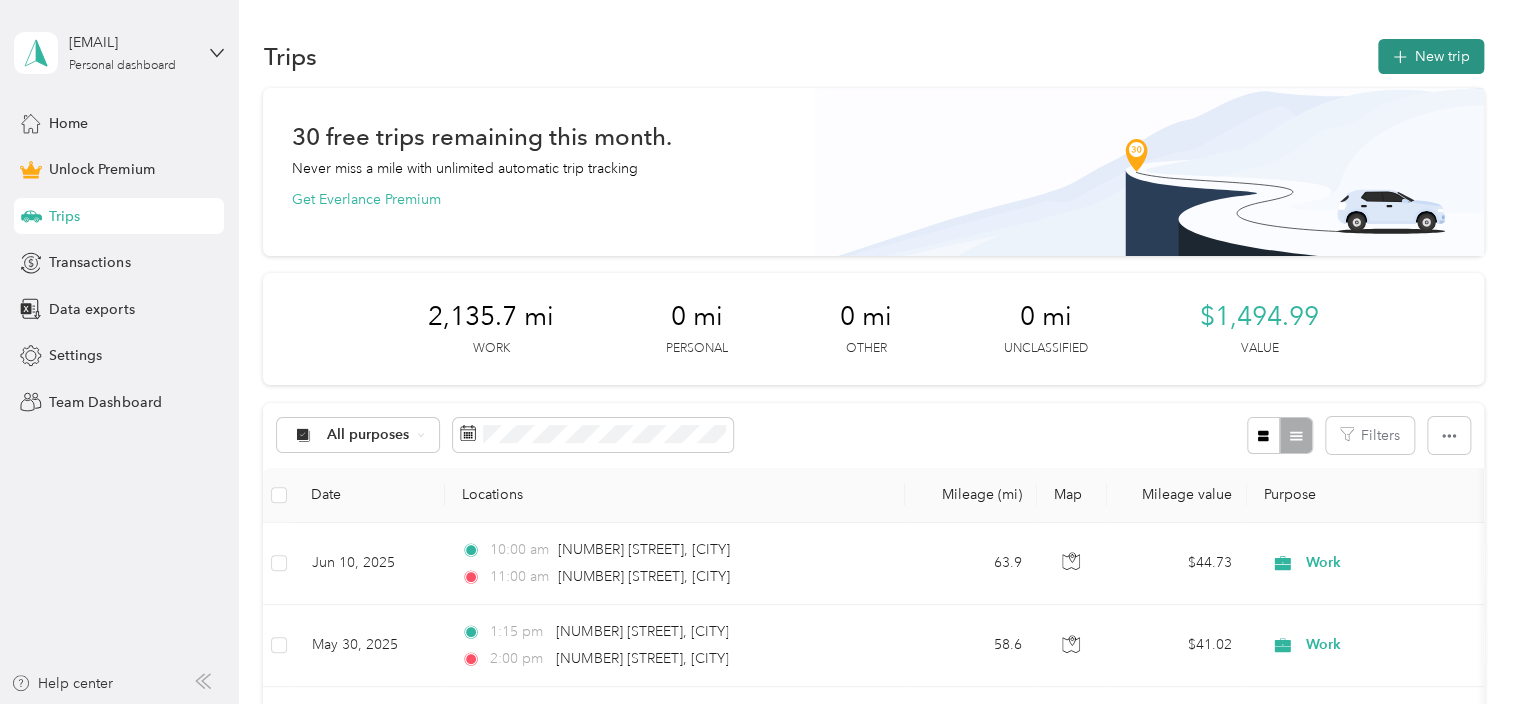 click on "New trip" at bounding box center [1431, 56] 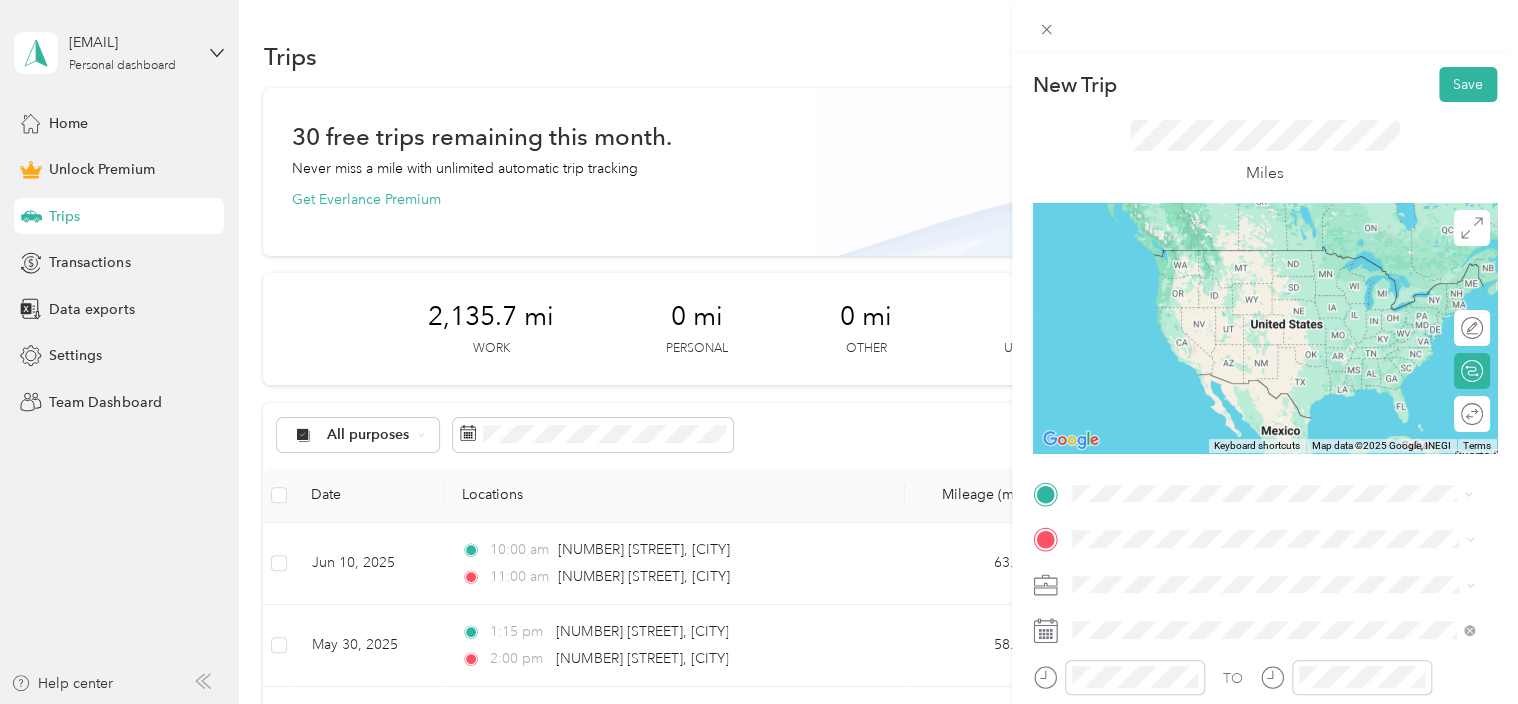 click on "[NUMBER] [STREET]
[CITY], [STATE] [POSTAL_CODE], [COUNTRY]" at bounding box center [1253, 258] 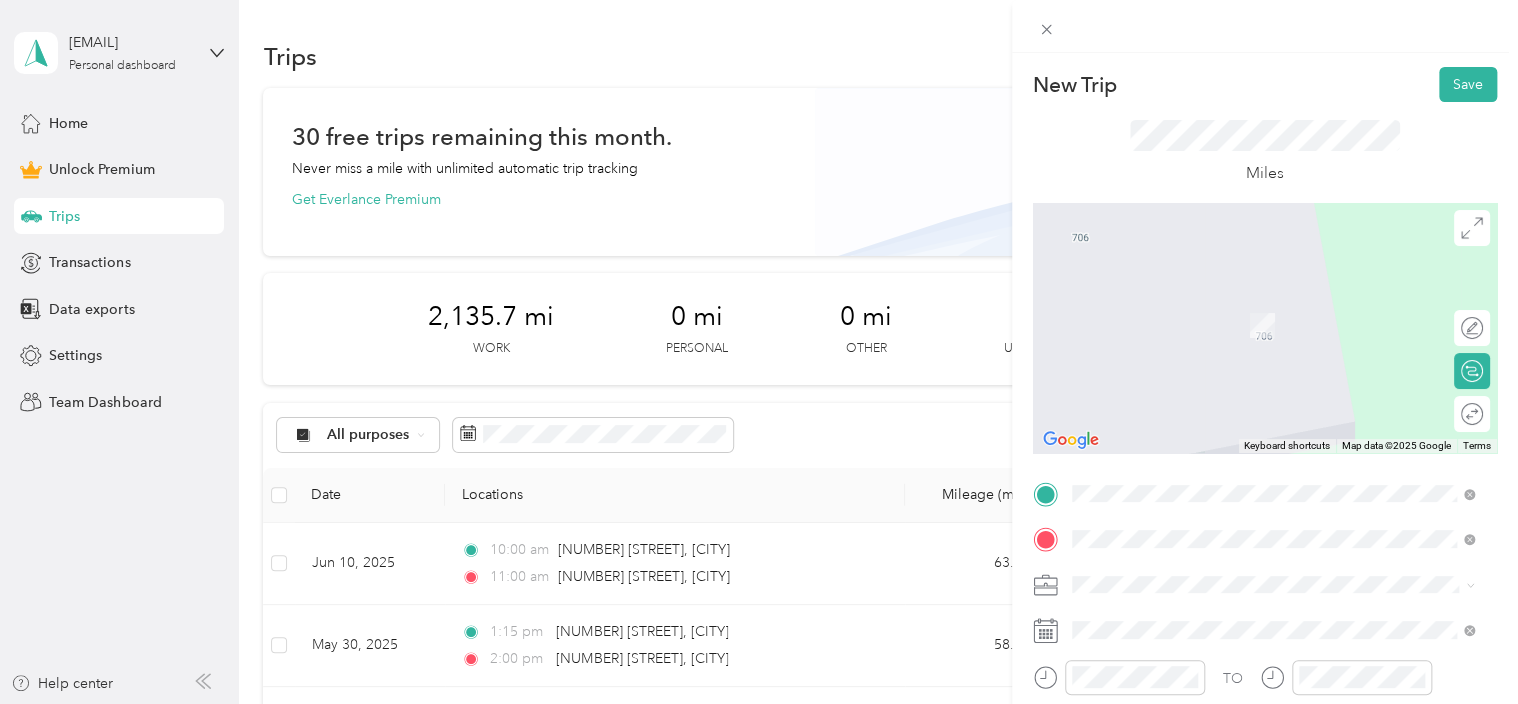 click on "[NUMBER] [STREET]
[CITY], [STATE] [POSTAL_CODE], [COUNTRY]" at bounding box center [1273, 304] 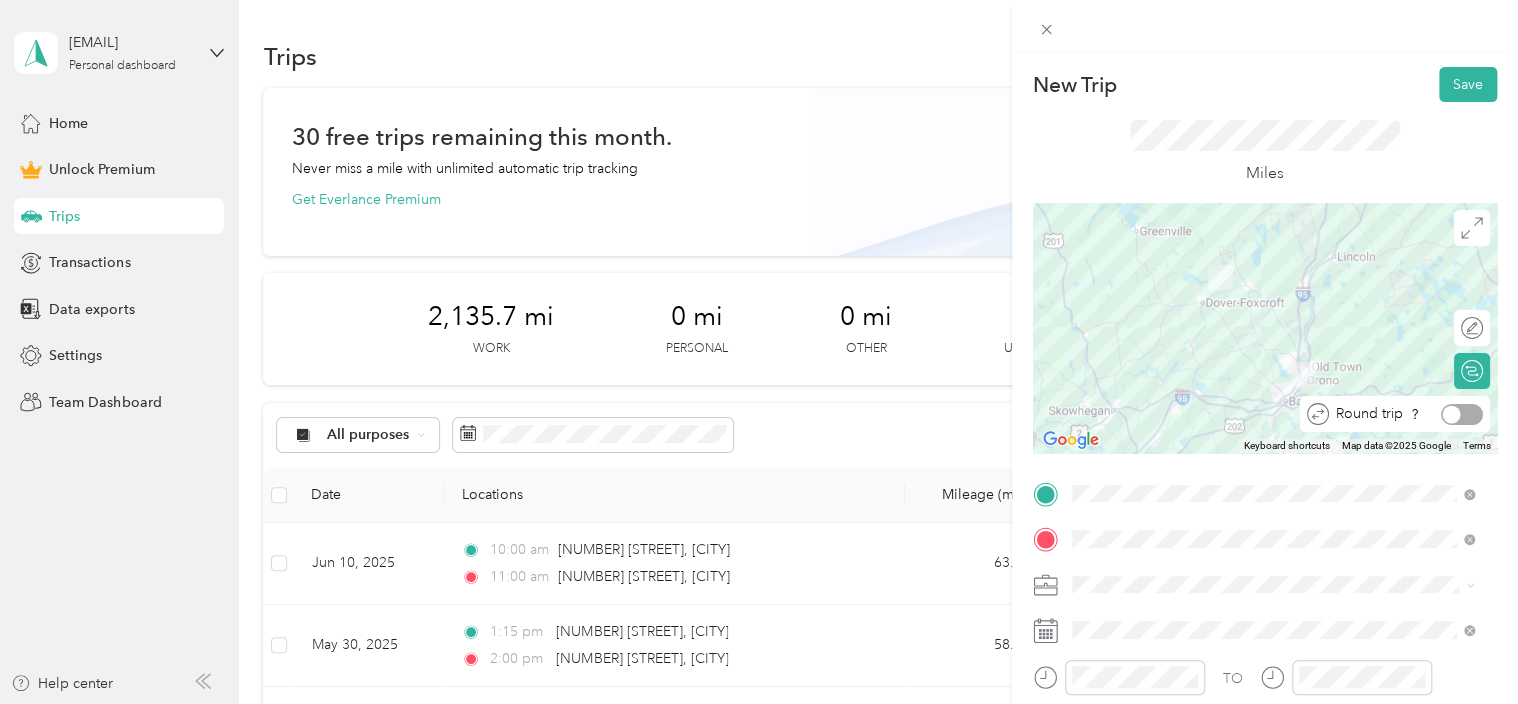 click at bounding box center (1462, 414) 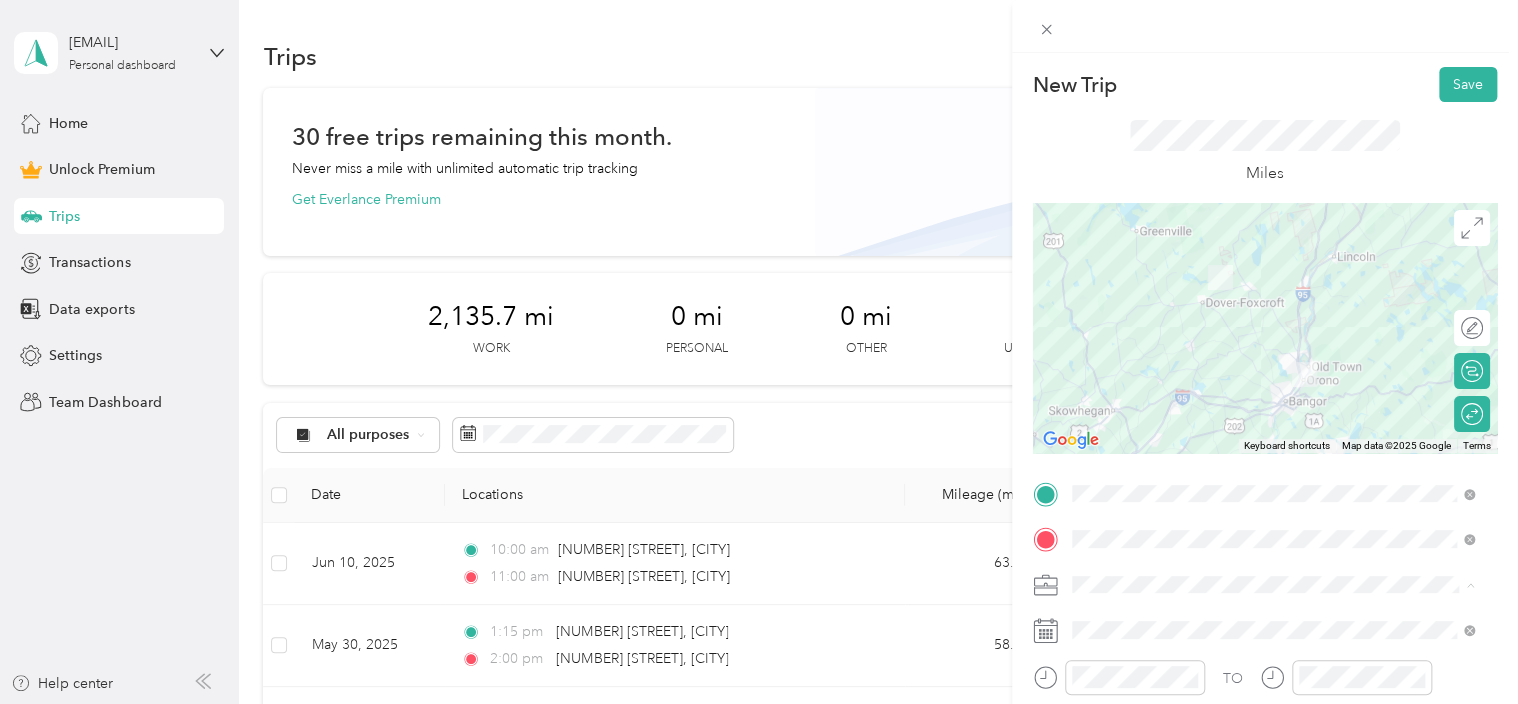 click on "Work" at bounding box center (1096, 304) 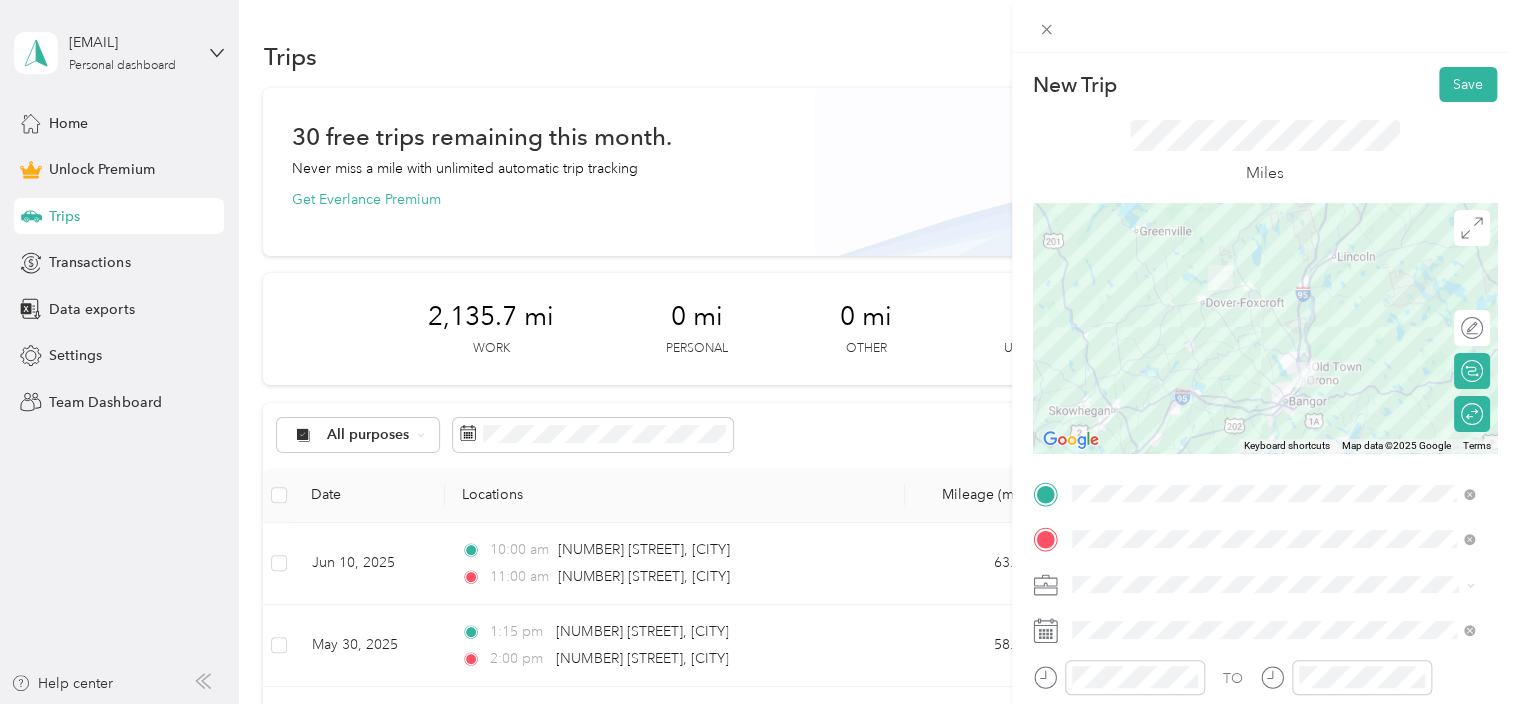 scroll, scrollTop: 200, scrollLeft: 0, axis: vertical 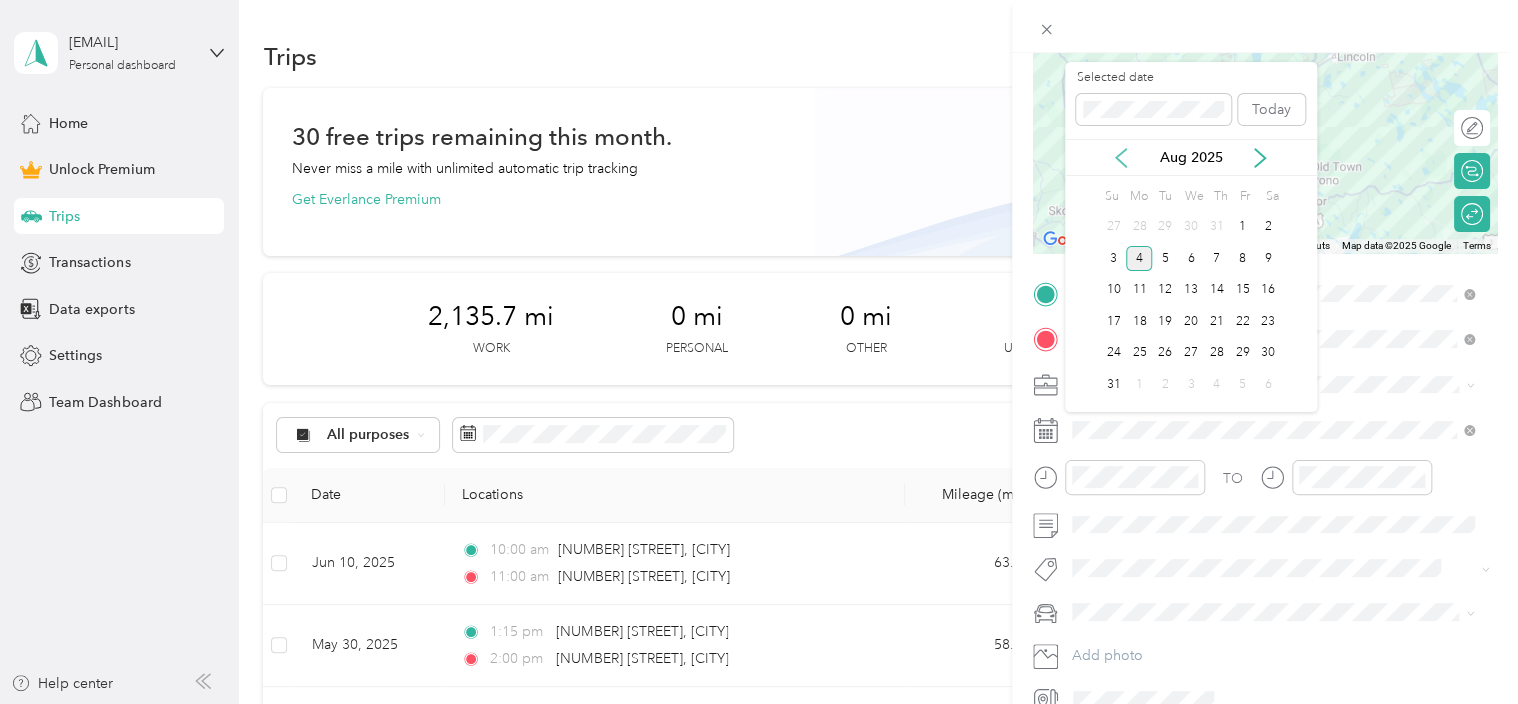 click 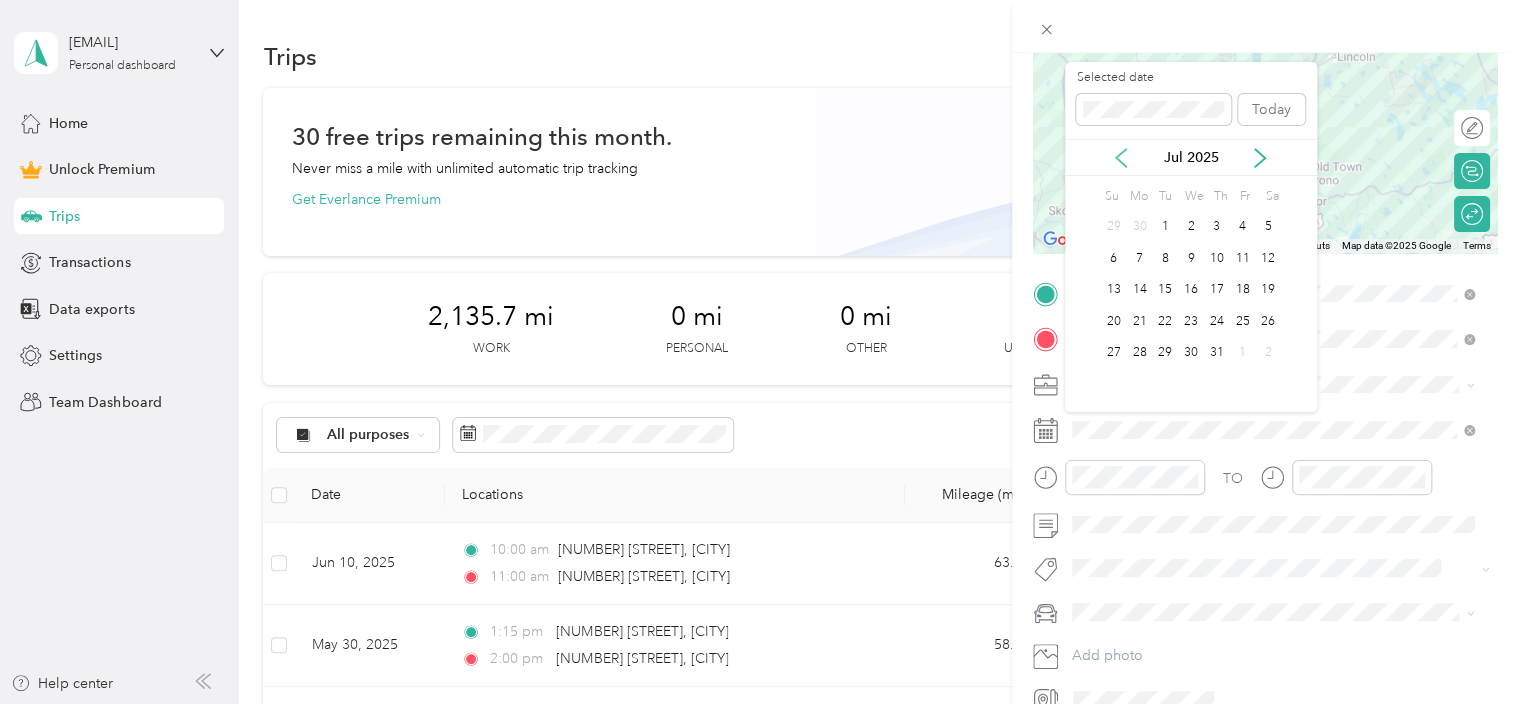 click 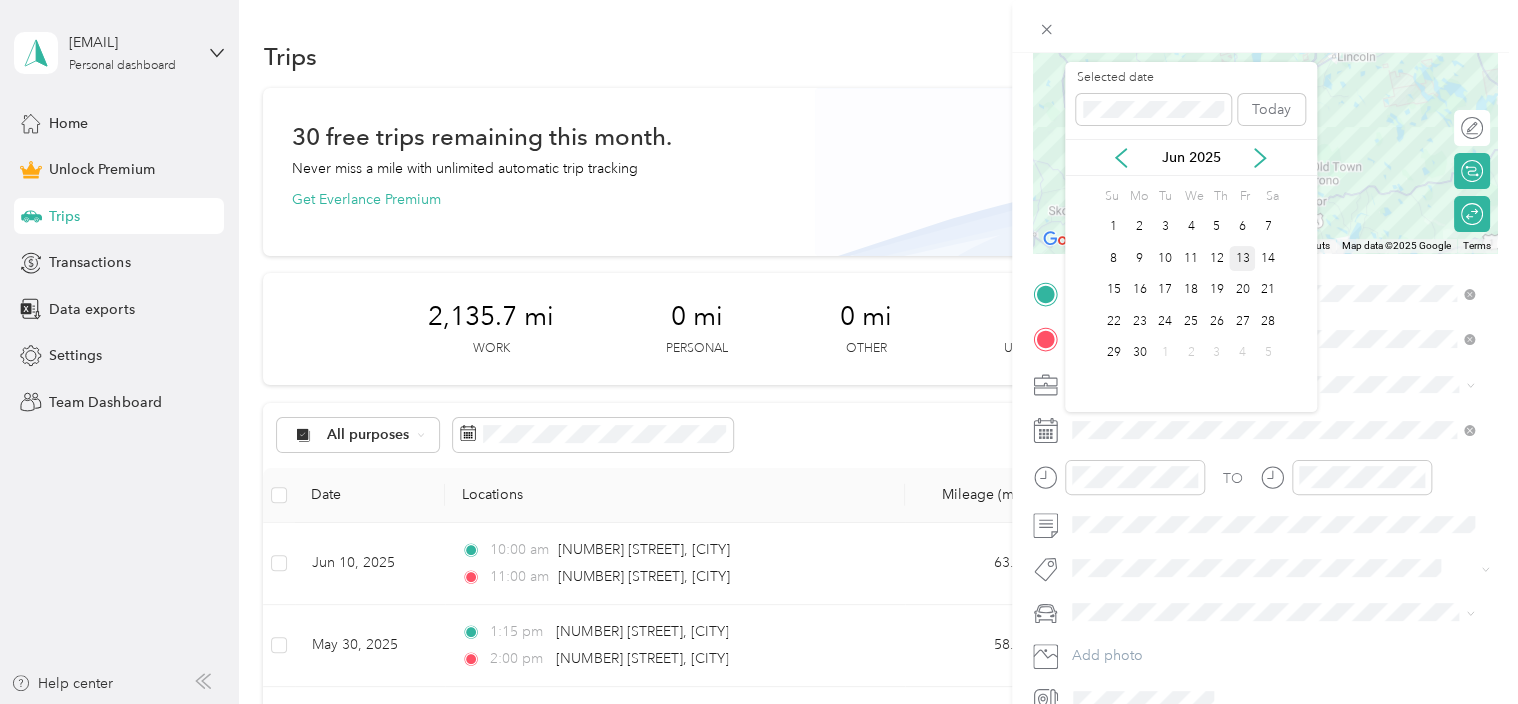 click on "13" at bounding box center (1242, 258) 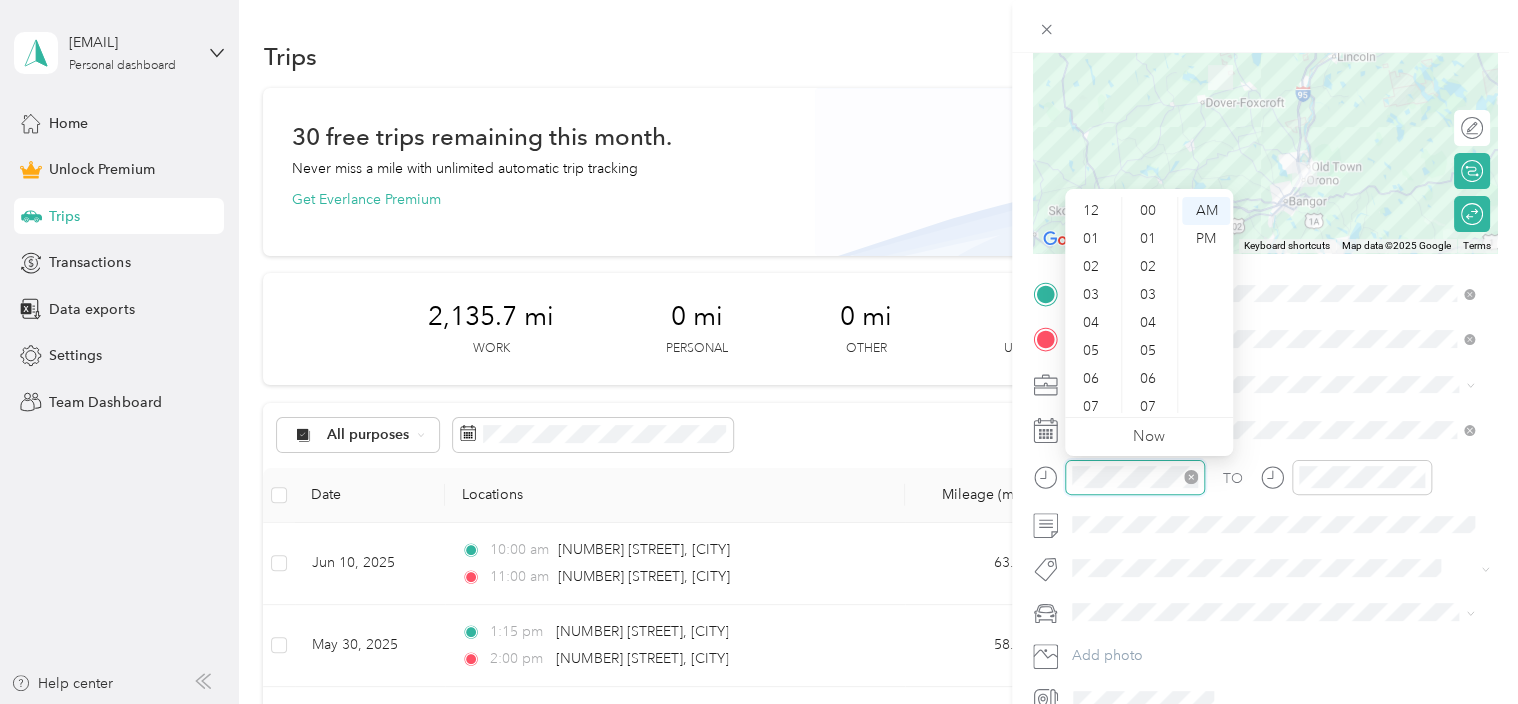 scroll, scrollTop: 924, scrollLeft: 0, axis: vertical 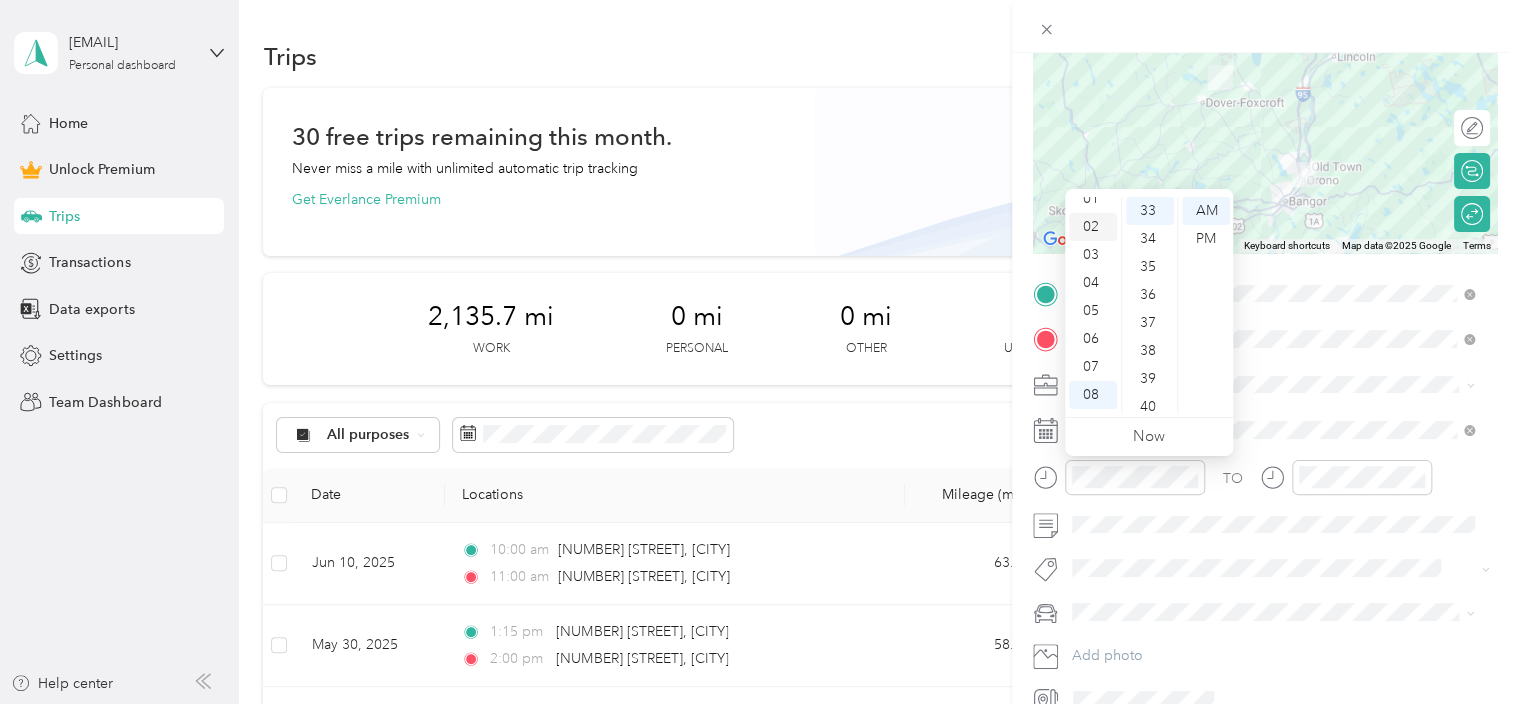 click on "02" at bounding box center [1093, 227] 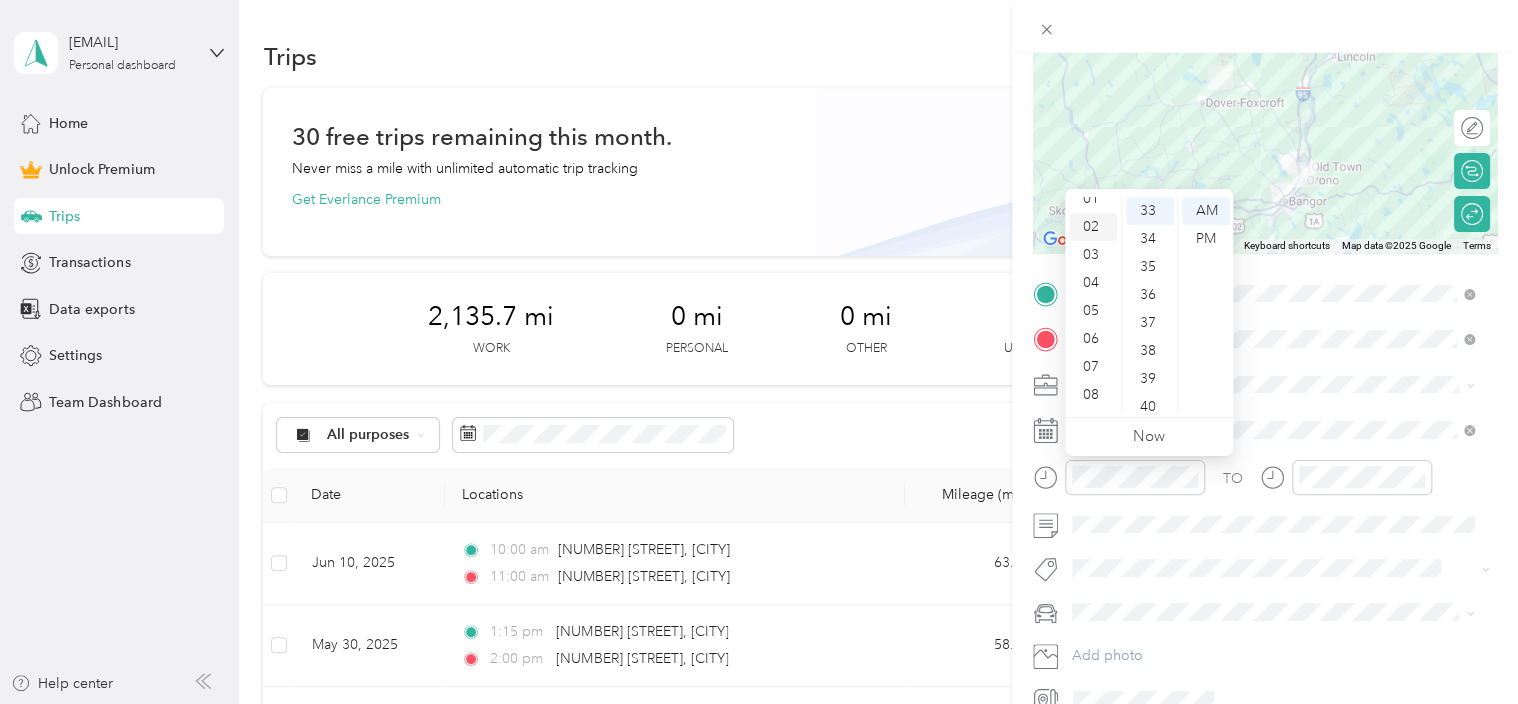 scroll, scrollTop: 56, scrollLeft: 0, axis: vertical 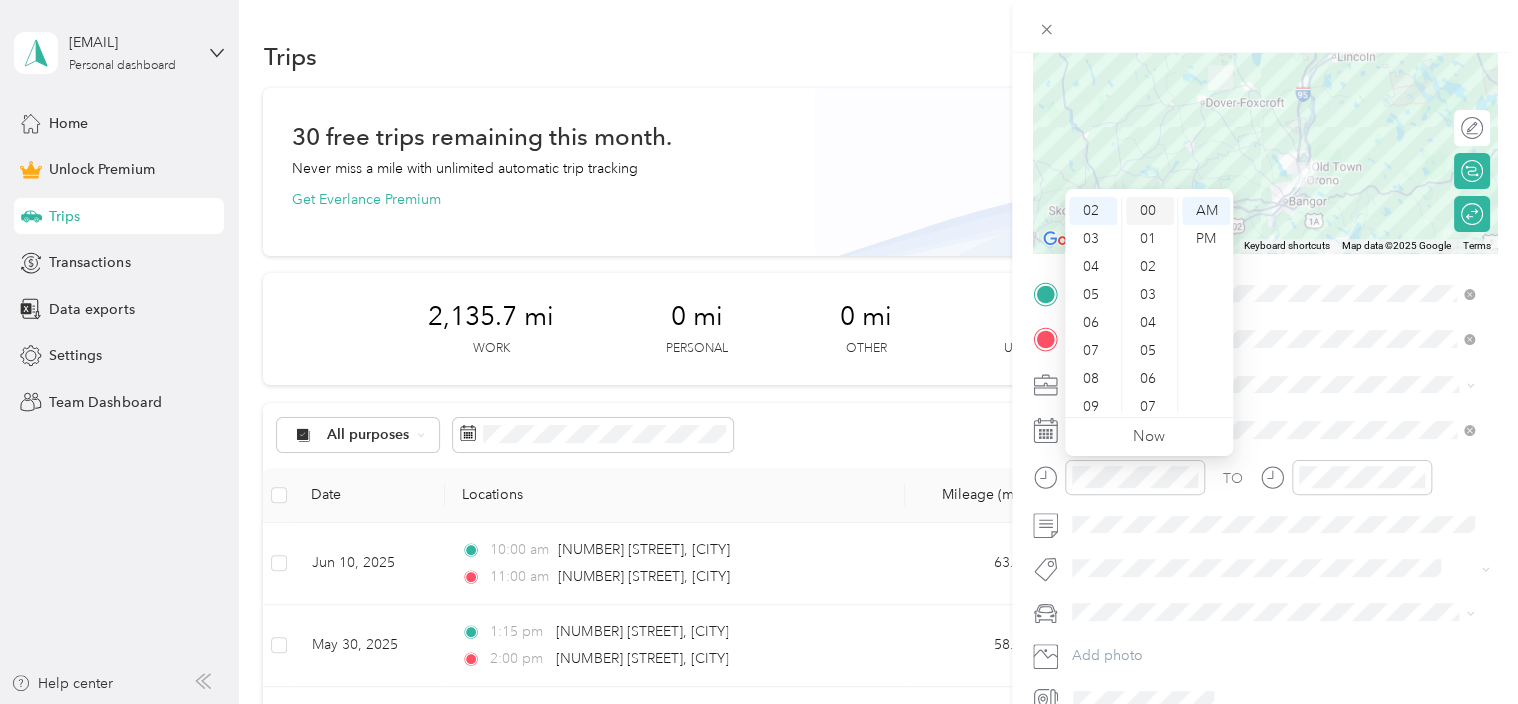 click on "00" at bounding box center [1150, 211] 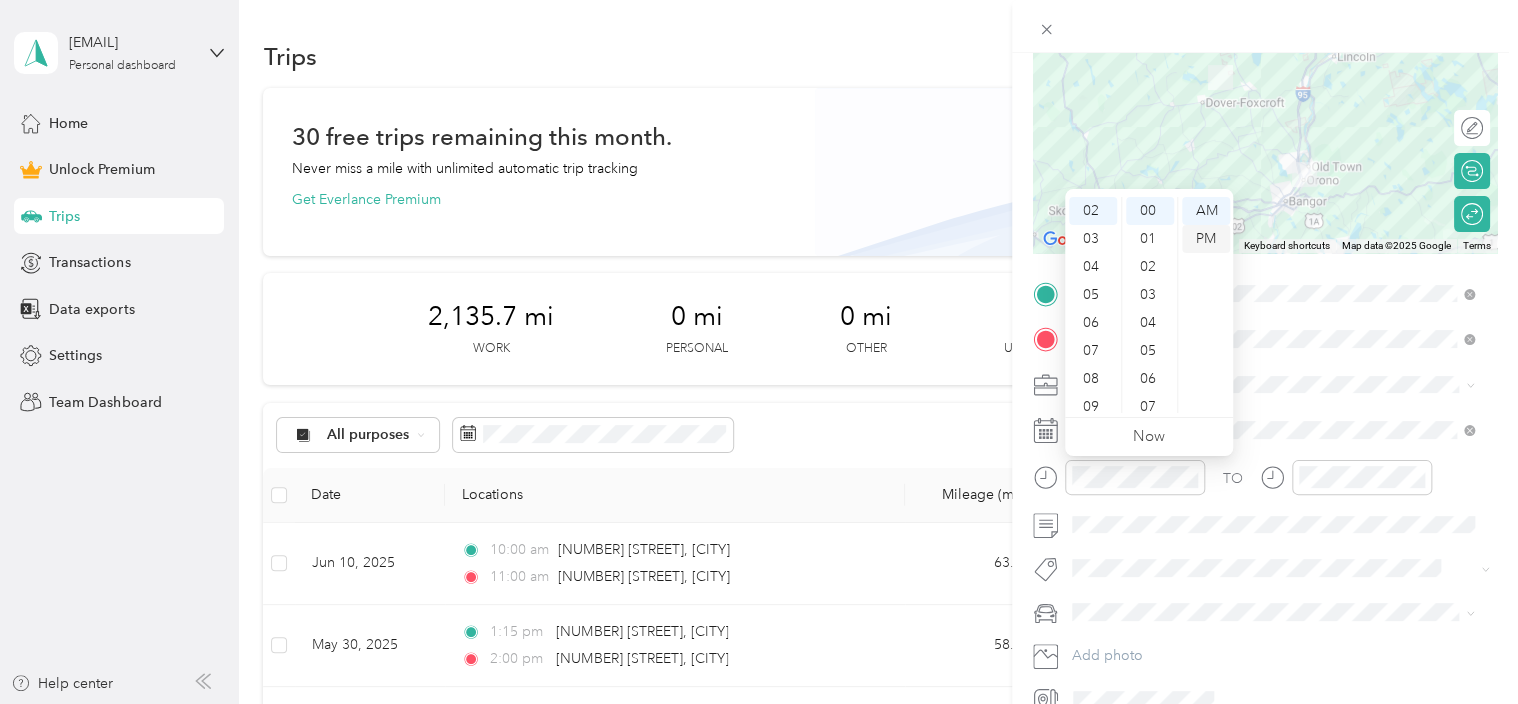 click on "PM" at bounding box center (1206, 239) 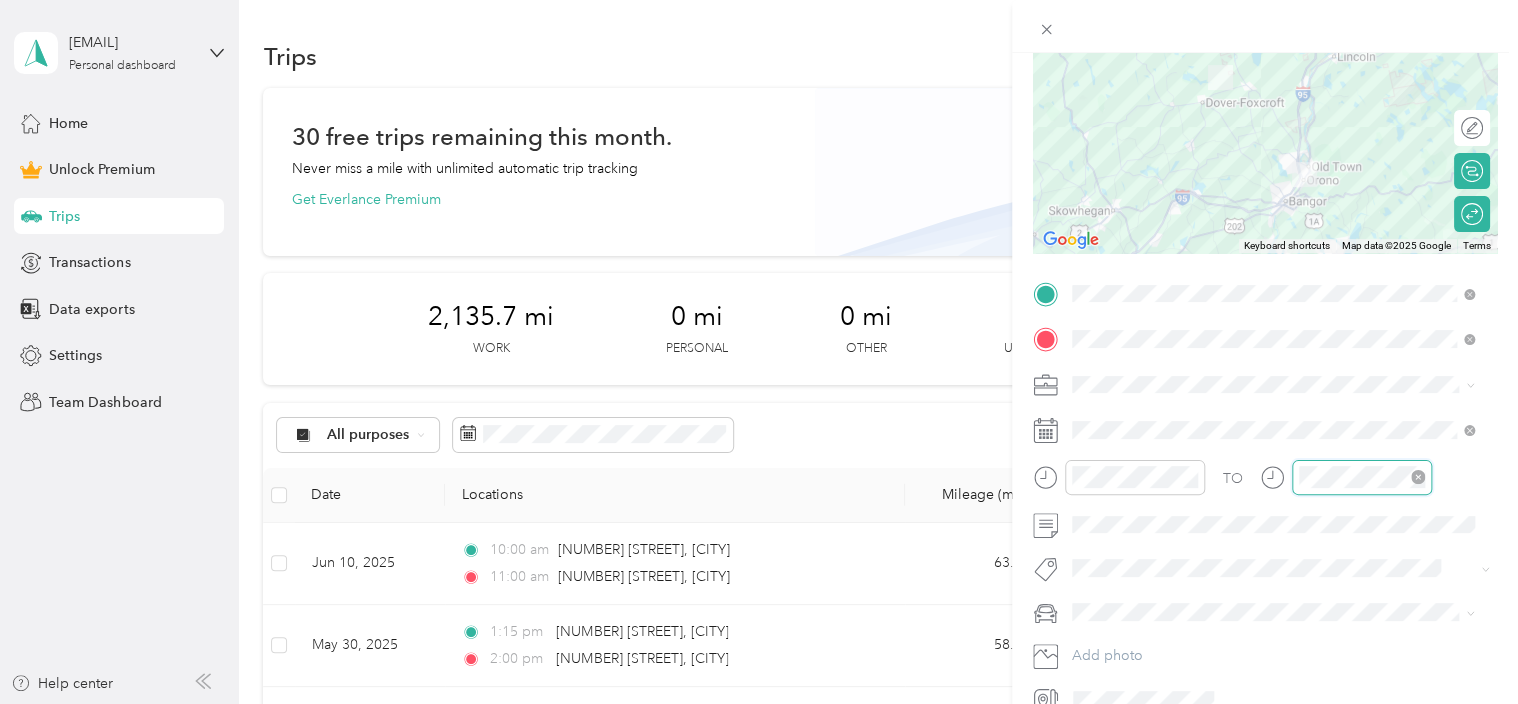 scroll, scrollTop: 923, scrollLeft: 0, axis: vertical 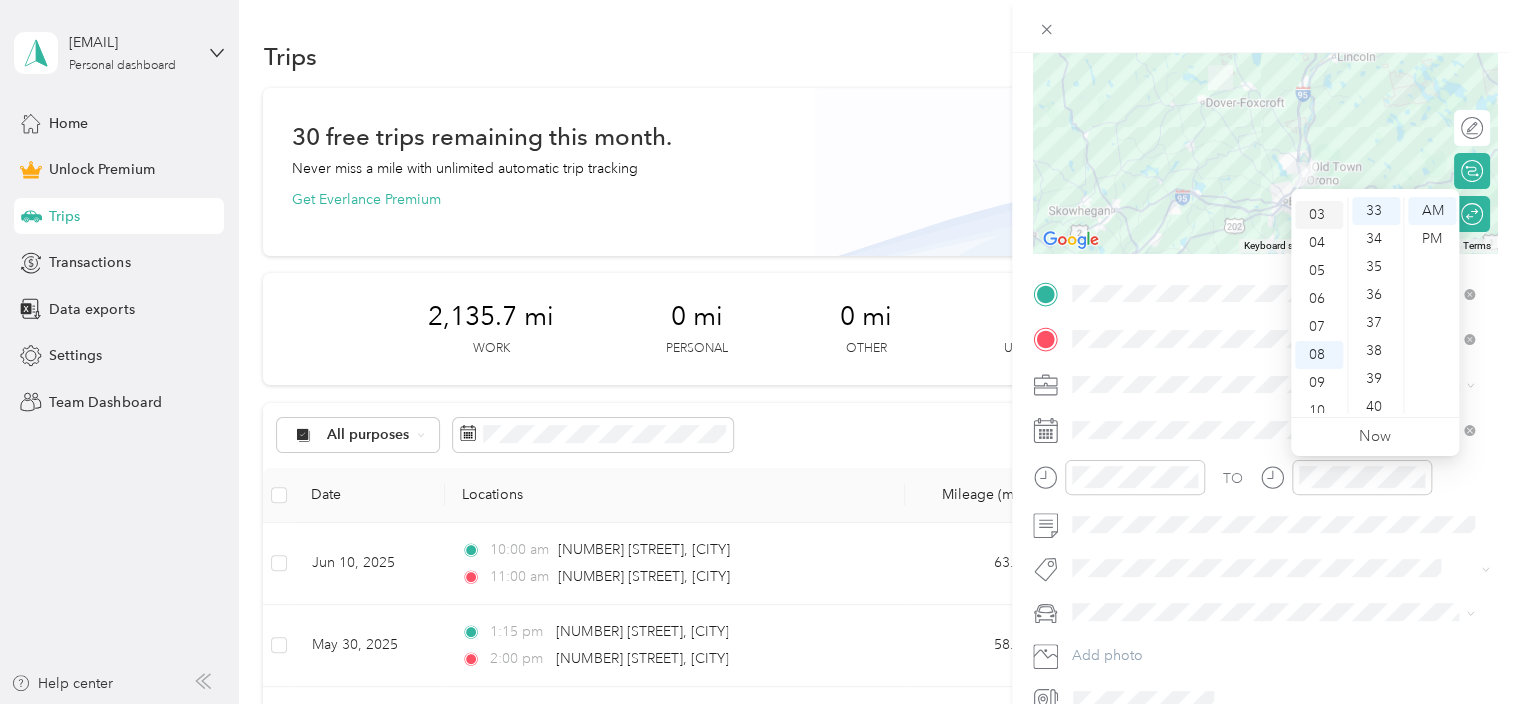 click on "03" at bounding box center (1319, 215) 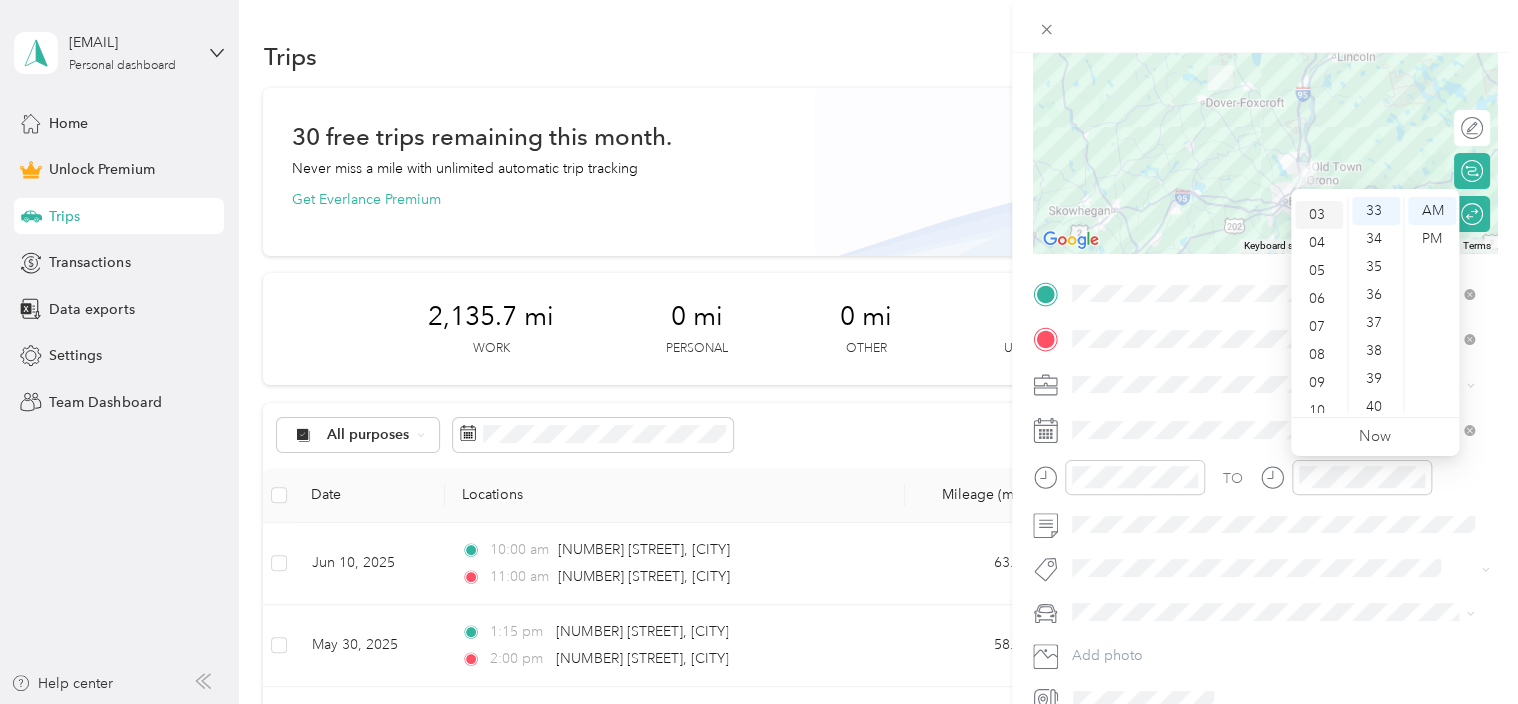 scroll, scrollTop: 84, scrollLeft: 0, axis: vertical 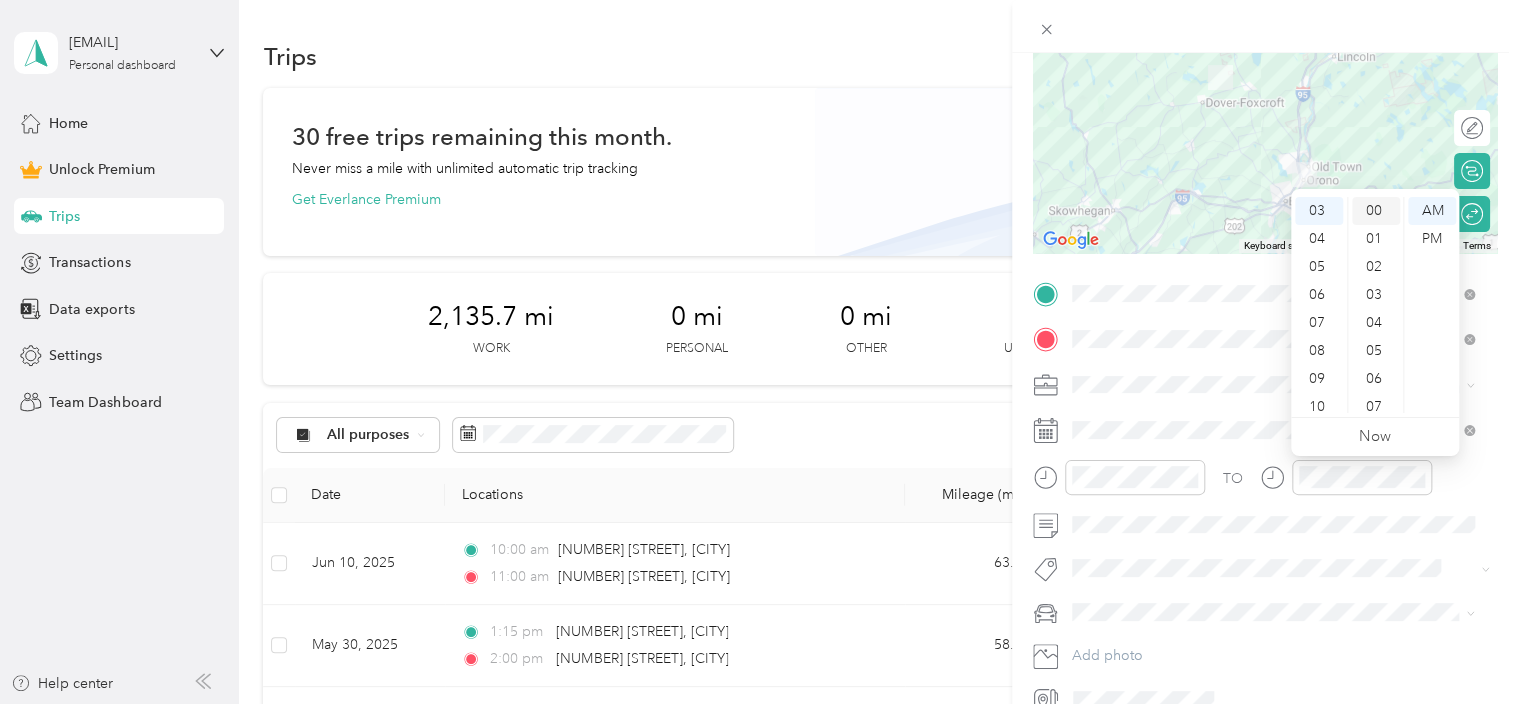 click on "00" at bounding box center (1376, 211) 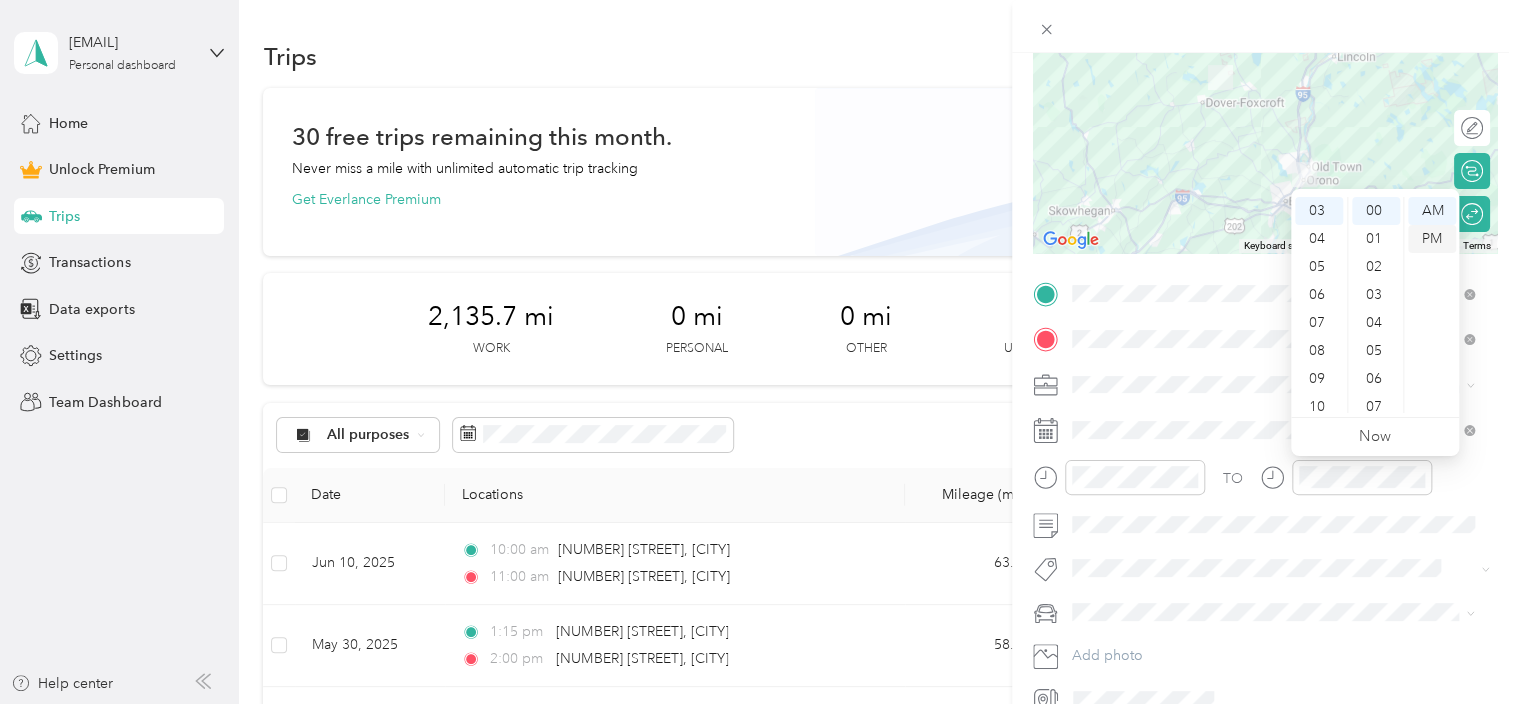 click on "PM" at bounding box center (1432, 239) 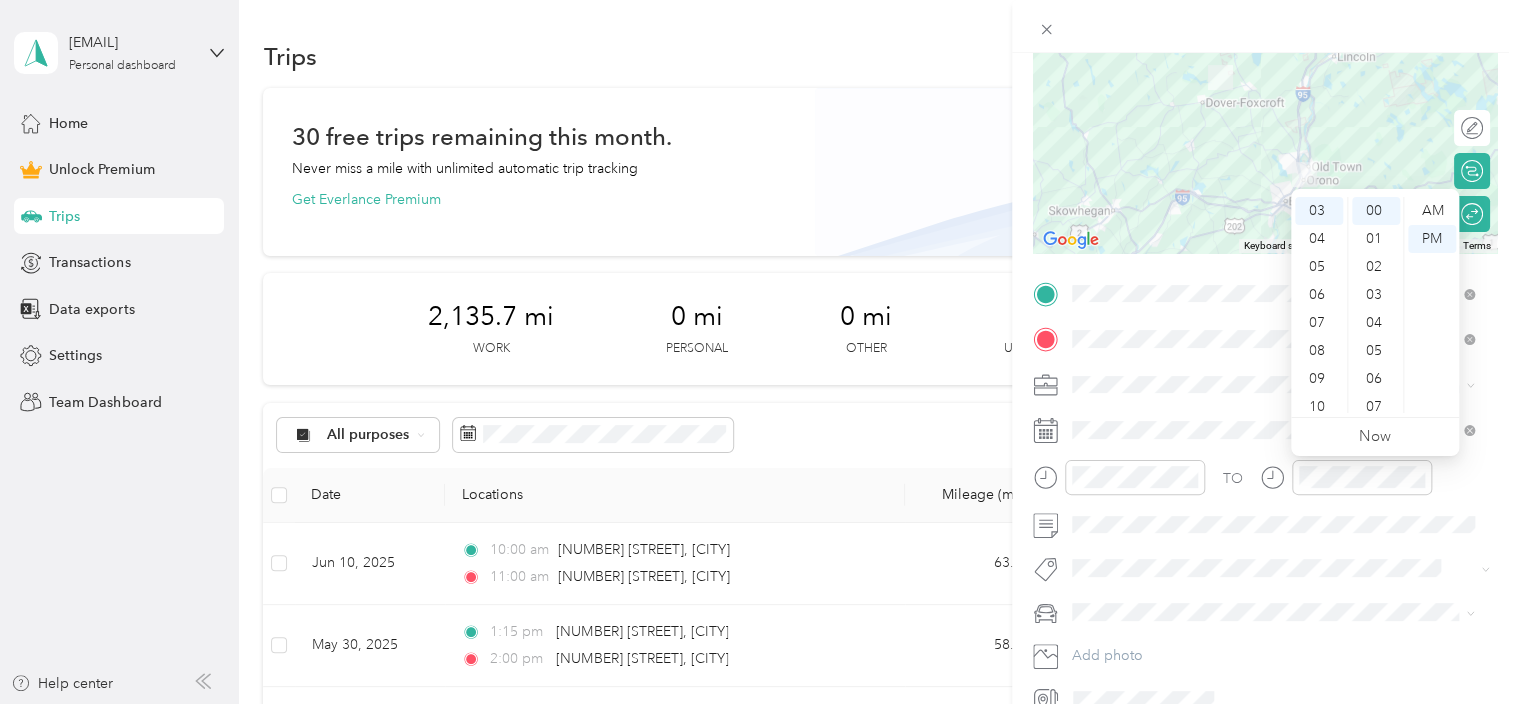 click on "New Trip Save This trip cannot be edited because it is either under review, approved, or paid. Contact your Team Manager to edit it. Miles To navigate the map with touch gestures double-tap and hold your finger on the map, then drag the map. ← Move left → Move right ↑ Move up ↓ Move down + Zoom in - Zoom out Home Jump left by 75% End Jump right by 75% Page Up Jump up by 75% Page Down Jump down by 75% Keyboard shortcuts Map Data Map data ©2025 Google Map data ©2025 Google 20 km  Click to toggle between metric and imperial units Terms Report a map error Edit route Calculate route Round trip TO Add photo" at bounding box center [1265, 291] 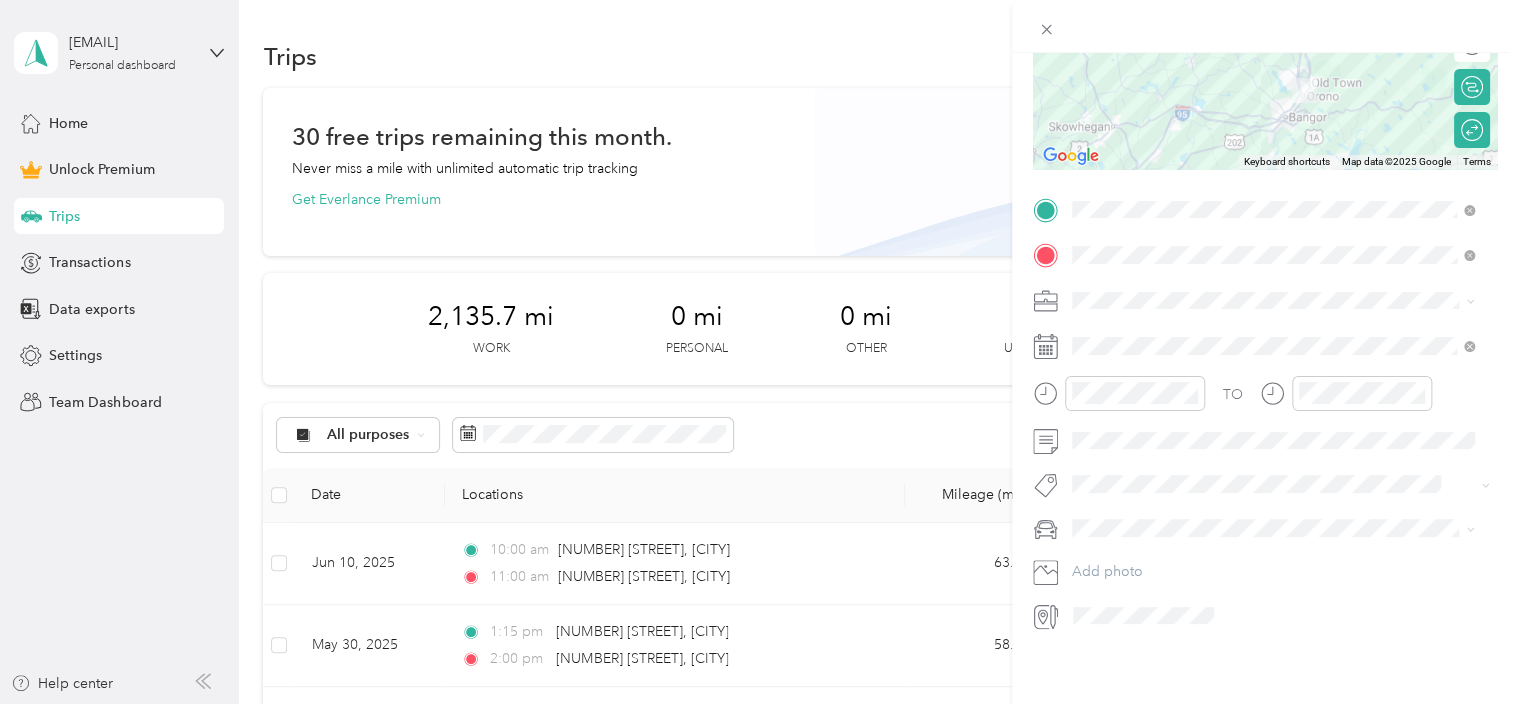 scroll, scrollTop: 0, scrollLeft: 0, axis: both 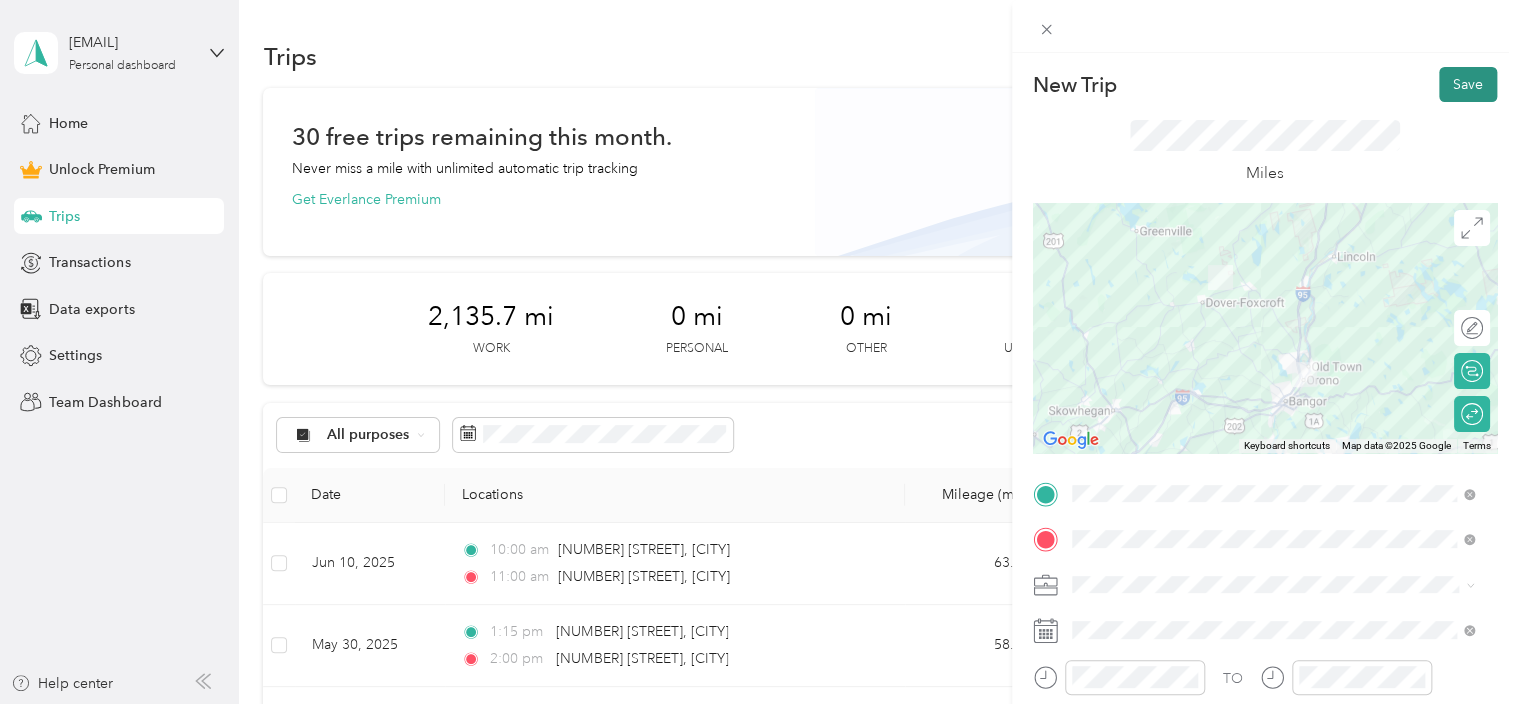 click on "Save" at bounding box center (1468, 84) 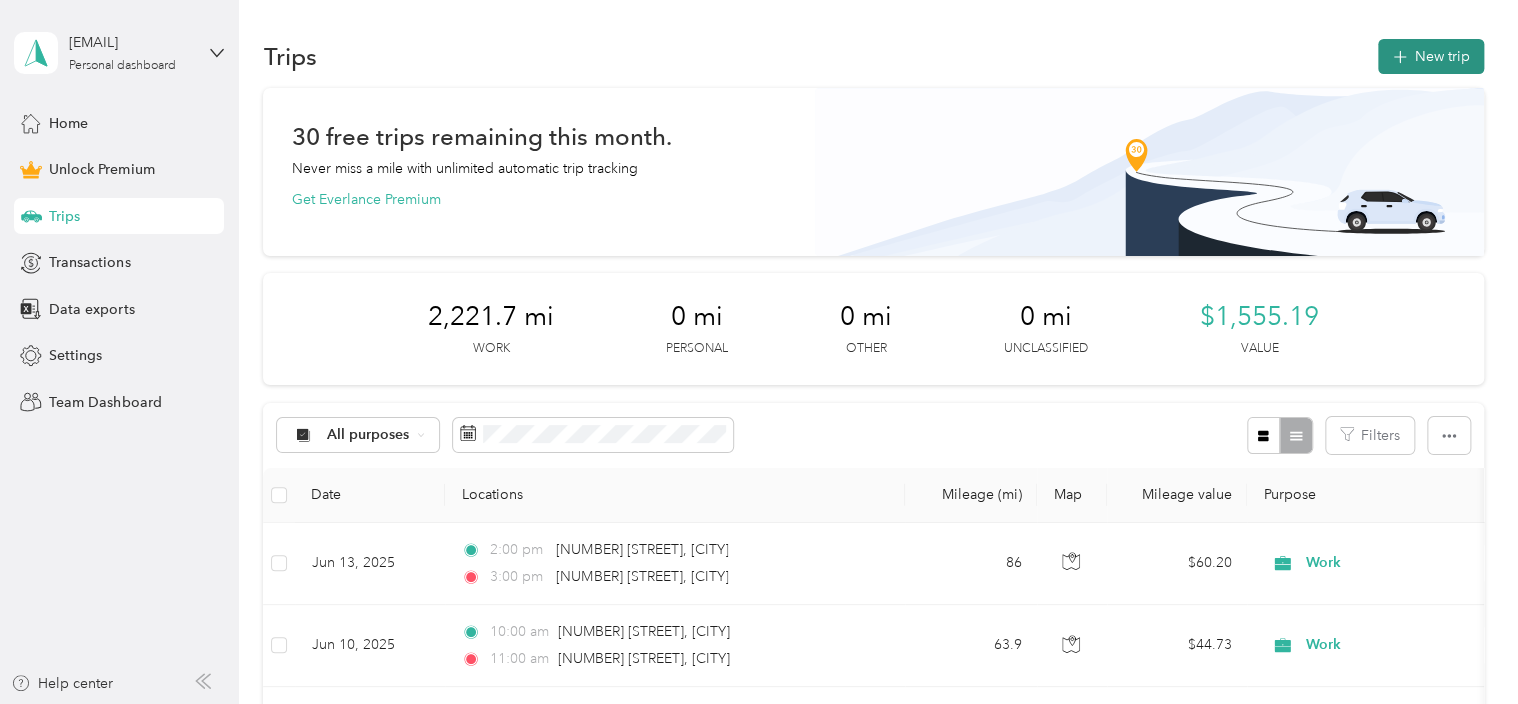 click on "New trip" at bounding box center (1431, 56) 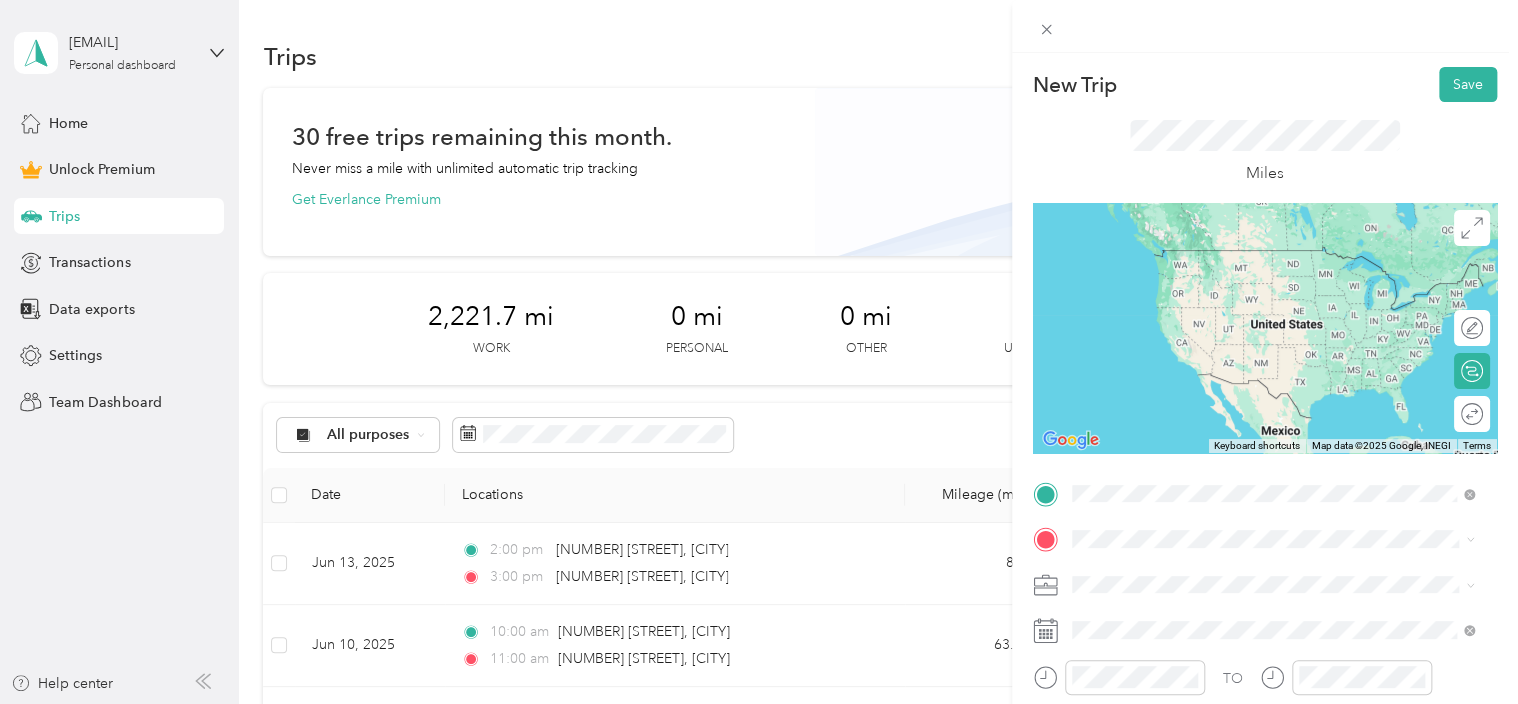 click on "[NUMBER] [STREET]
[CITY], [STATE] [POSTAL_CODE], [COUNTRY]" at bounding box center (1253, 258) 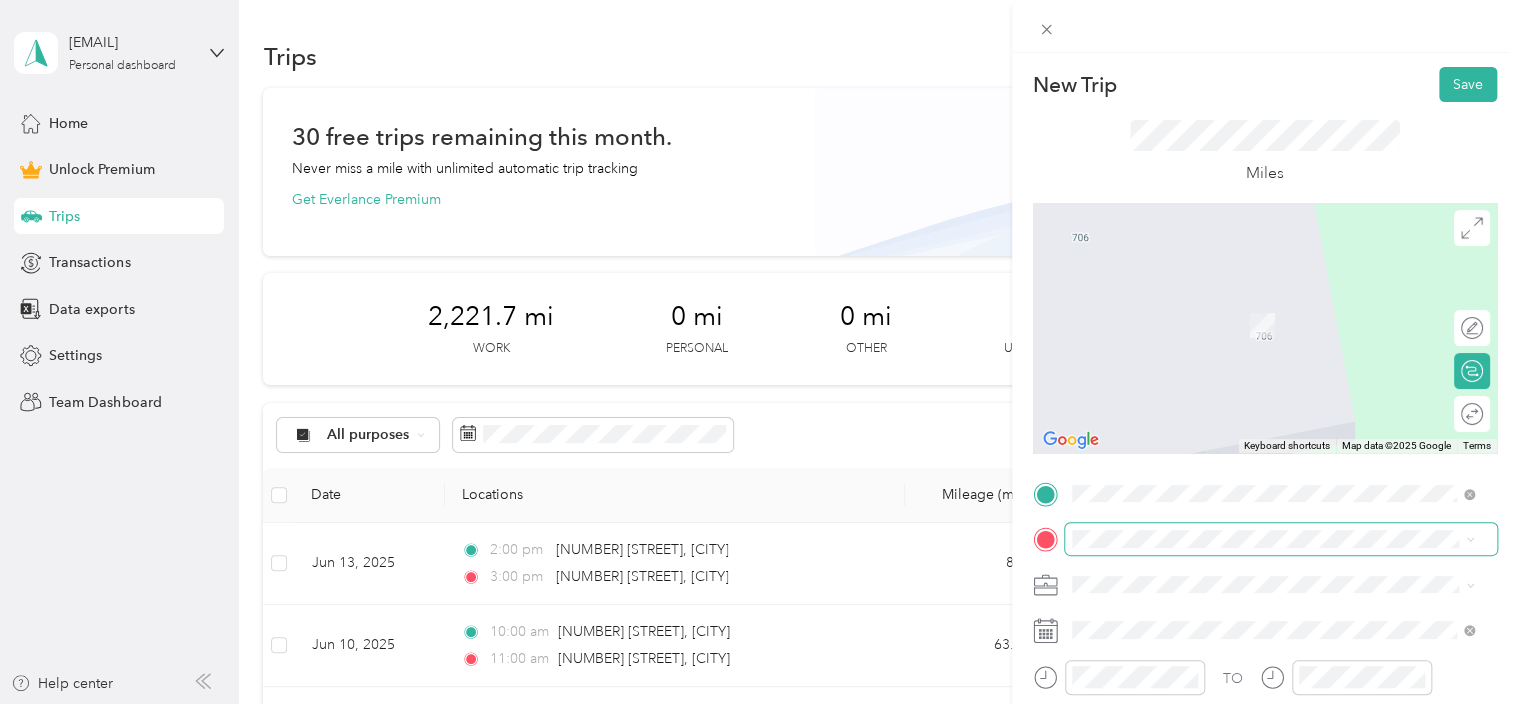 click at bounding box center [1281, 539] 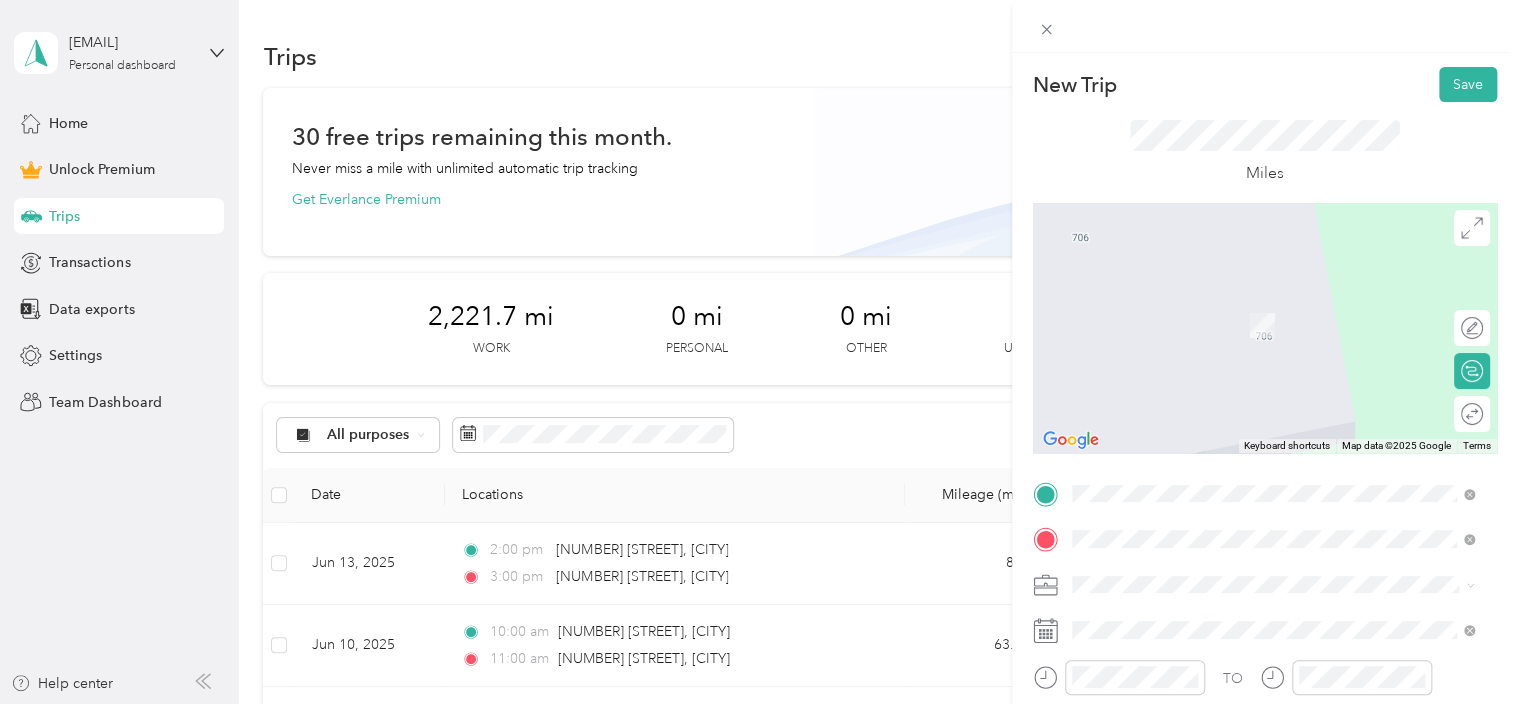 click on "[NUMBER] [STREET]
[CITY], [STATE] [POSTAL_CODE], [COUNTRY]" at bounding box center (1253, 472) 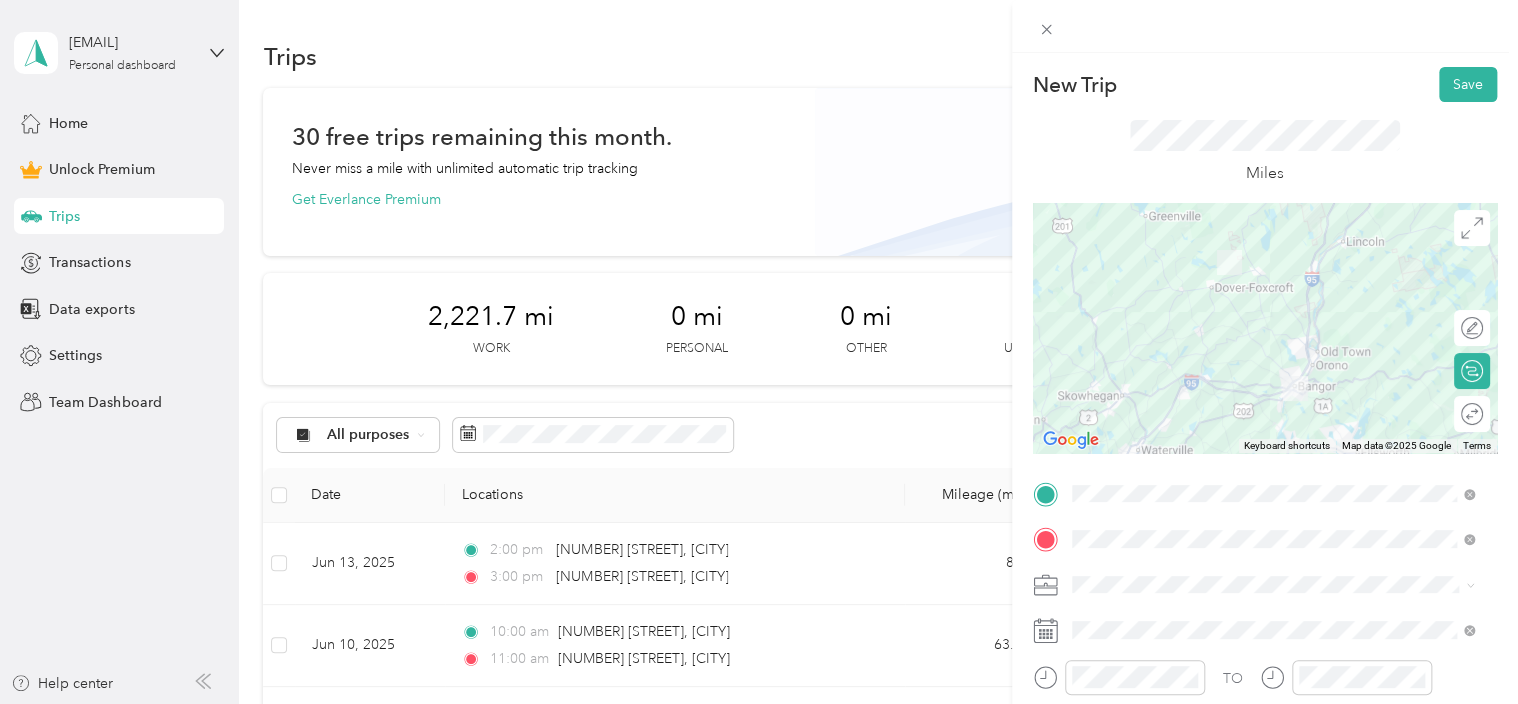 click at bounding box center (1595, 414) 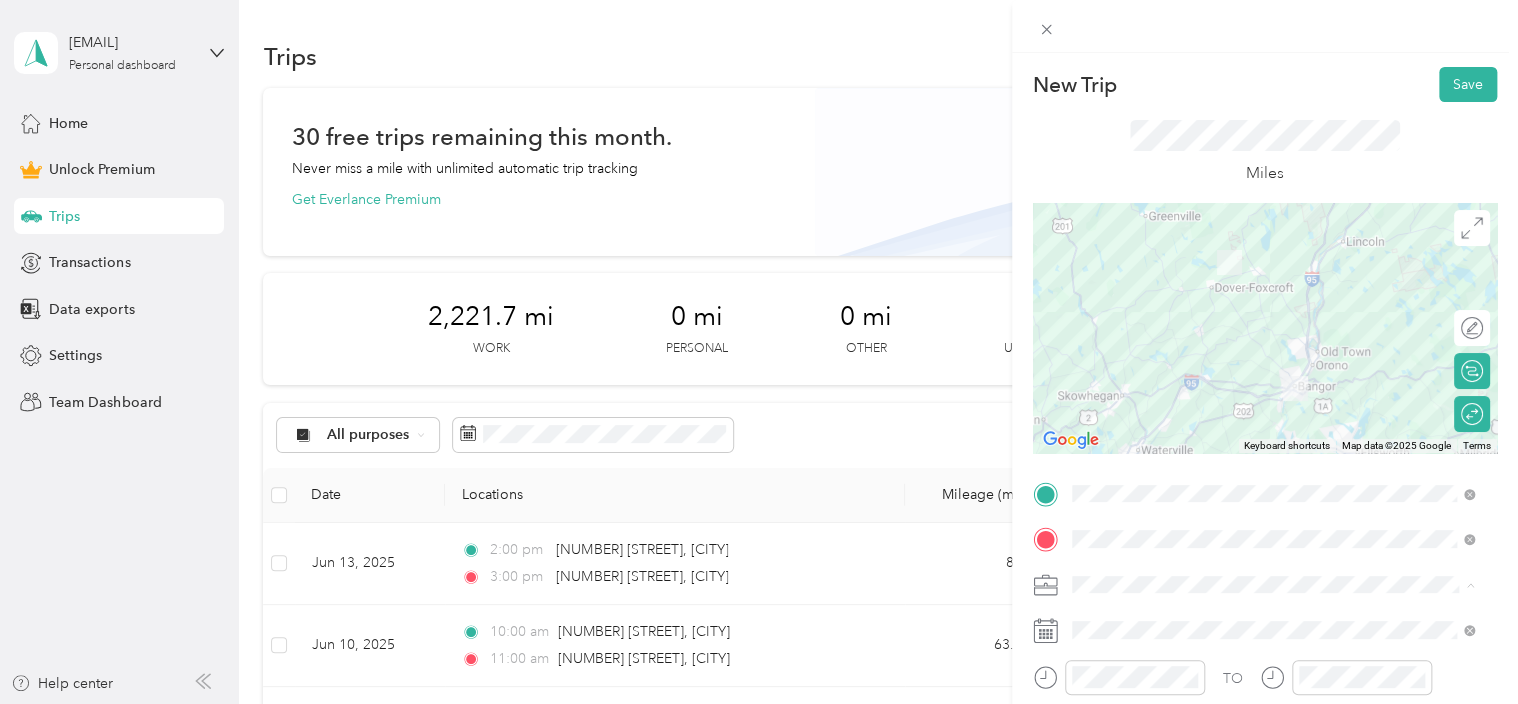 click on "Work" at bounding box center [1273, 304] 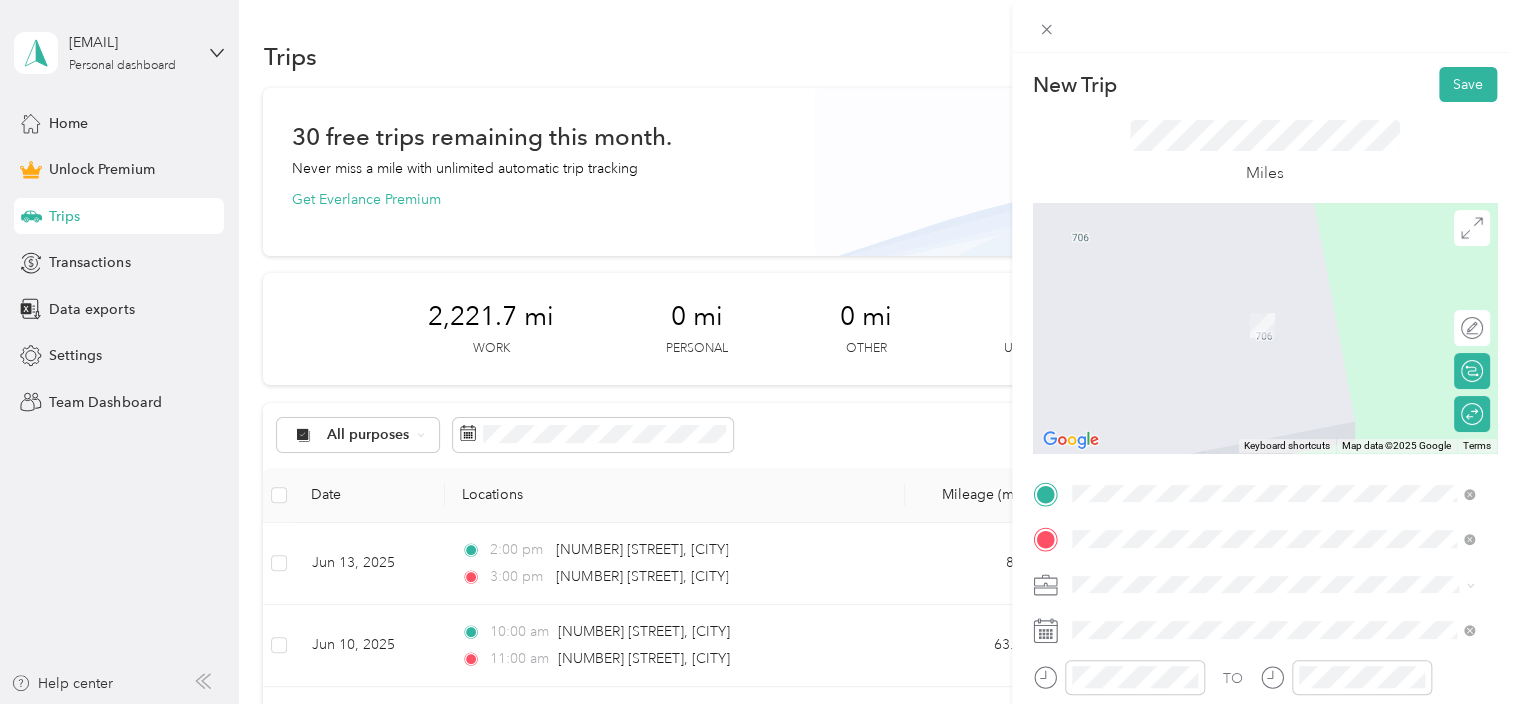 click on "[NUMBER] [STREET]
[CITY], [STATE] [POSTAL_CODE], [COUNTRY]" at bounding box center (1253, 325) 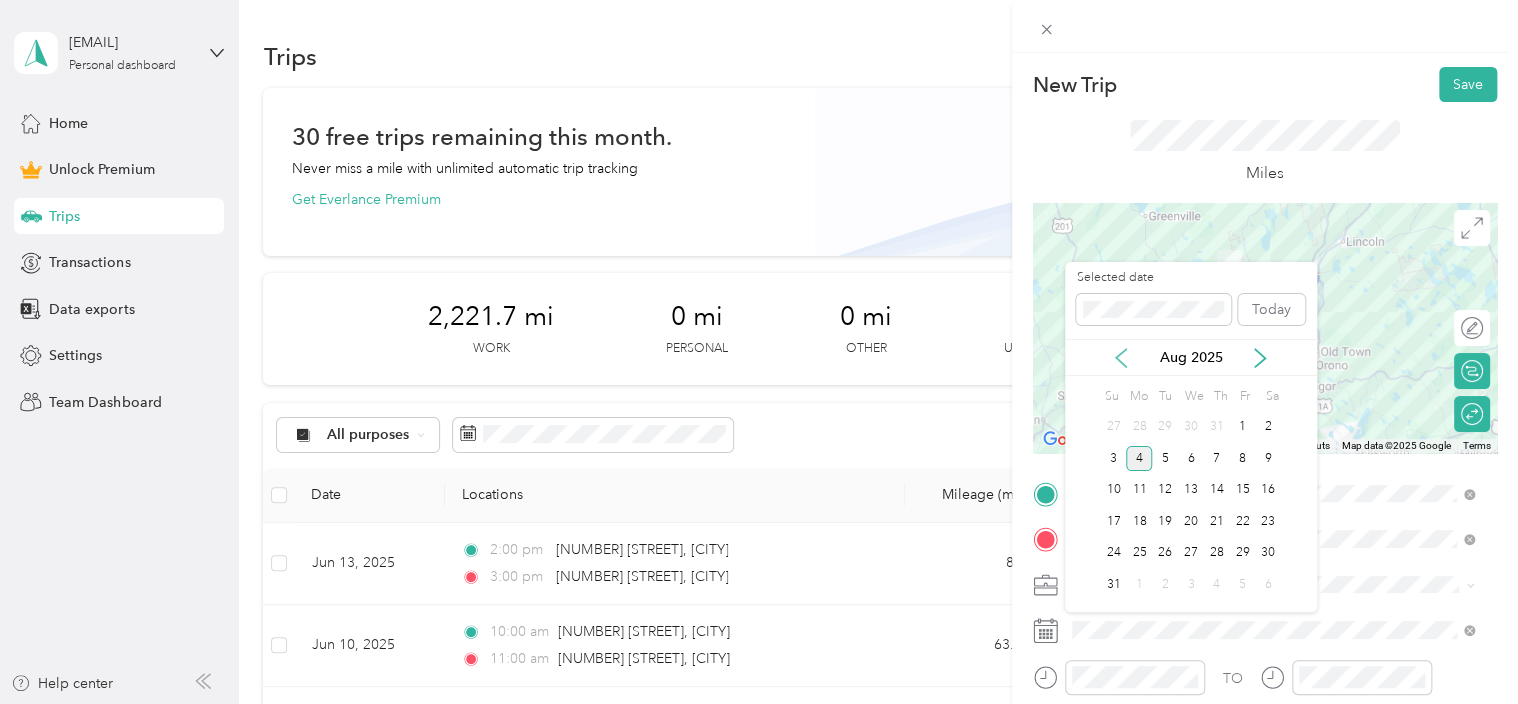 click 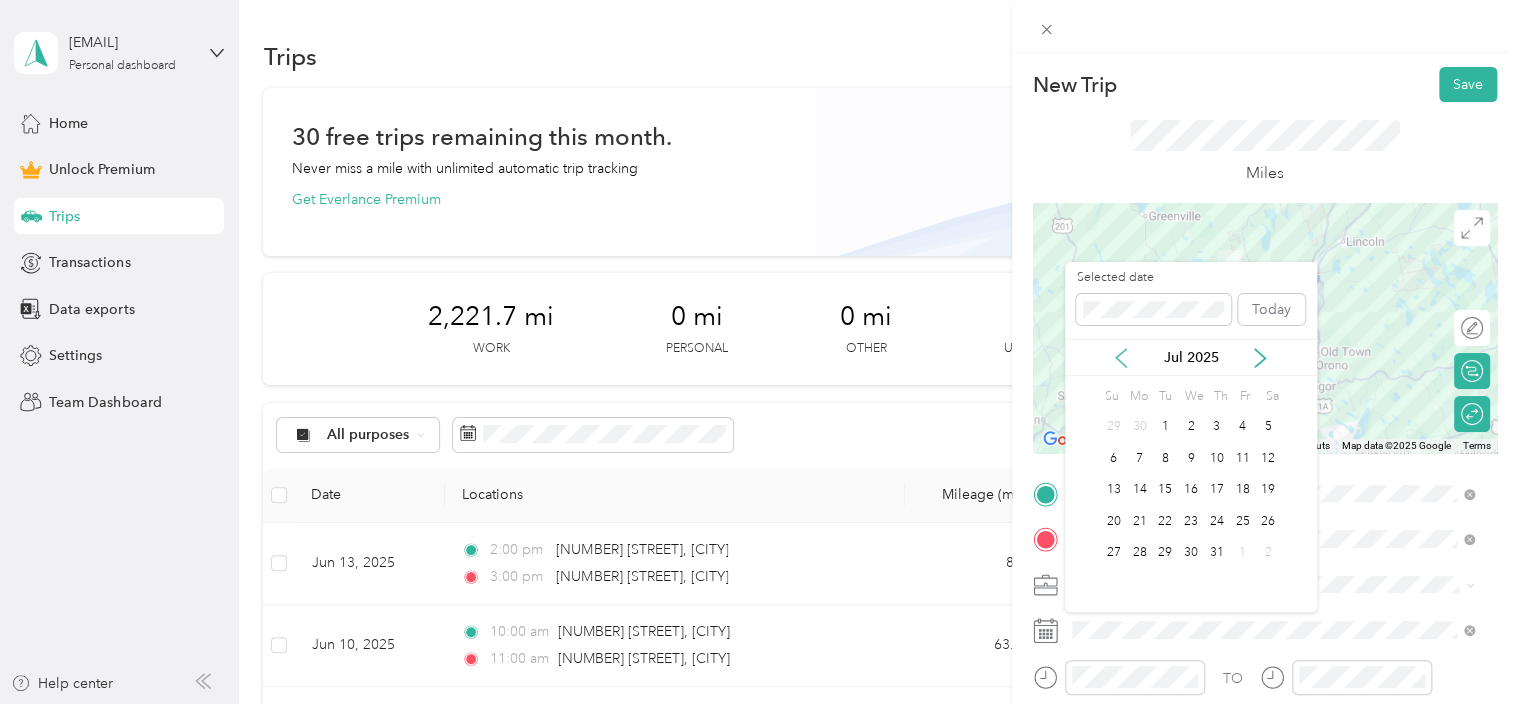 click 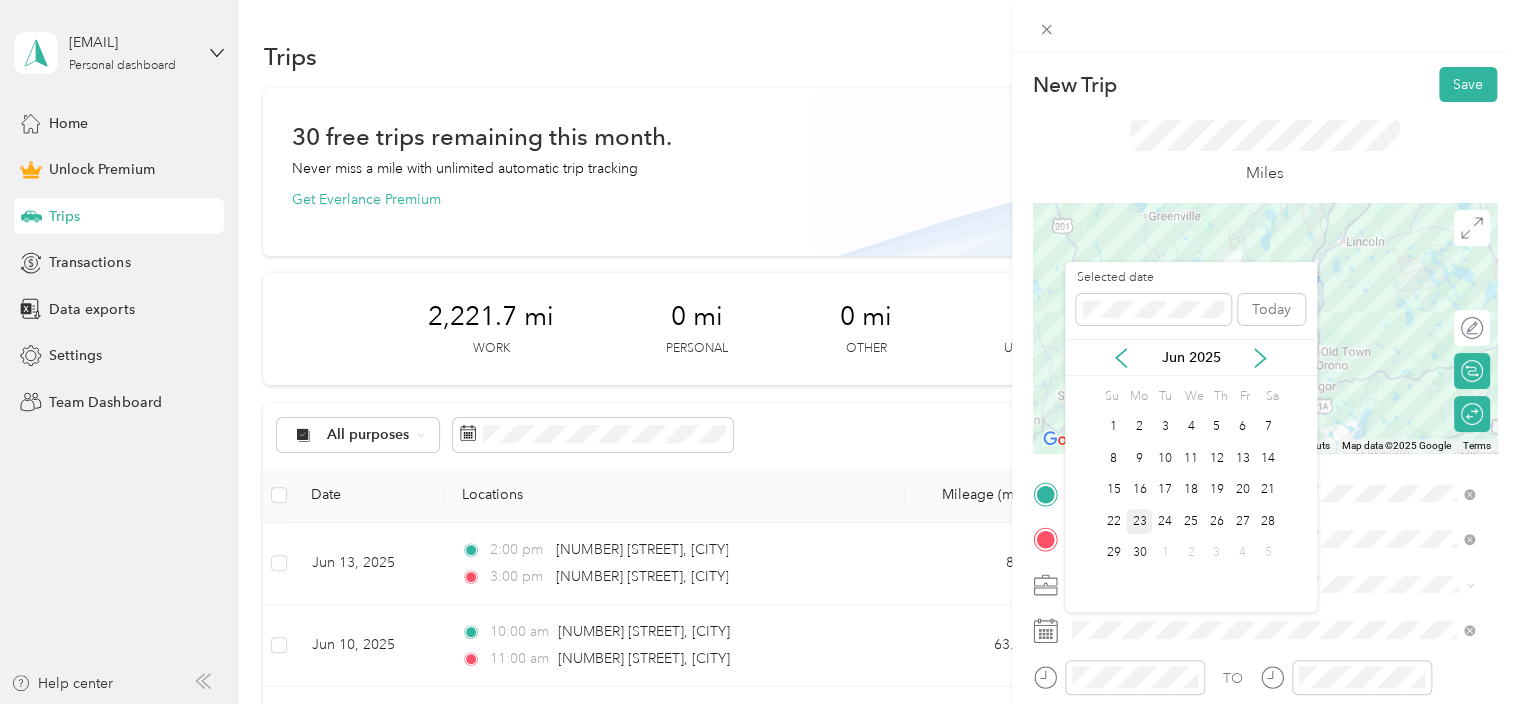 click on "23" at bounding box center (1139, 521) 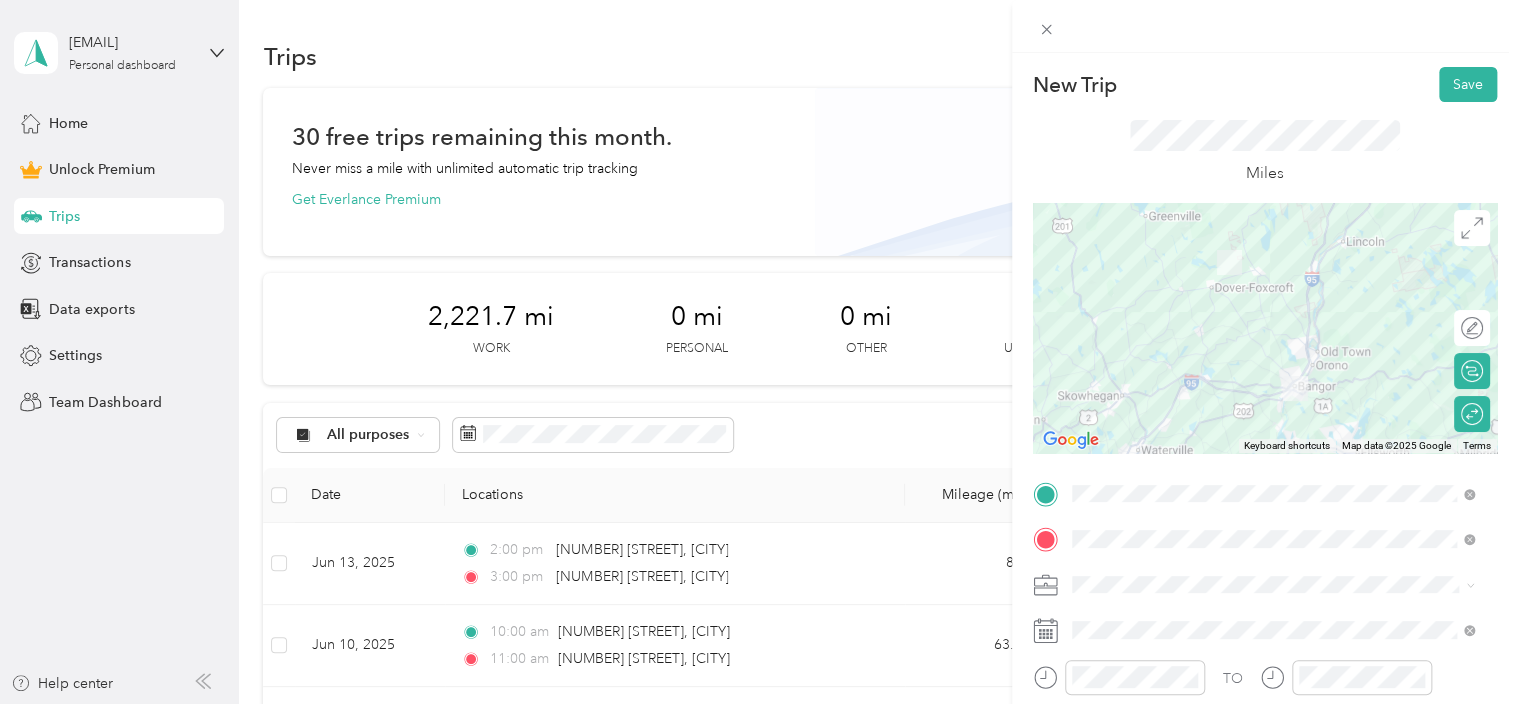 scroll, scrollTop: 100, scrollLeft: 0, axis: vertical 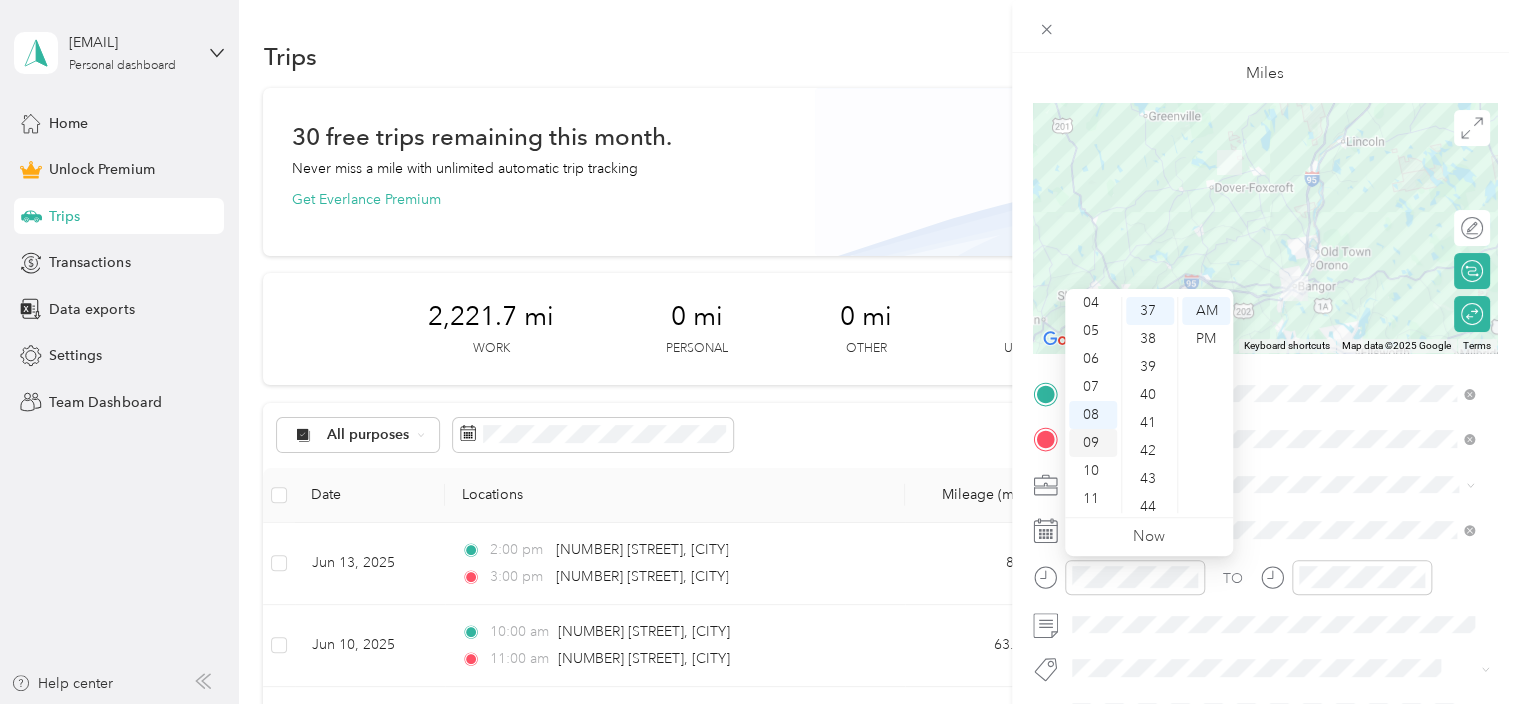 click on "09" at bounding box center (1093, 443) 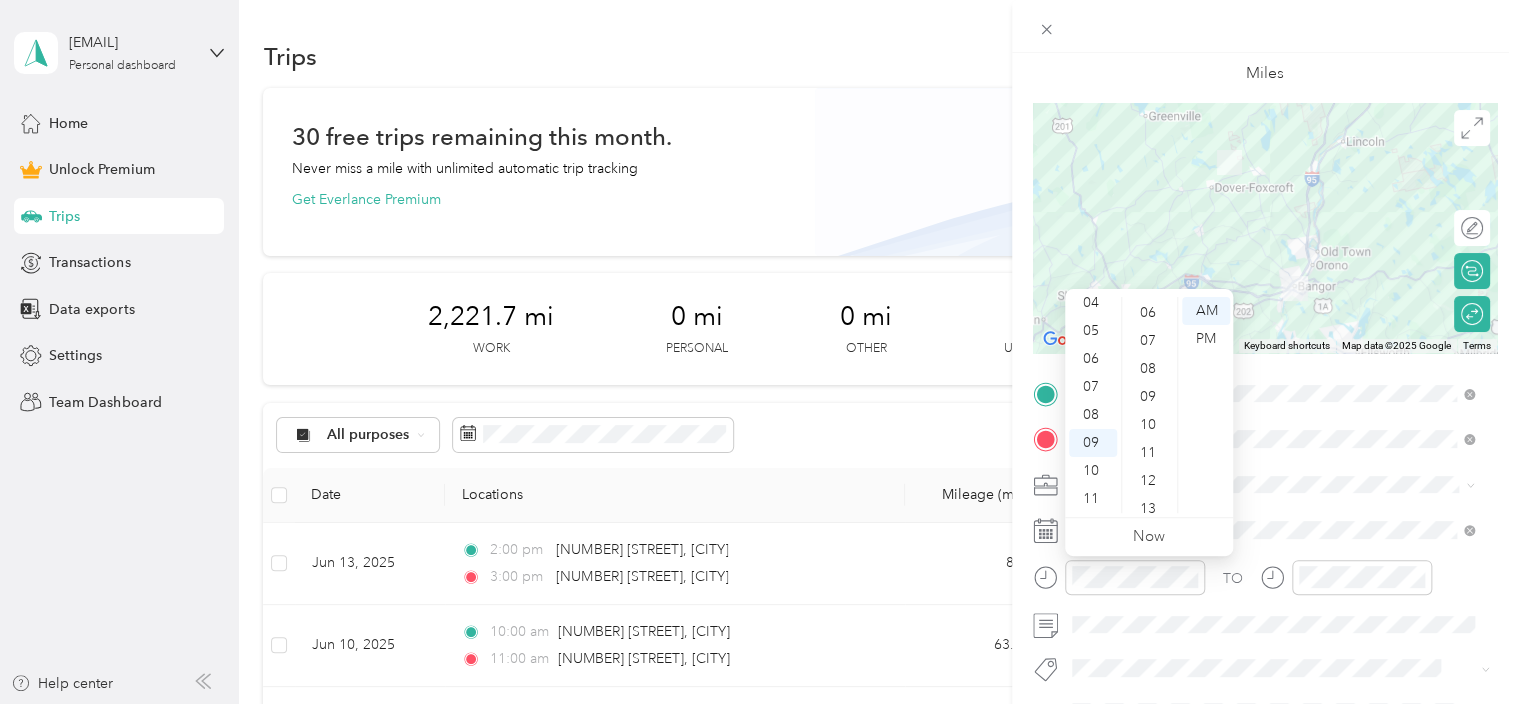 scroll, scrollTop: 0, scrollLeft: 0, axis: both 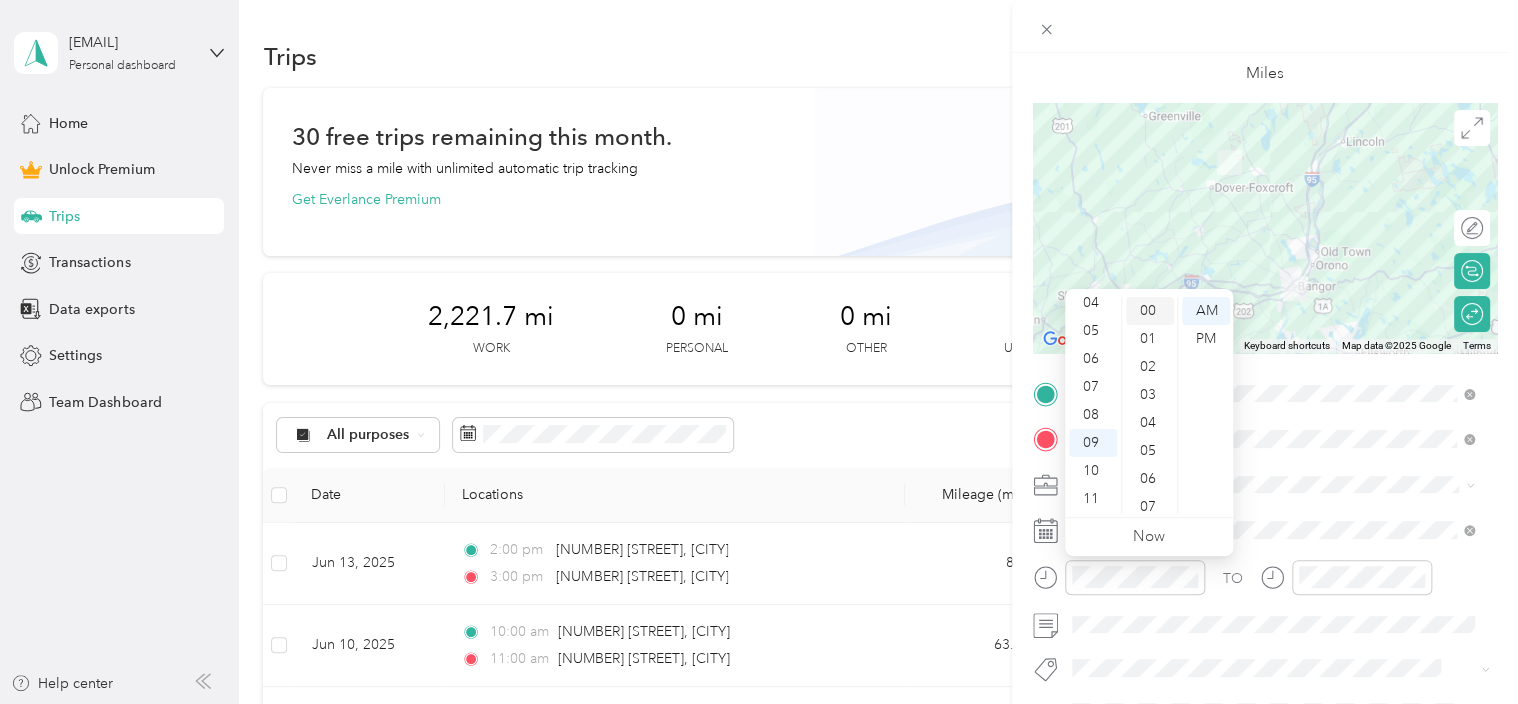 click on "00" at bounding box center (1150, 311) 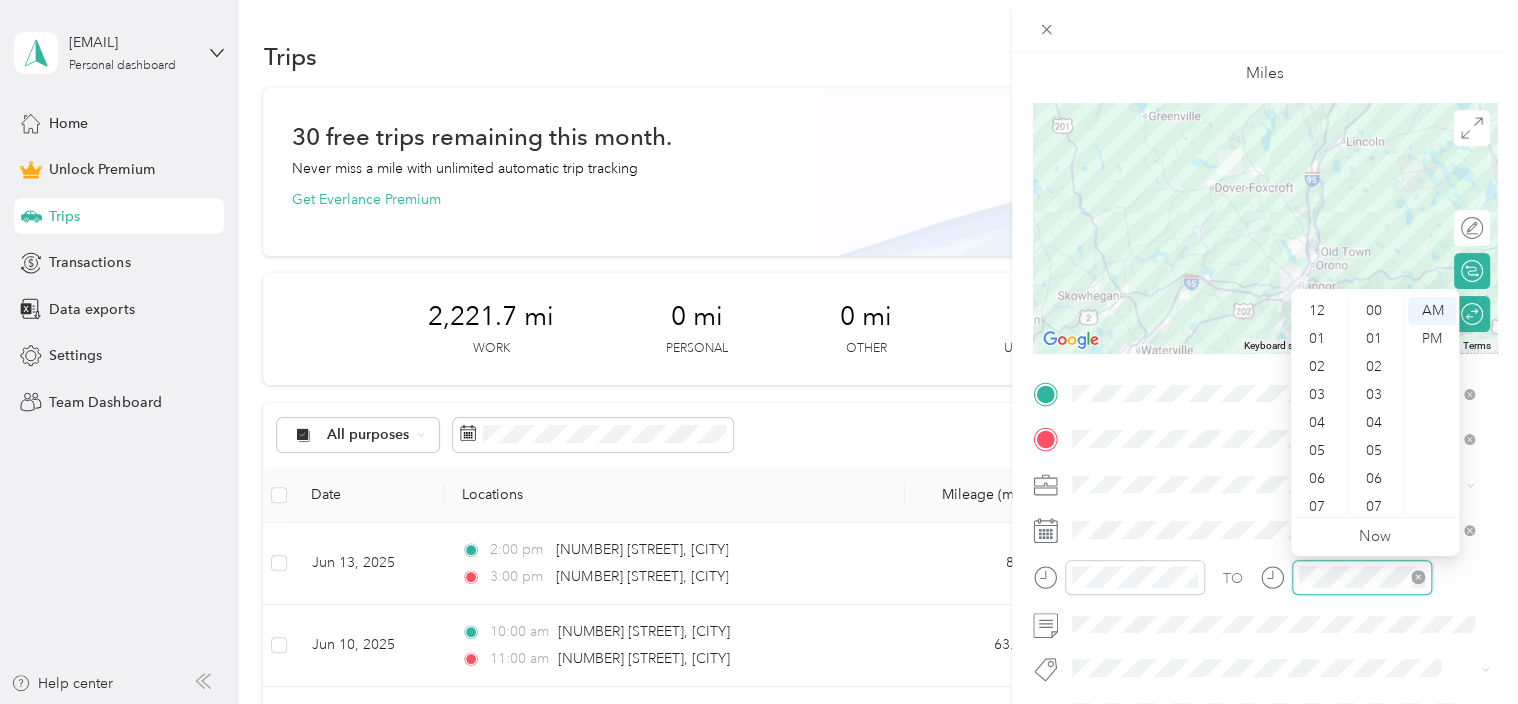 scroll, scrollTop: 1036, scrollLeft: 0, axis: vertical 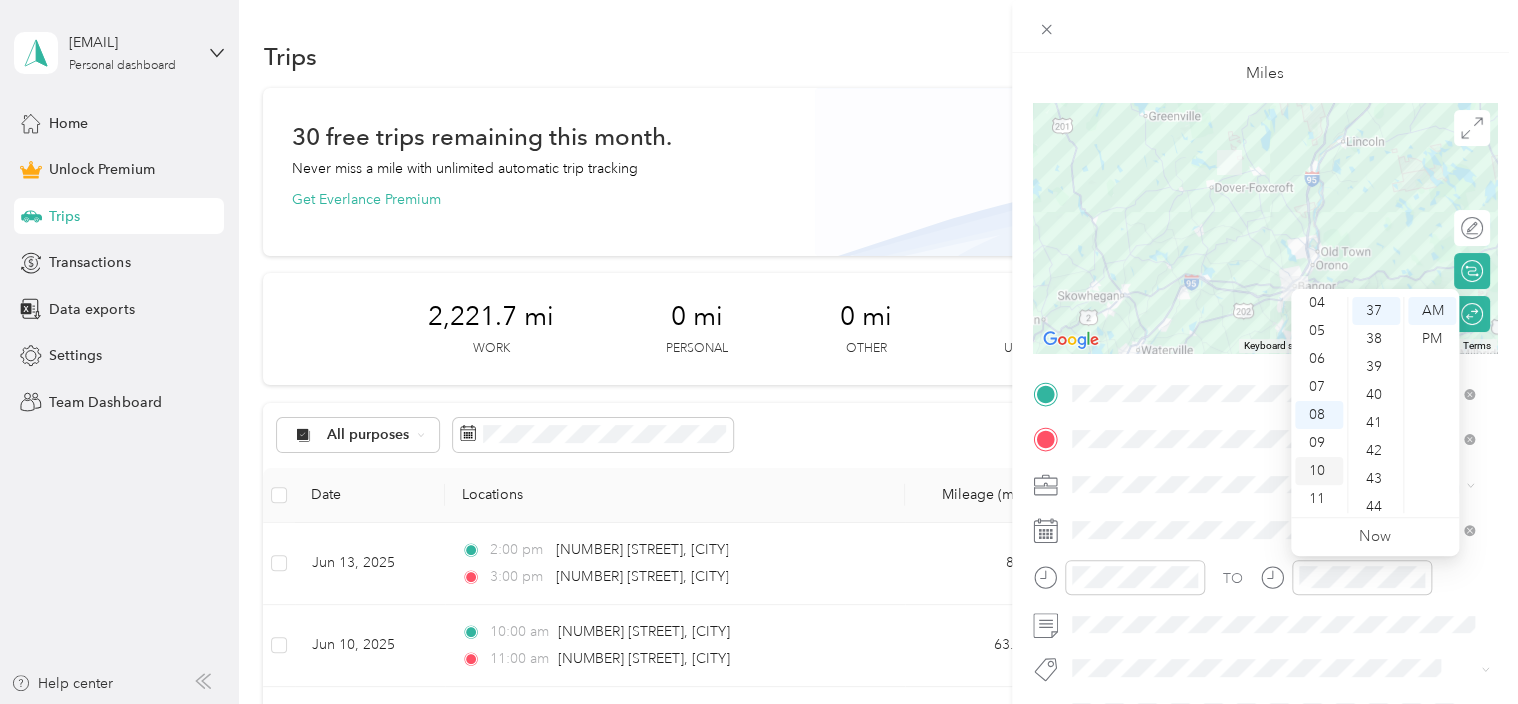 click on "10" at bounding box center [1319, 471] 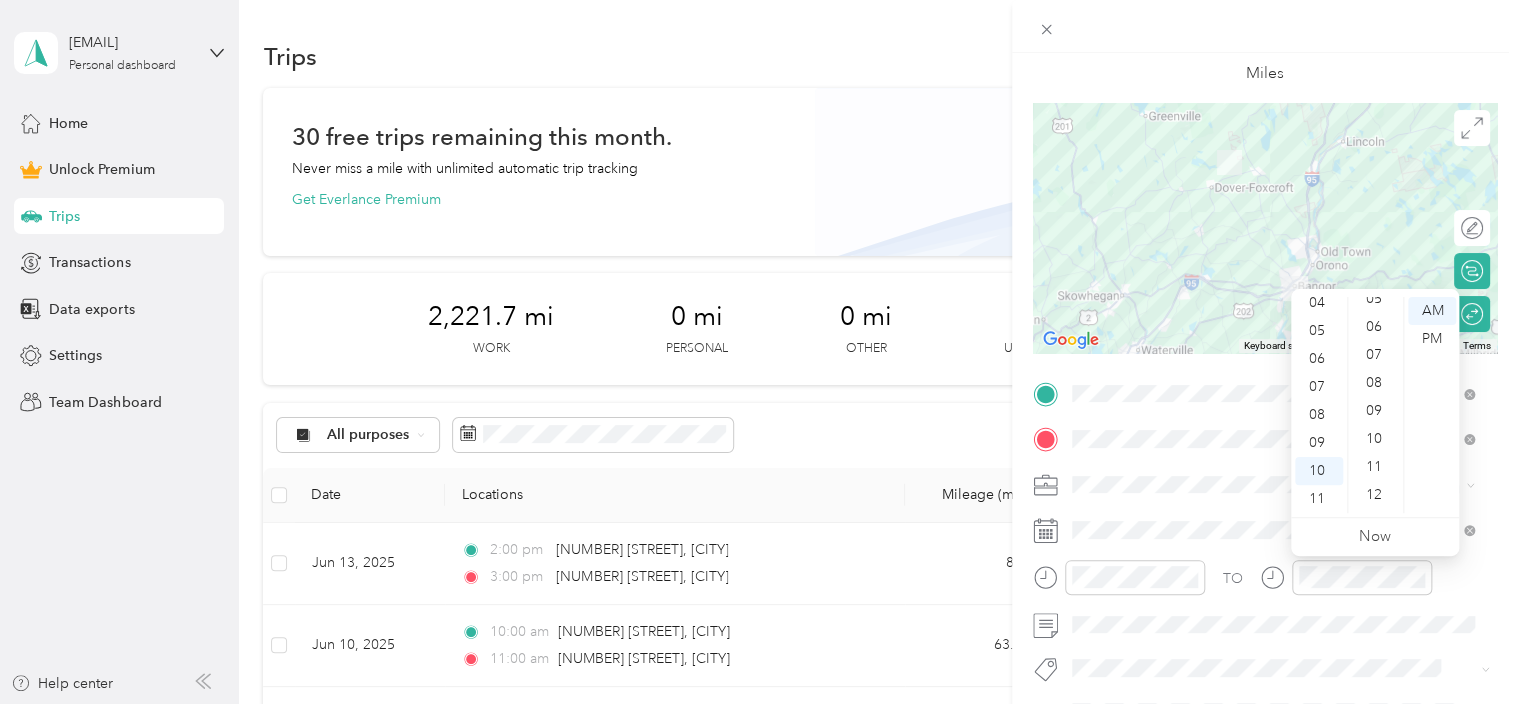 scroll, scrollTop: 0, scrollLeft: 0, axis: both 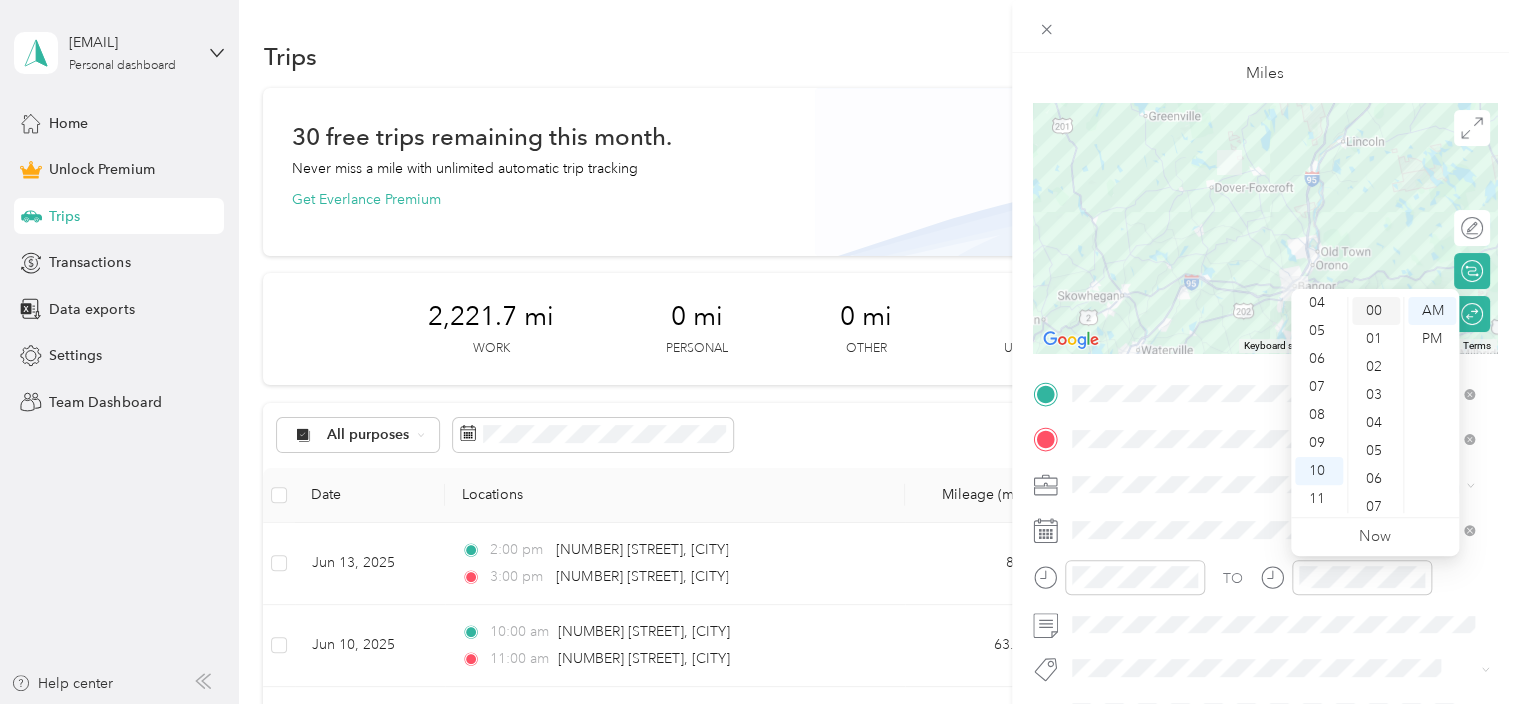click on "00" at bounding box center [1376, 311] 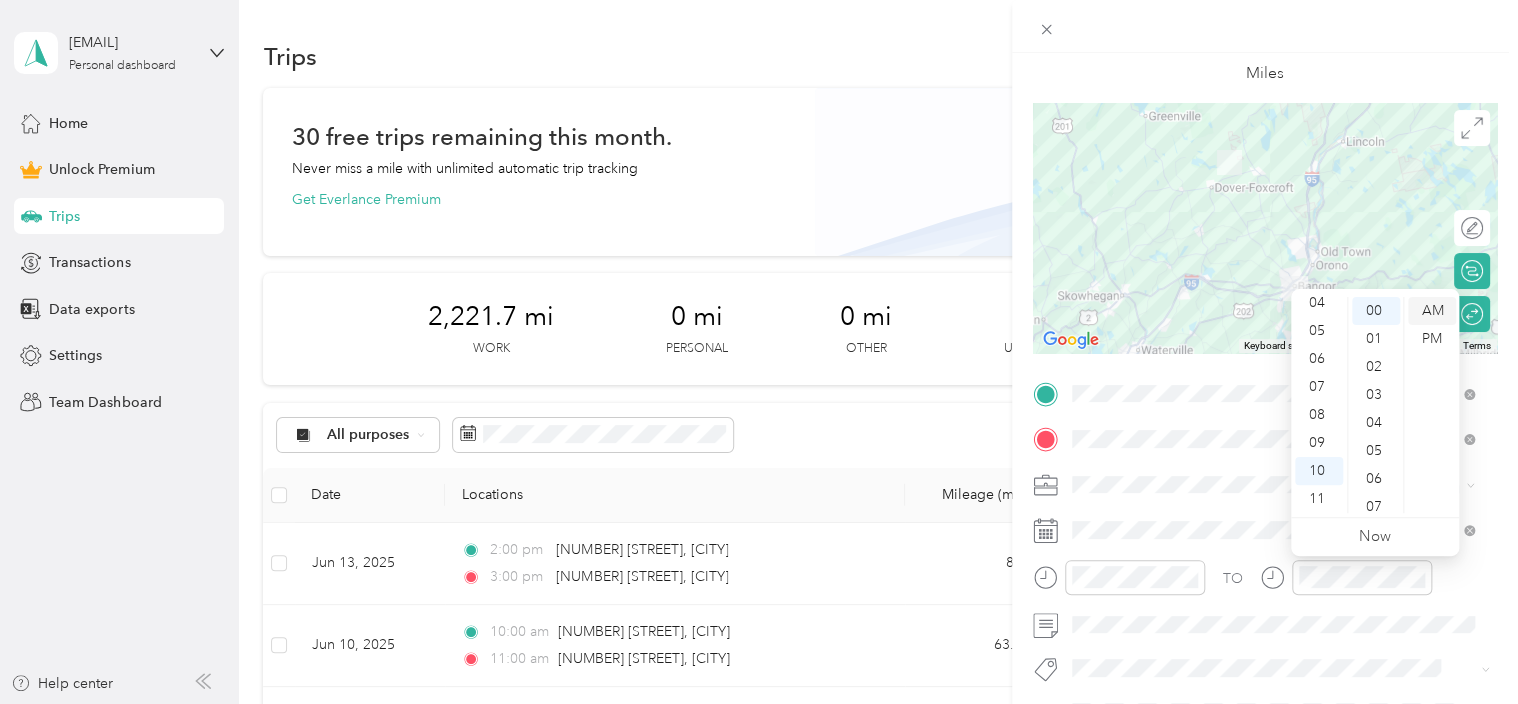 click on "AM" at bounding box center [1432, 311] 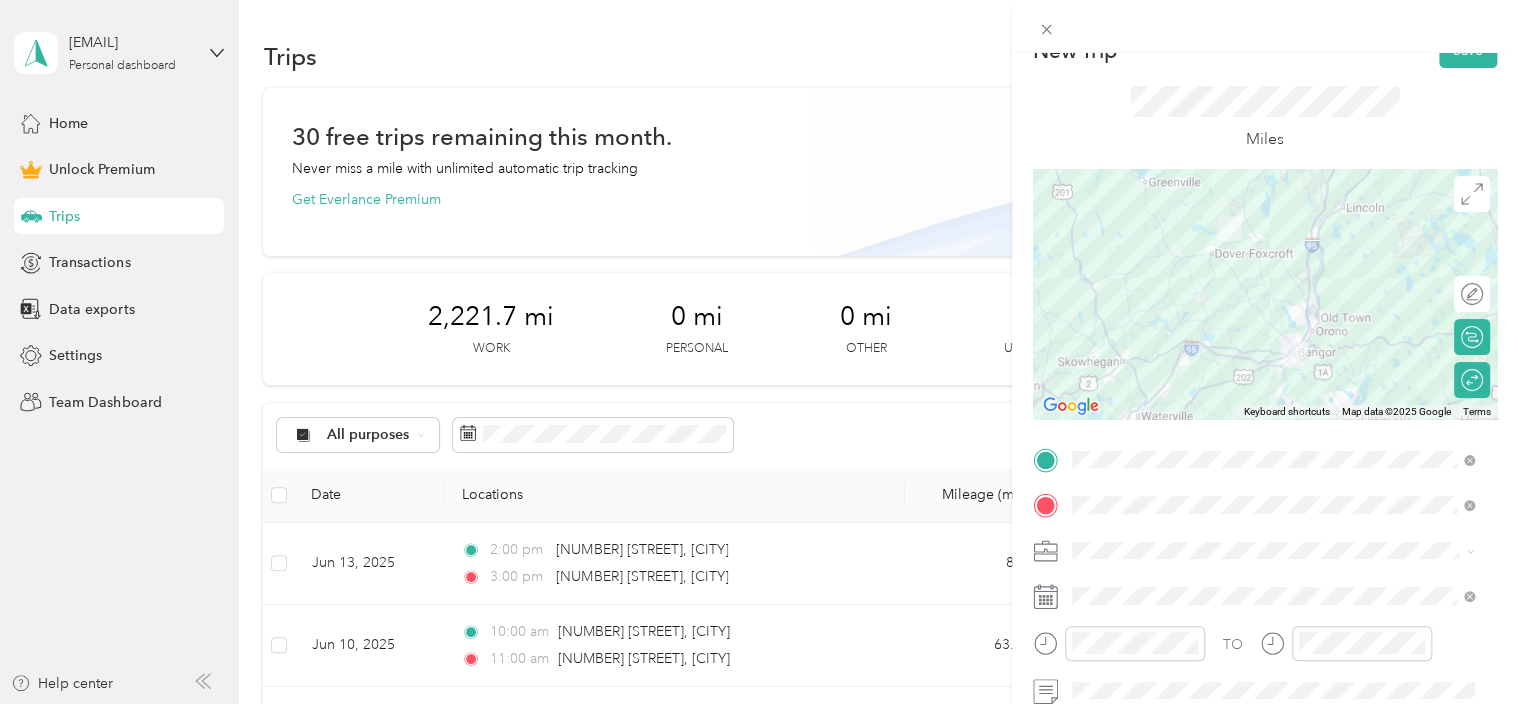 scroll, scrollTop: 0, scrollLeft: 0, axis: both 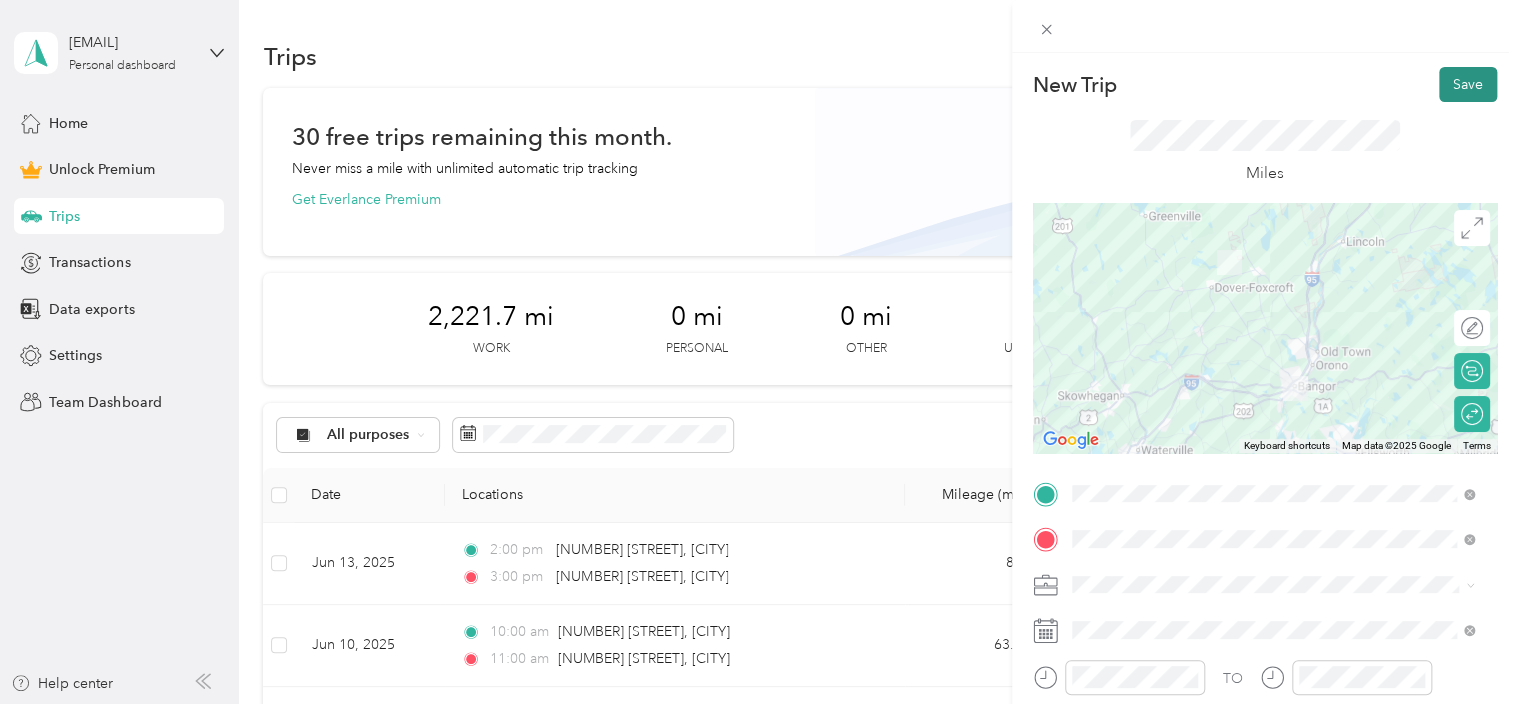 click on "Save" at bounding box center [1468, 84] 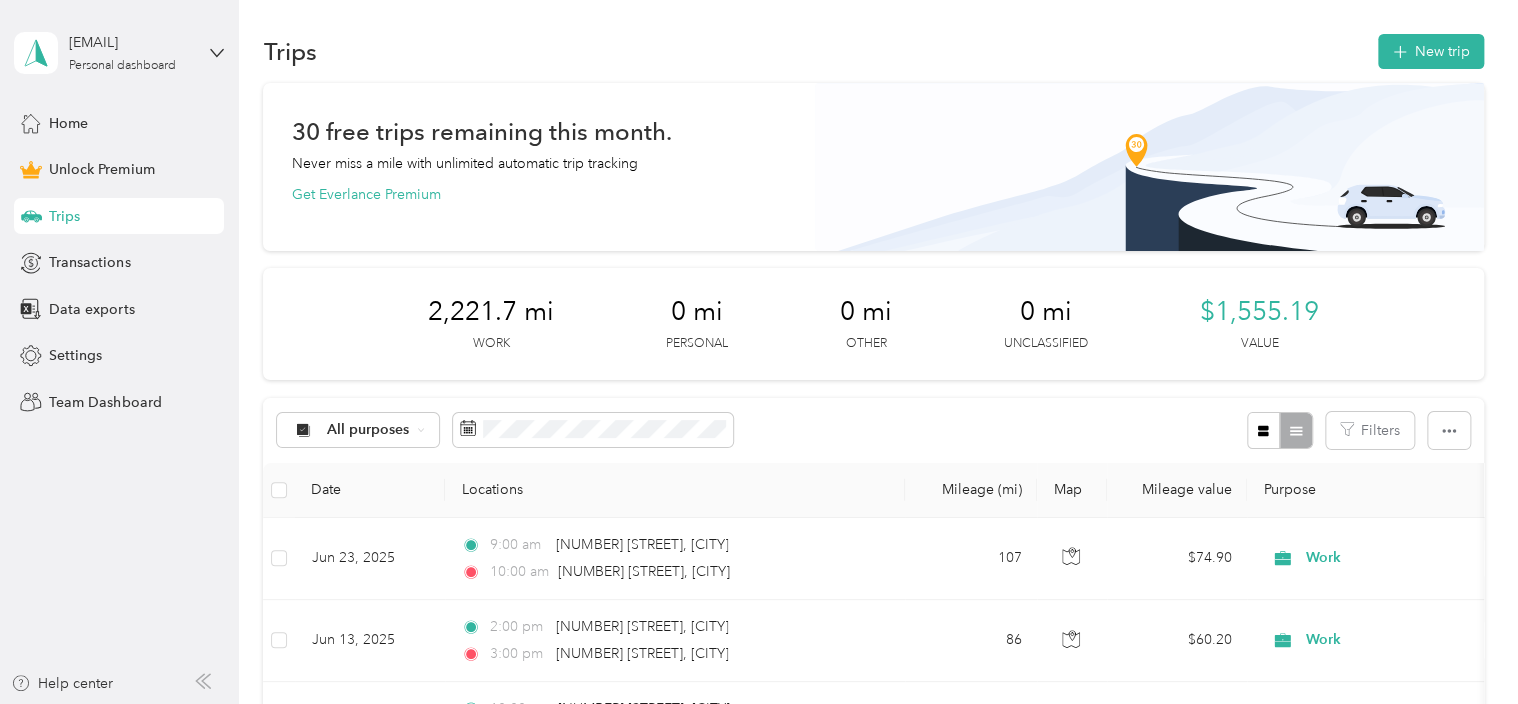 scroll, scrollTop: 0, scrollLeft: 0, axis: both 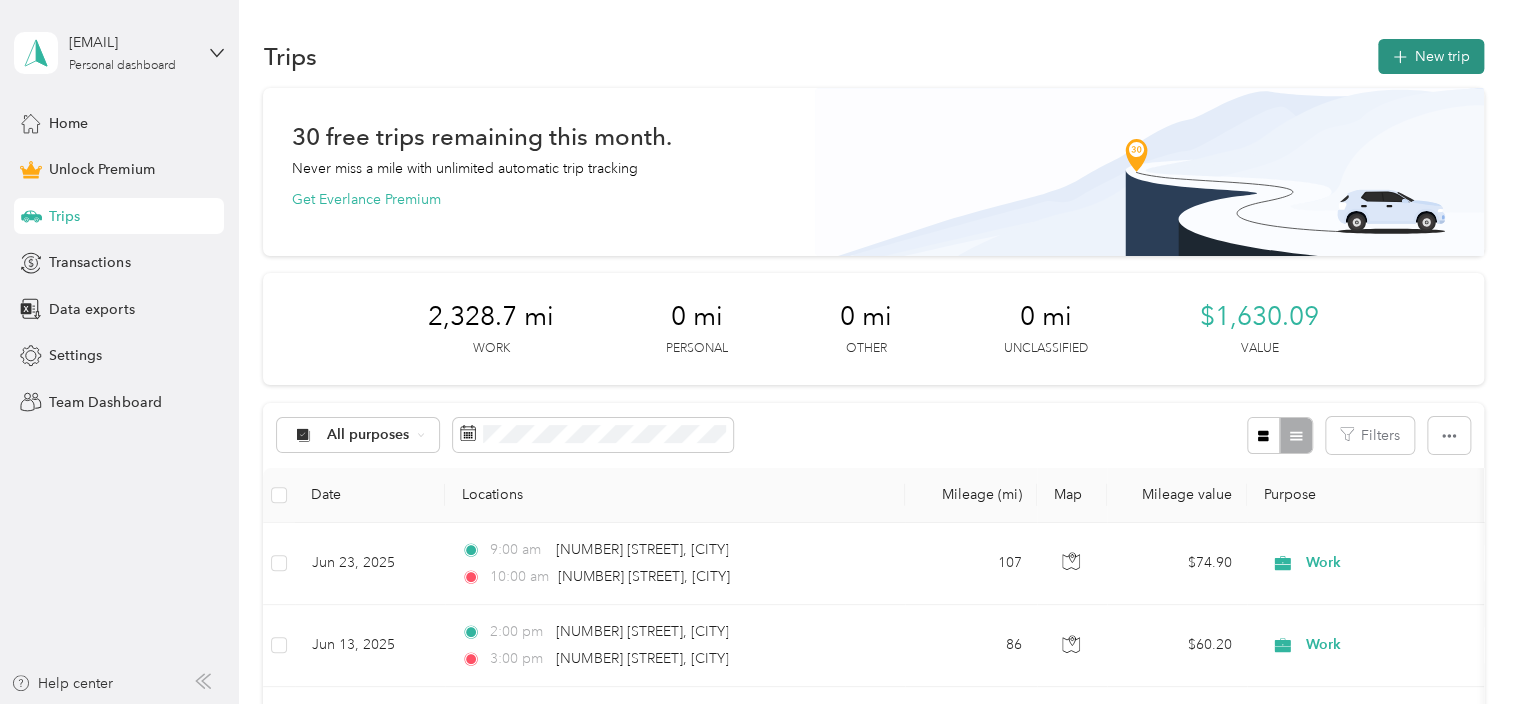 click on "New trip" at bounding box center (1431, 56) 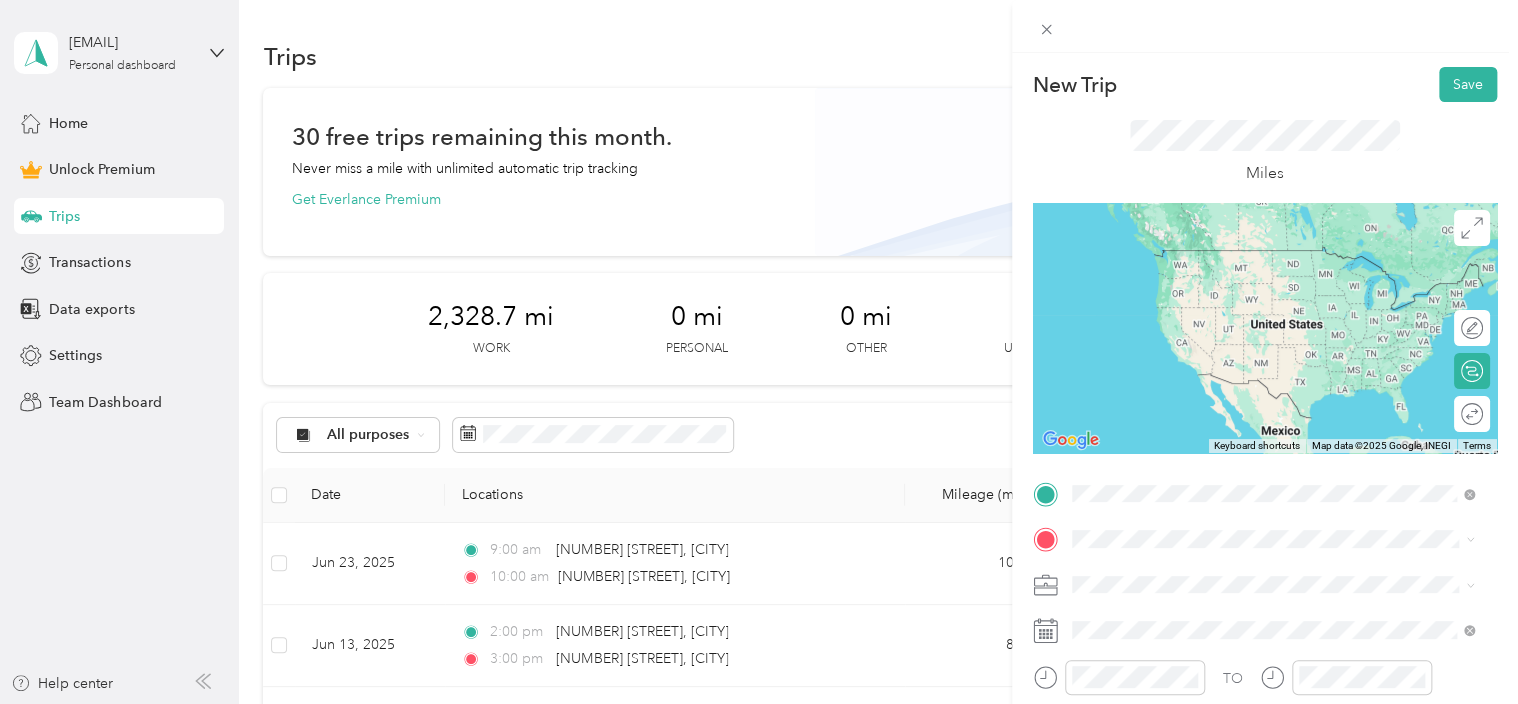 click on "[NUMBER] [STREET]
[CITY], [STATE] [POSTAL_CODE], [COUNTRY]" at bounding box center [1253, 258] 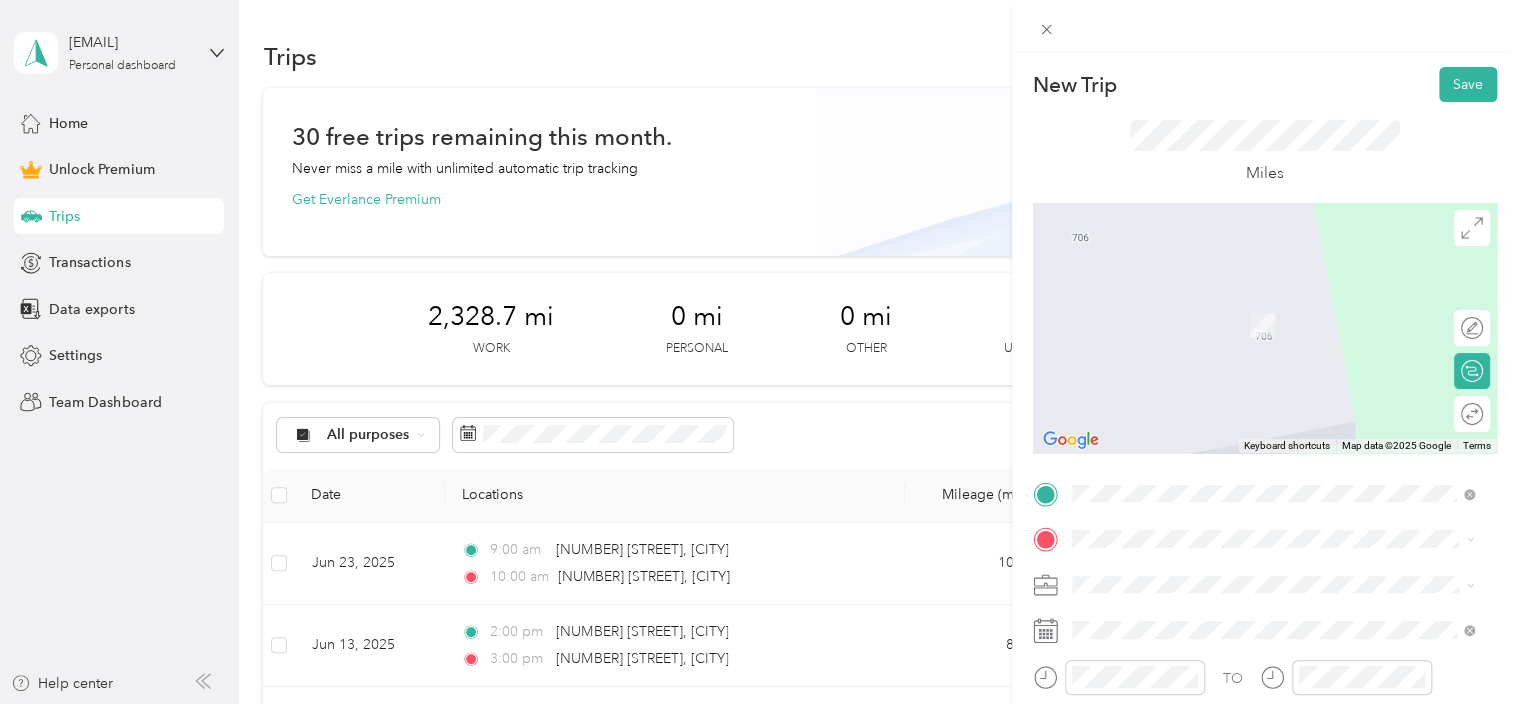 click on "[NUMBER] [STREET]
[CITY], [STATE] [POSTAL_CODE], [COUNTRY]" at bounding box center (1253, 302) 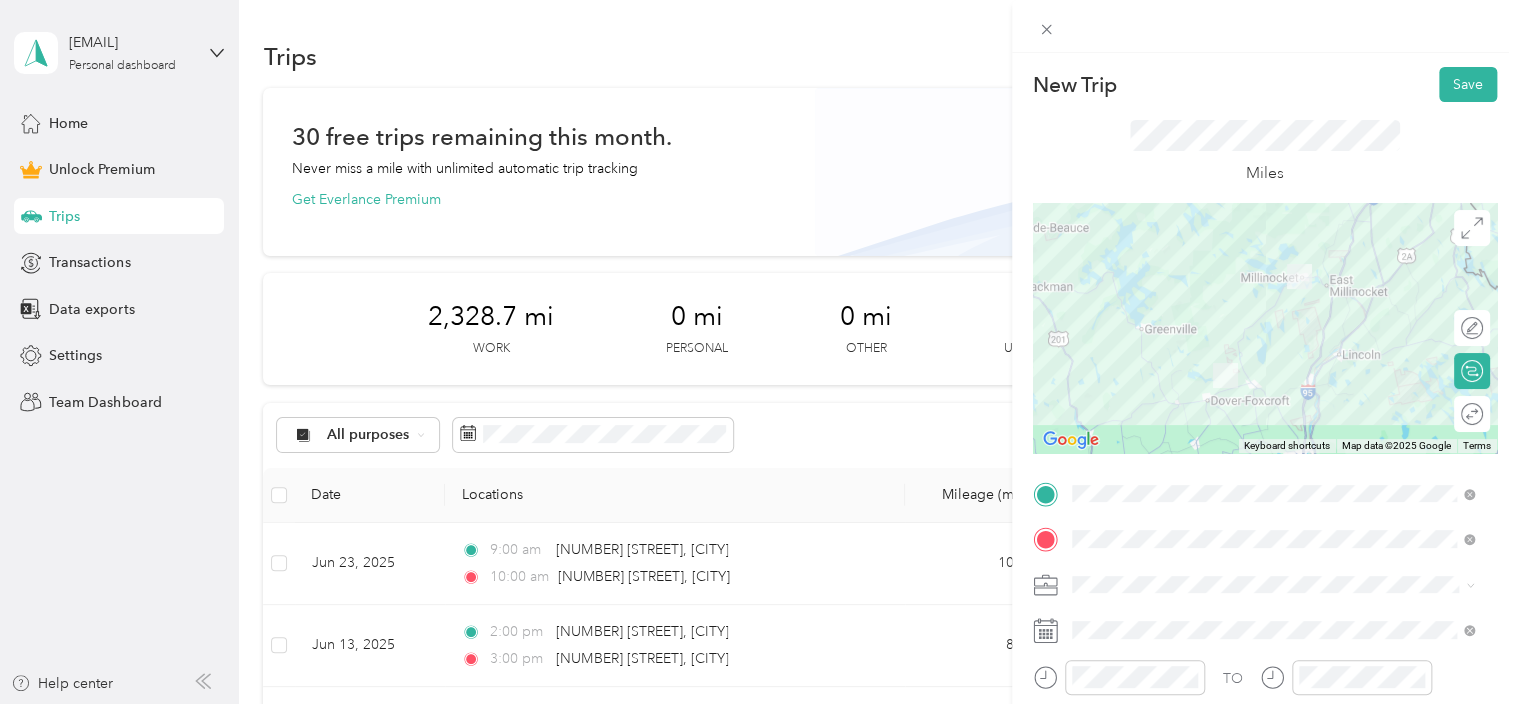 click at bounding box center (1281, 585) 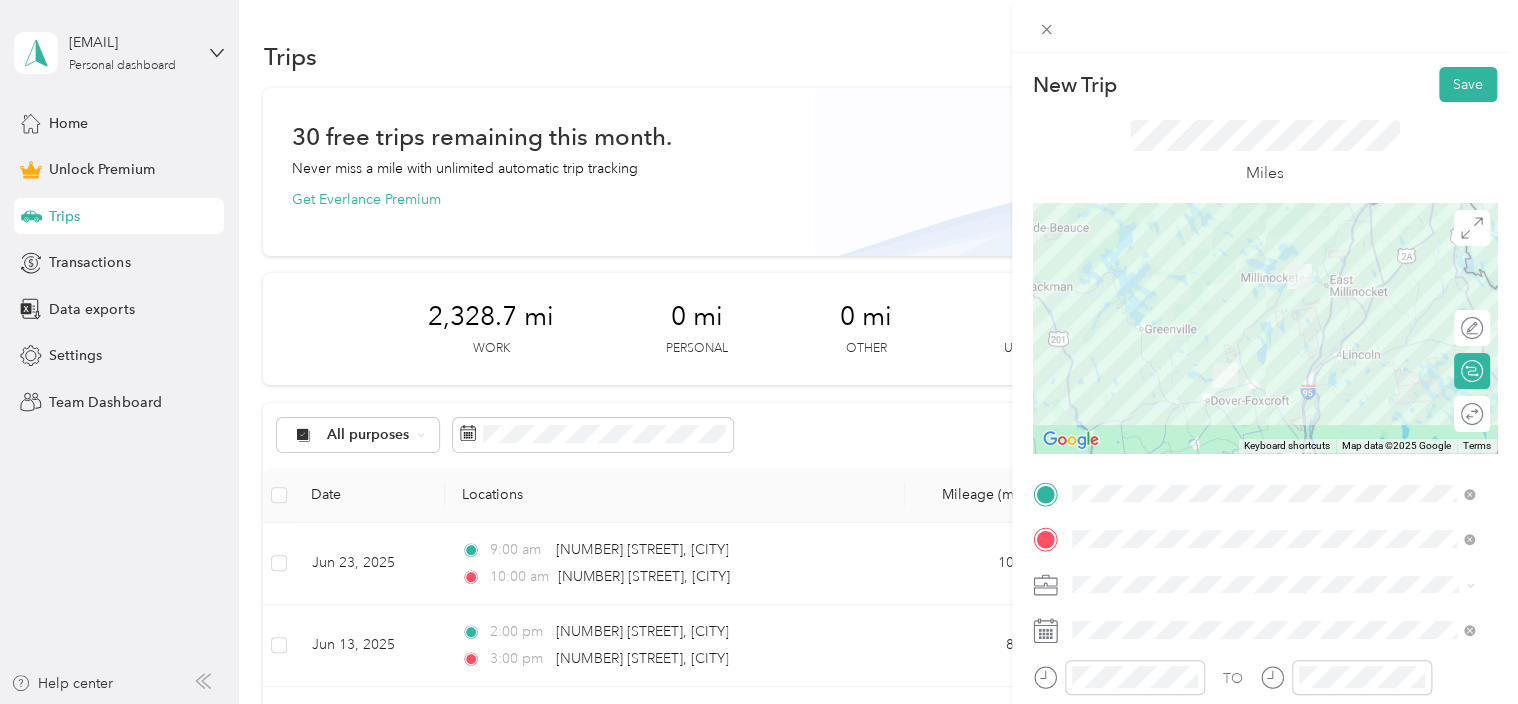 click on "Work" at bounding box center (1273, 302) 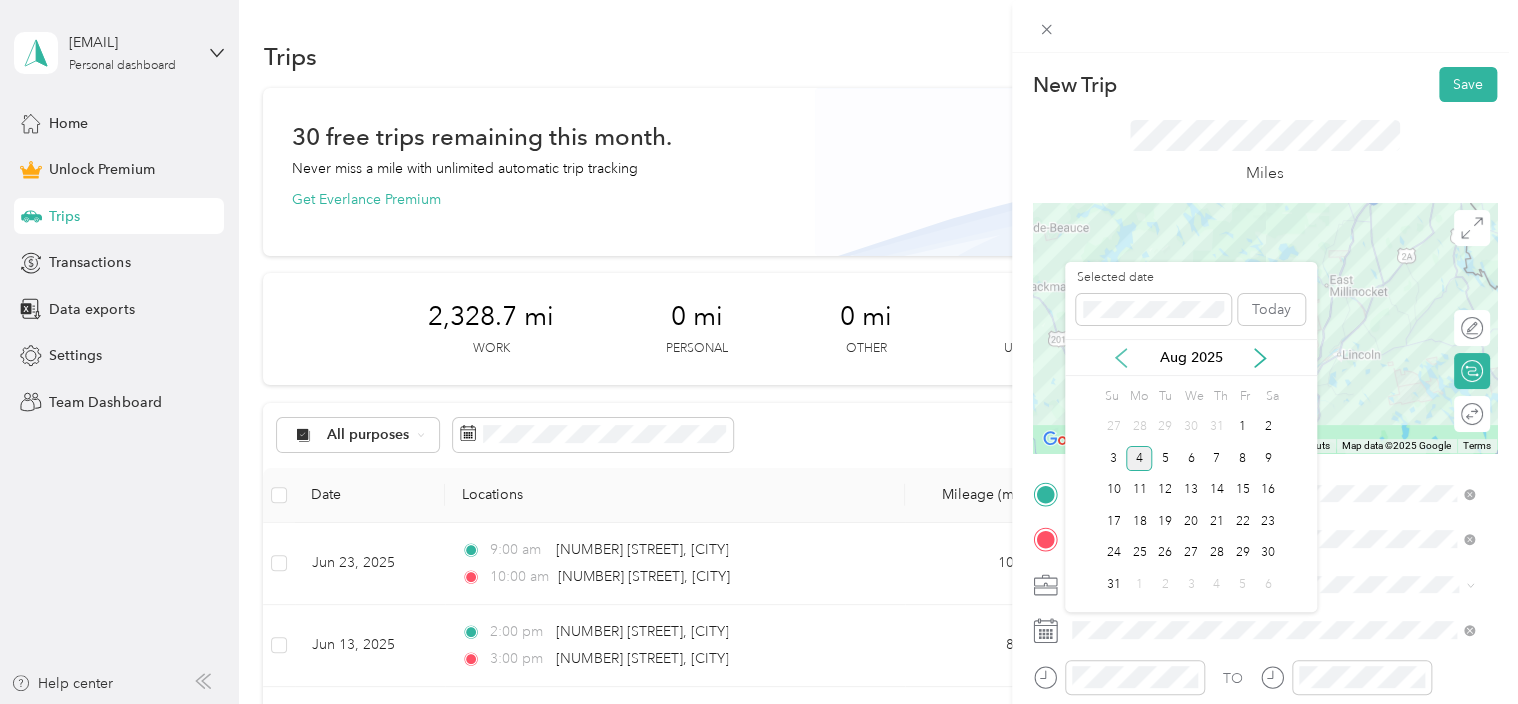 click 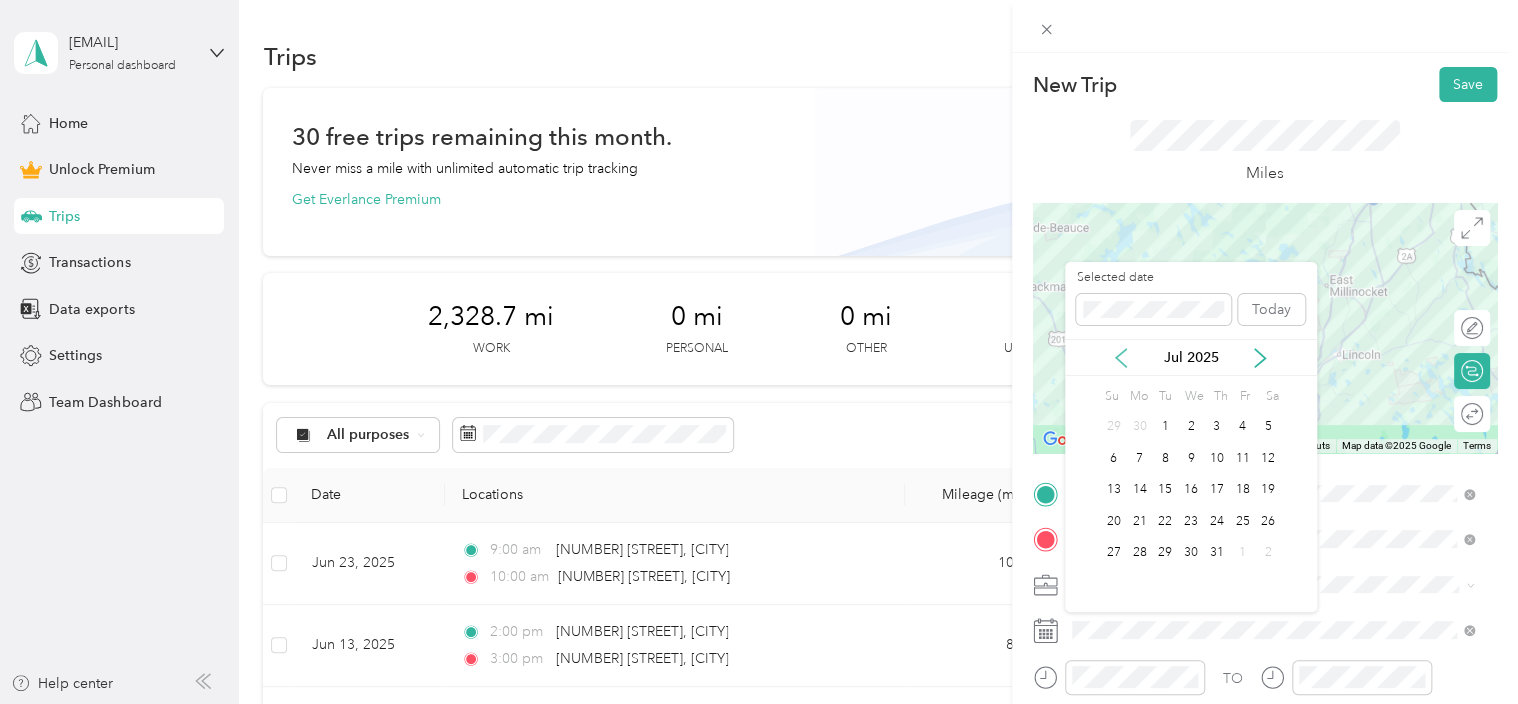 click 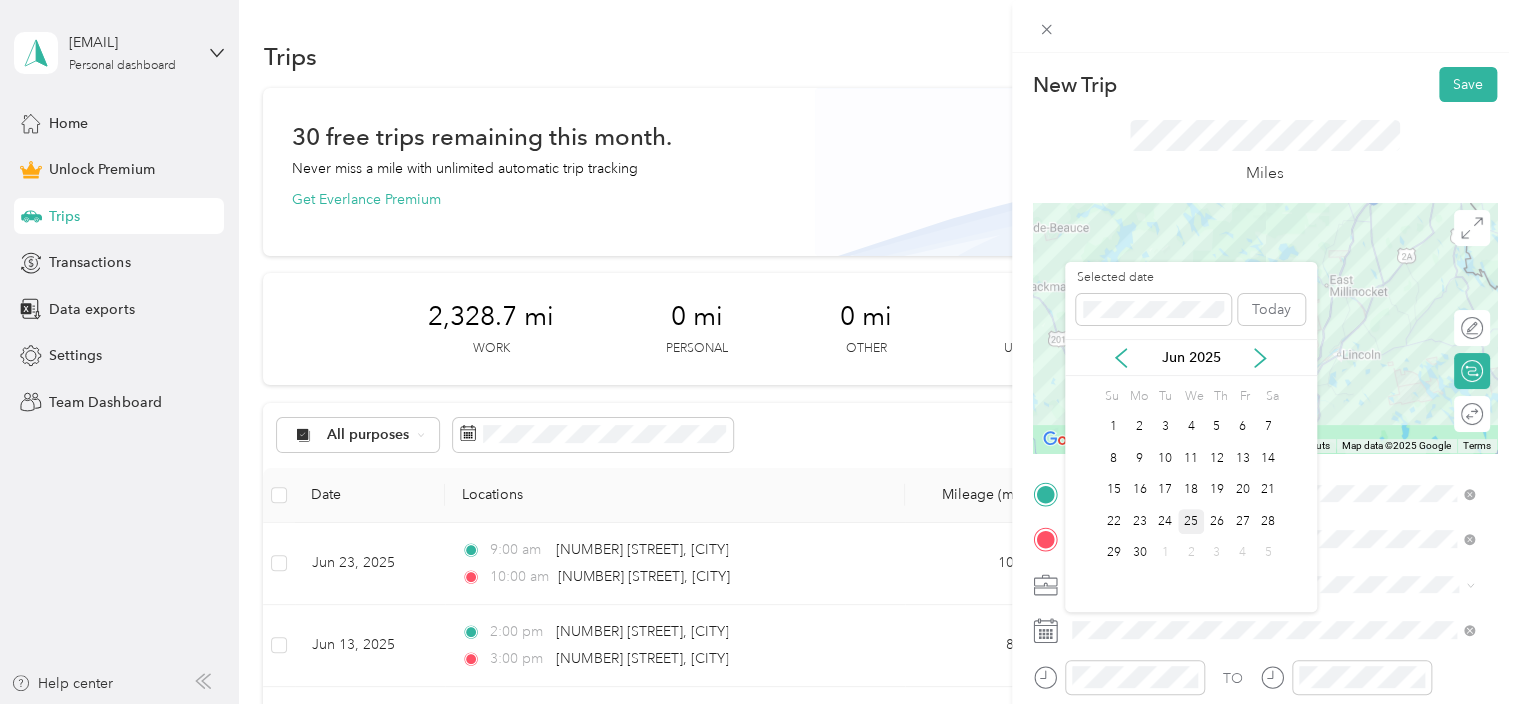 click on "25" at bounding box center [1191, 521] 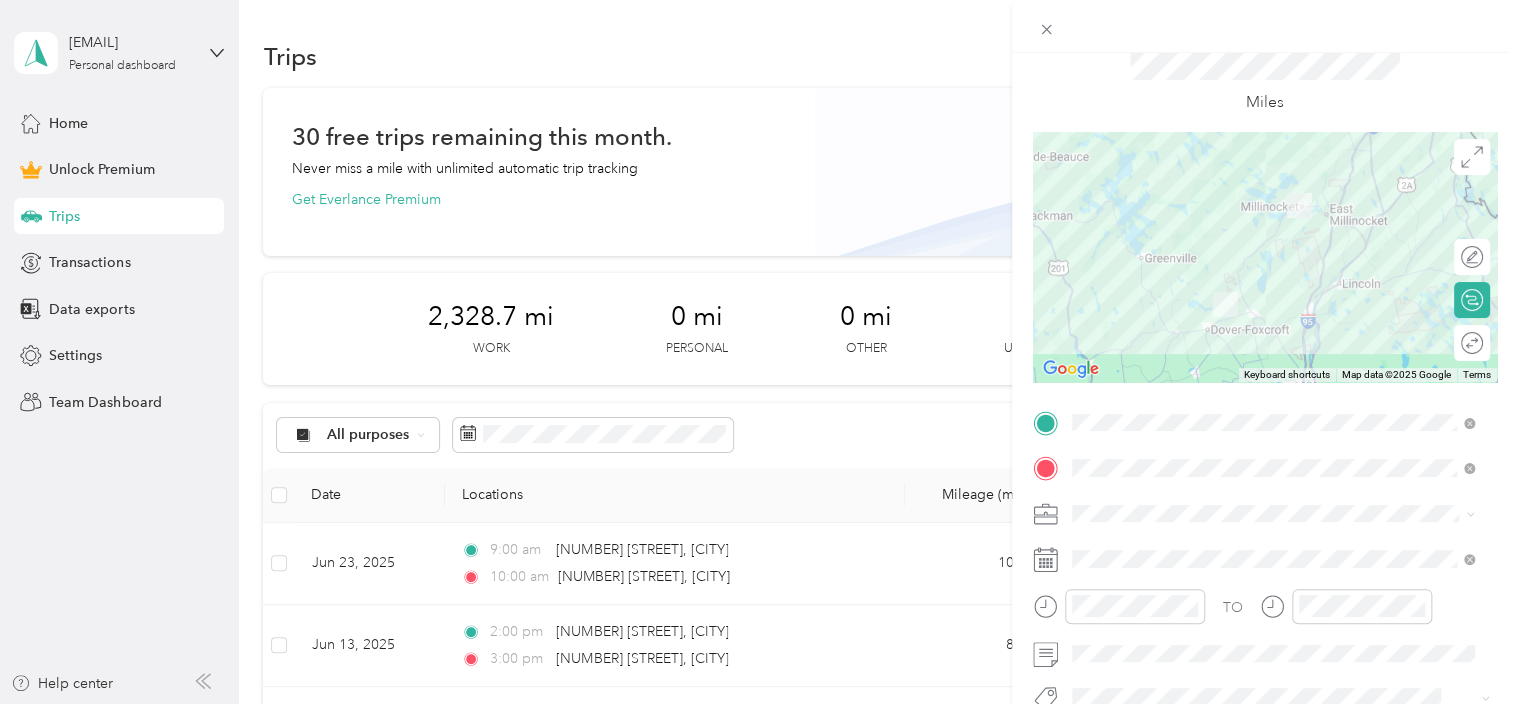 scroll, scrollTop: 100, scrollLeft: 0, axis: vertical 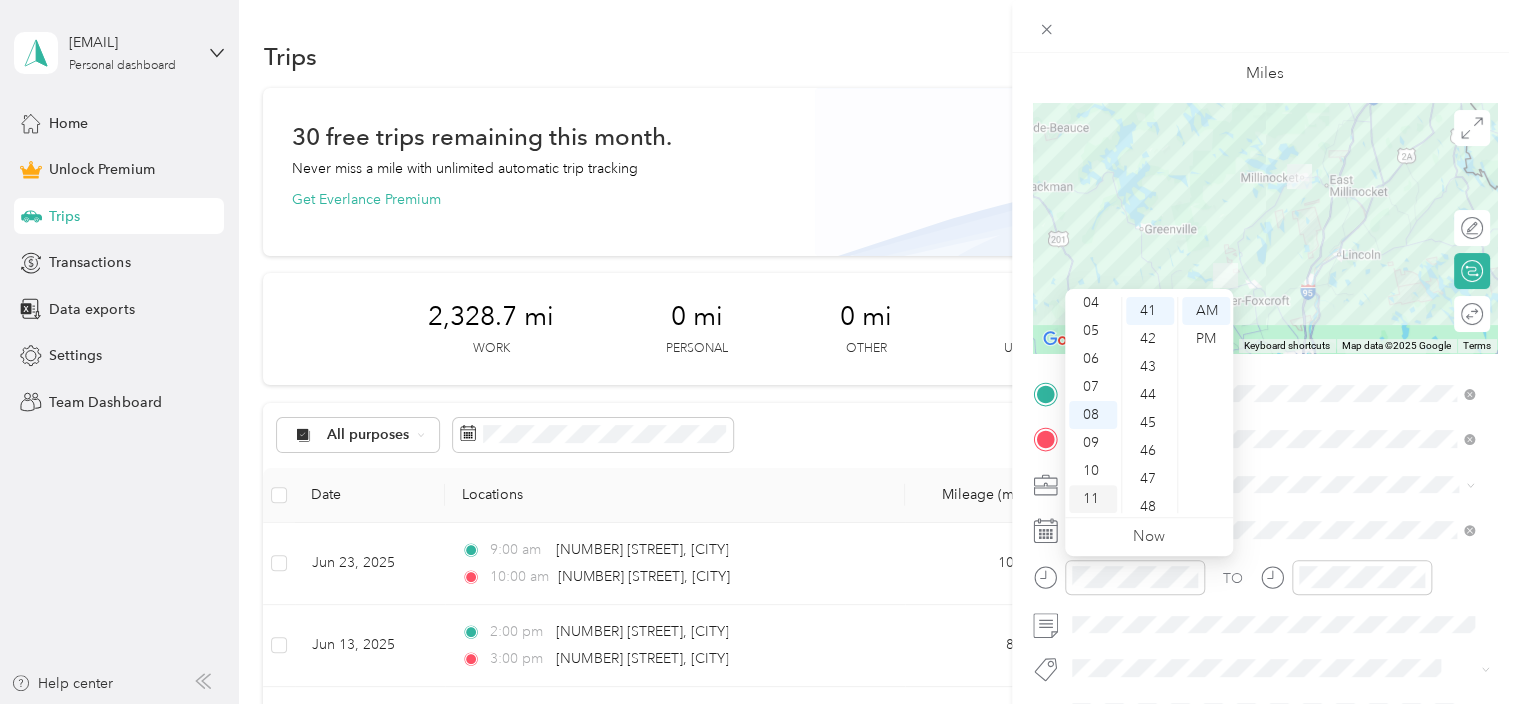 click on "11" at bounding box center [1093, 499] 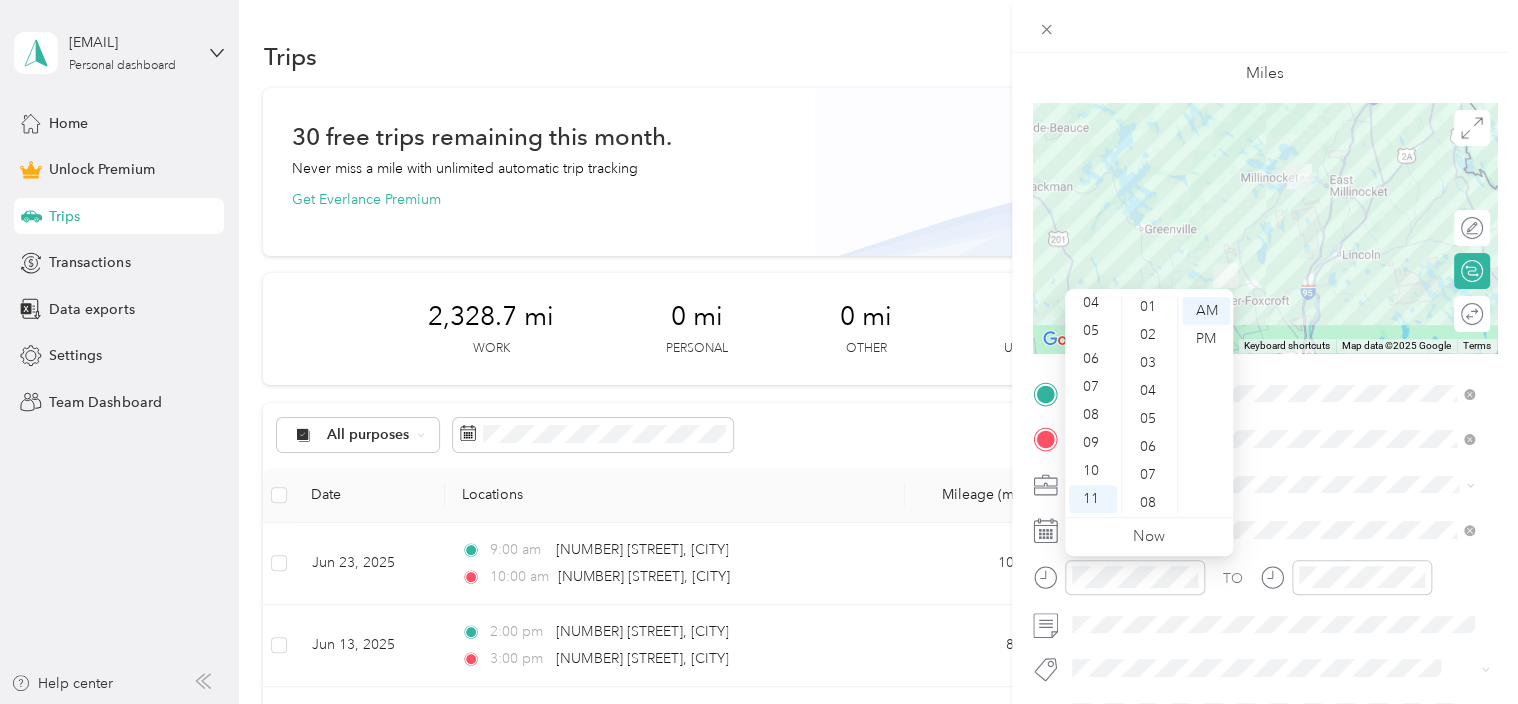 scroll, scrollTop: 0, scrollLeft: 0, axis: both 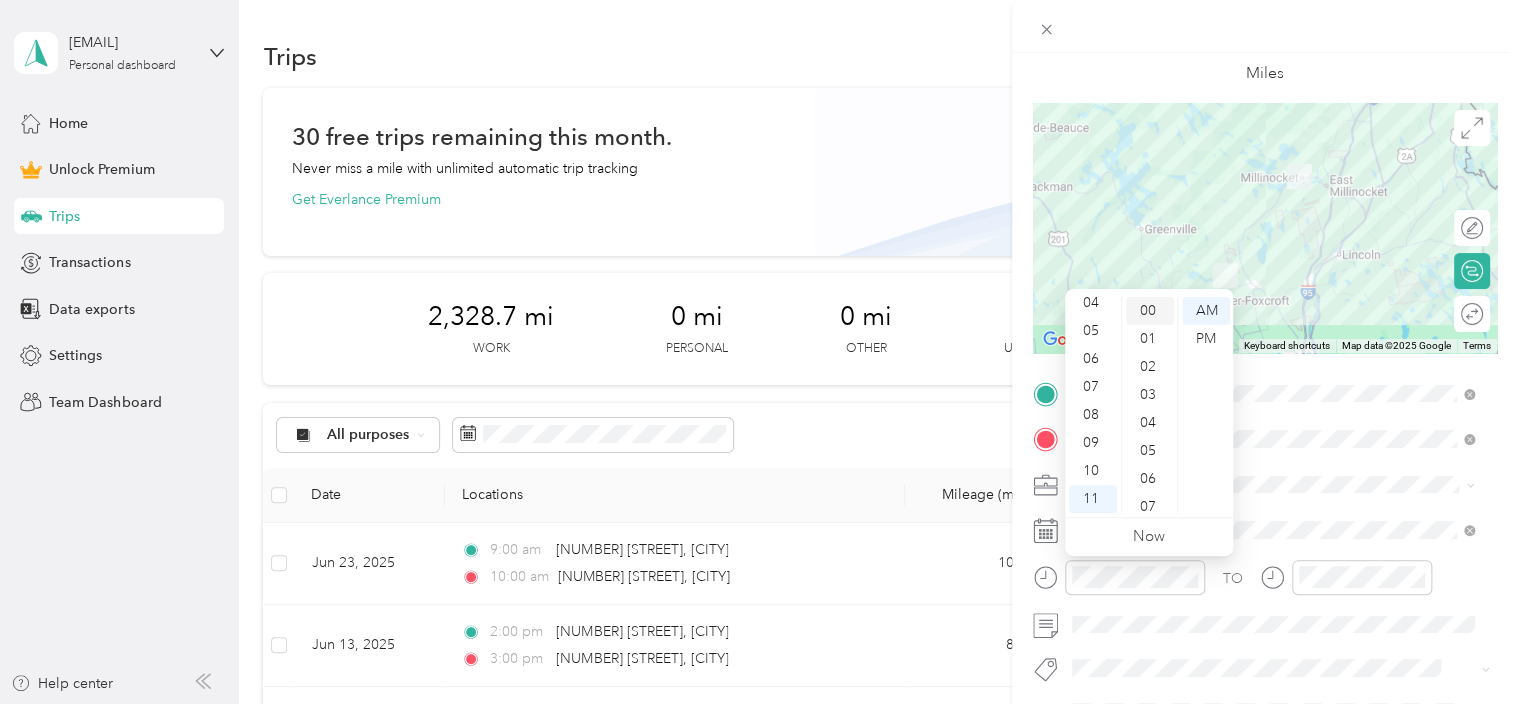 click on "00" at bounding box center [1150, 311] 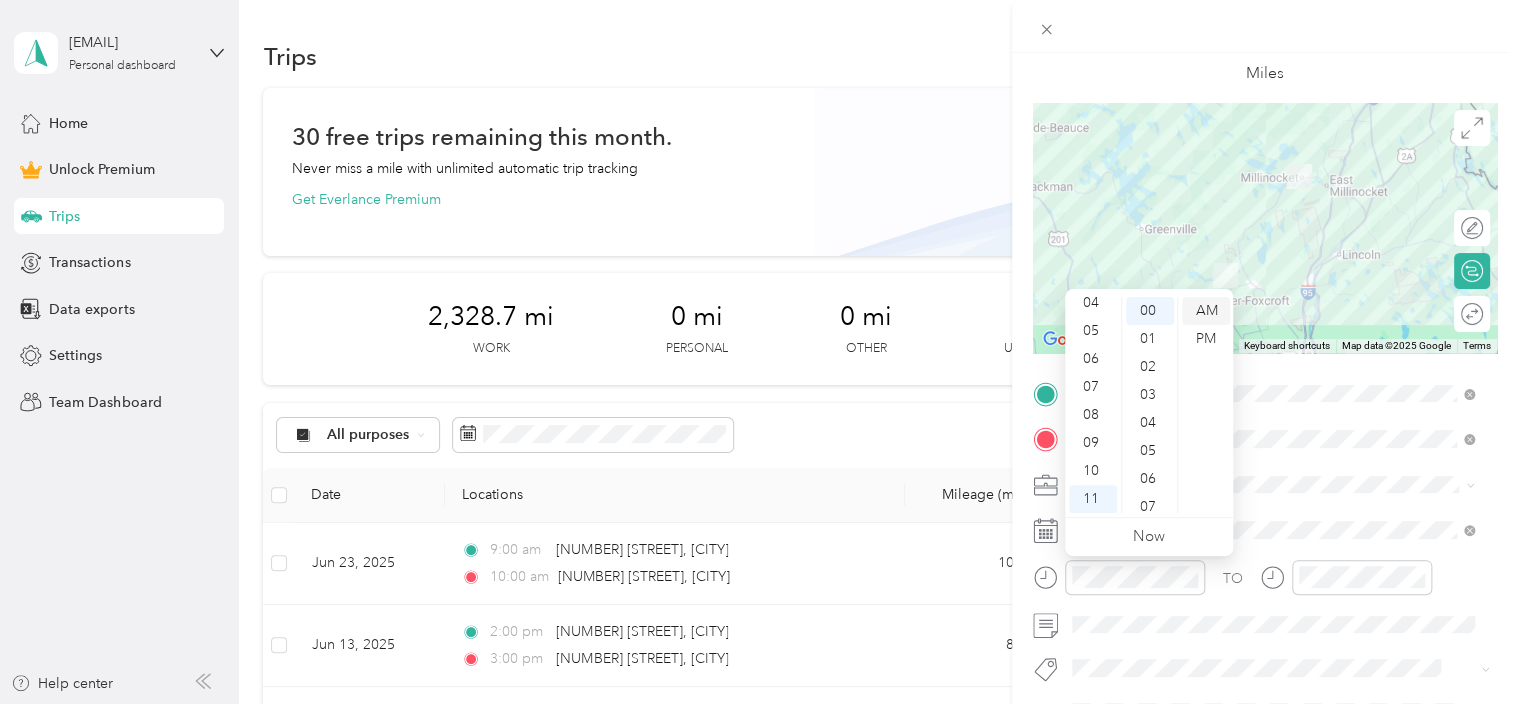 click on "AM" at bounding box center [1206, 311] 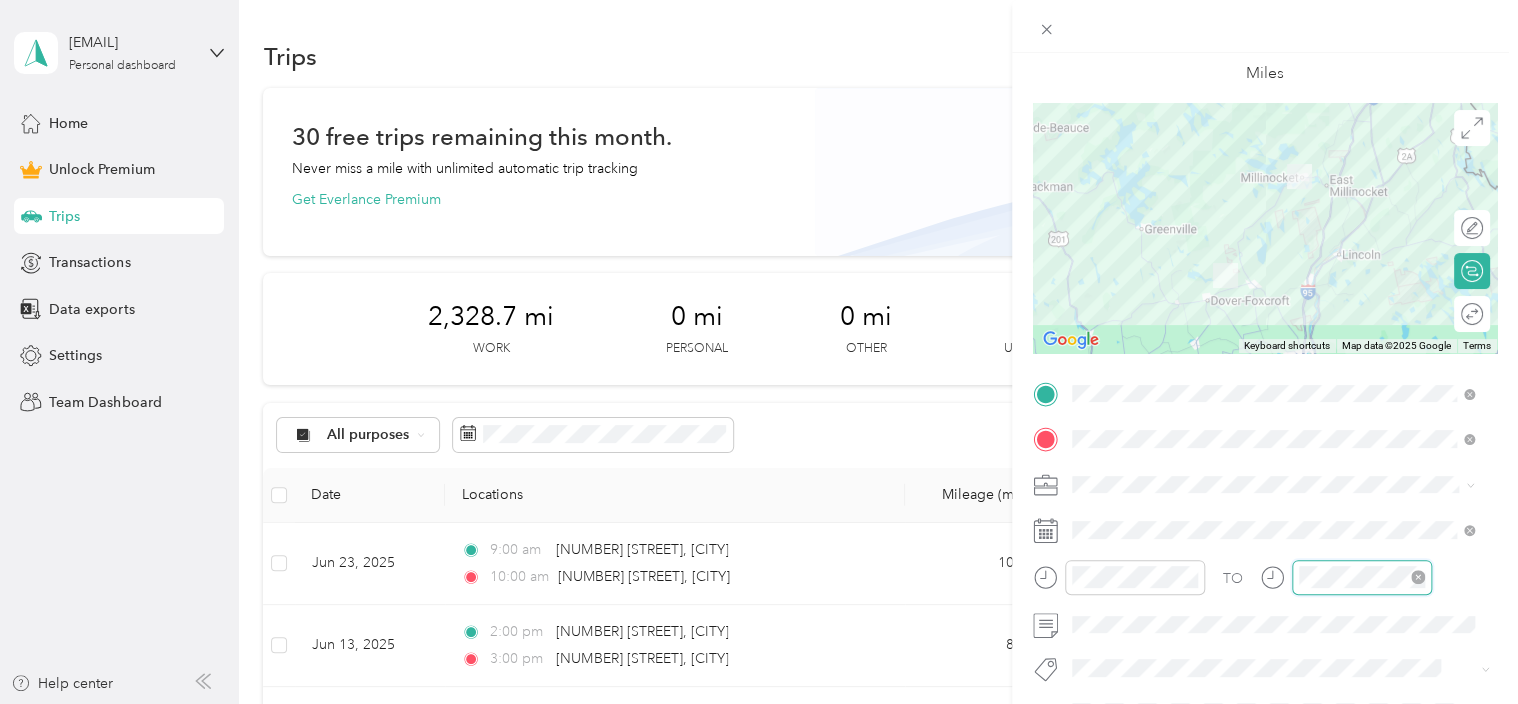 scroll, scrollTop: 1147, scrollLeft: 0, axis: vertical 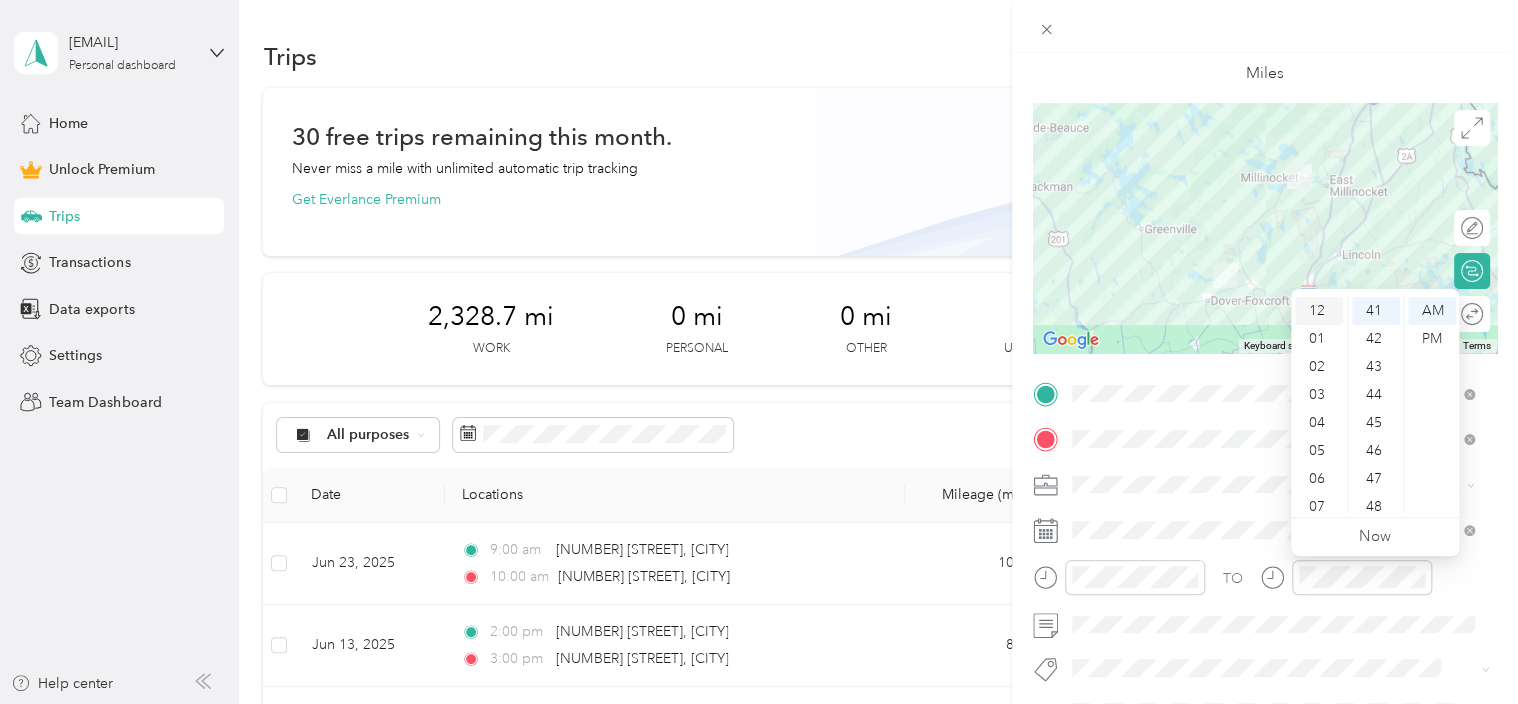 click on "12" at bounding box center [1319, 311] 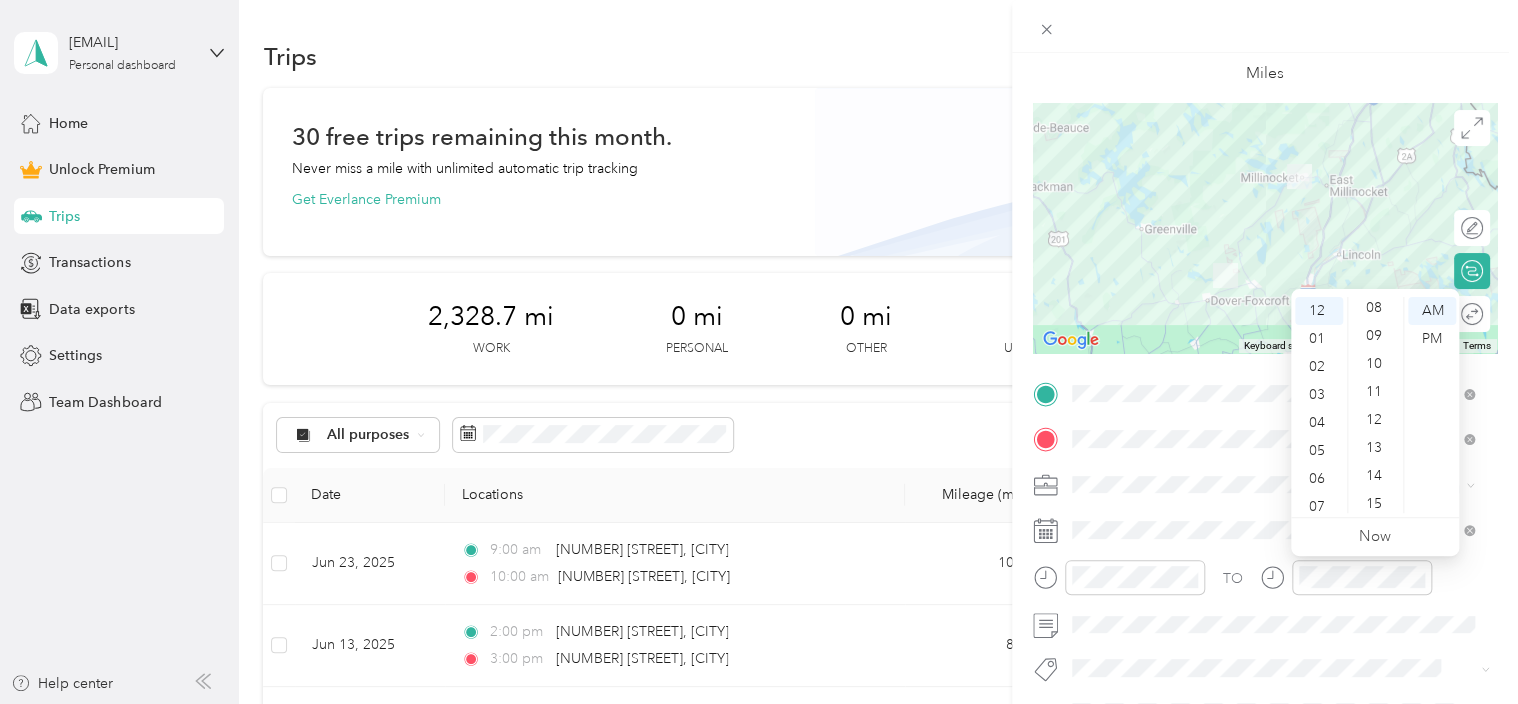 scroll, scrollTop: 0, scrollLeft: 0, axis: both 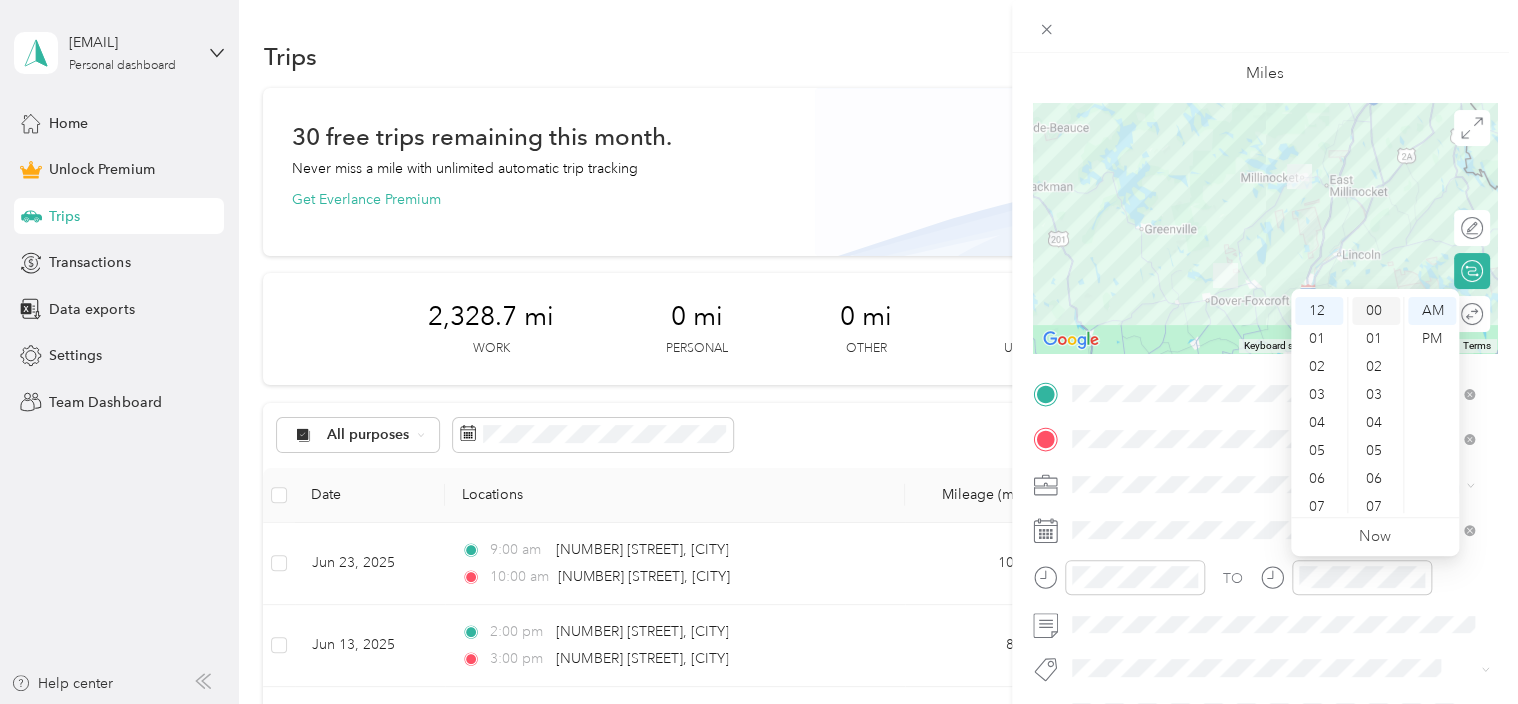 click on "00" at bounding box center (1376, 311) 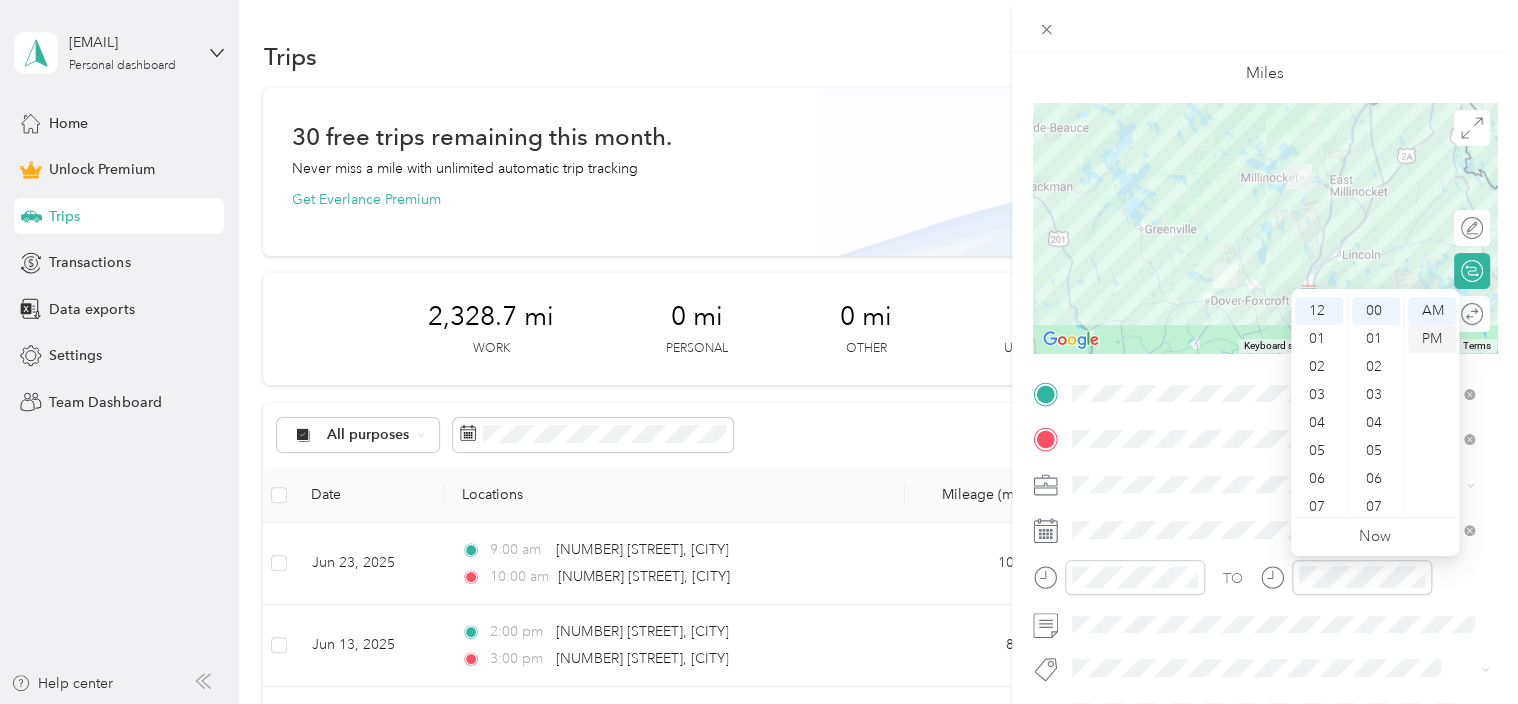 click on "PM" at bounding box center [1432, 339] 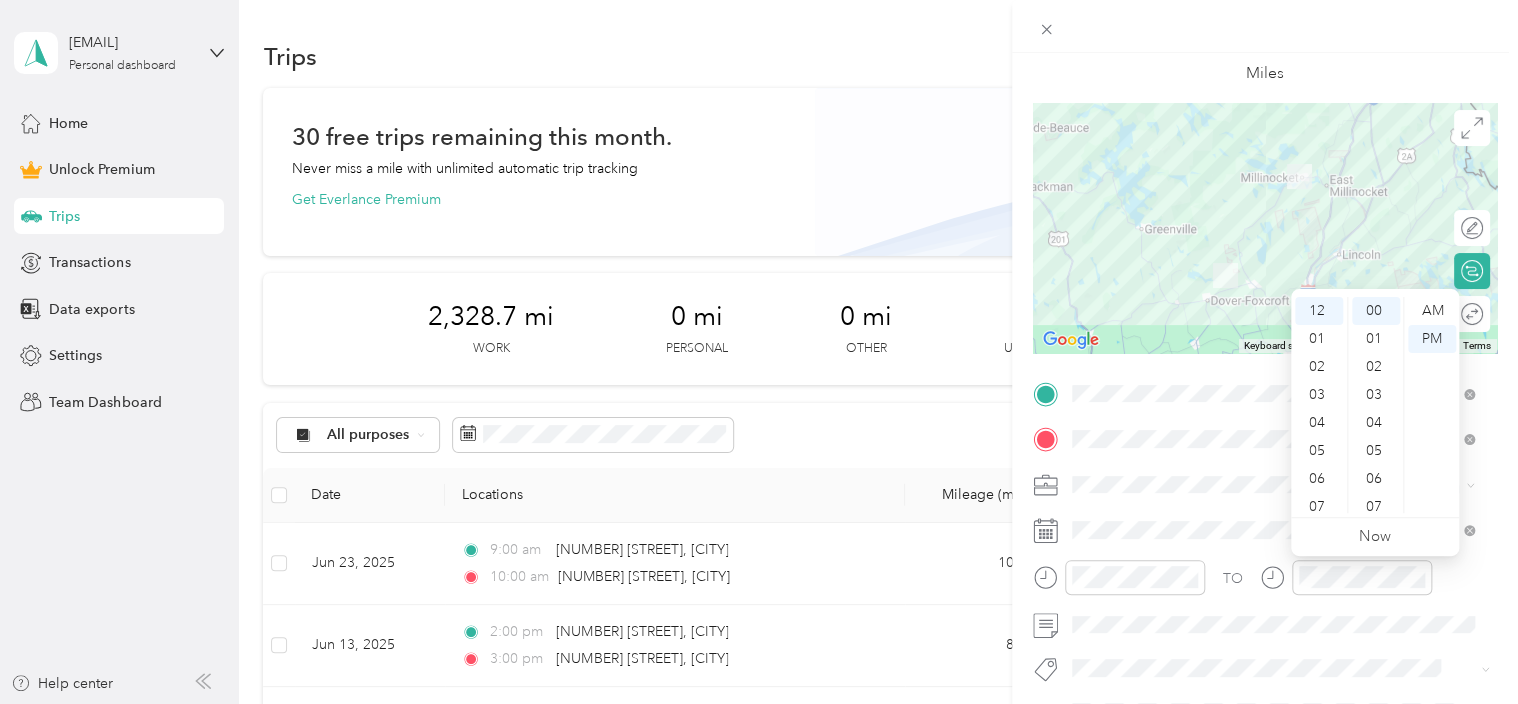 click on "New Trip Save This trip cannot be edited because it is either under review, approved, or paid. Contact your Team Manager to edit it. Miles To navigate the map with touch gestures double-tap and hold your finger on the map, then drag the map. ← Move left → Move right ↑ Move up ↓ Move down + Zoom in - Zoom out Home Jump left by 75% End Jump right by 75% Page Up Jump up by 75% Page Down Jump down by 75% Keyboard shortcuts Map Data Map data ©2025 Google Map data ©2025 Google 20 km  Click to toggle between metric and imperial units Terms Report a map error Edit route Calculate route Round trip TO Add photo" at bounding box center (1265, 391) 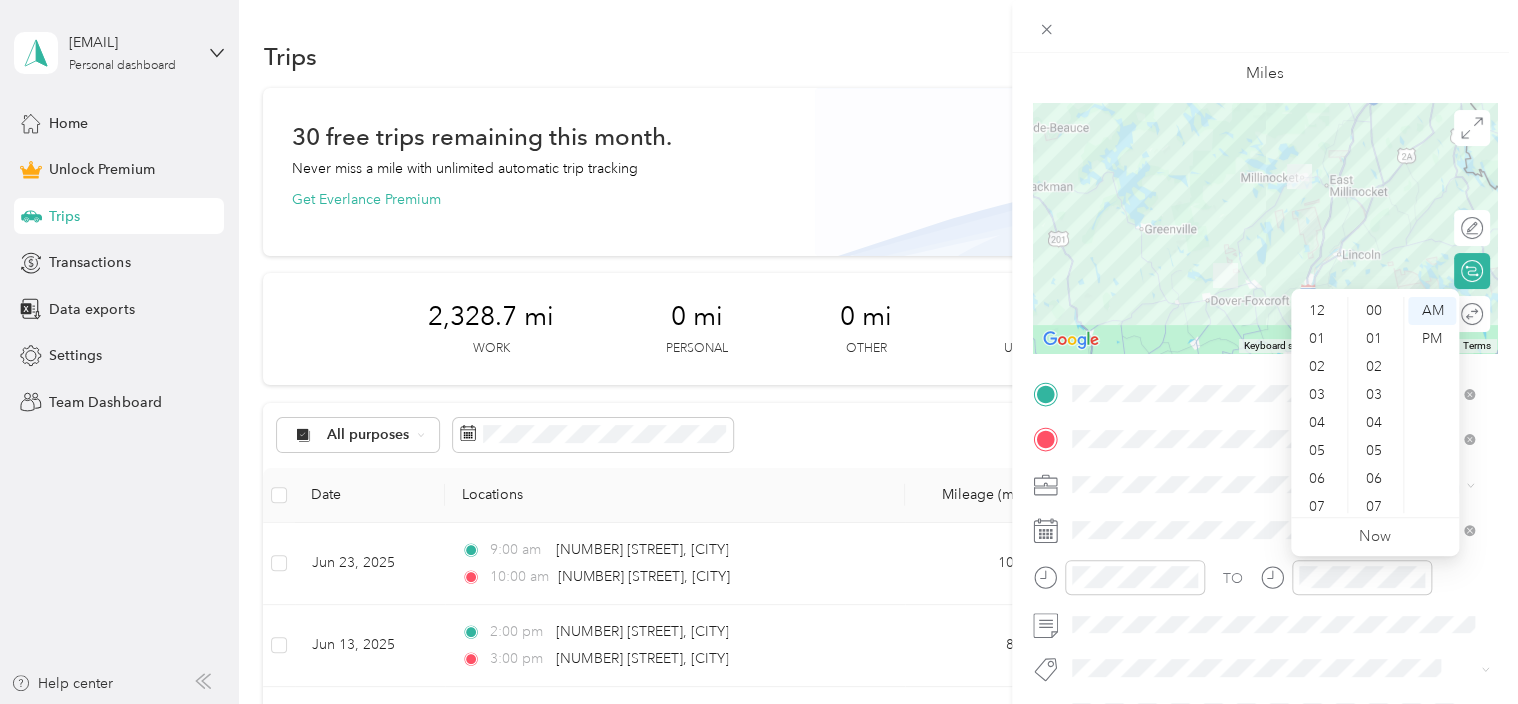 scroll, scrollTop: 120, scrollLeft: 0, axis: vertical 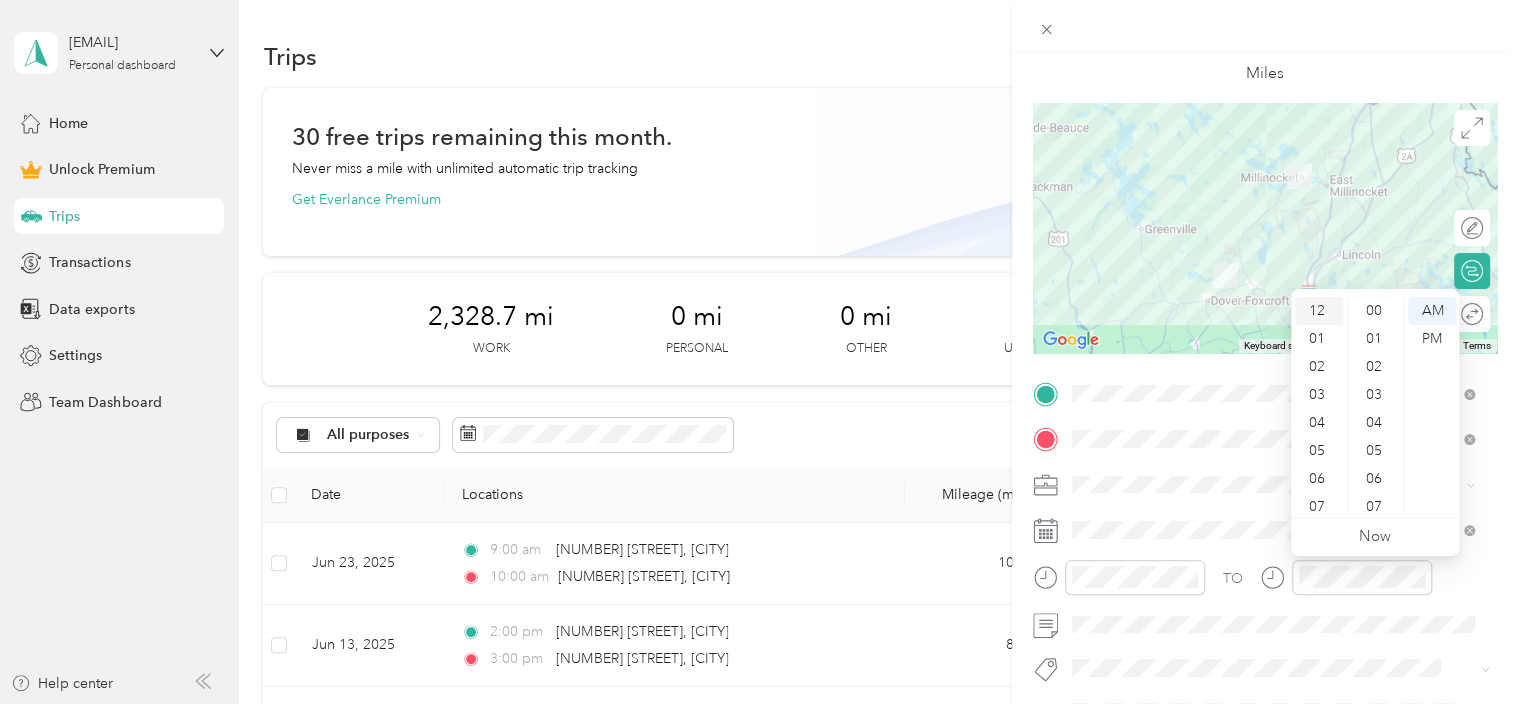 click on "12" at bounding box center [1319, 311] 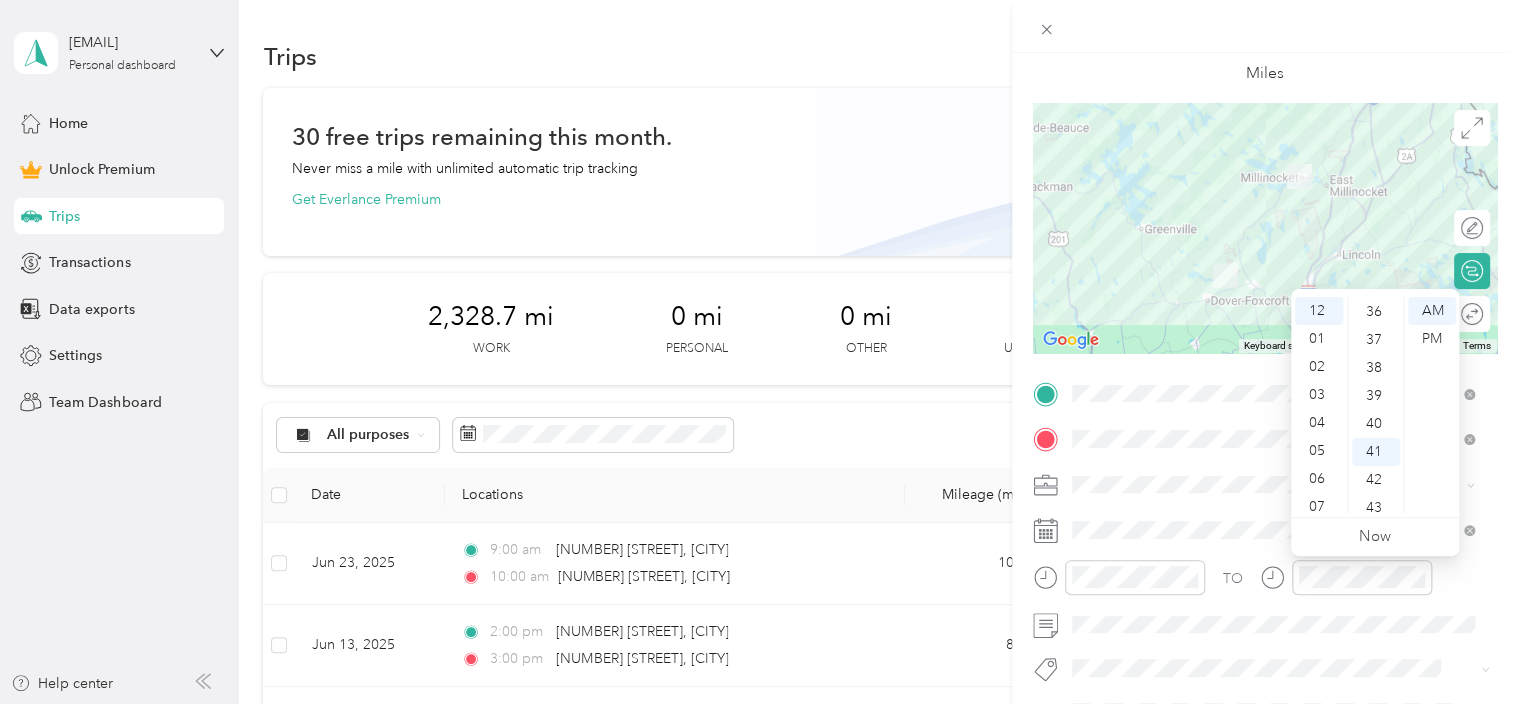 scroll, scrollTop: 0, scrollLeft: 0, axis: both 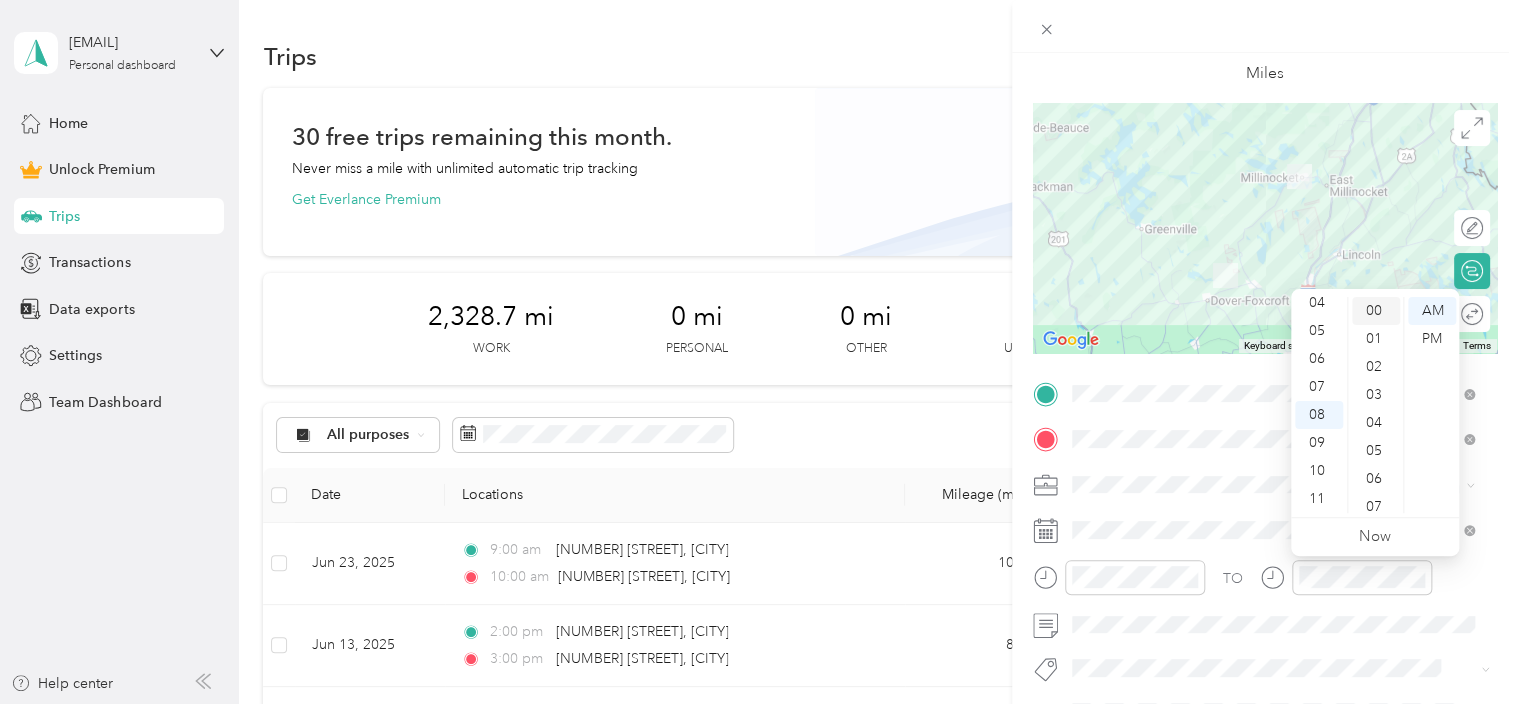 click on "00" at bounding box center [1376, 311] 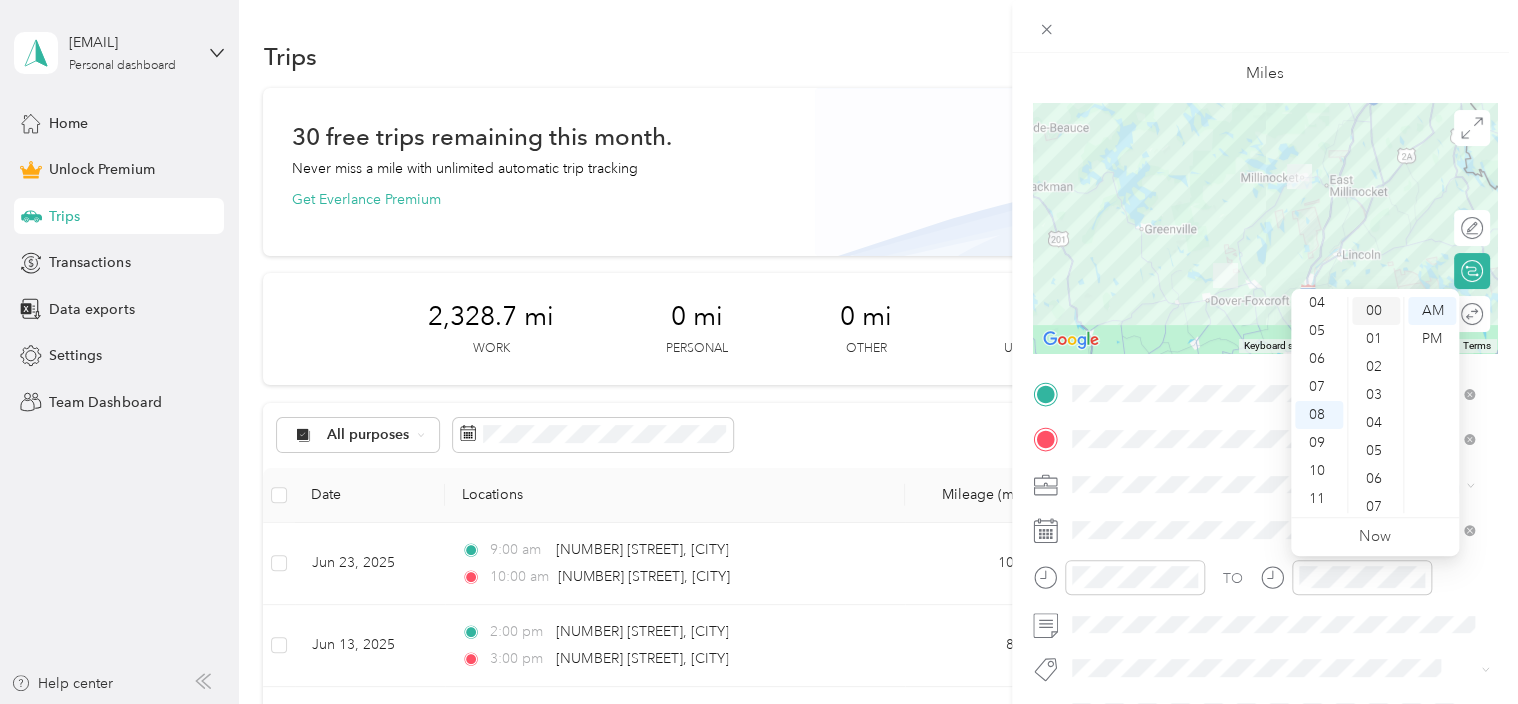 click on "00" at bounding box center [1376, 311] 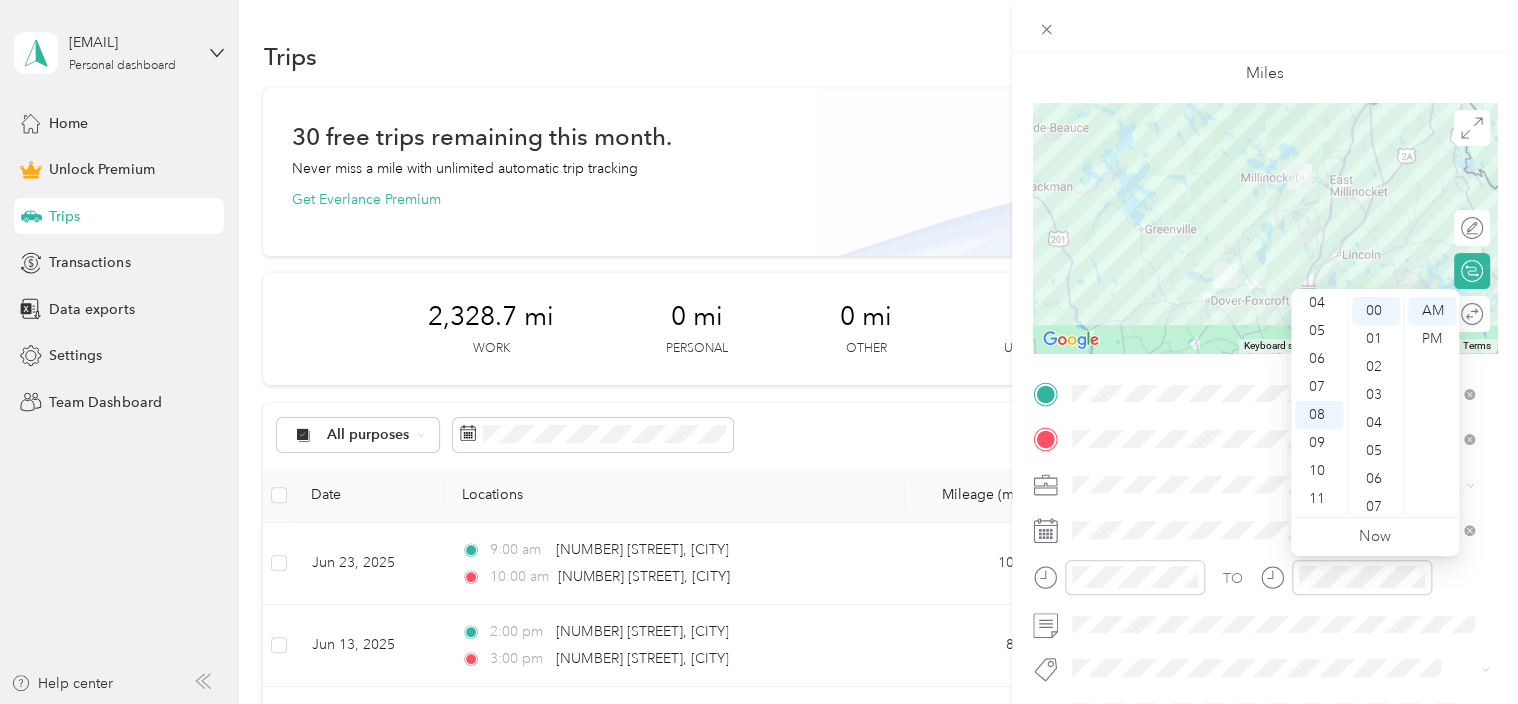 scroll, scrollTop: 0, scrollLeft: 0, axis: both 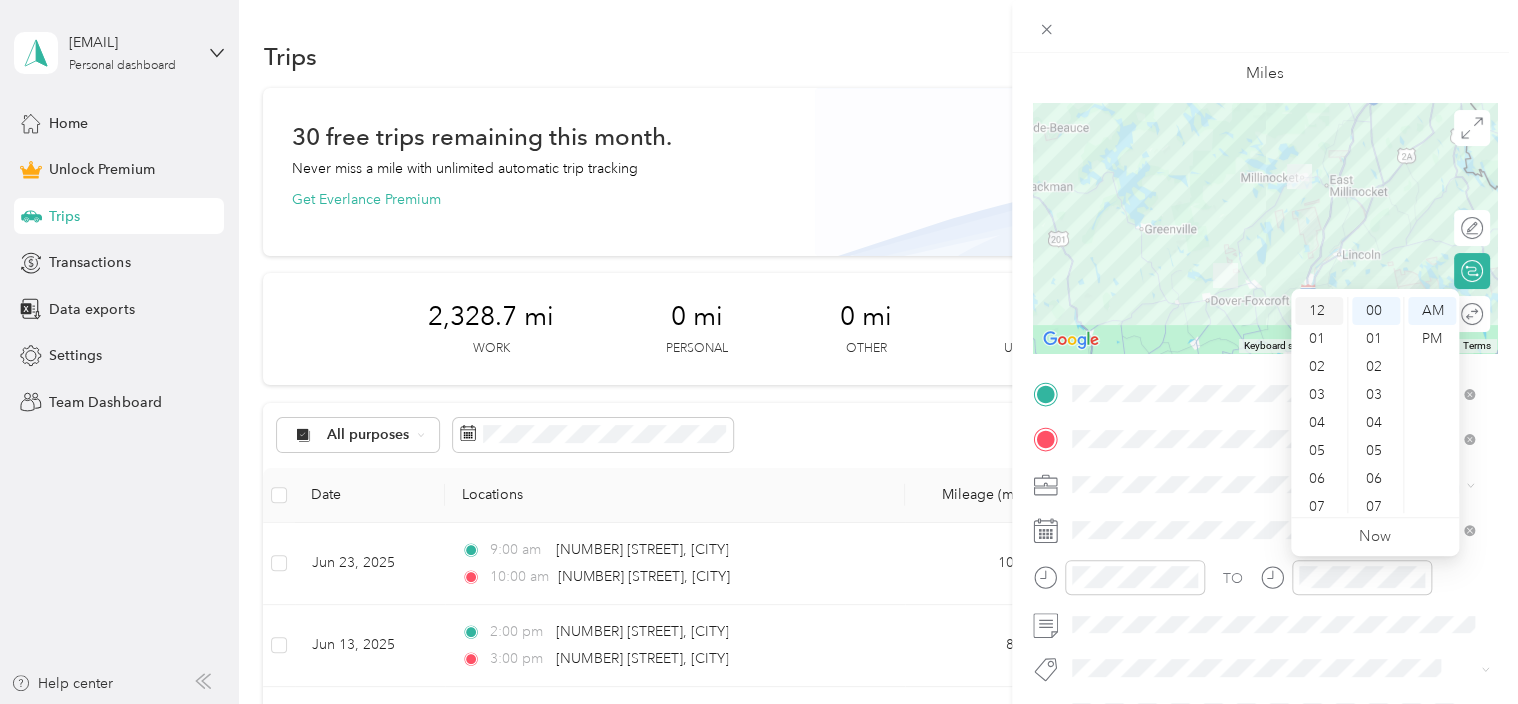 click on "12" at bounding box center (1319, 311) 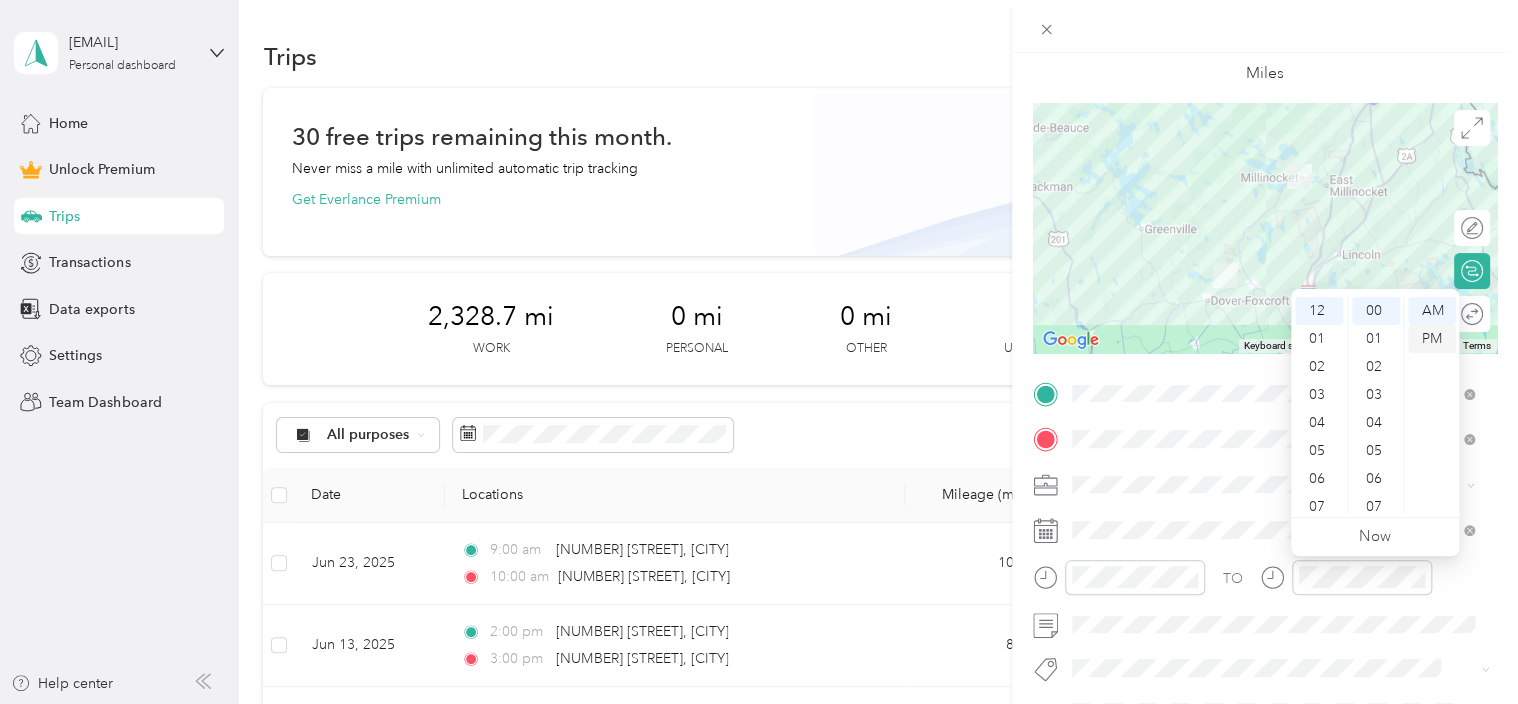 click on "PM" at bounding box center [1432, 339] 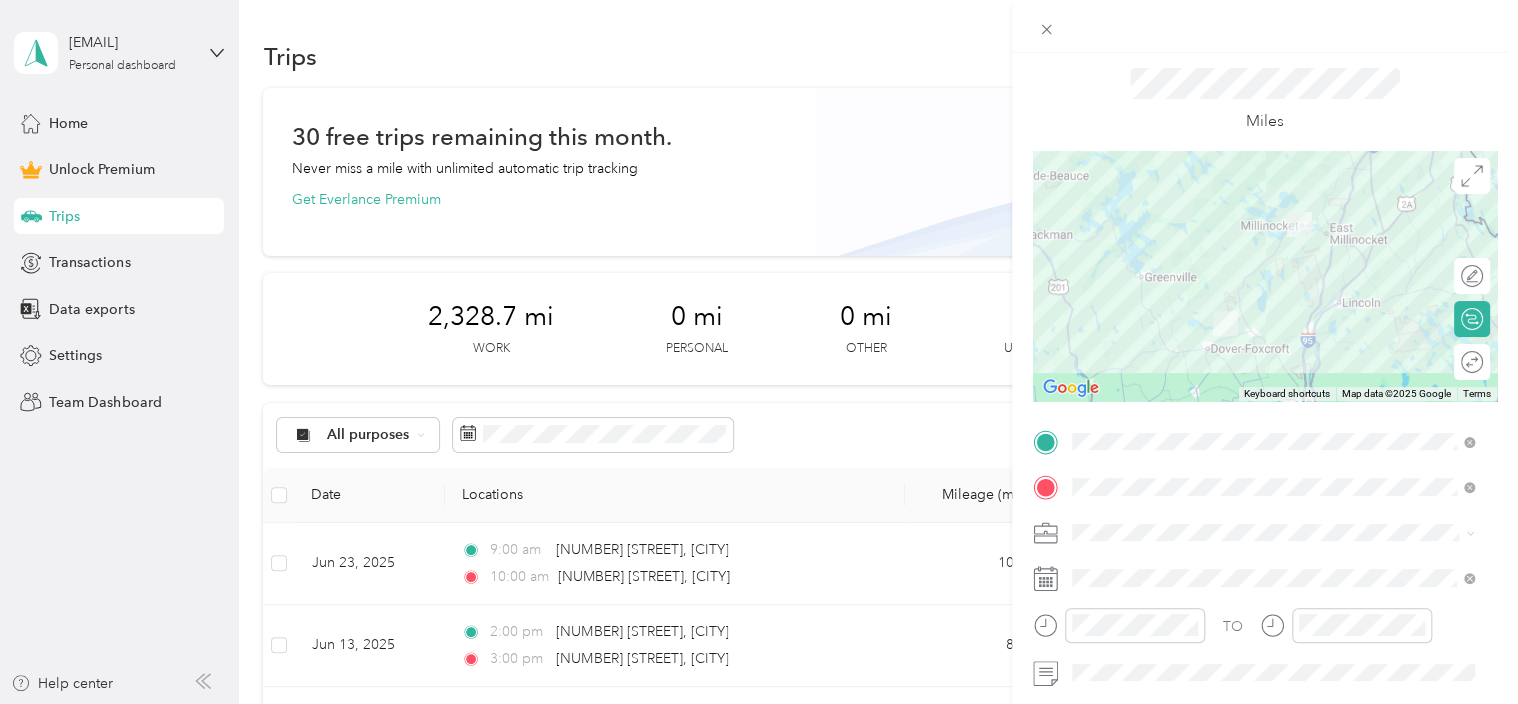 scroll, scrollTop: 0, scrollLeft: 0, axis: both 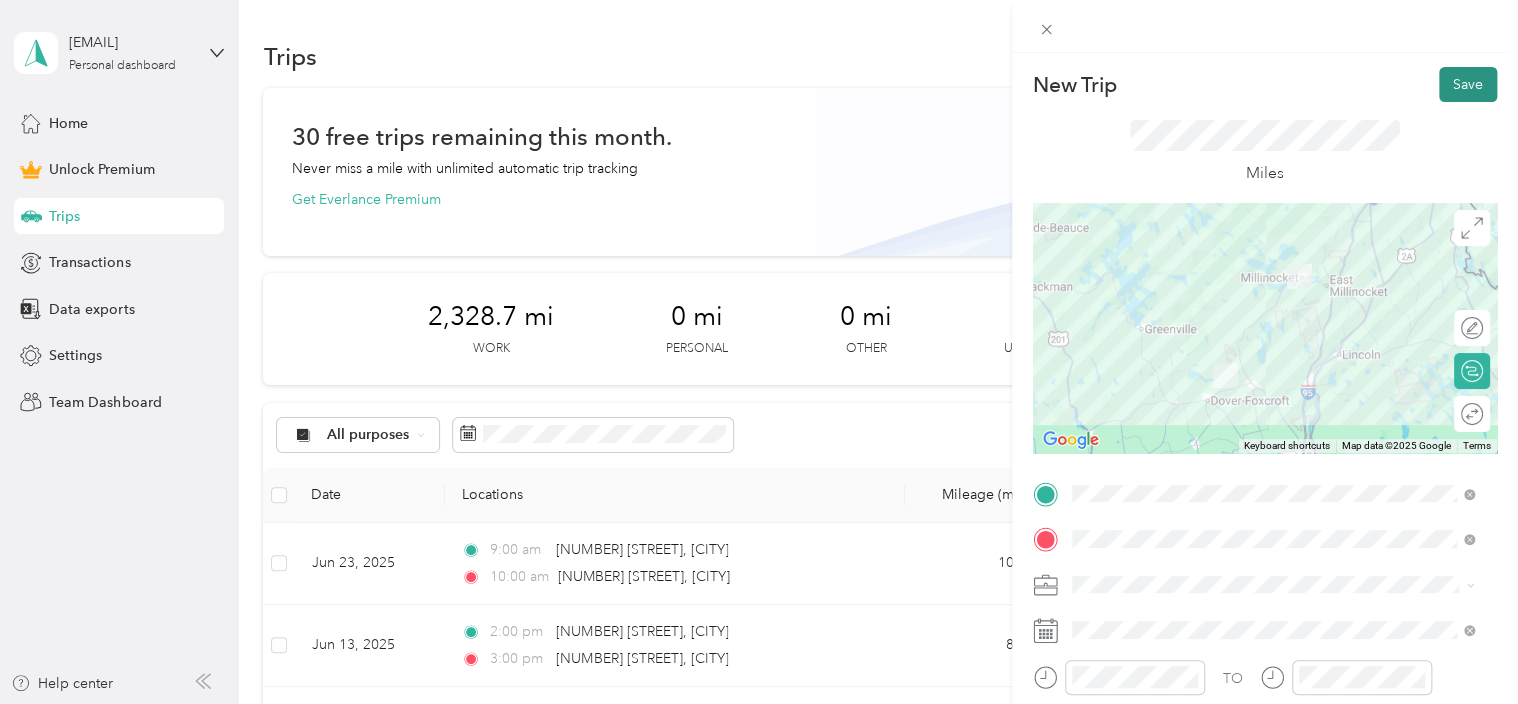 click on "Save" at bounding box center [1468, 84] 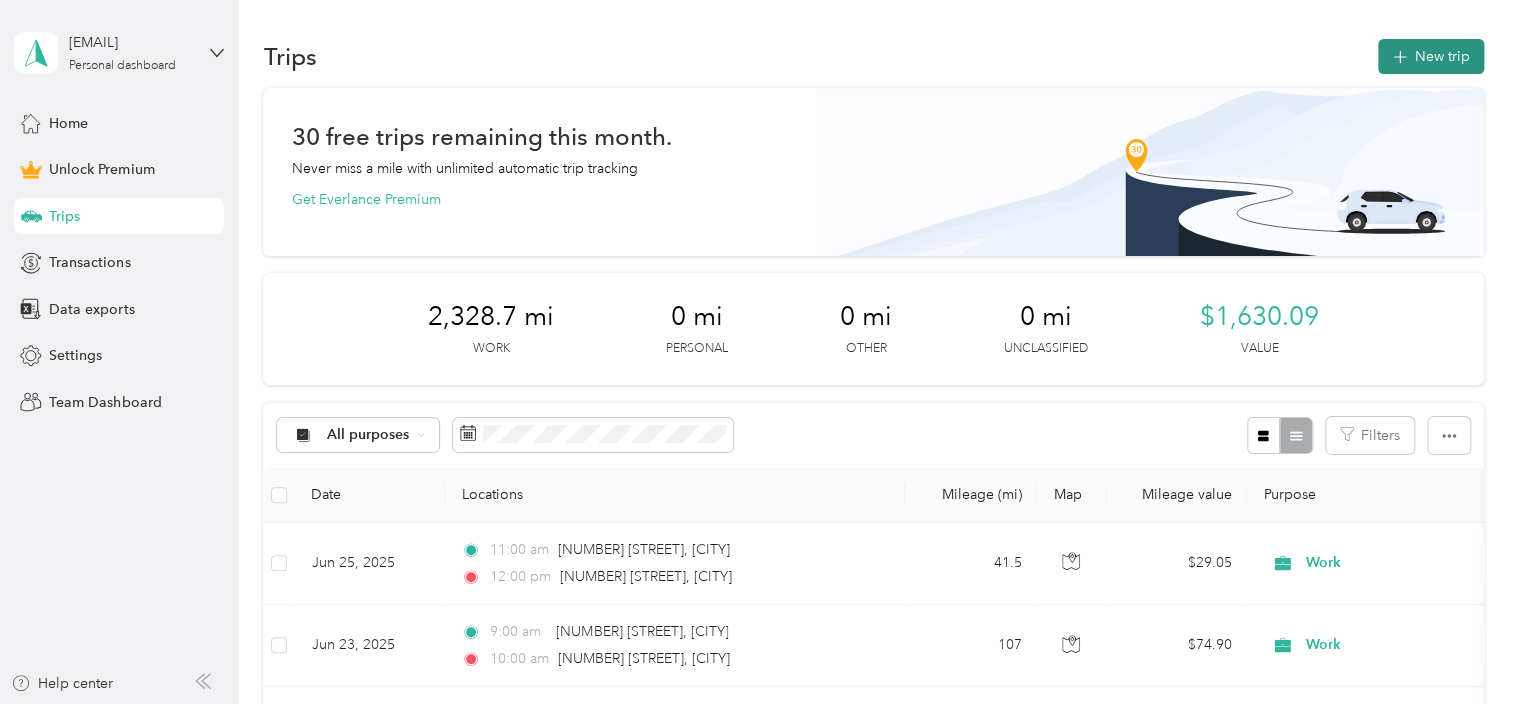 click on "New trip" at bounding box center (1431, 56) 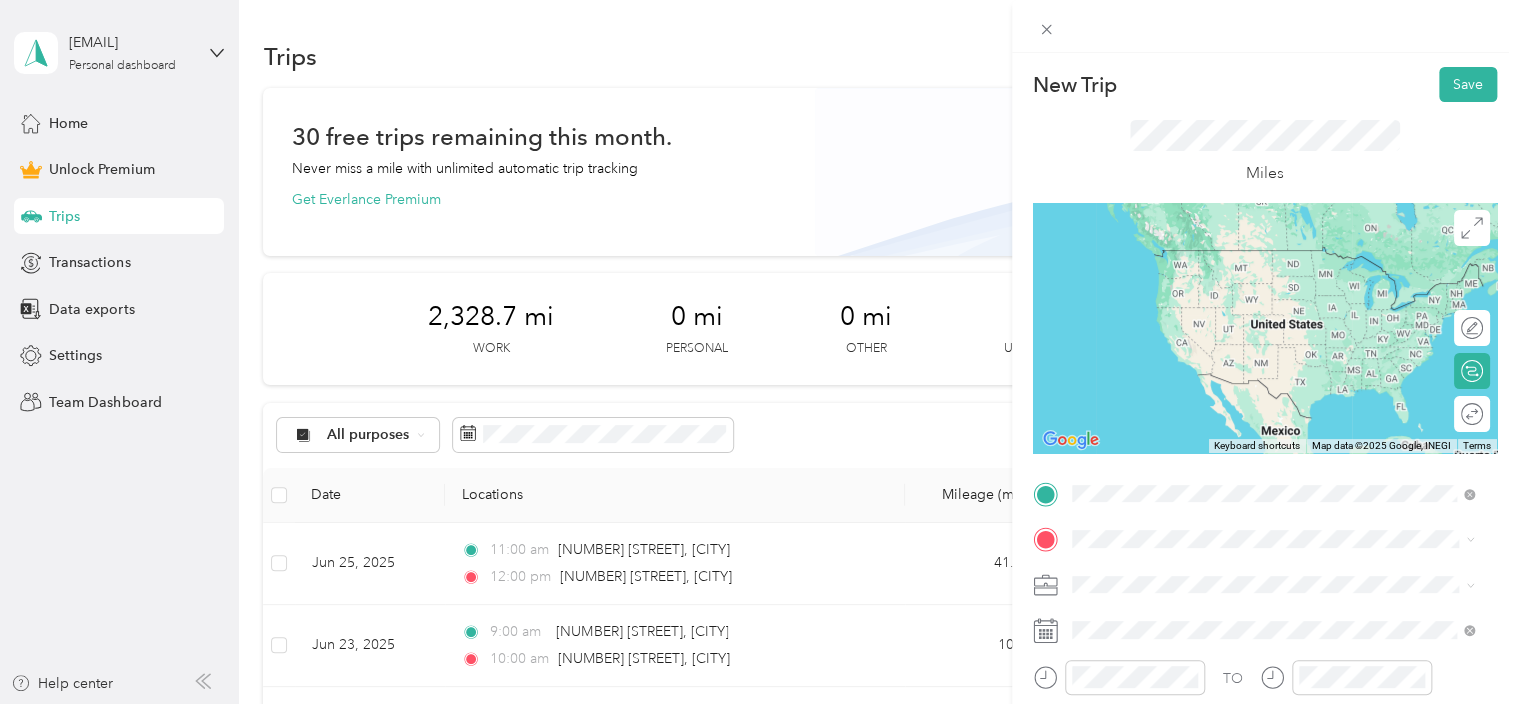 click on "[NUMBER] [STREET]
[CITY], [STATE] [POSTAL_CODE], [COUNTRY]" at bounding box center [1273, 259] 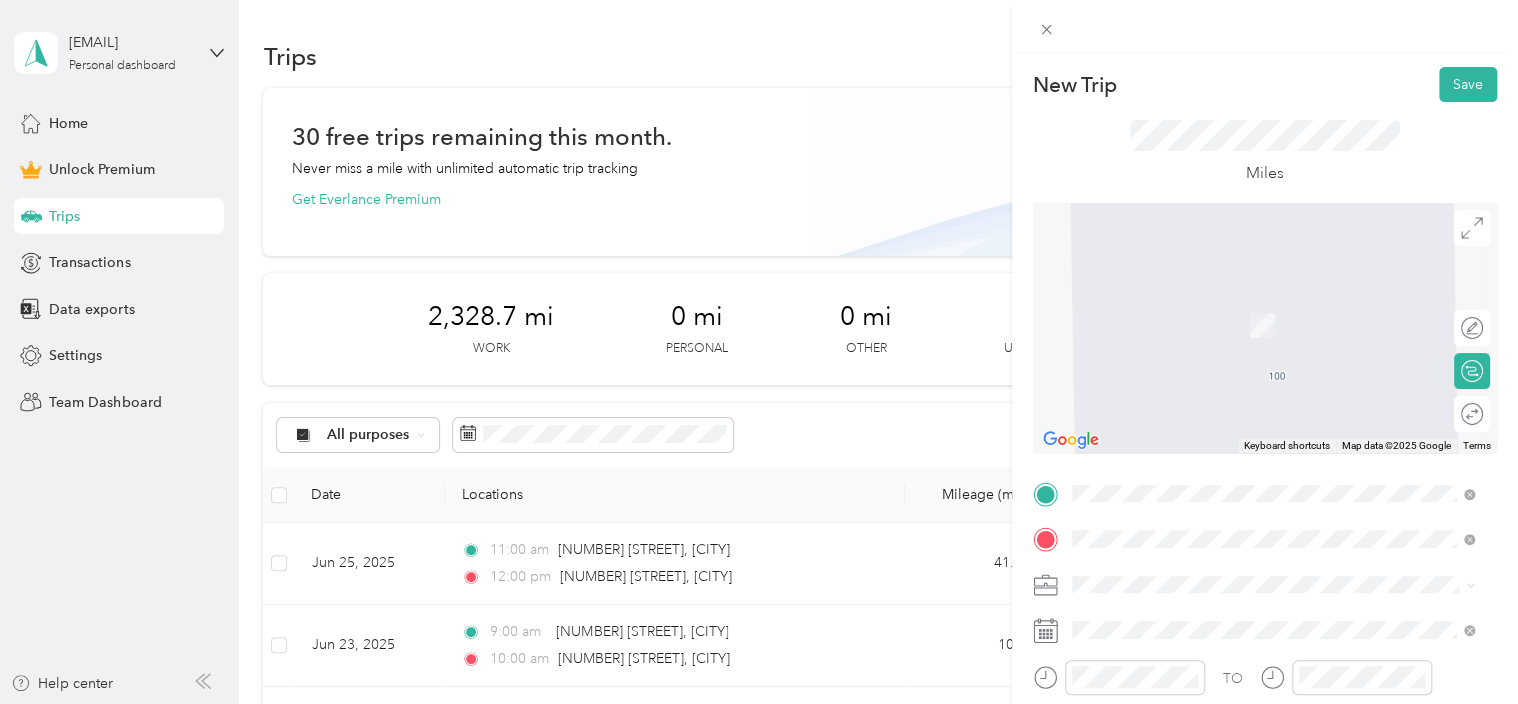 click on "[NUMBER] [STREET]
[CITY], [STATE] [POSTAL_CODE], [COUNTRY]" at bounding box center [1253, 304] 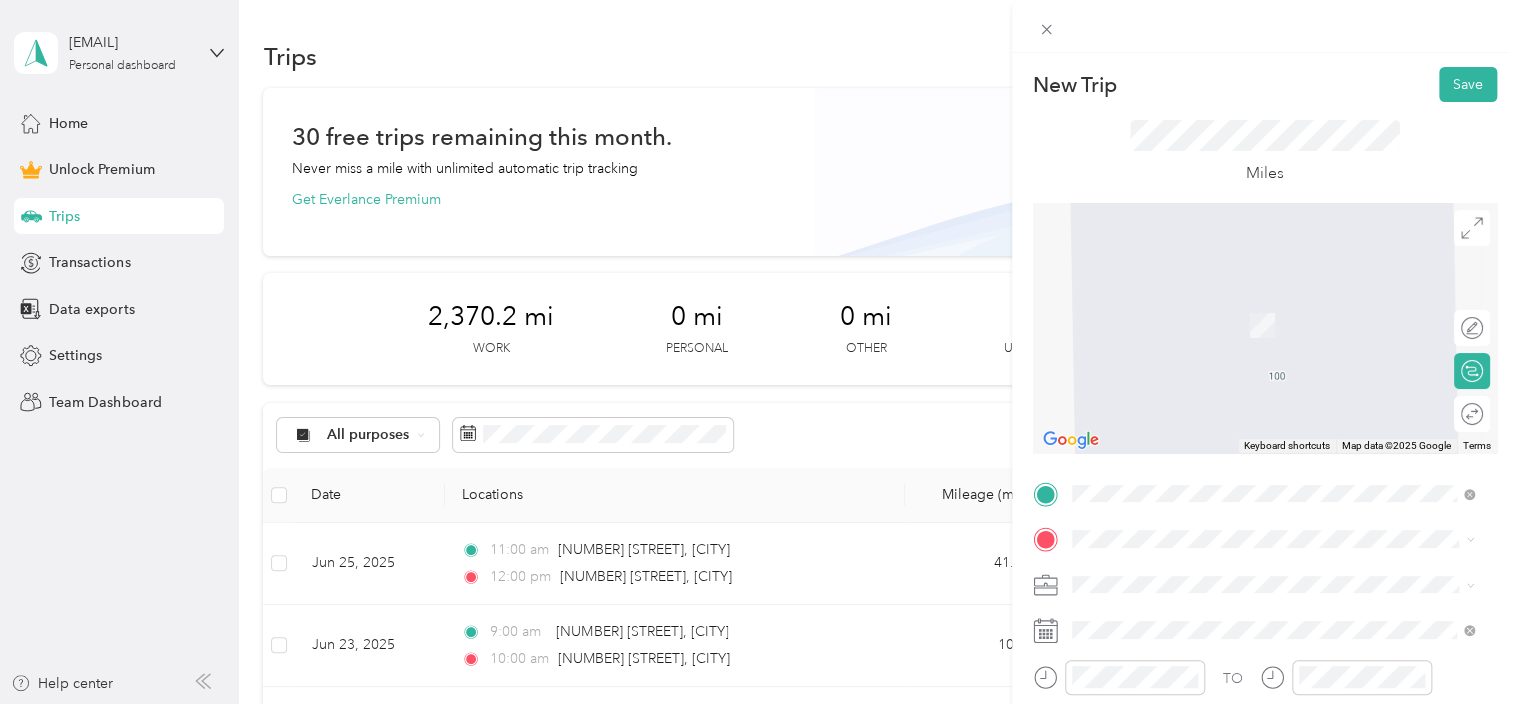click on "[NUMBER] [STREET]
[CITY], [STATE] [POSTAL_CODE], [COUNTRY]" at bounding box center (1253, 302) 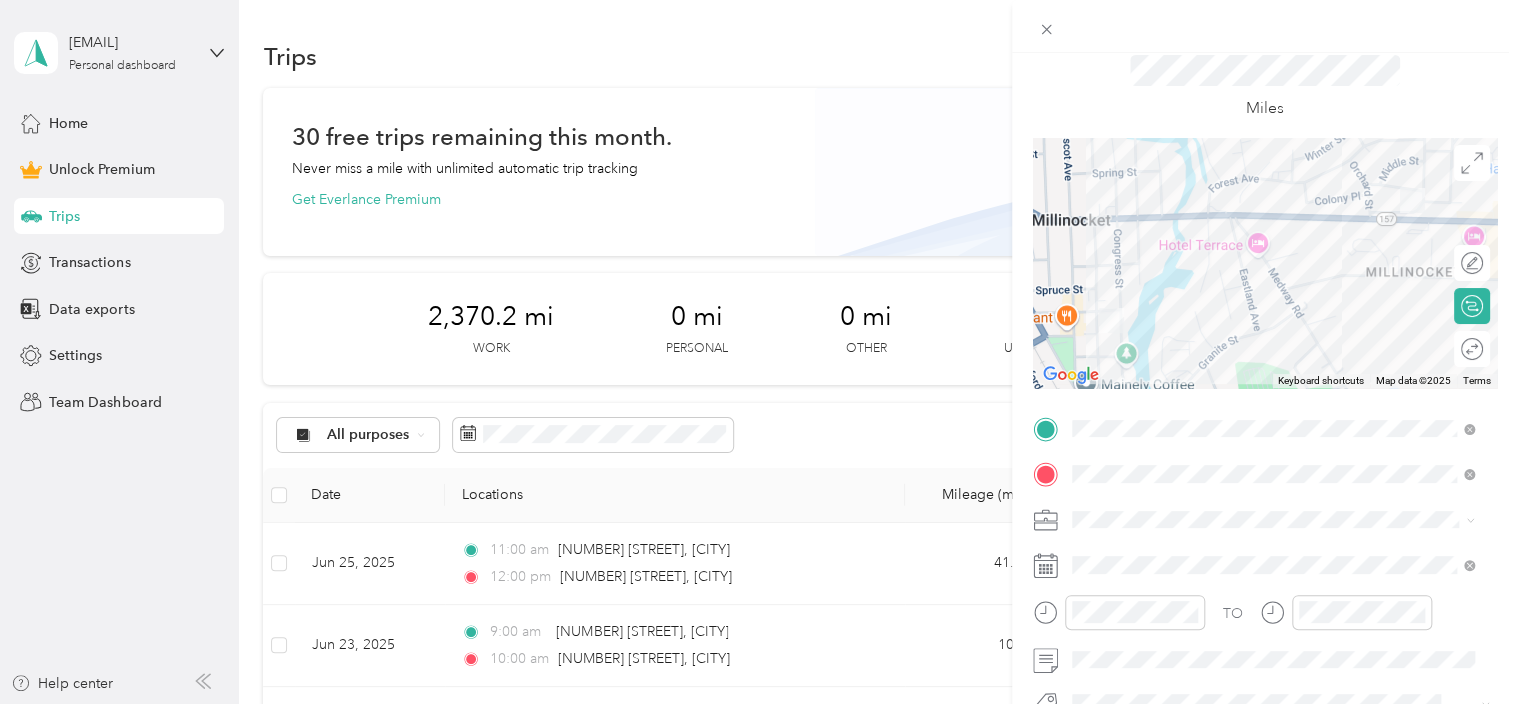 scroll, scrollTop: 100, scrollLeft: 0, axis: vertical 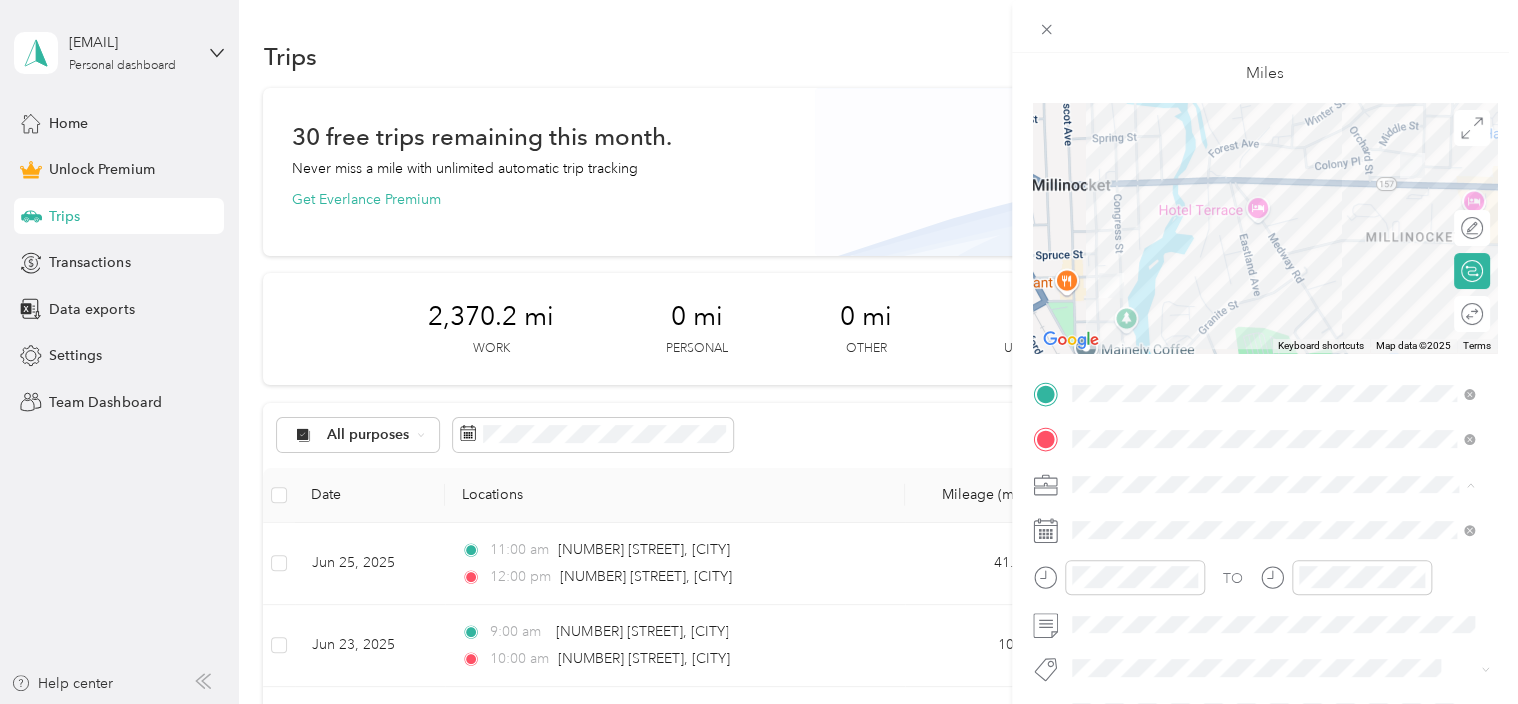 click on "Work" at bounding box center [1273, 204] 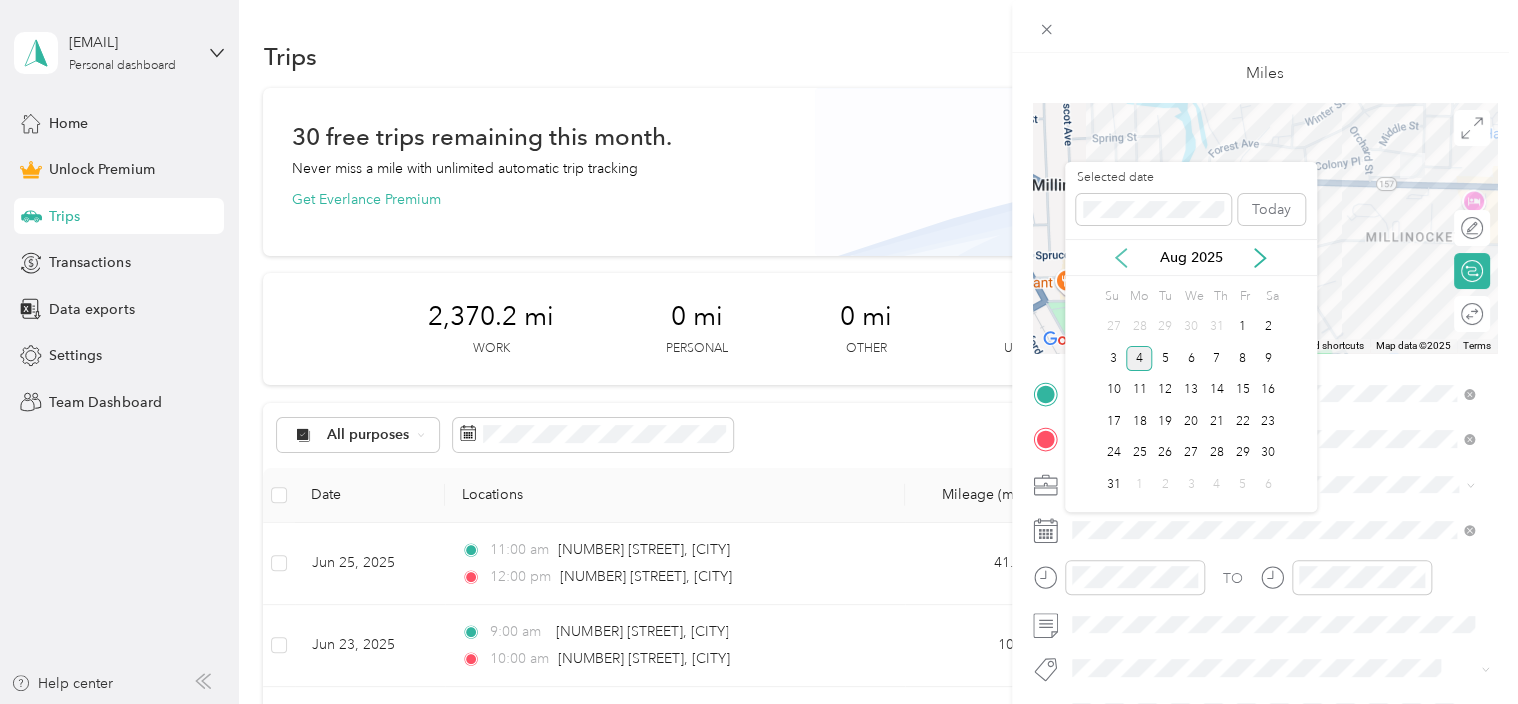 click 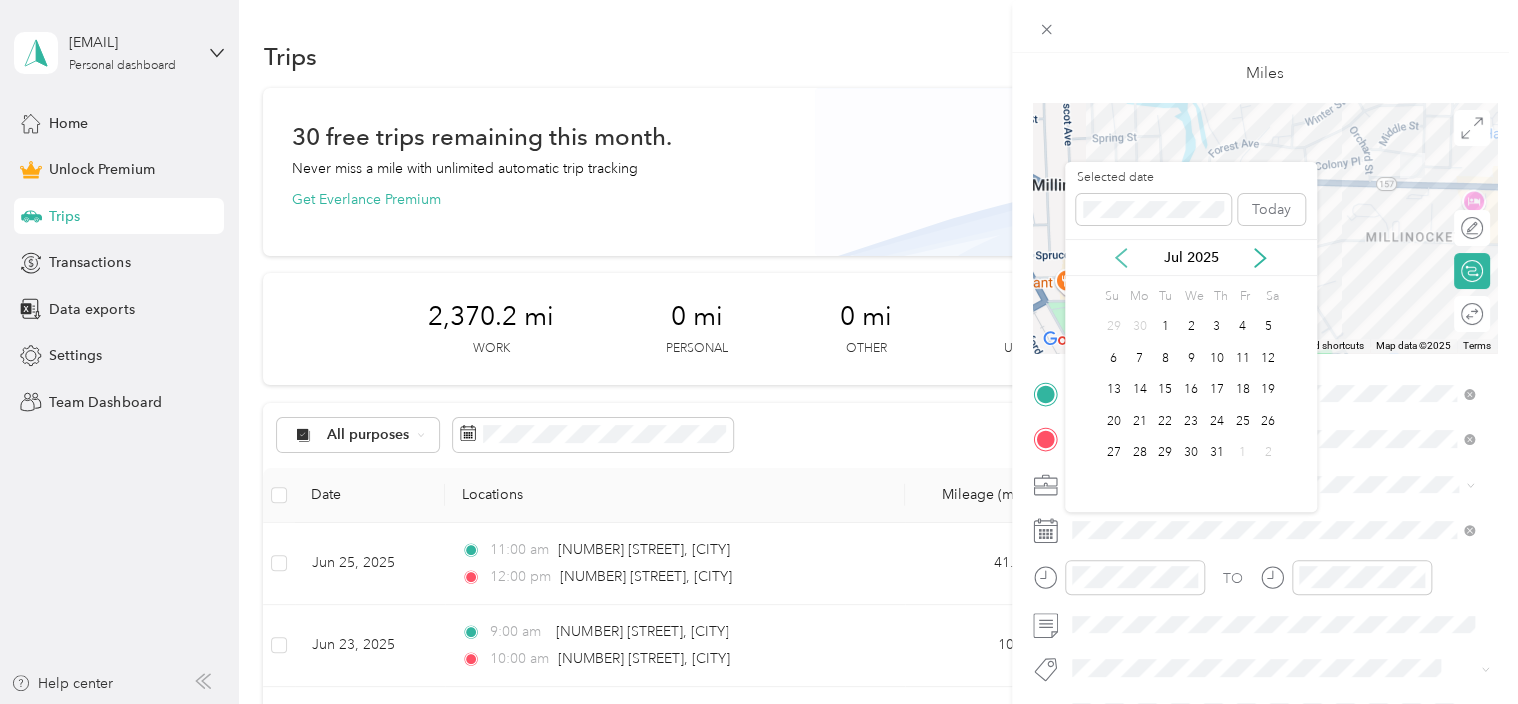 click 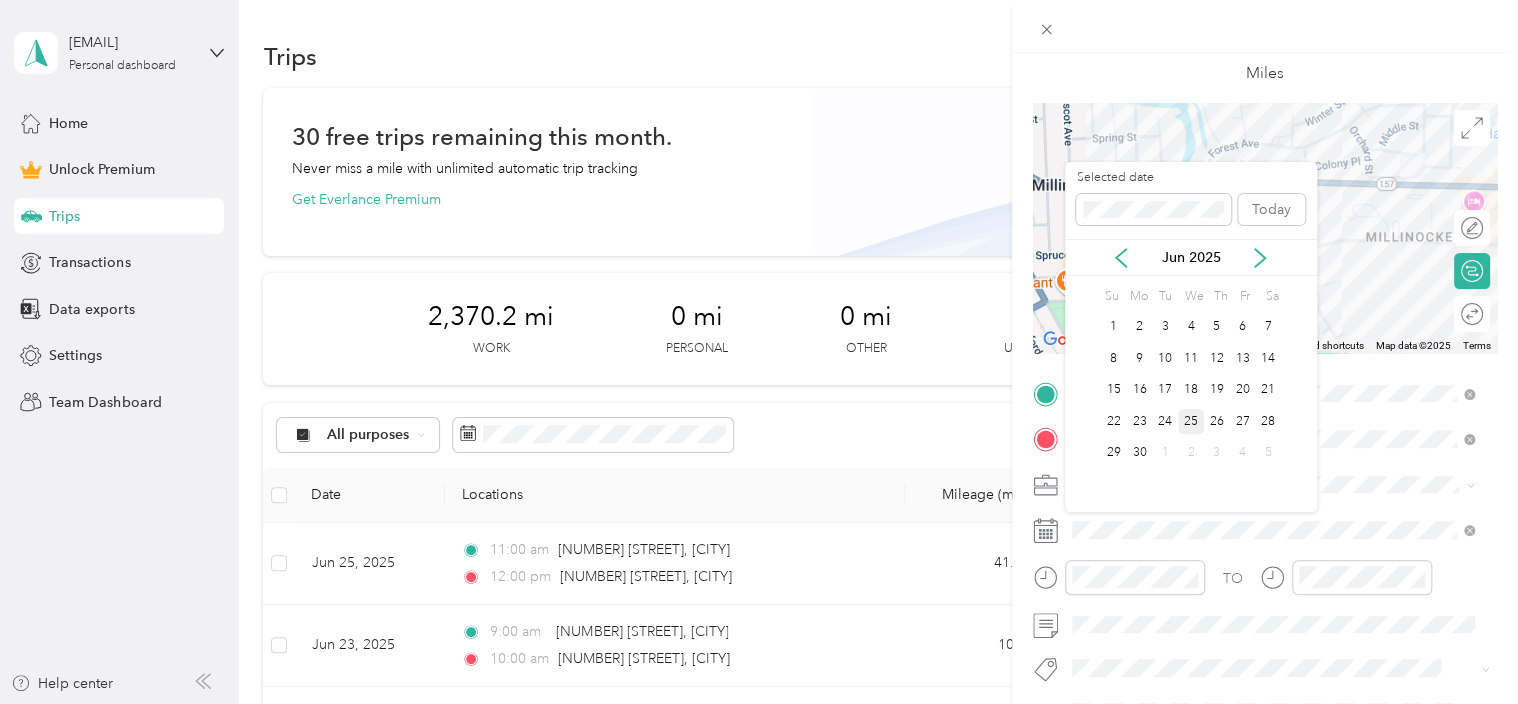 click on "25" at bounding box center (1191, 421) 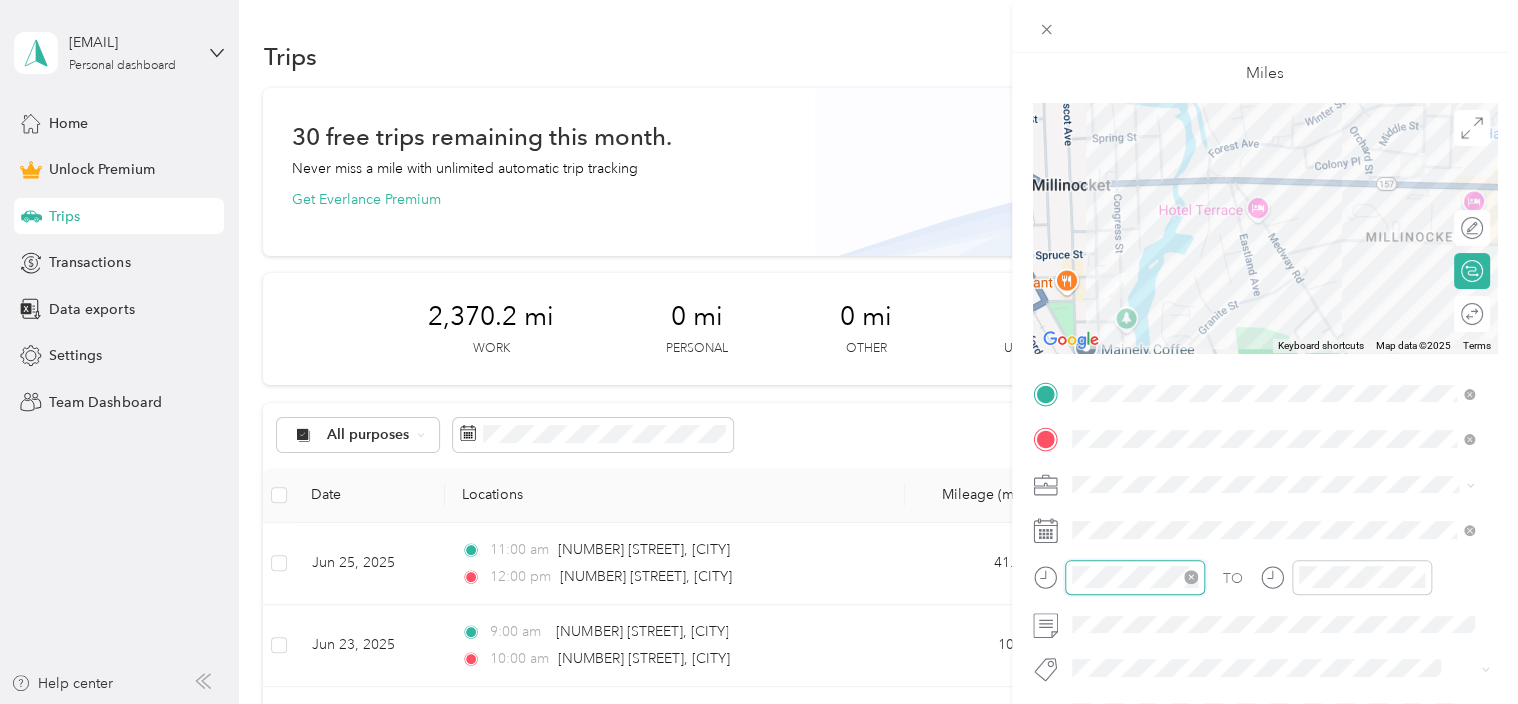 scroll, scrollTop: 120, scrollLeft: 0, axis: vertical 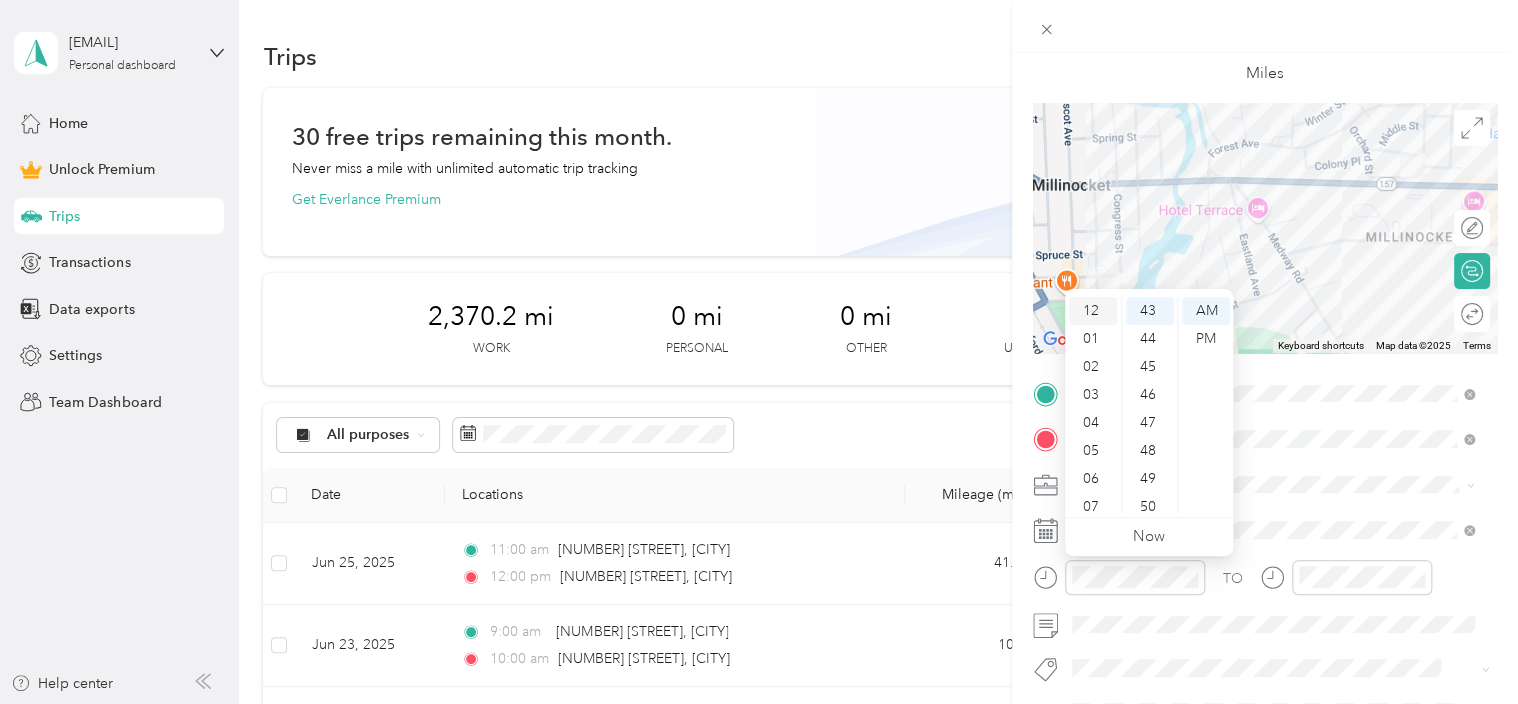click on "12" at bounding box center [1093, 311] 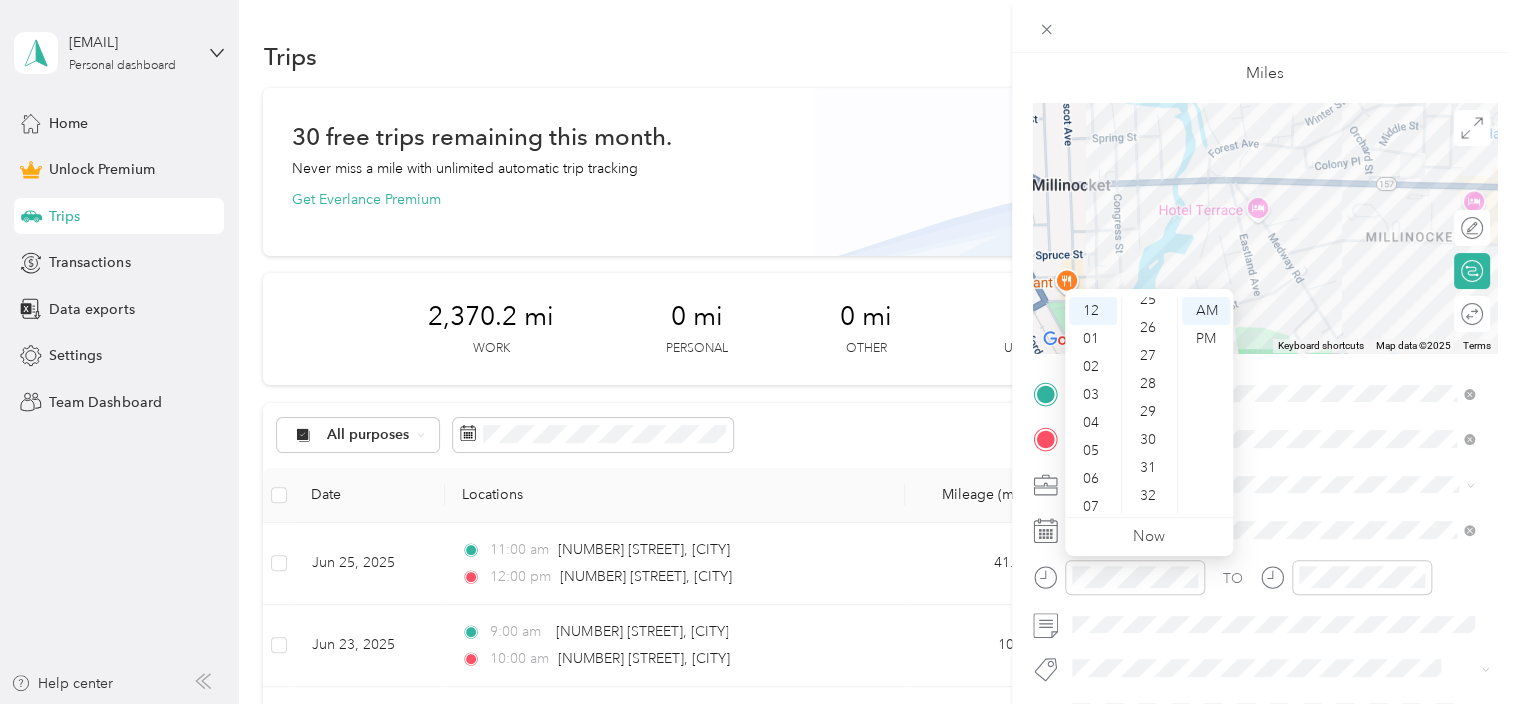scroll, scrollTop: 704, scrollLeft: 0, axis: vertical 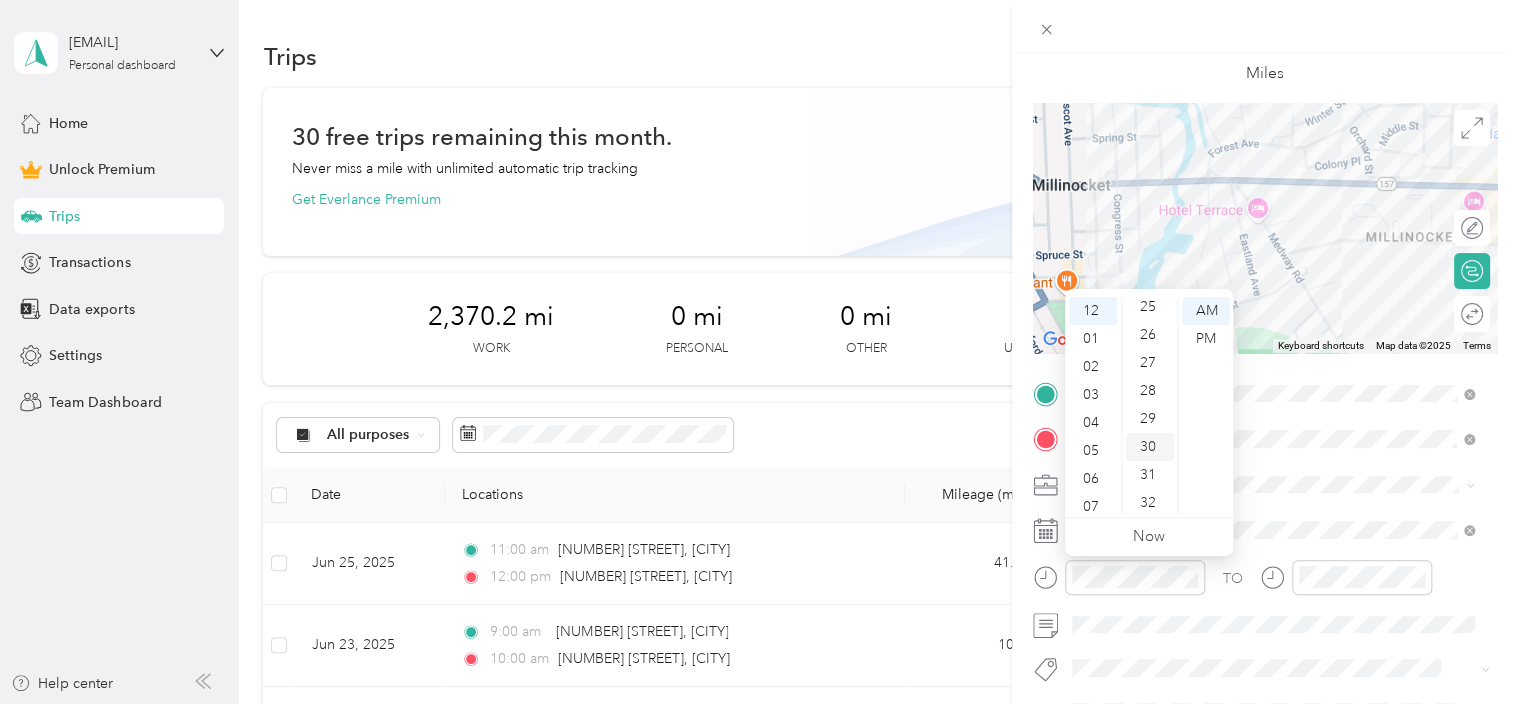 click on "30" at bounding box center (1150, 447) 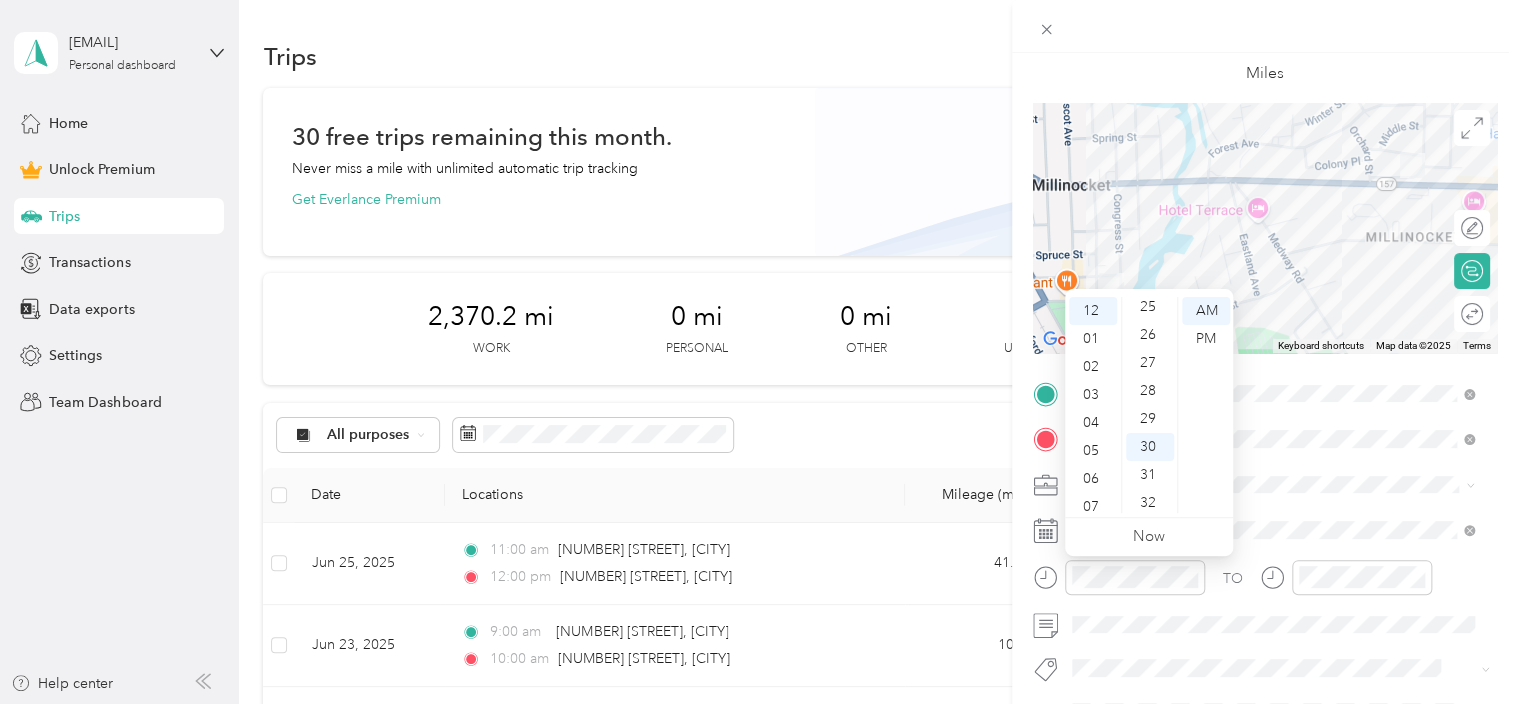 scroll, scrollTop: 840, scrollLeft: 0, axis: vertical 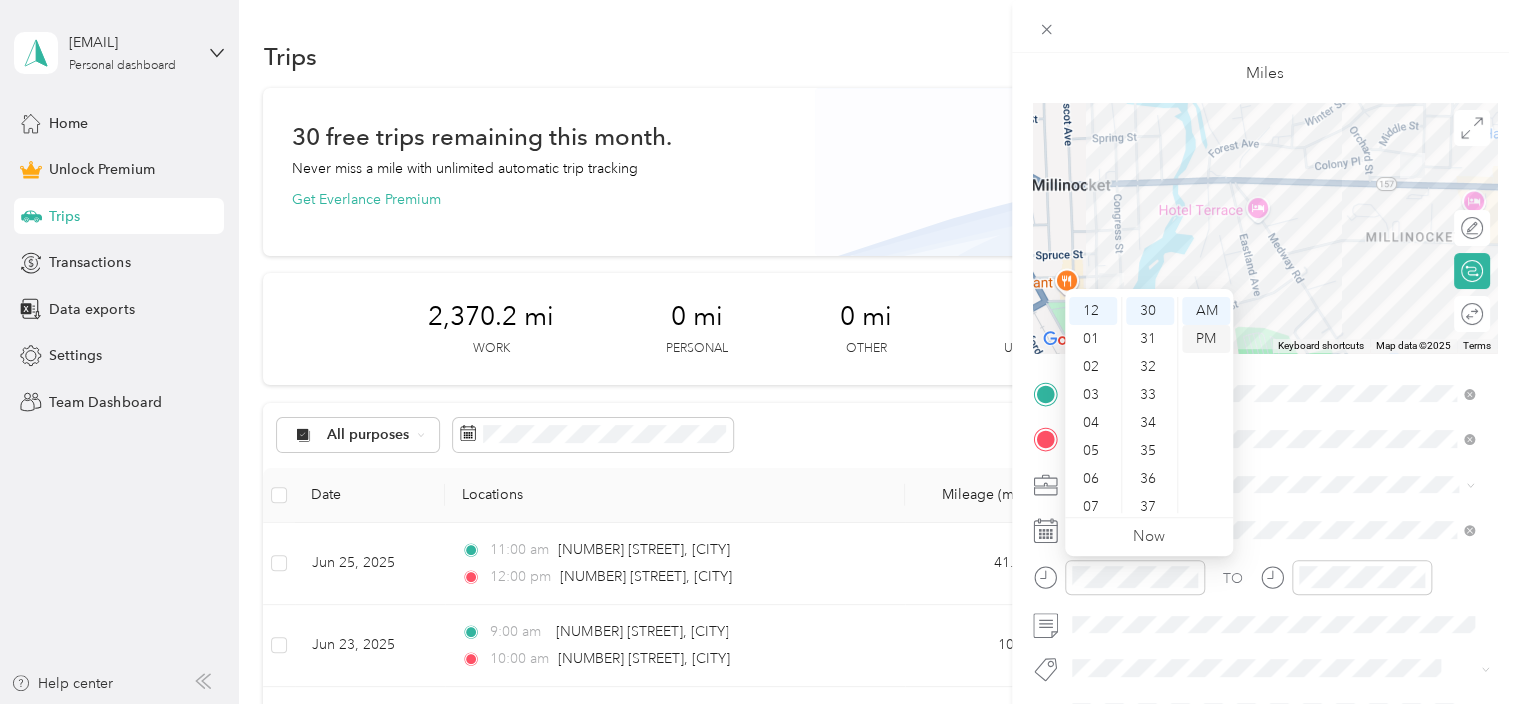 click on "PM" at bounding box center [1206, 339] 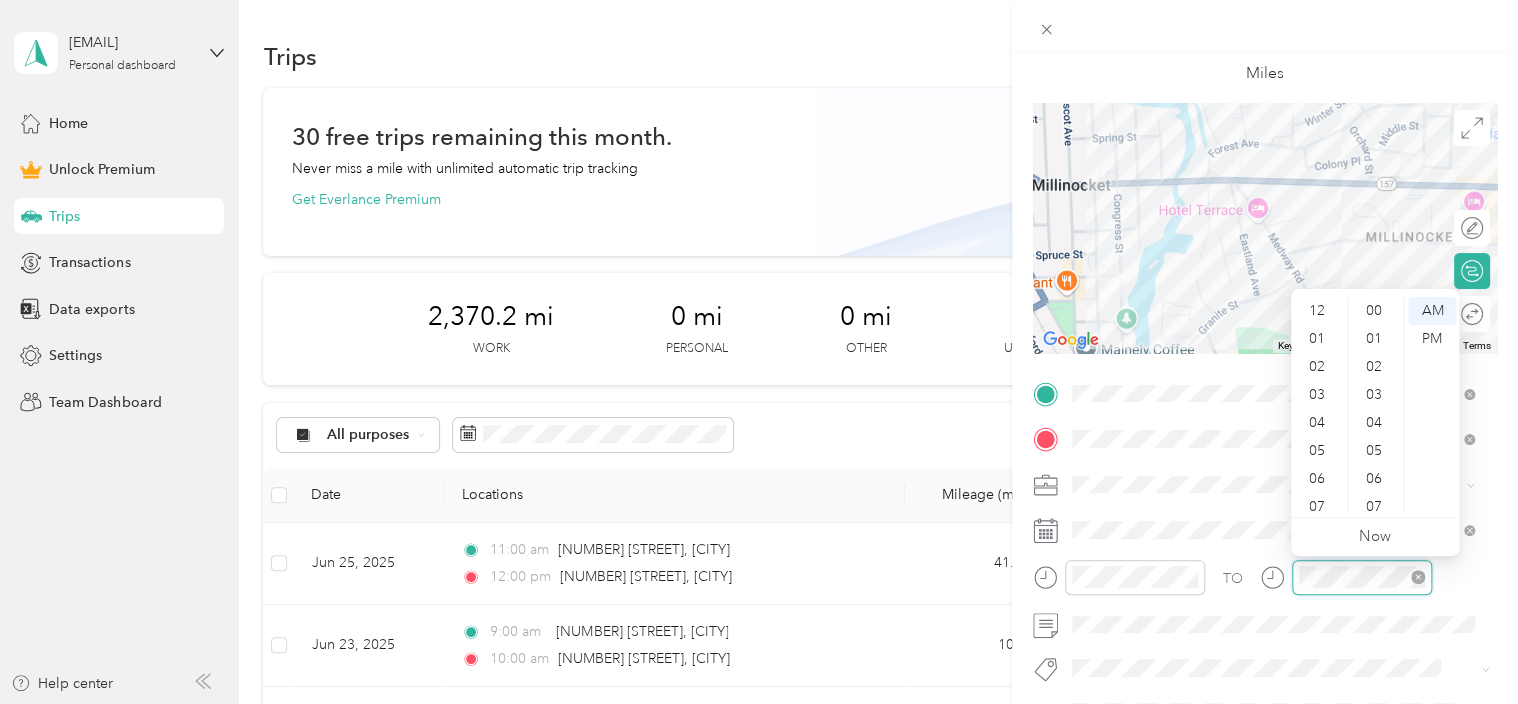 scroll, scrollTop: 1201, scrollLeft: 0, axis: vertical 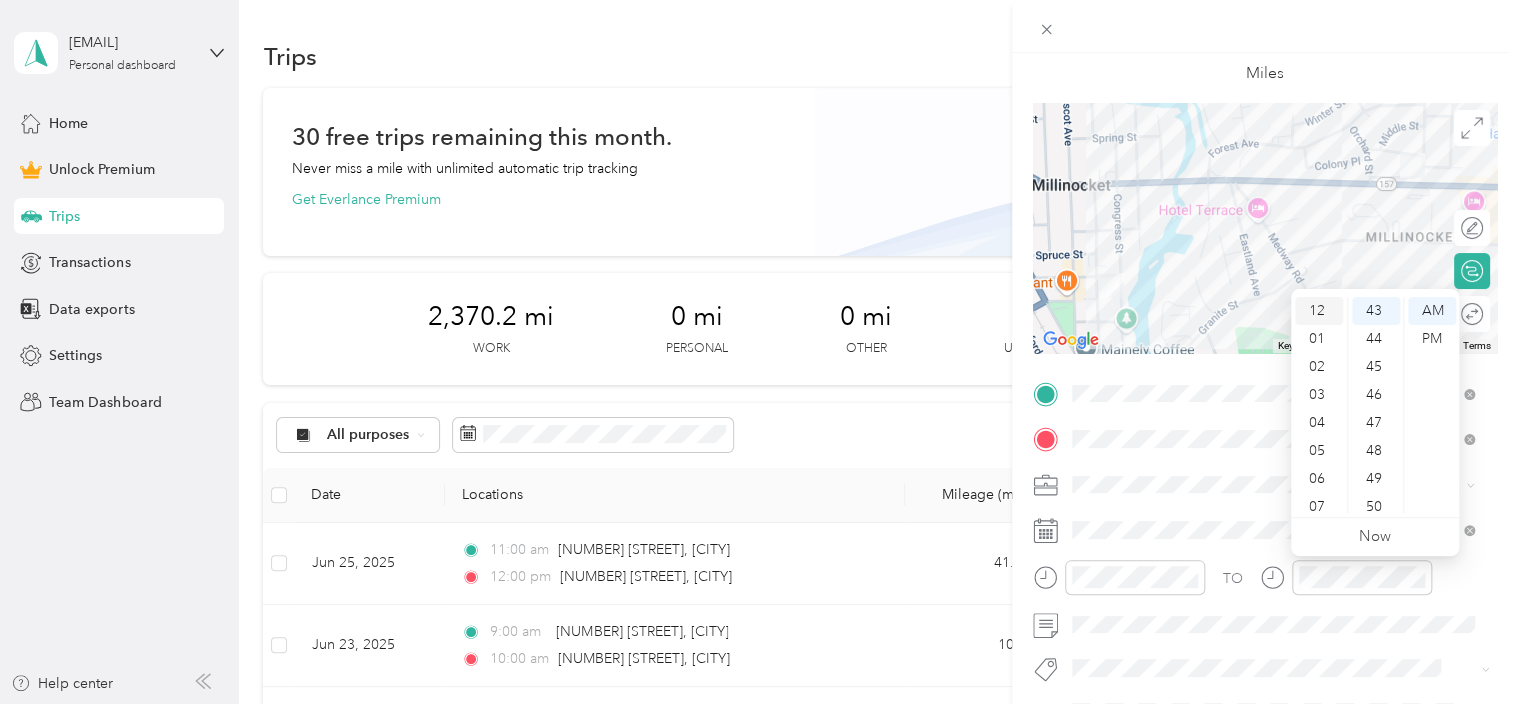 click on "12" at bounding box center (1319, 311) 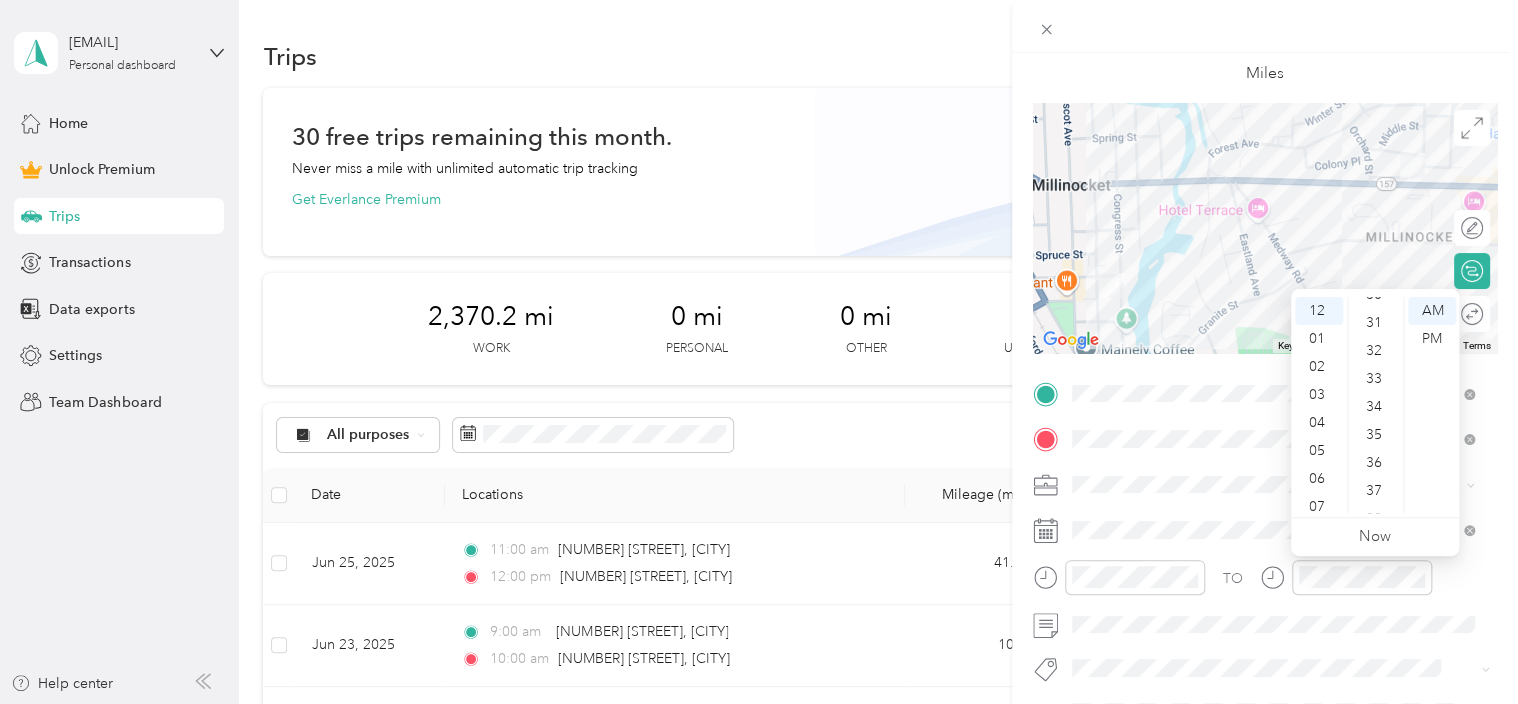 scroll, scrollTop: 877, scrollLeft: 0, axis: vertical 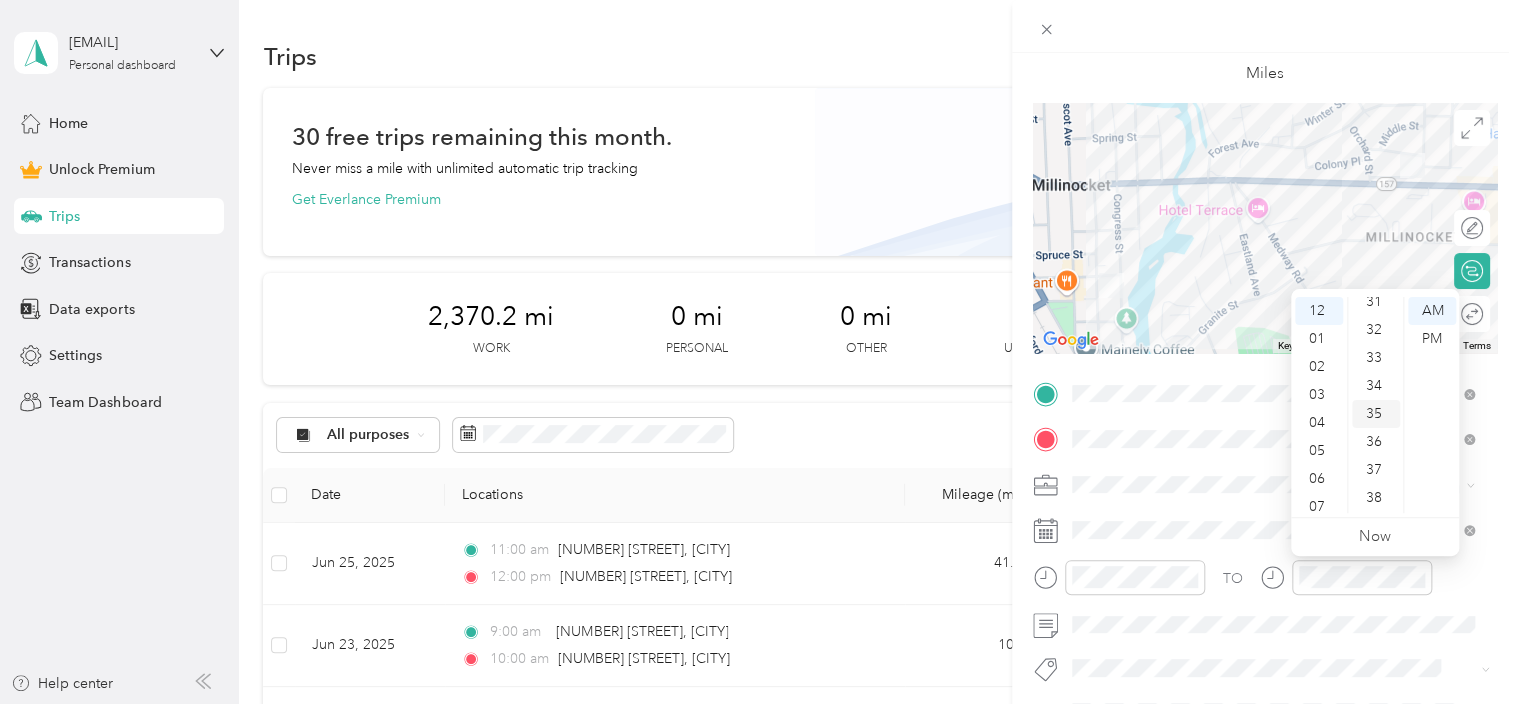 click on "35" at bounding box center [1376, 414] 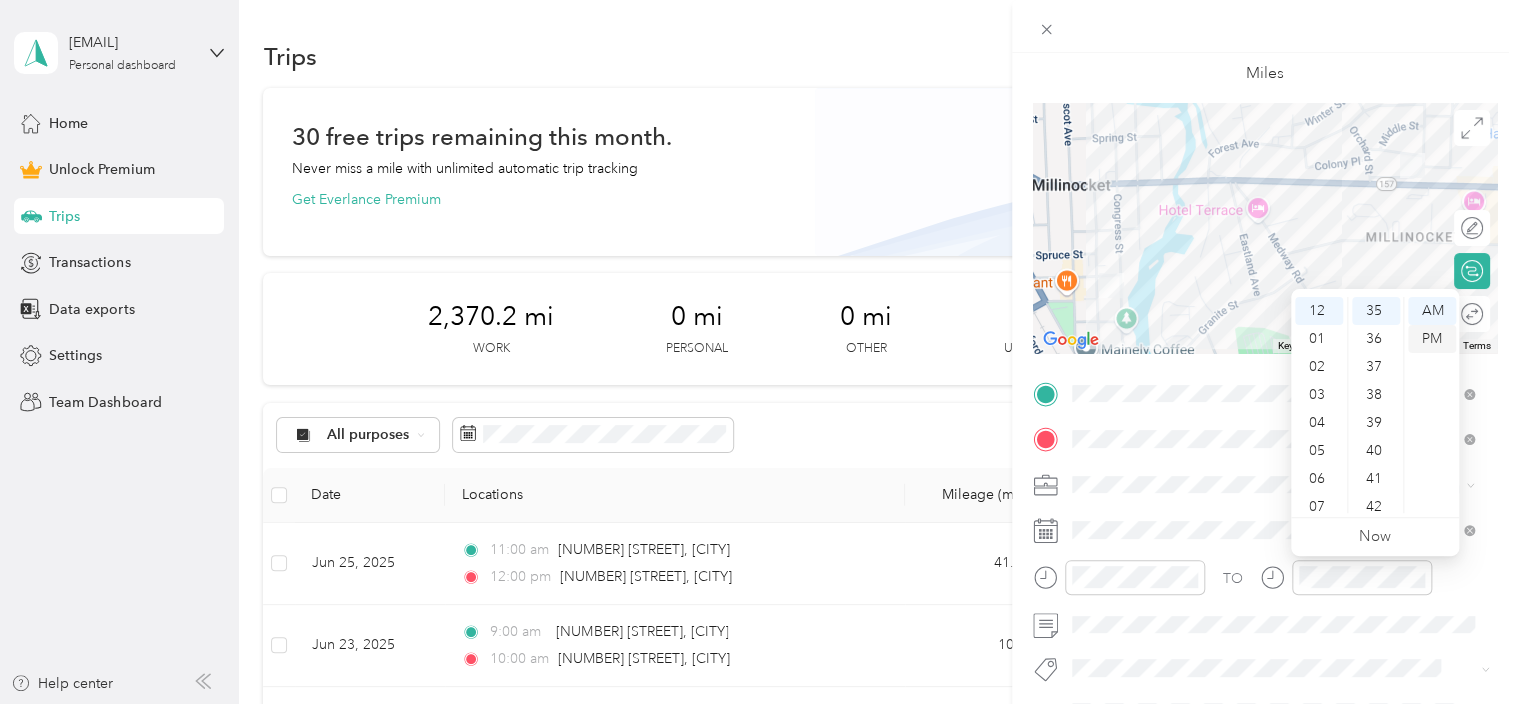 click on "PM" at bounding box center [1432, 339] 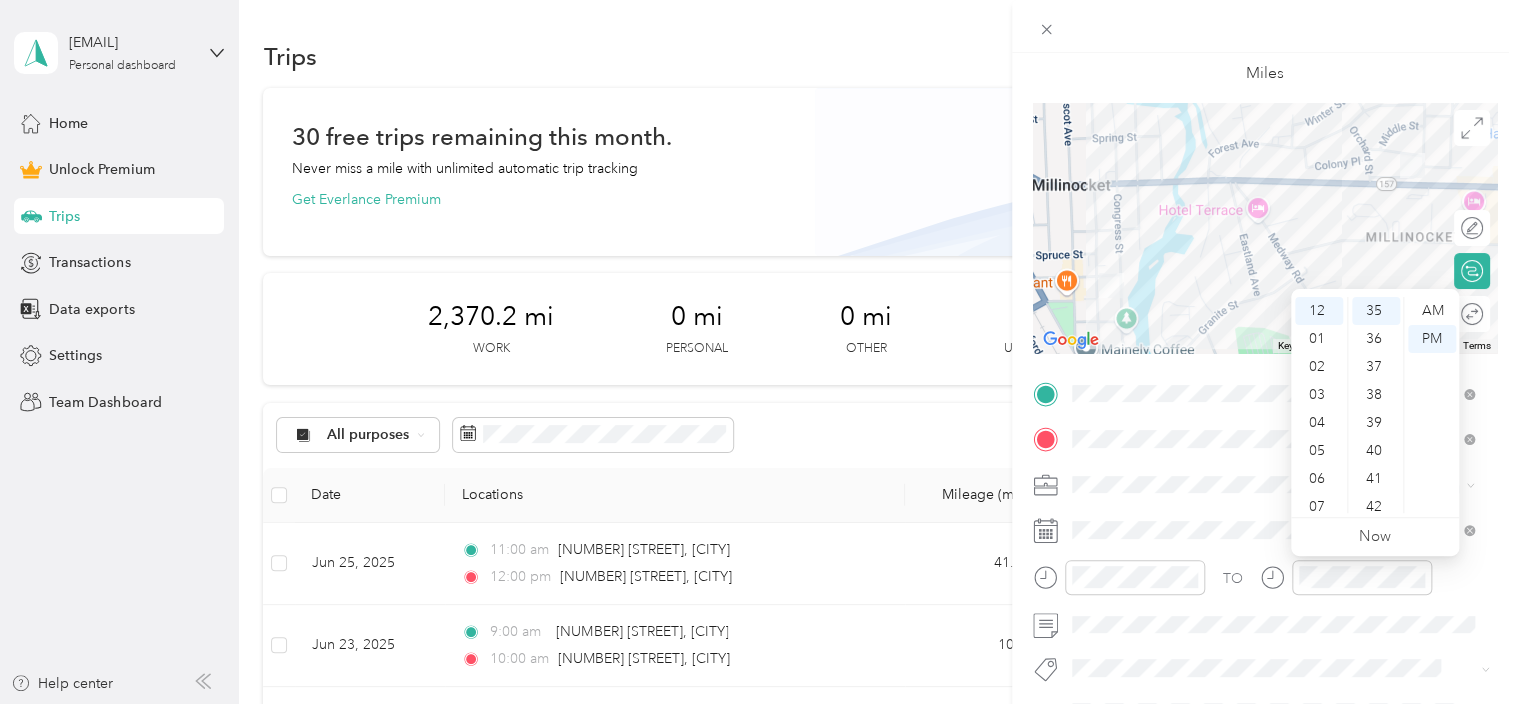 click on "[CITY]
[STATE] [POSTAL_CODE], [COUNTRY]" at bounding box center [1265, 391] 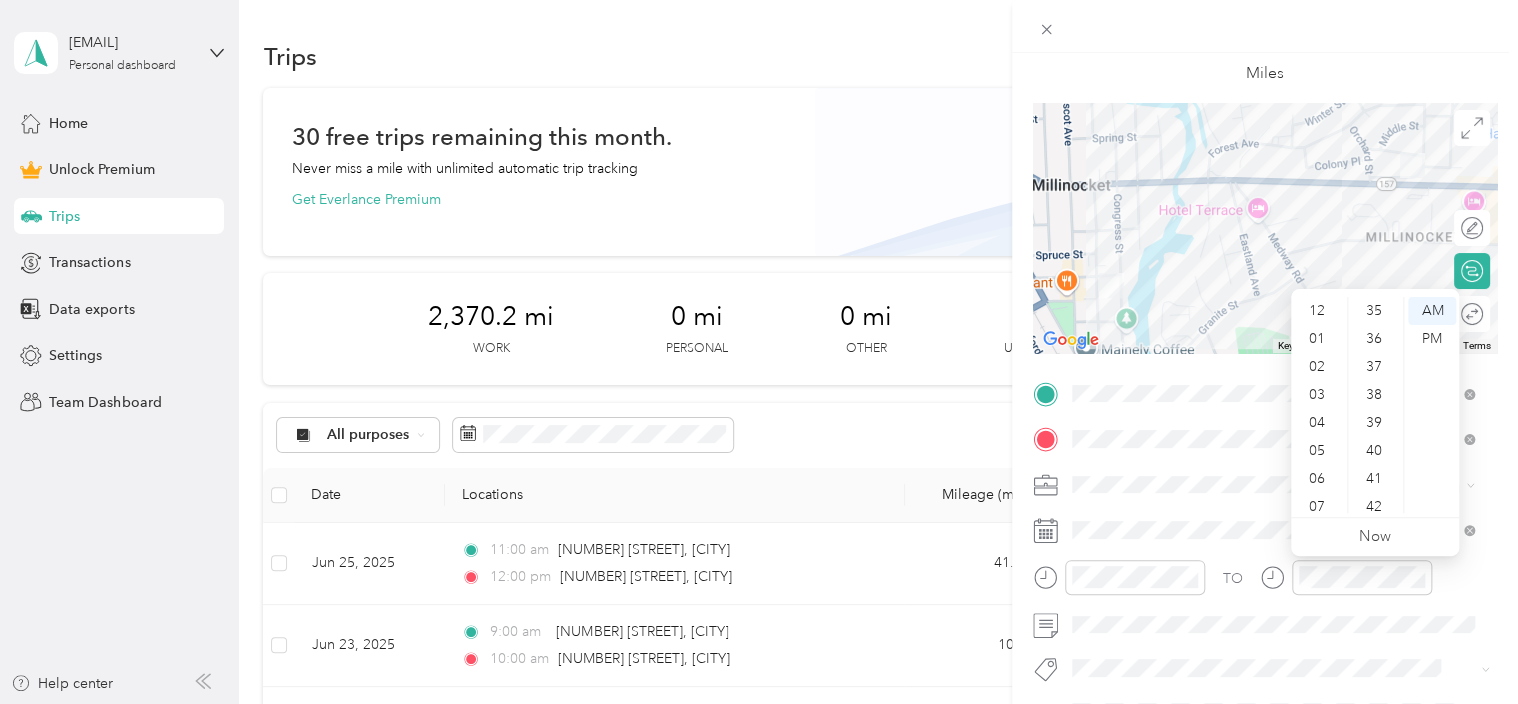 scroll, scrollTop: 120, scrollLeft: 0, axis: vertical 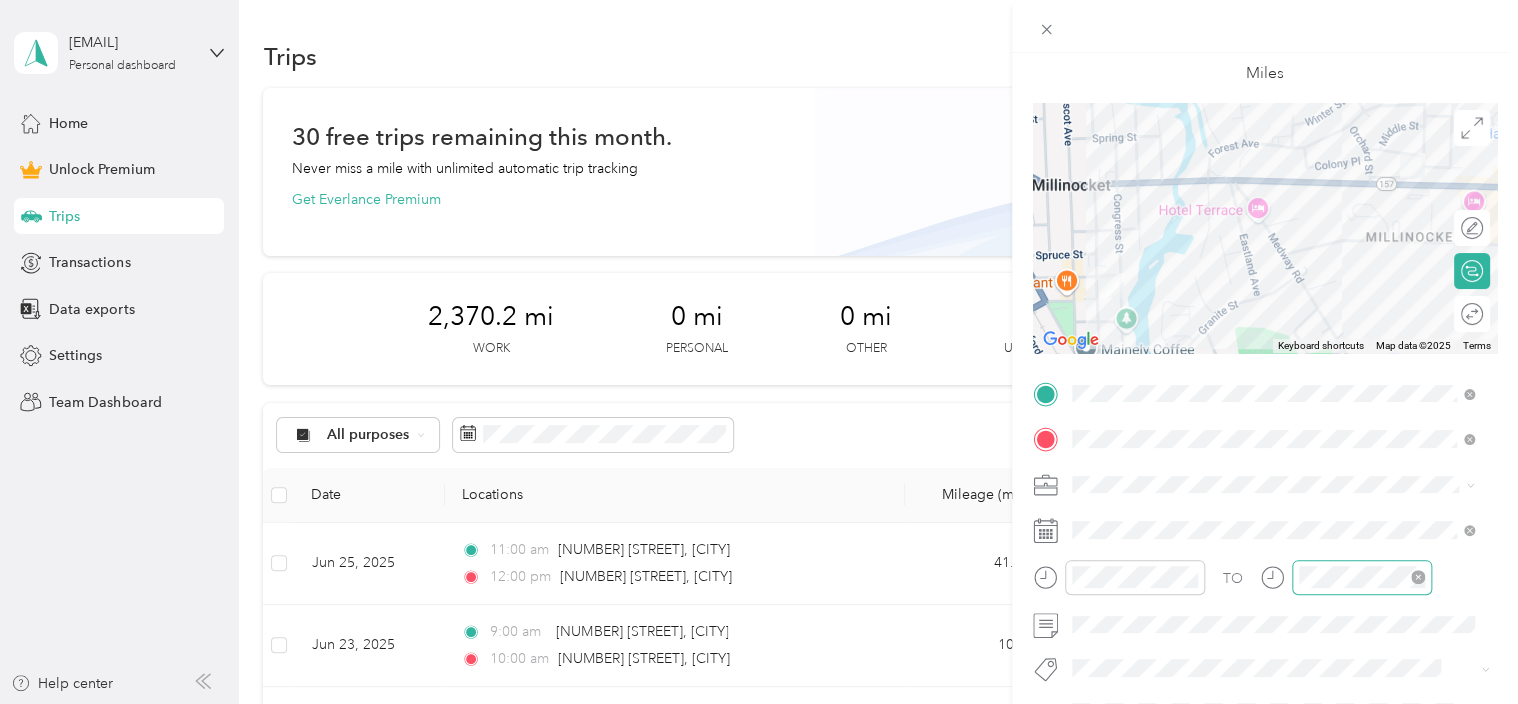 click 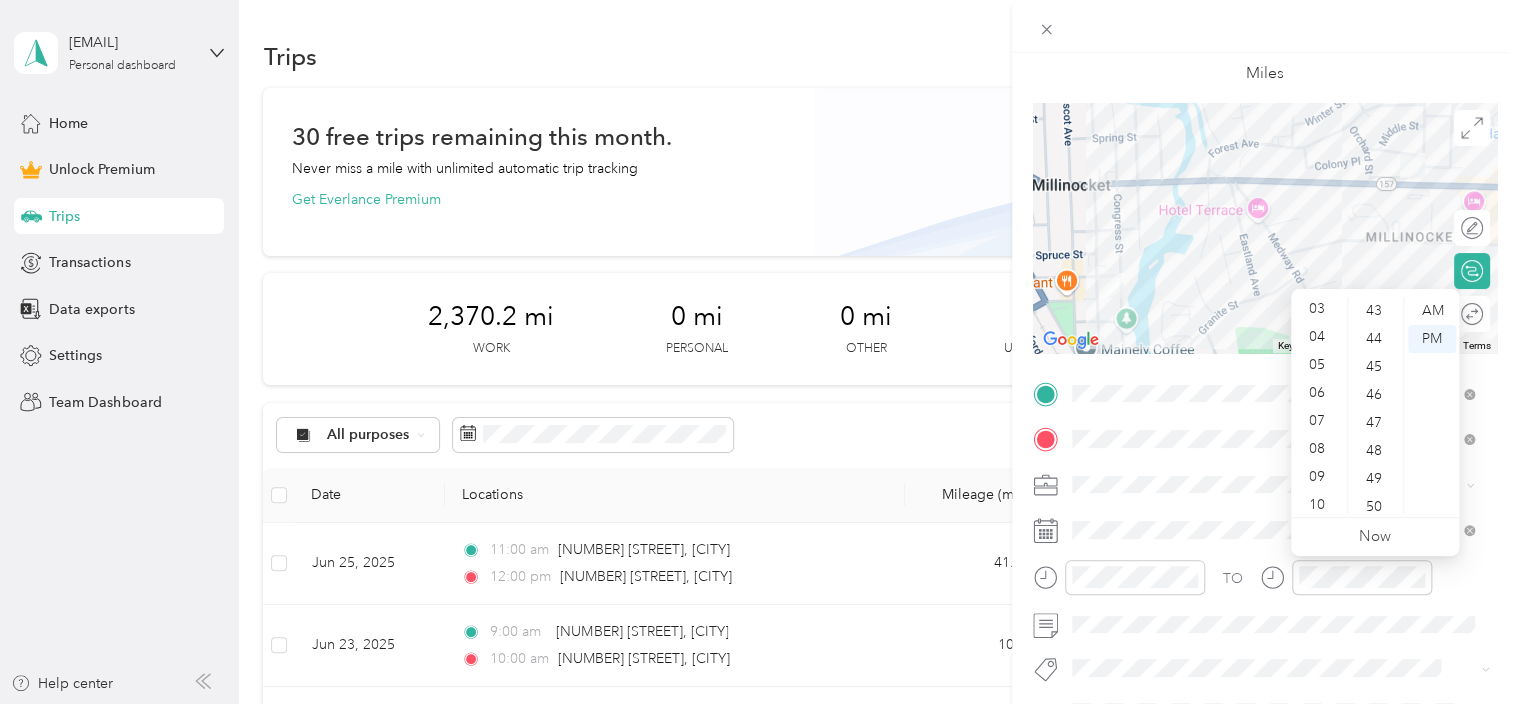 scroll, scrollTop: 0, scrollLeft: 0, axis: both 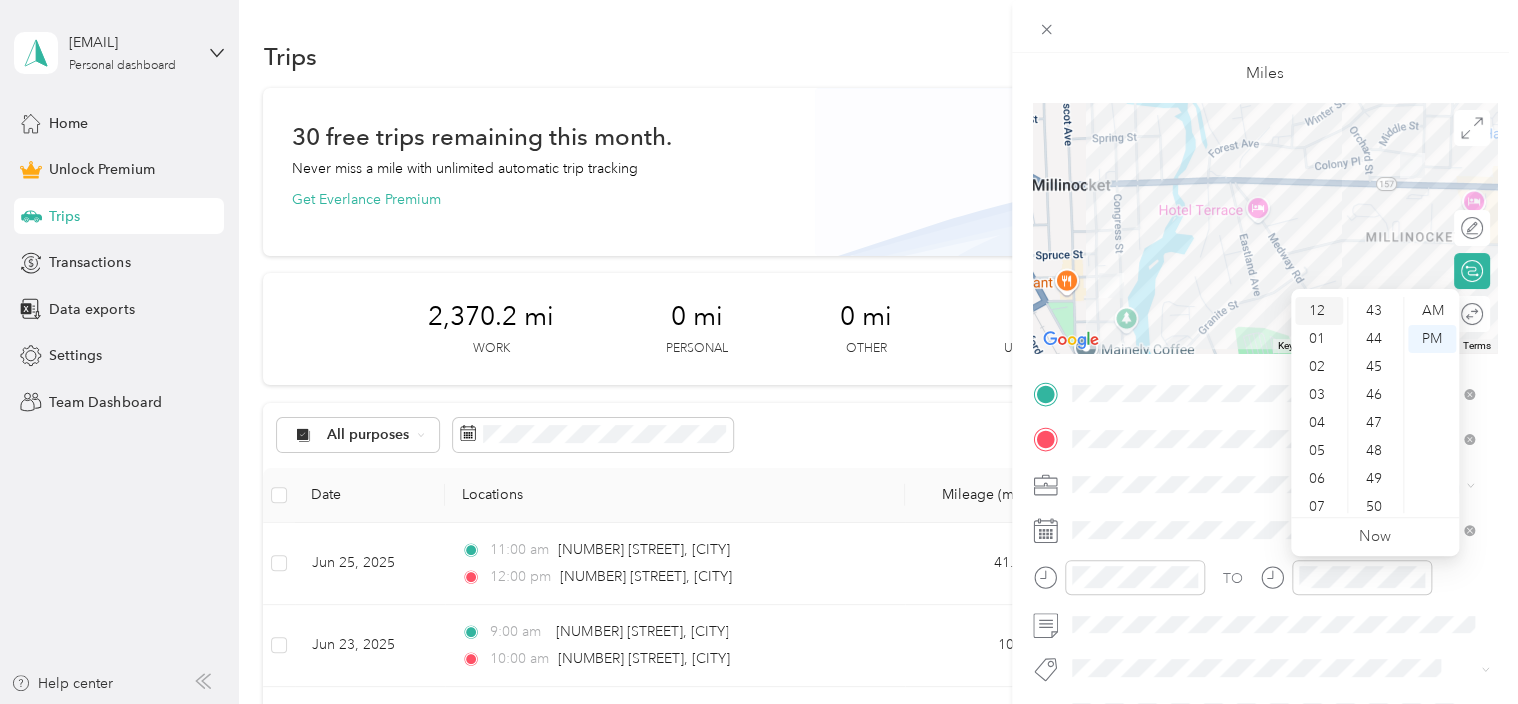 click on "12" at bounding box center [1319, 311] 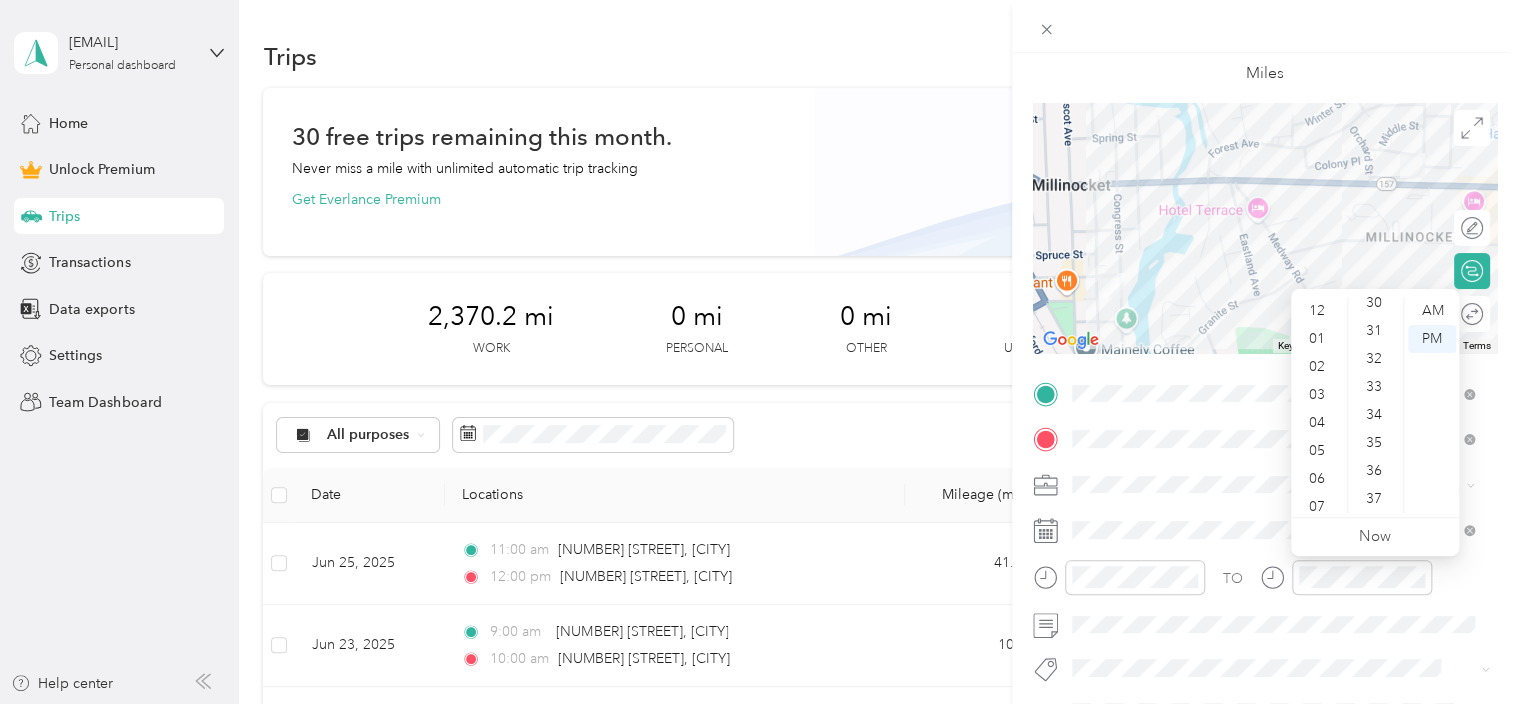 scroll, scrollTop: 863, scrollLeft: 0, axis: vertical 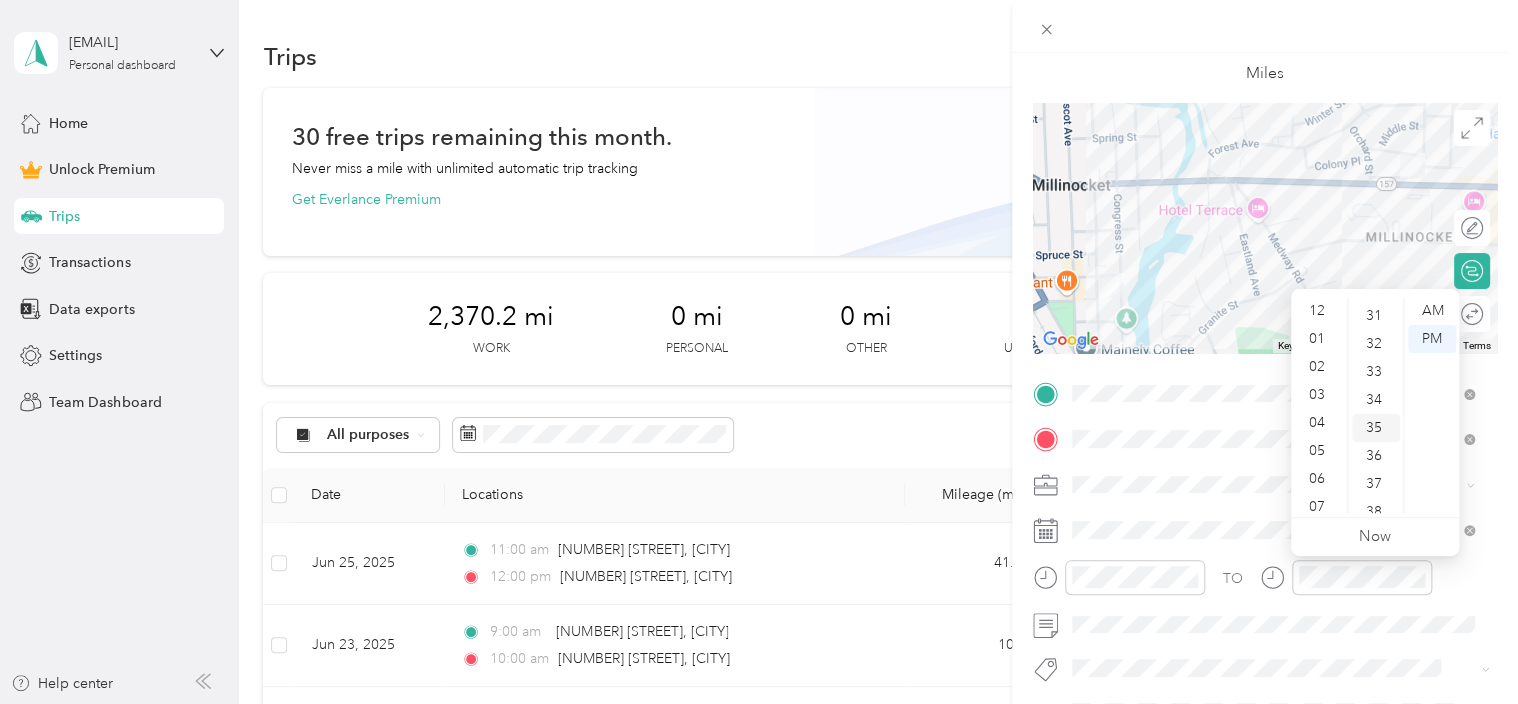click on "35" at bounding box center [1376, 428] 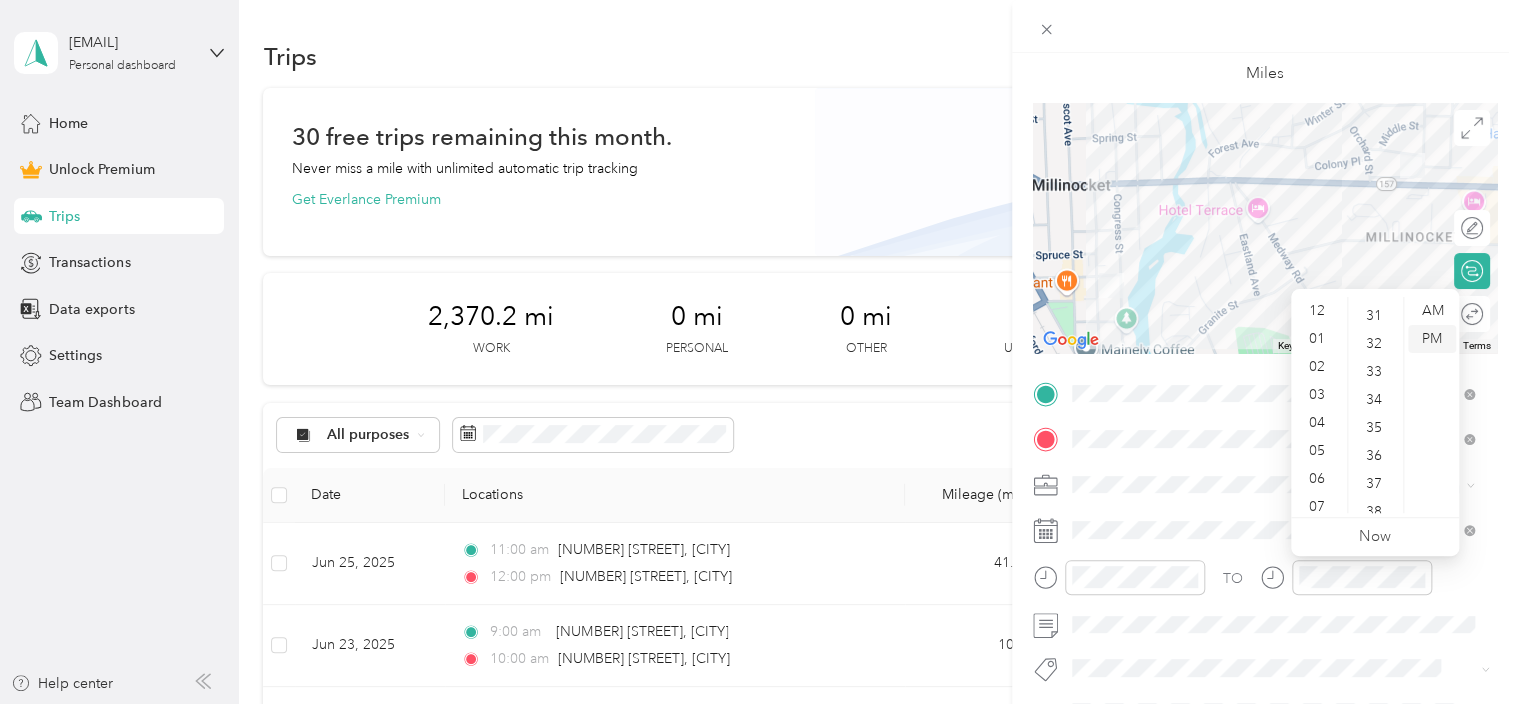 click on "PM" at bounding box center (1432, 339) 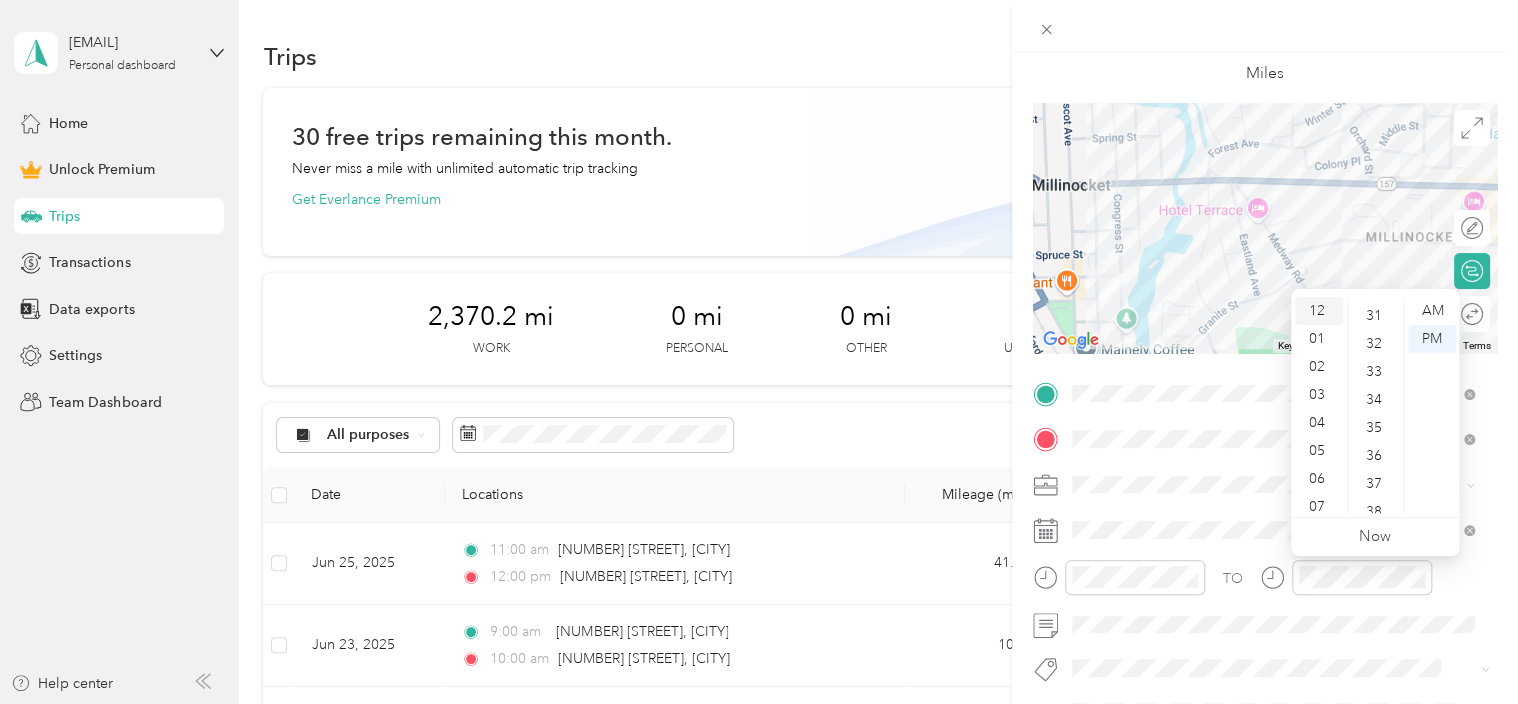 click on "12" at bounding box center [1319, 311] 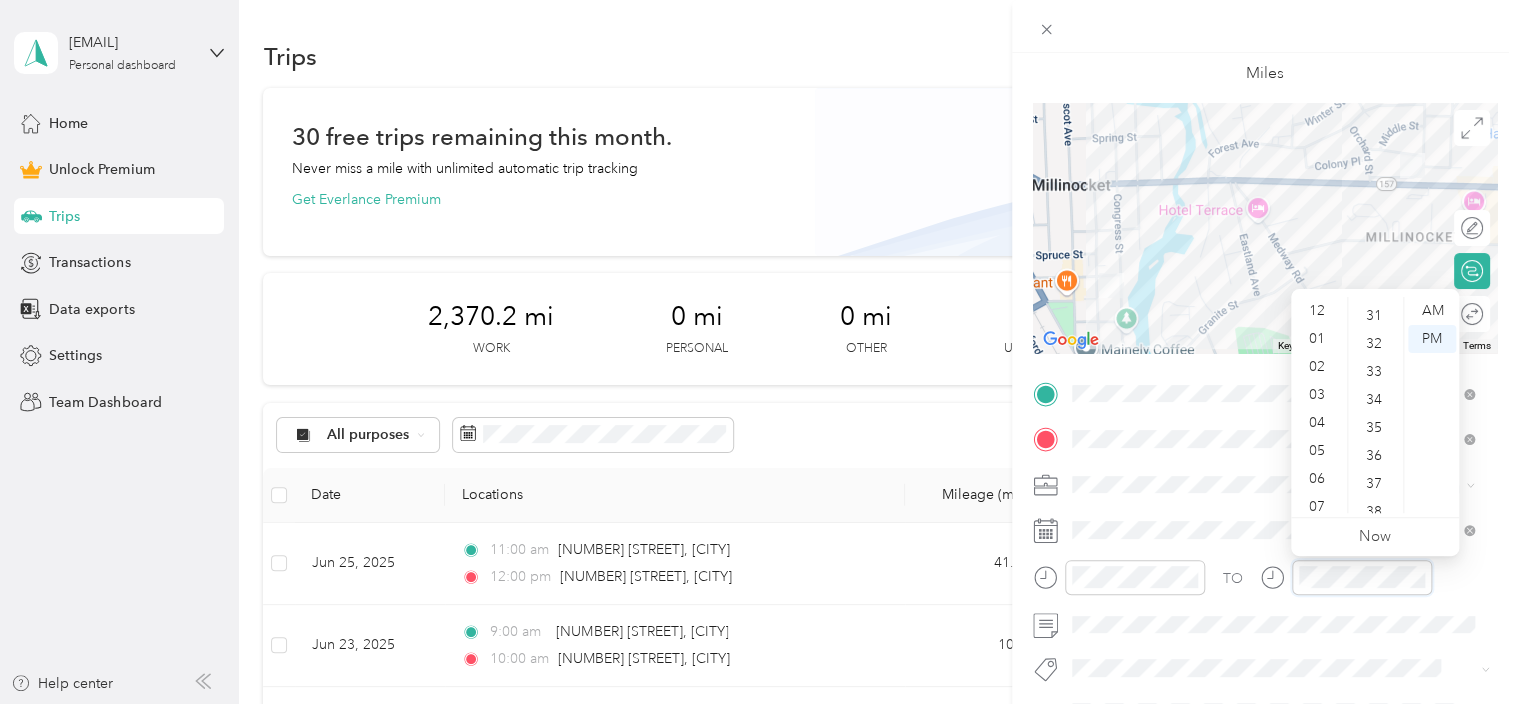 click 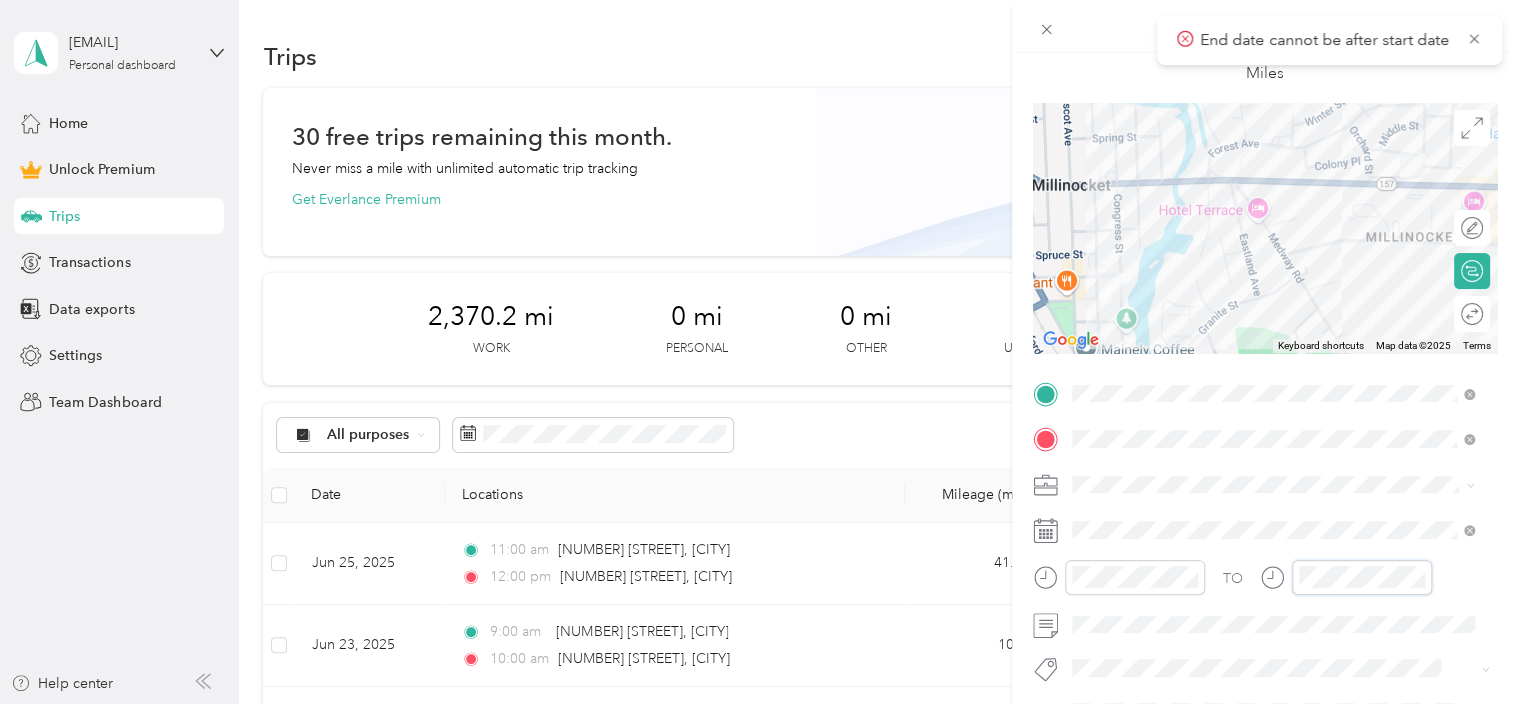 click 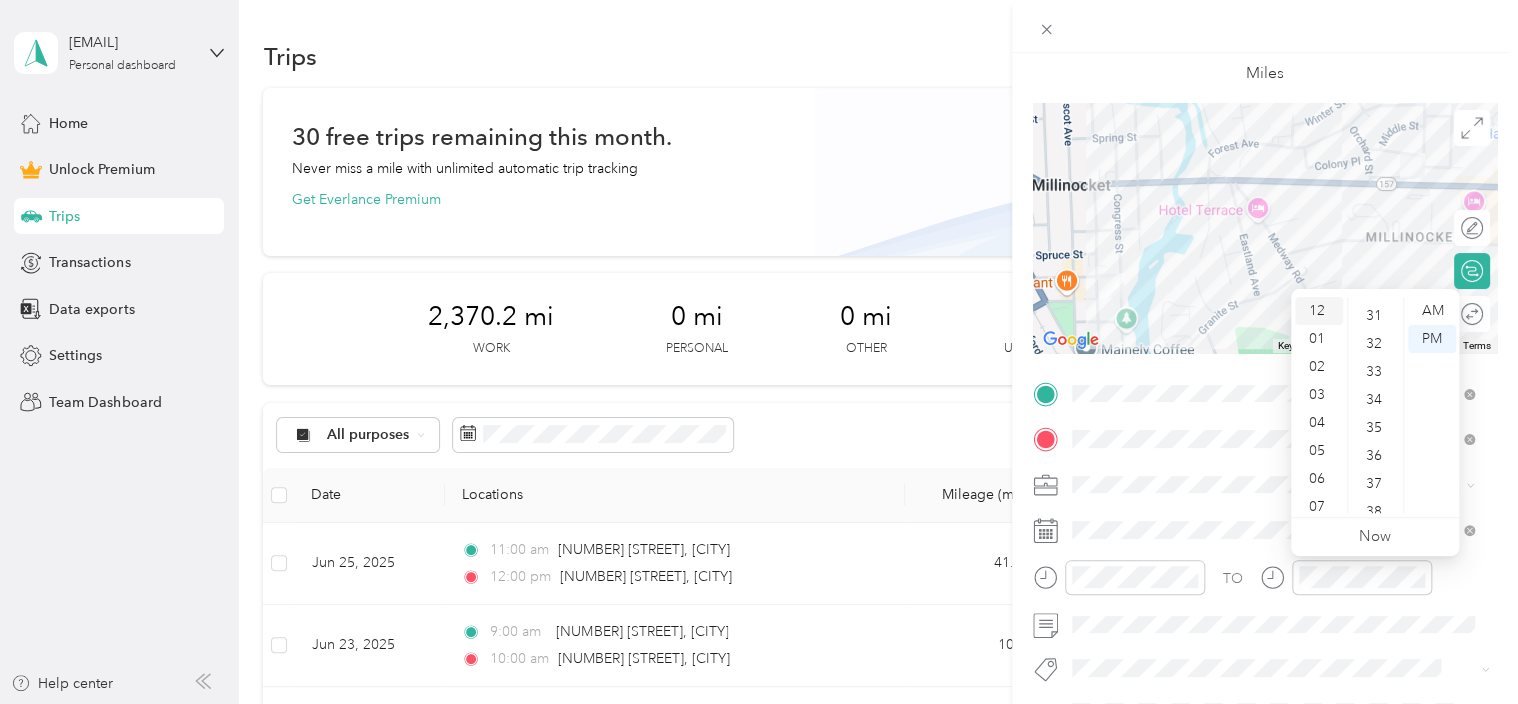 click on "12" at bounding box center (1319, 311) 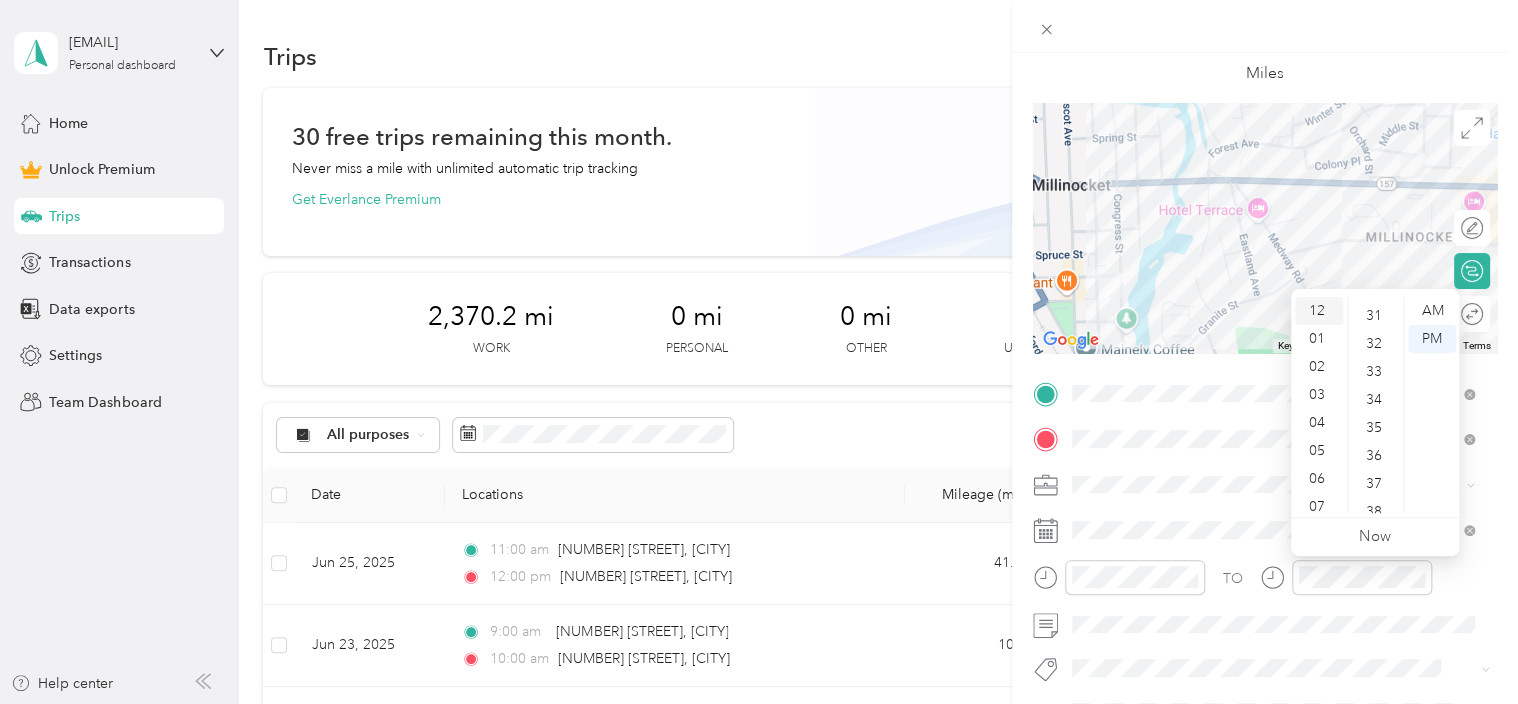 click on "12" at bounding box center [1319, 311] 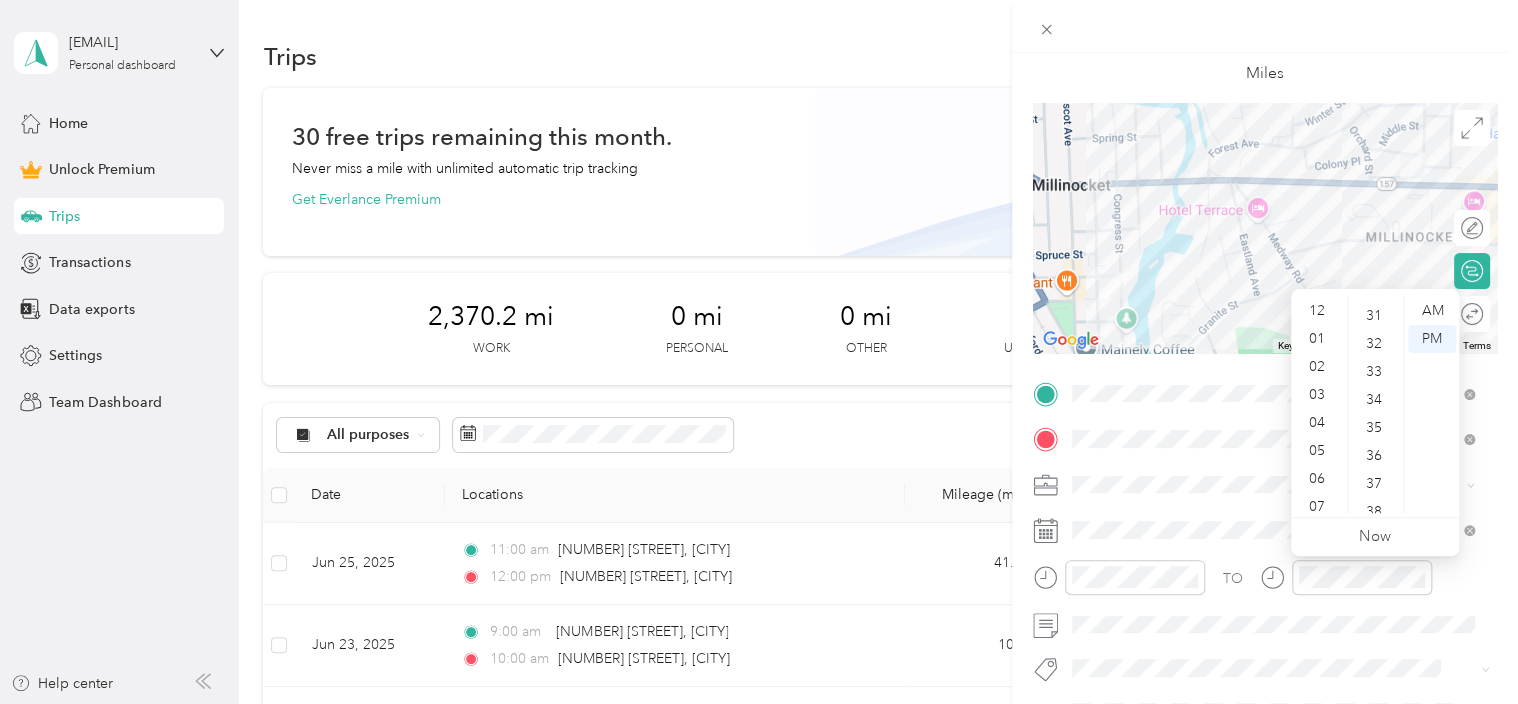 click 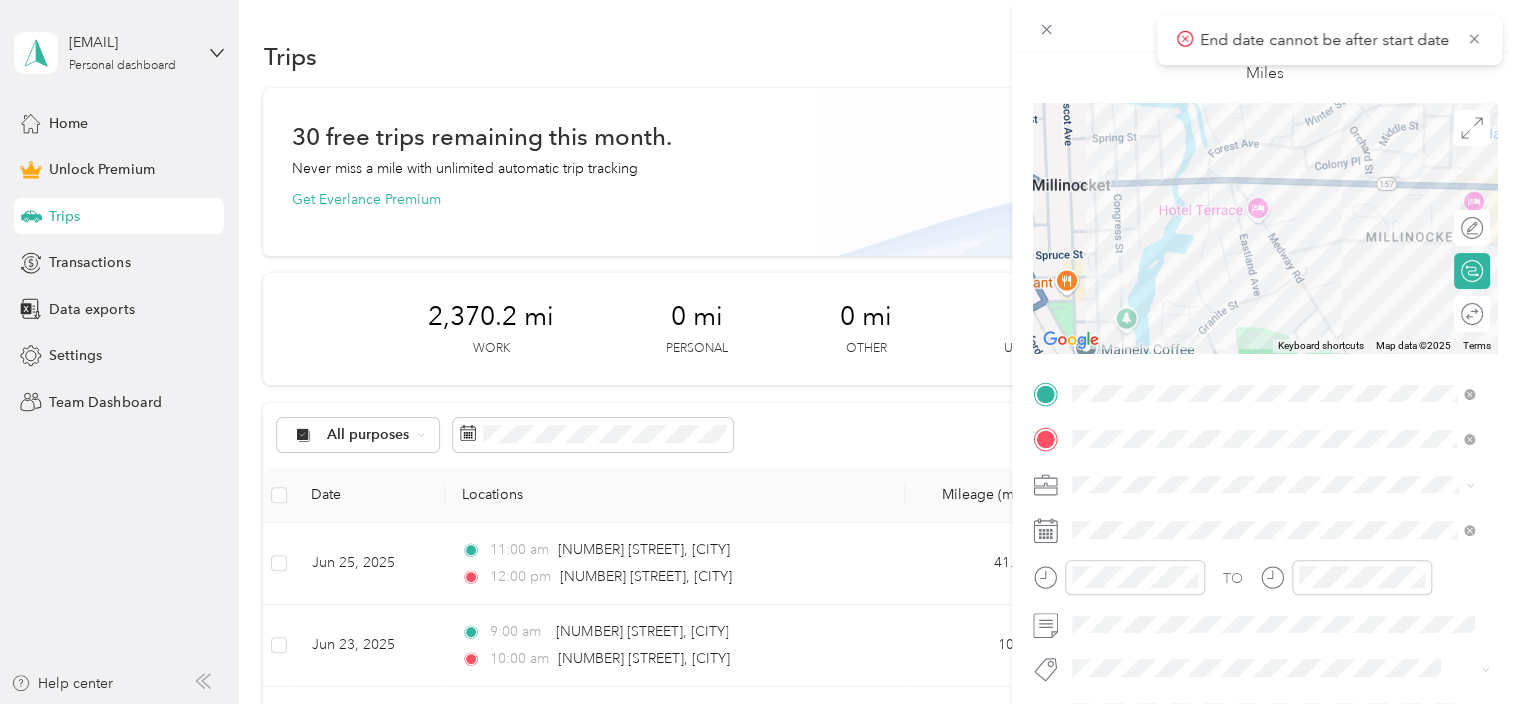 click 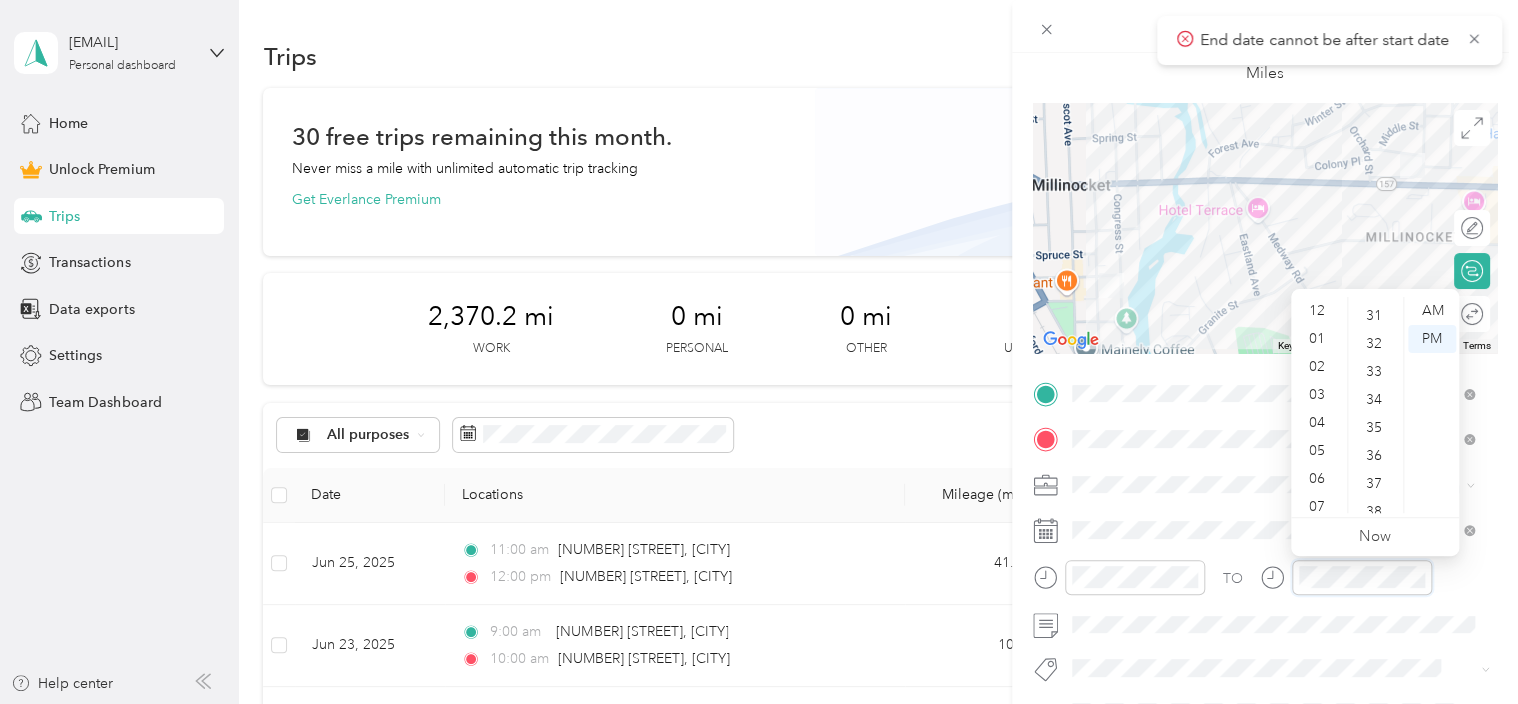 click at bounding box center (1346, 577) 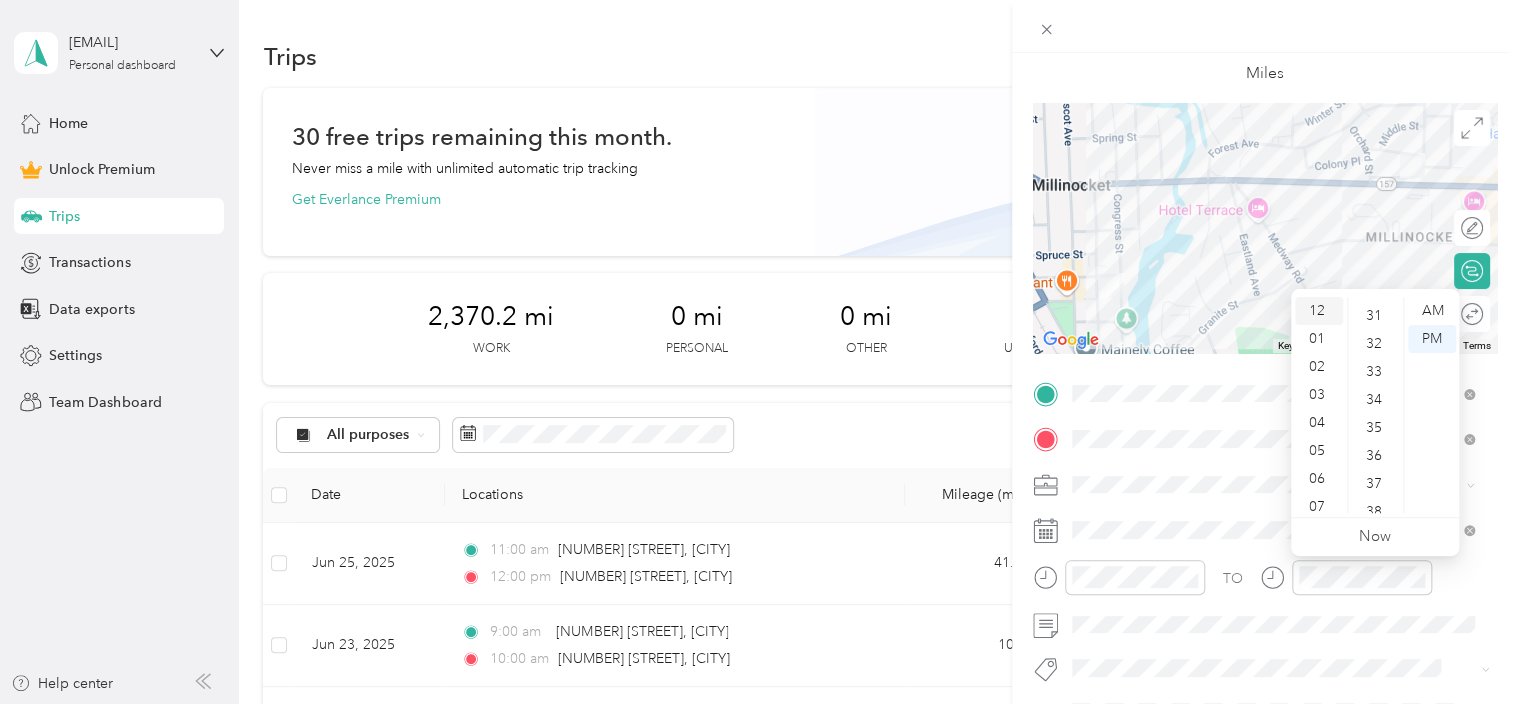 click on "12" at bounding box center (1319, 311) 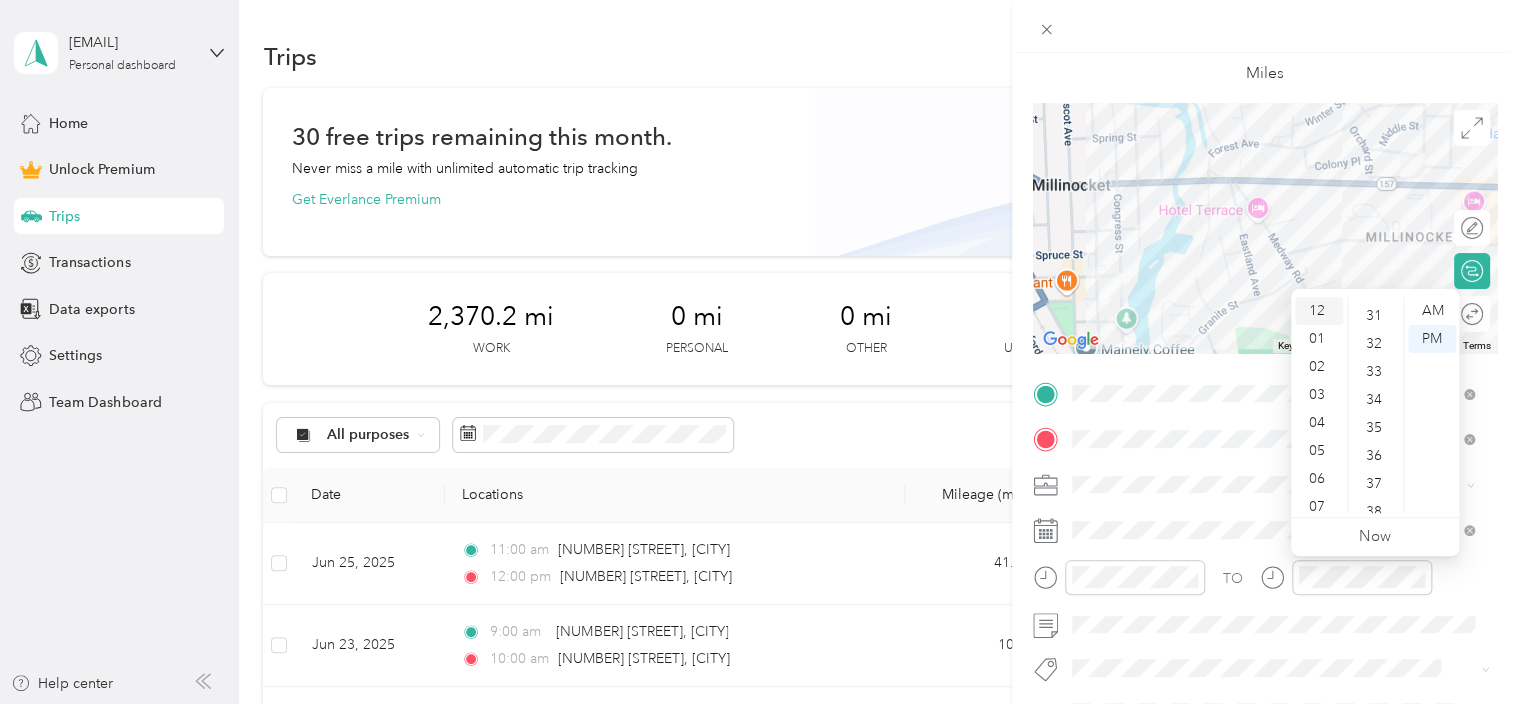 click on "12" at bounding box center [1319, 311] 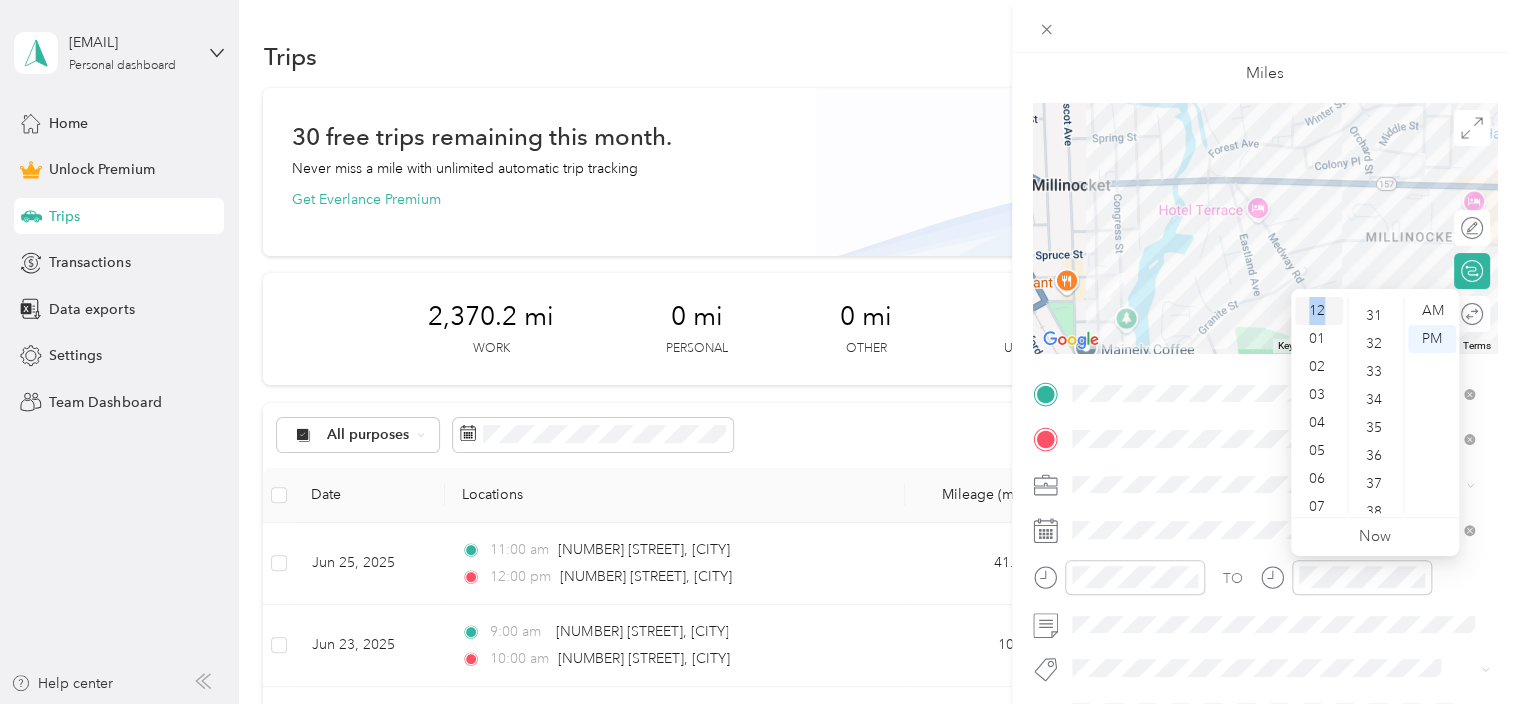 click on "12" at bounding box center (1319, 311) 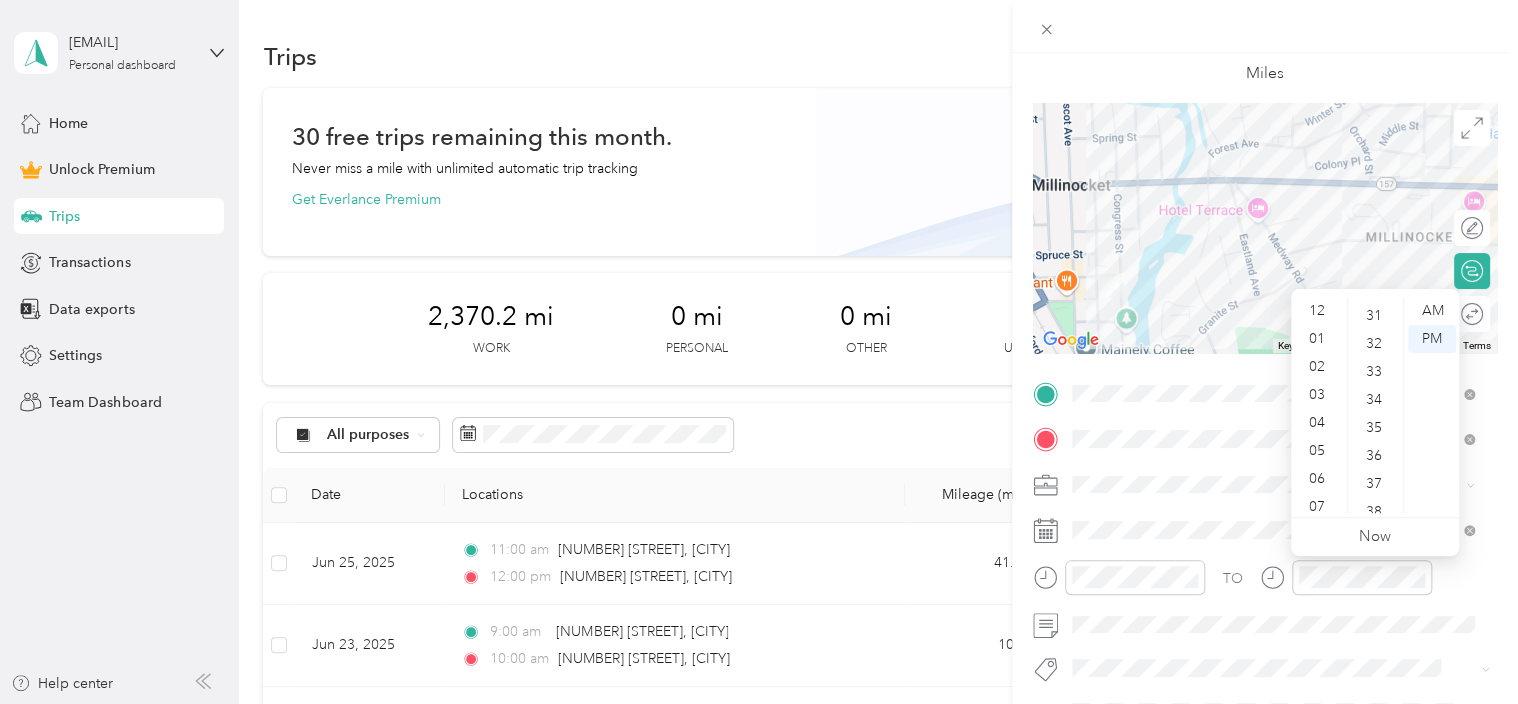 click on "[CITY]
[STATE] [POSTAL_CODE], [COUNTRY]" at bounding box center (1265, 391) 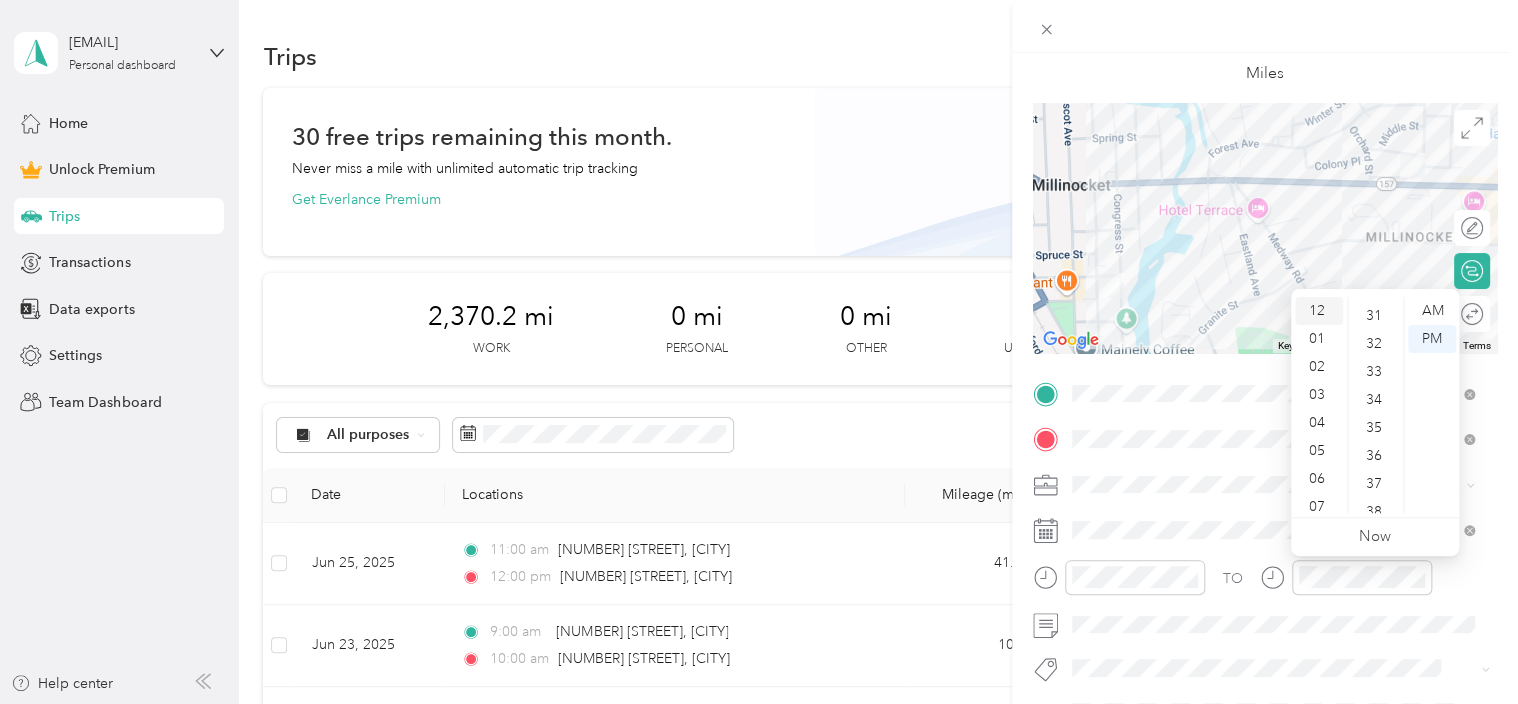 click on "12" at bounding box center [1319, 311] 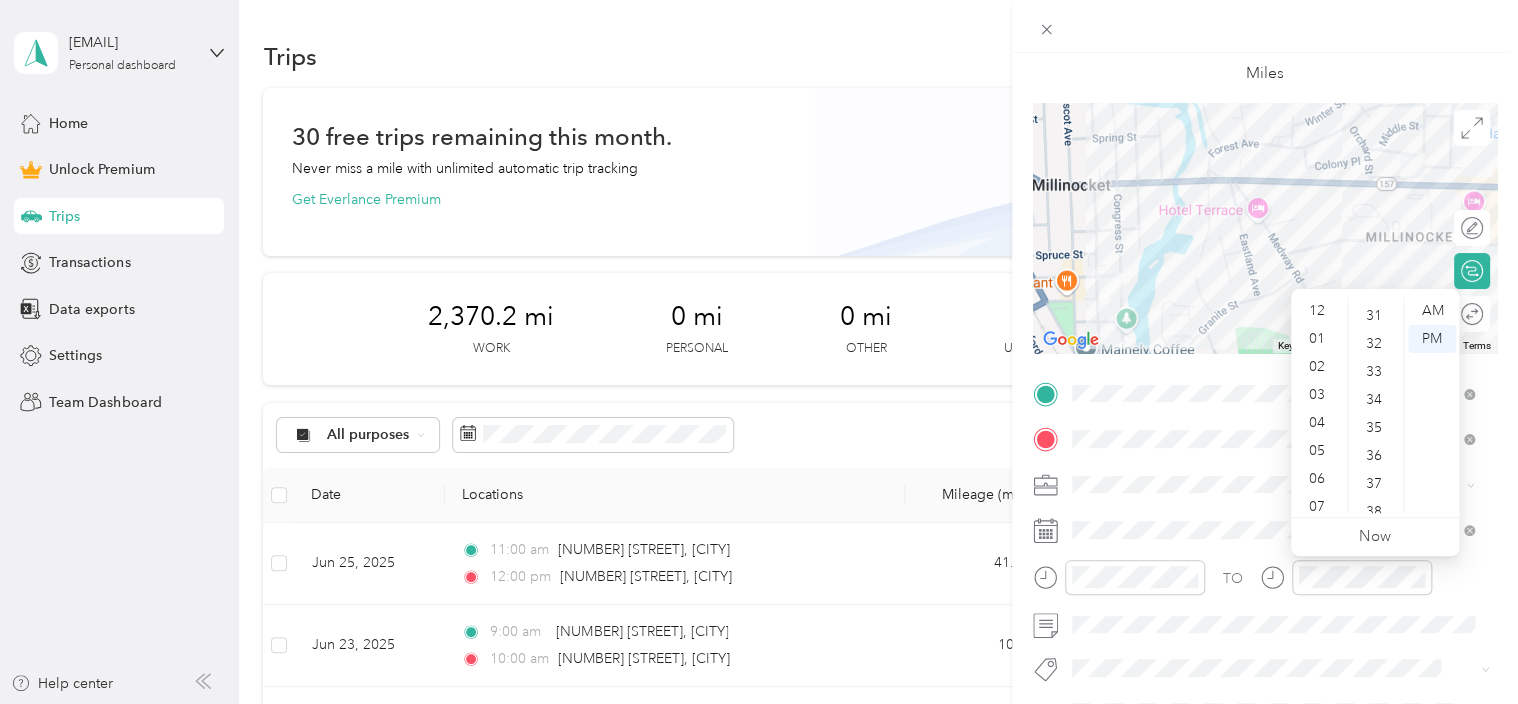 click on "[CITY]
[STATE] [POSTAL_CODE], [COUNTRY]" at bounding box center [759, 352] 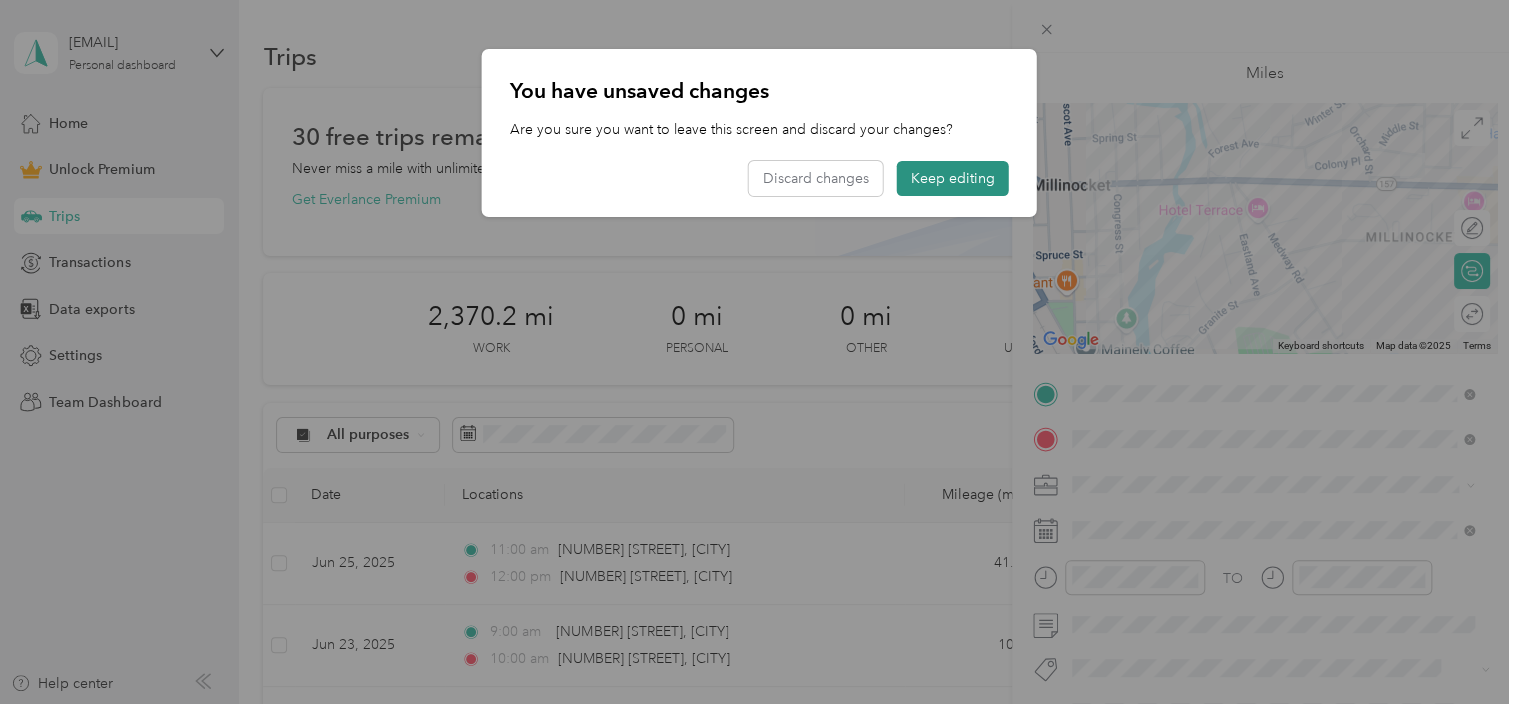 click on "Keep editing" at bounding box center [953, 178] 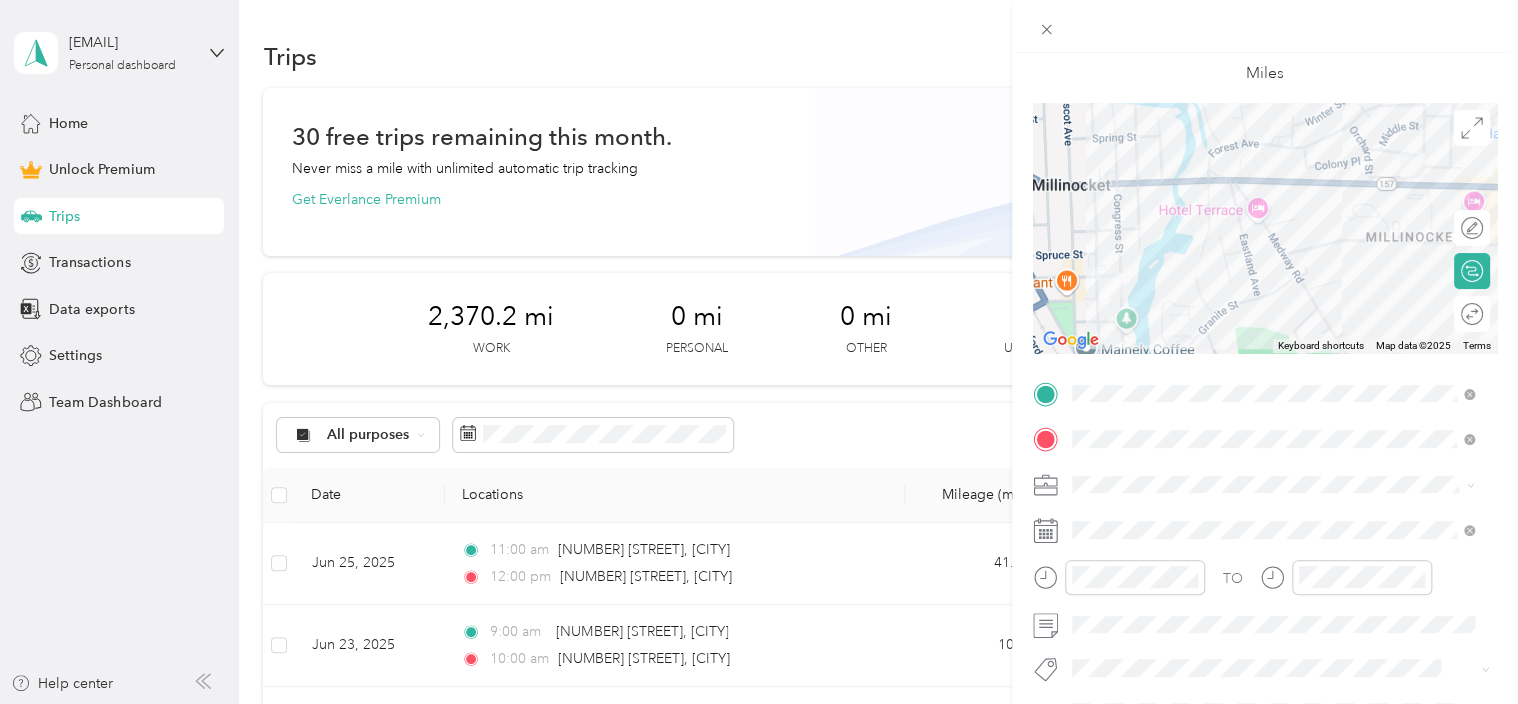 click 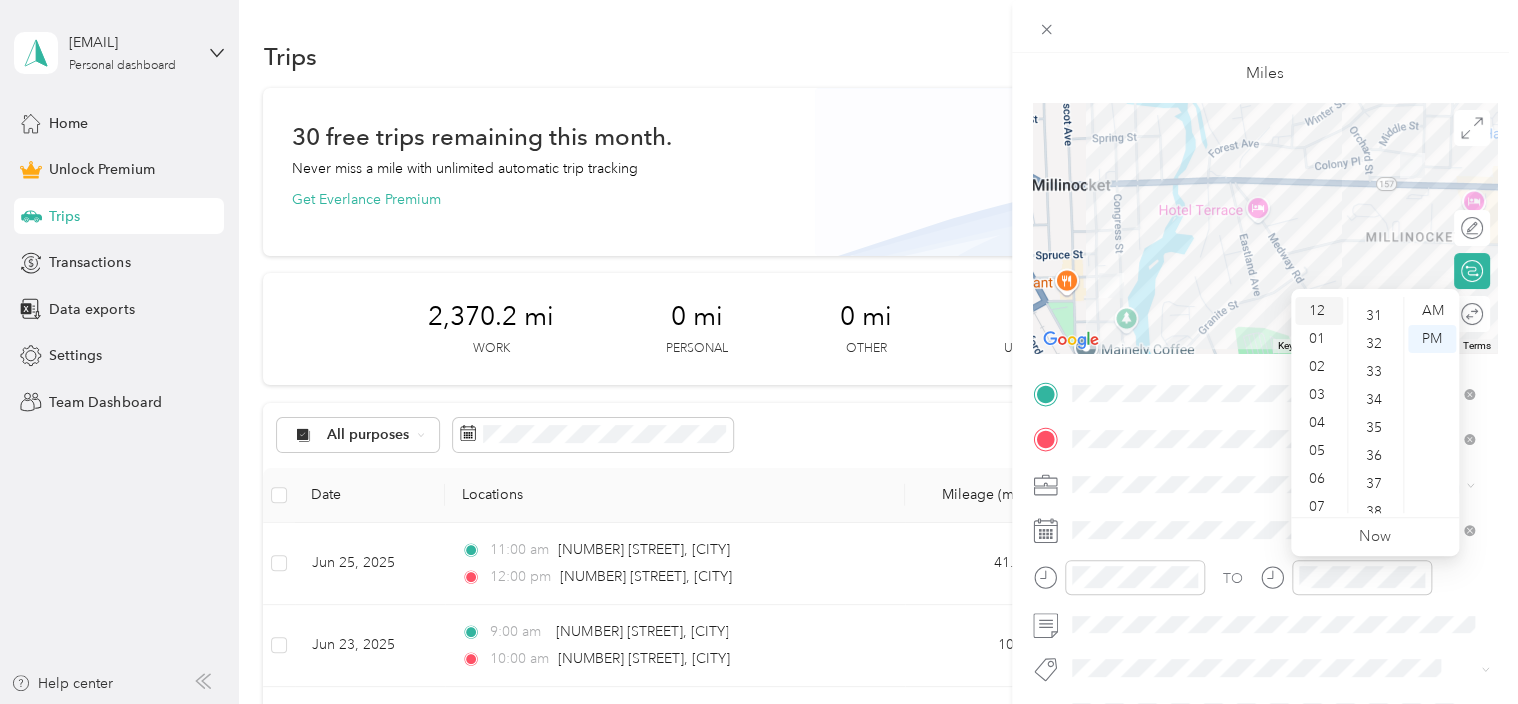 click on "12" at bounding box center [1319, 311] 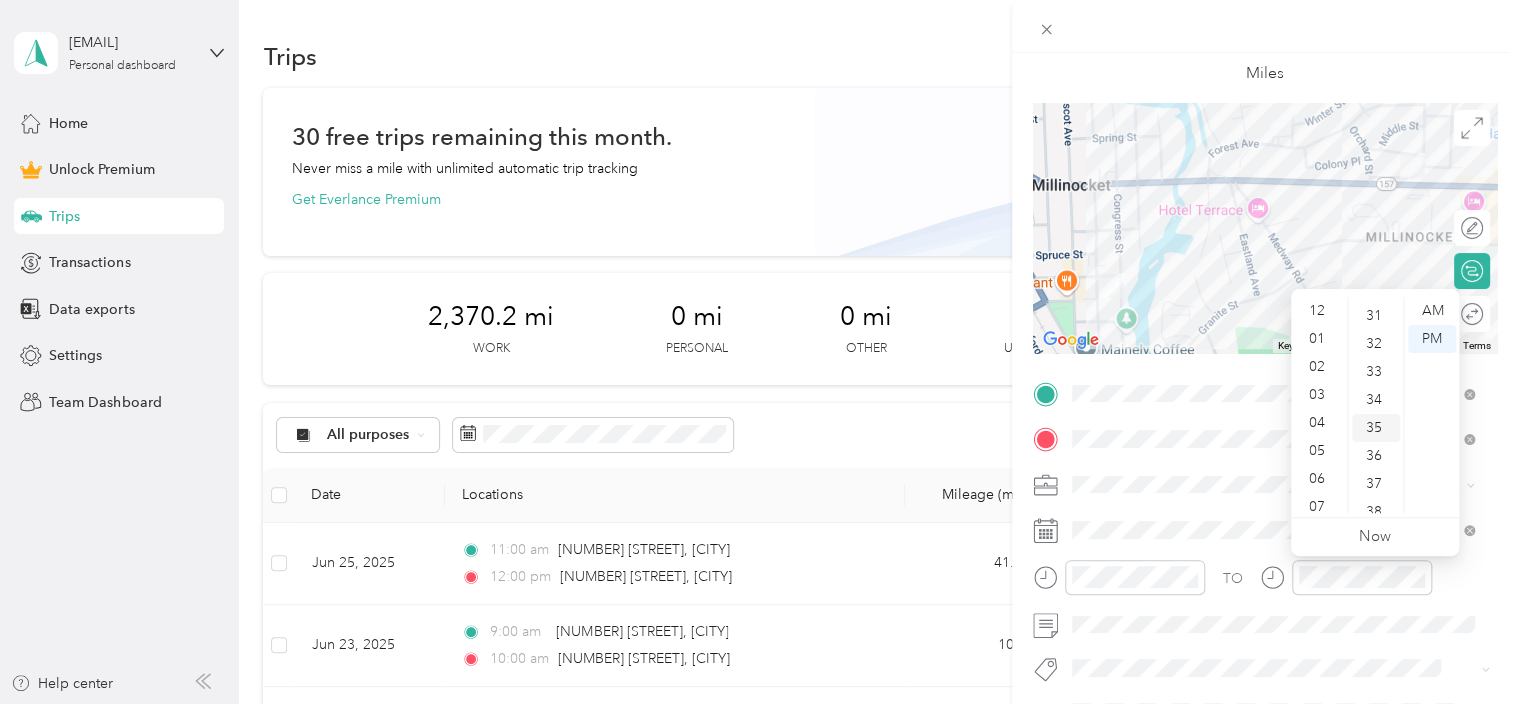 click on "35" at bounding box center [1376, 428] 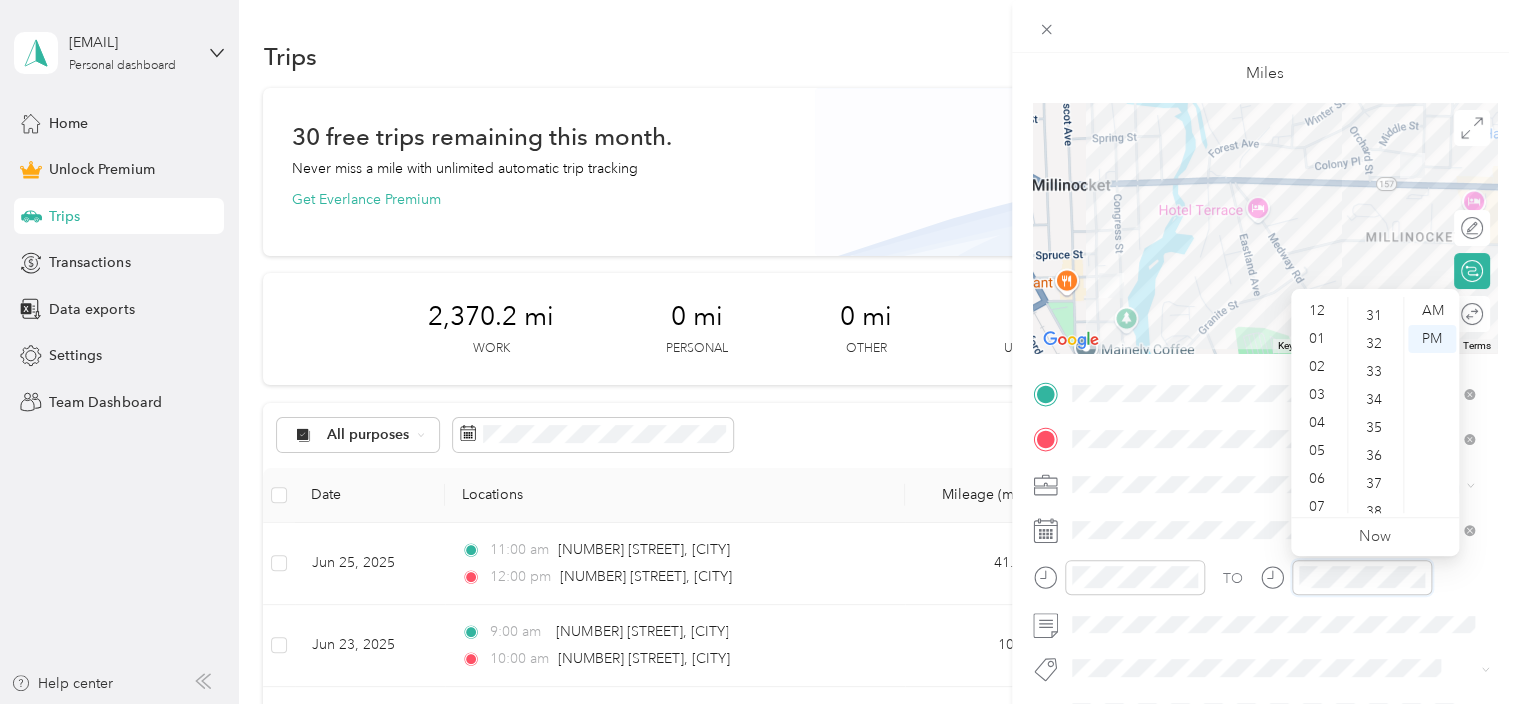 click at bounding box center (1346, 577) 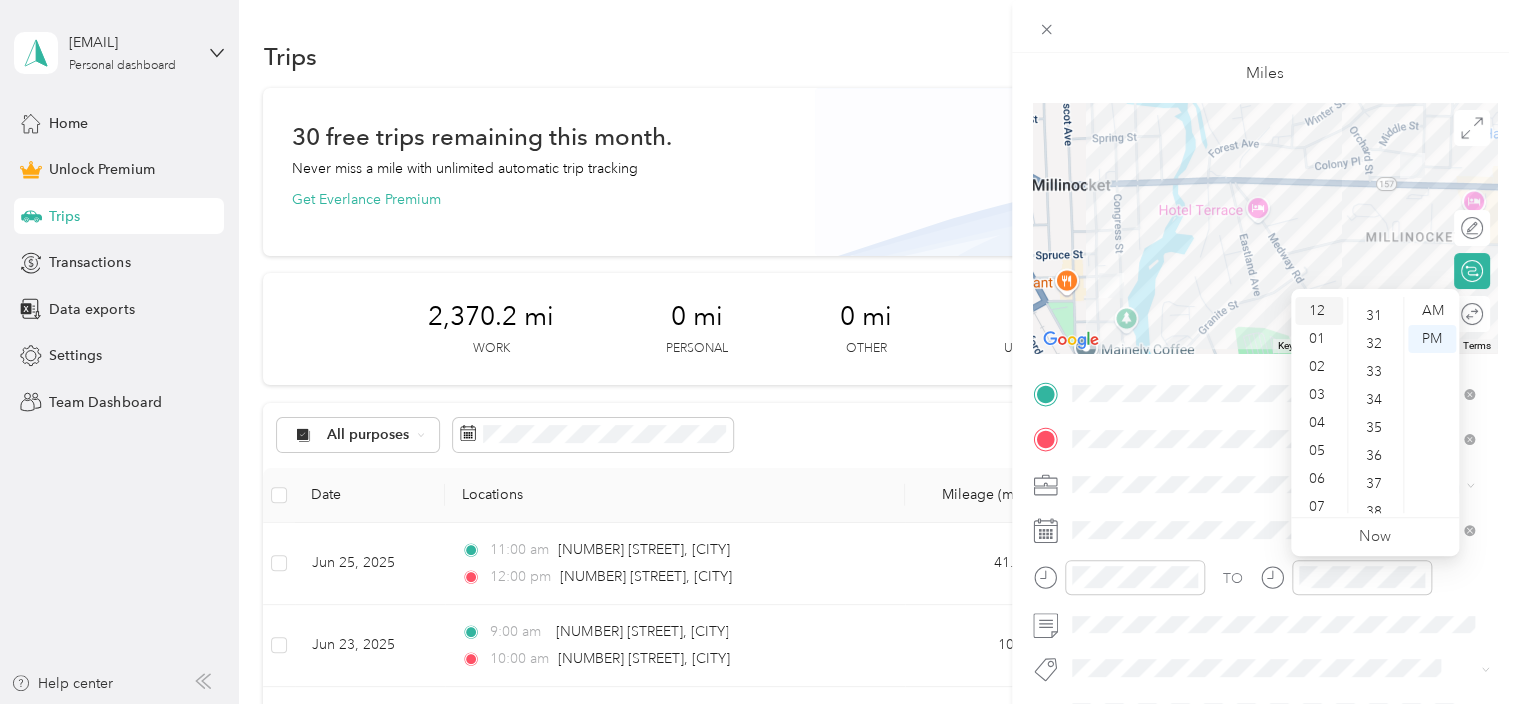 click on "12" at bounding box center [1319, 311] 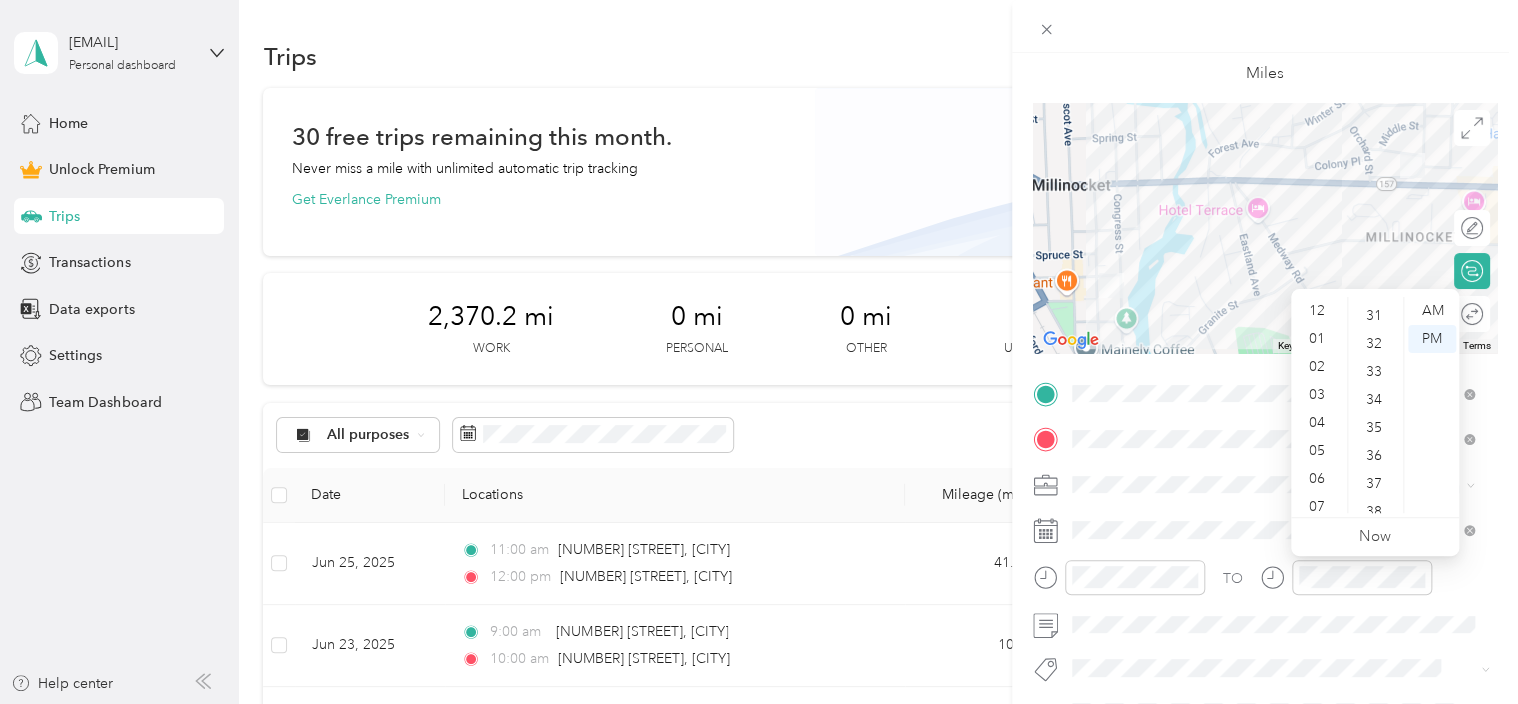 click on "[CITY]
[STATE] [POSTAL_CODE], [COUNTRY]" at bounding box center (759, 352) 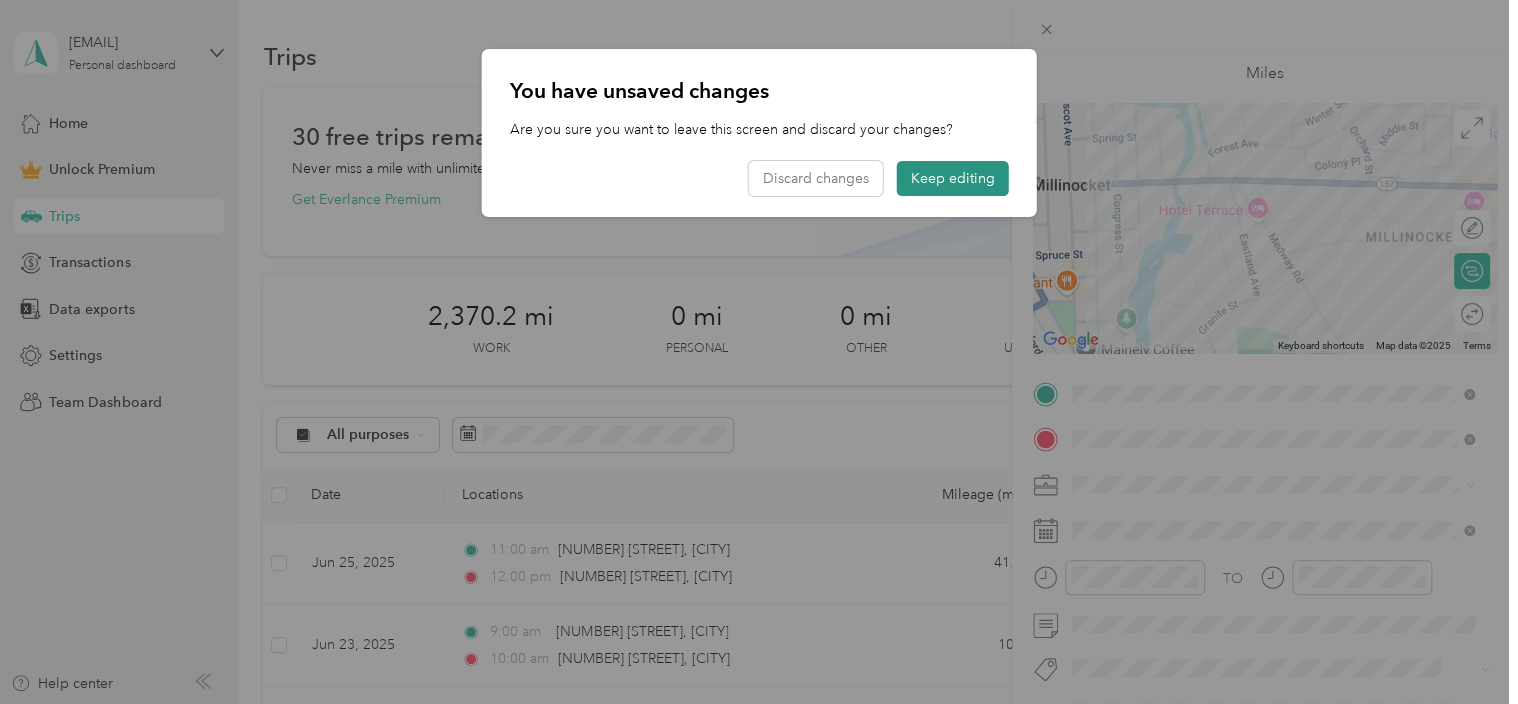 click on "Keep editing" at bounding box center [953, 178] 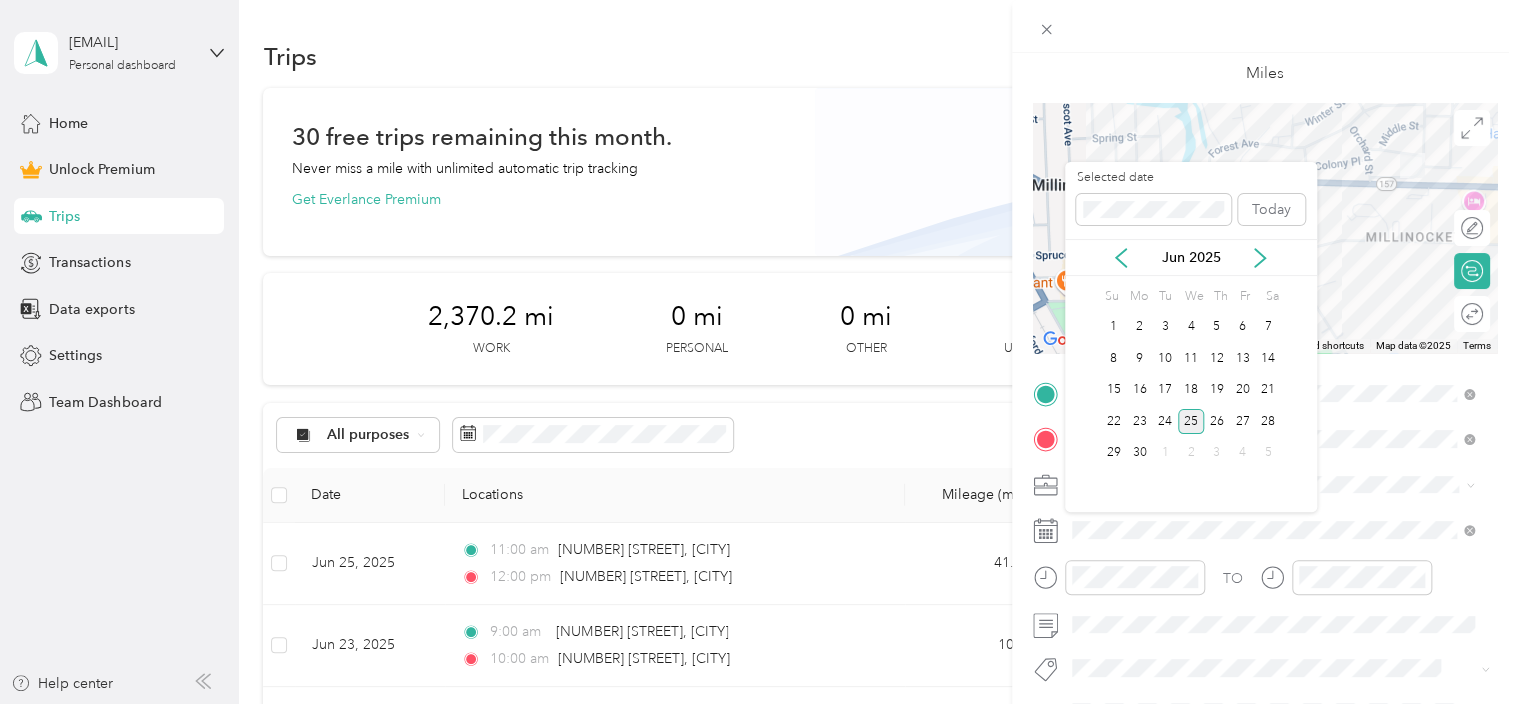 click on "25" at bounding box center [1191, 421] 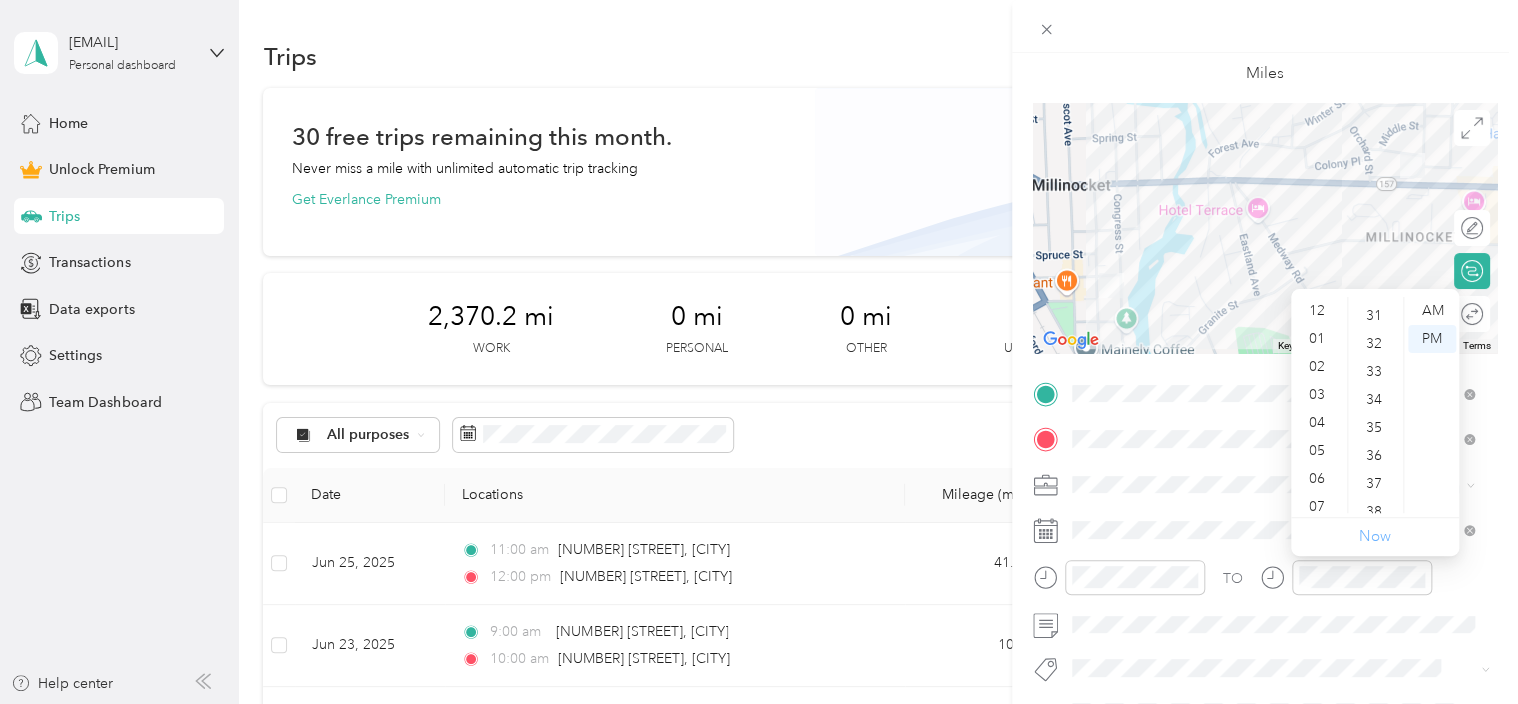click on "Now" at bounding box center (1375, 536) 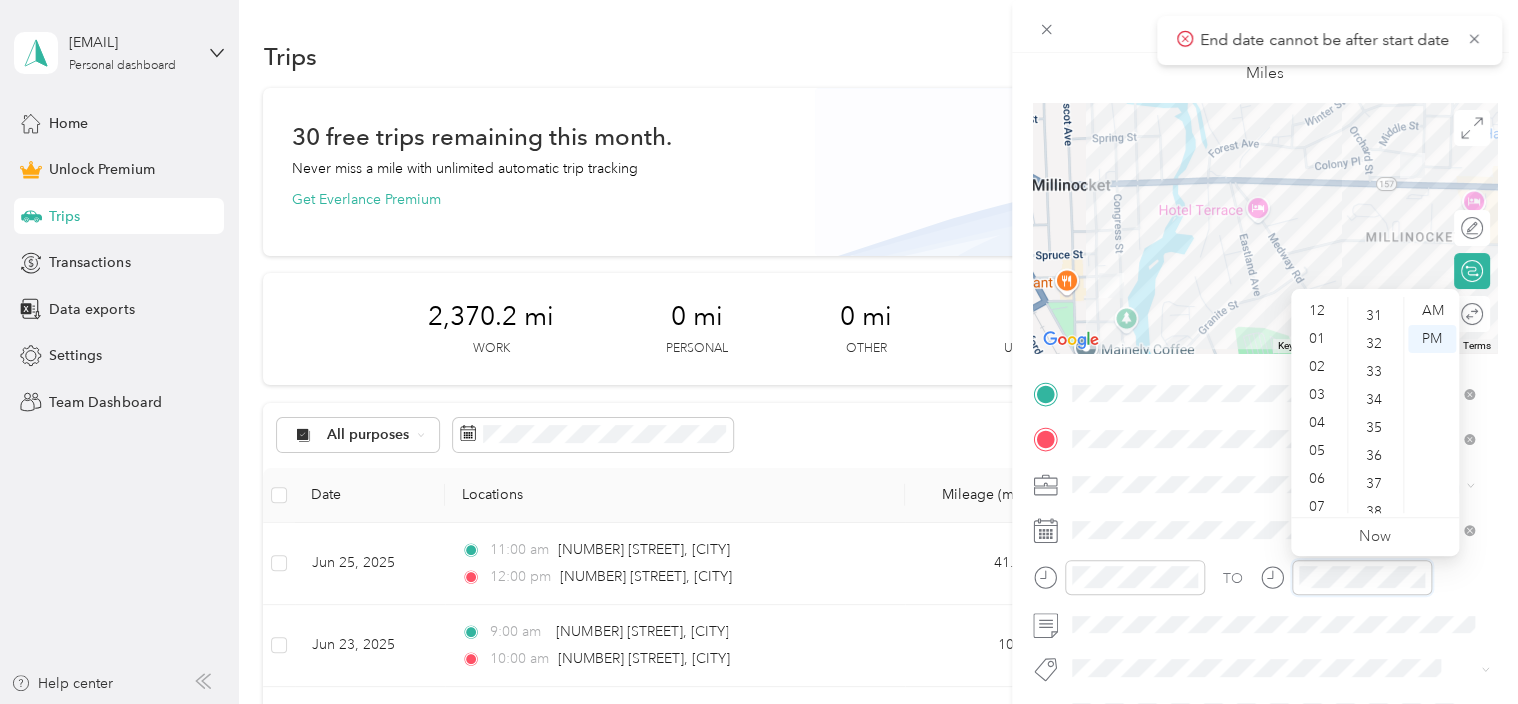 click 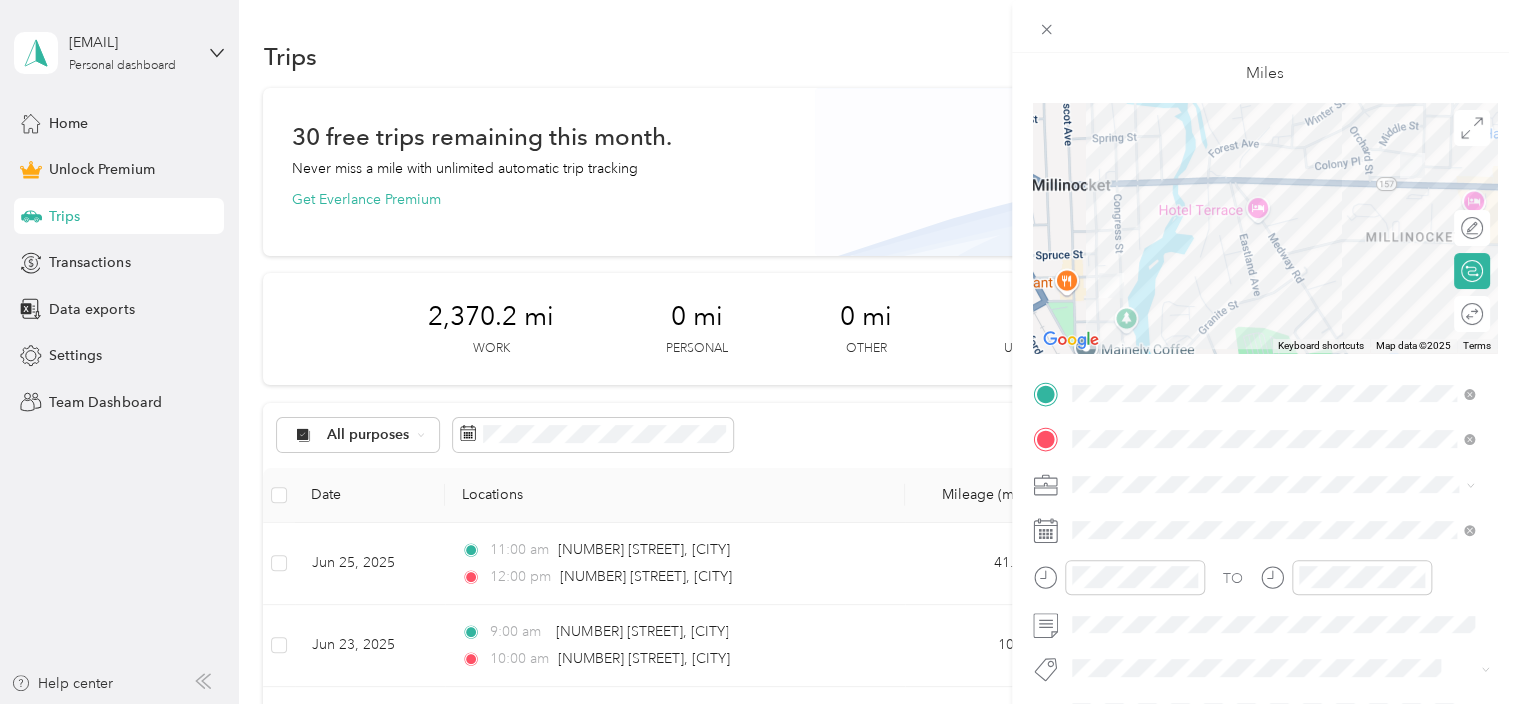 click on "[CITY]
[STATE] [POSTAL_CODE], [COUNTRY]" at bounding box center (759, 352) 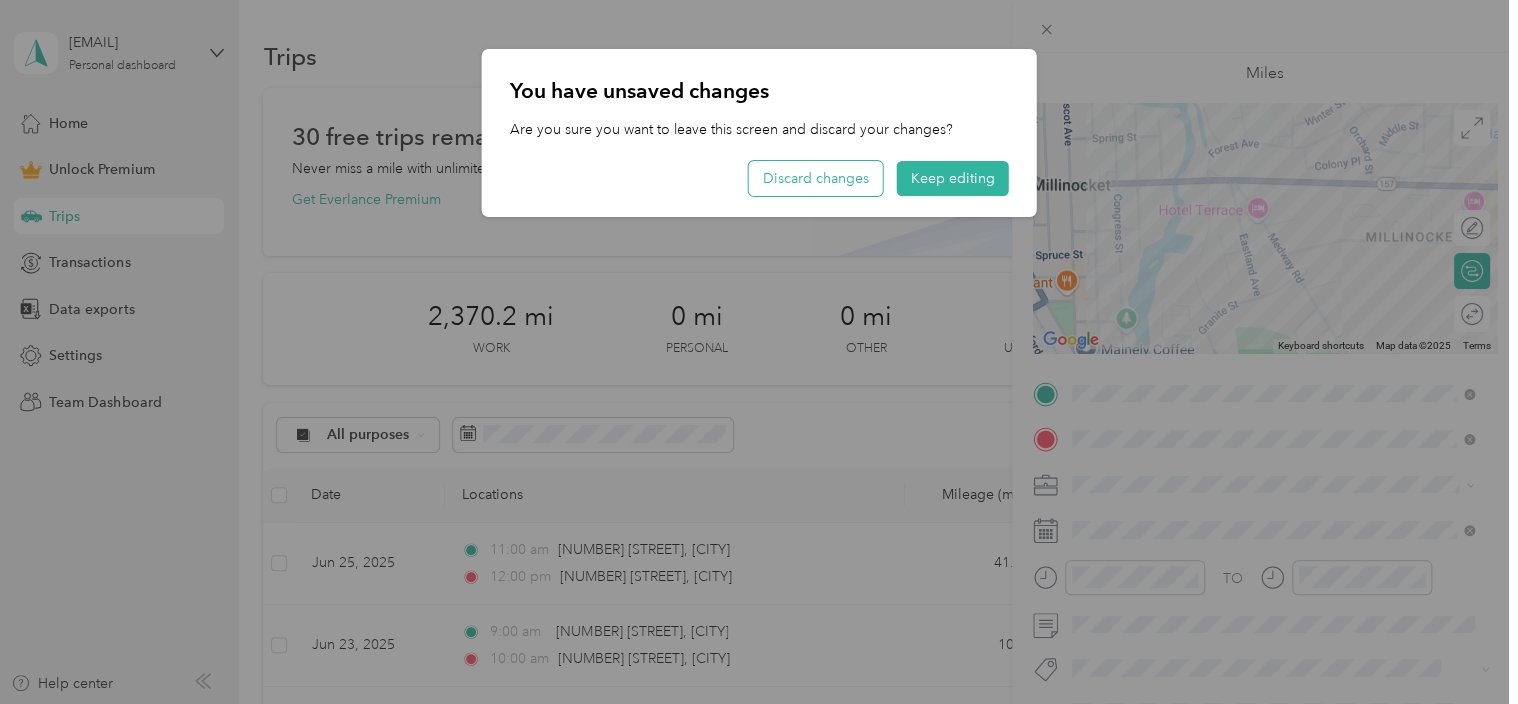 click on "Discard changes" at bounding box center [816, 178] 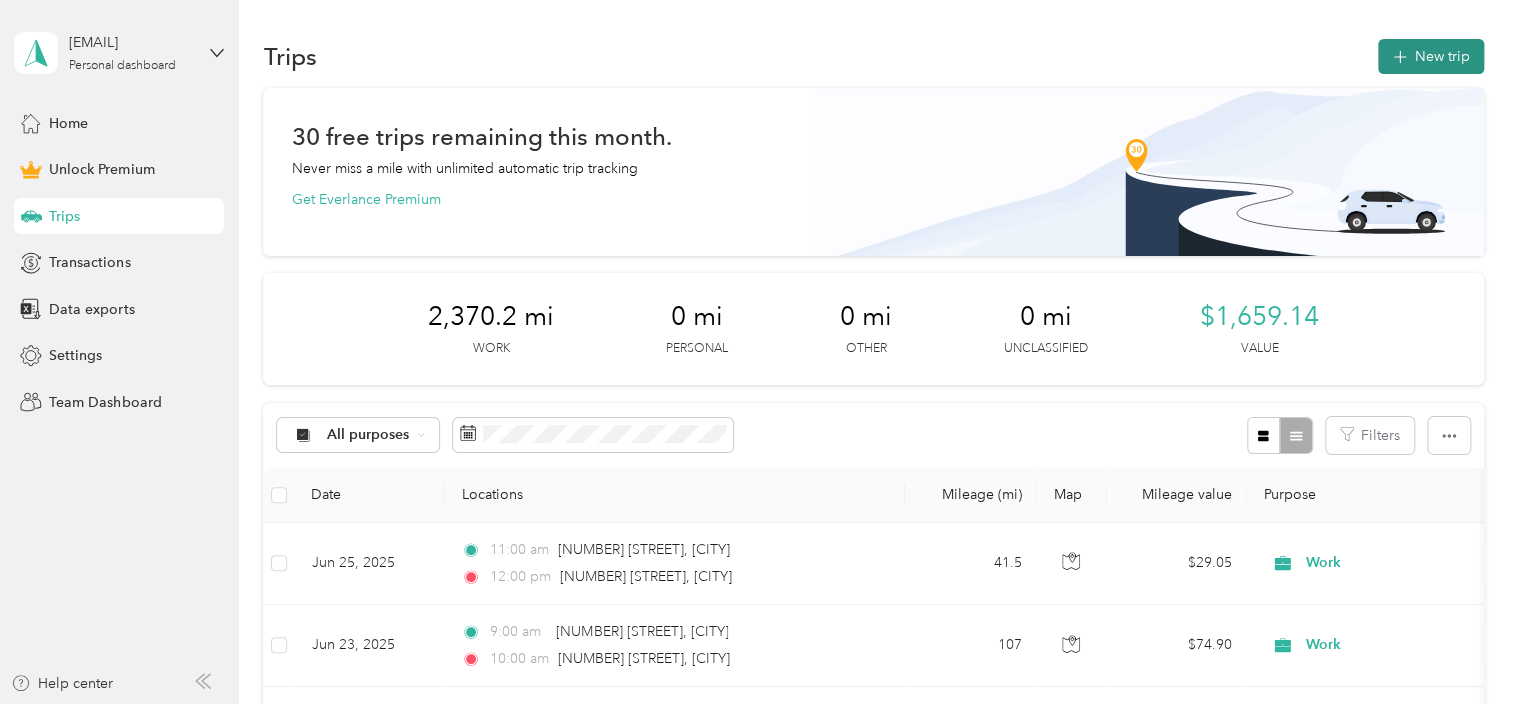 click on "New trip" at bounding box center (1431, 56) 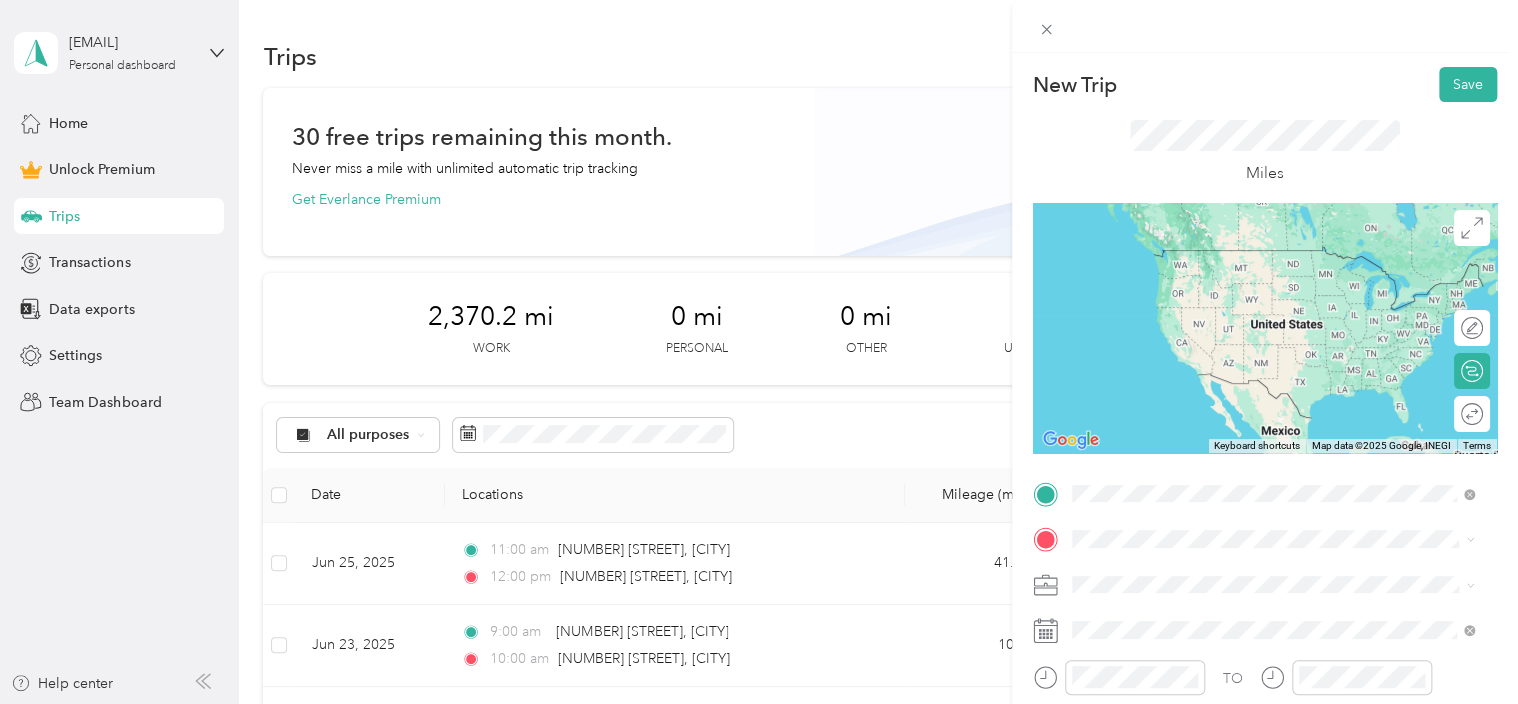 click on "[NUMBER] [STREET]
[CITY], [STATE] [POSTAL_CODE], [COUNTRY]" at bounding box center (1253, 258) 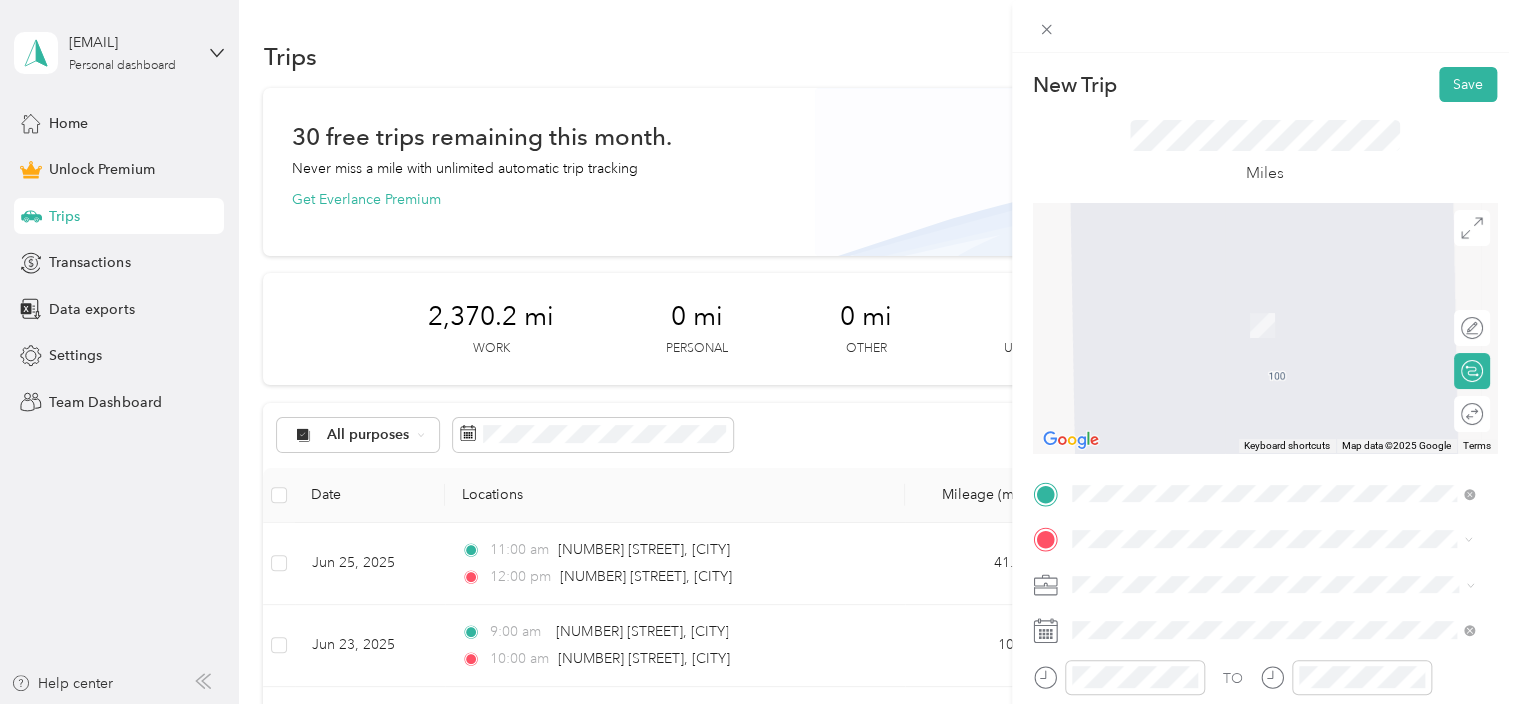 click on "[NUMBER] [STREET]
[CITY], [STATE] [POSTAL_CODE], [COUNTRY]" at bounding box center [1253, 472] 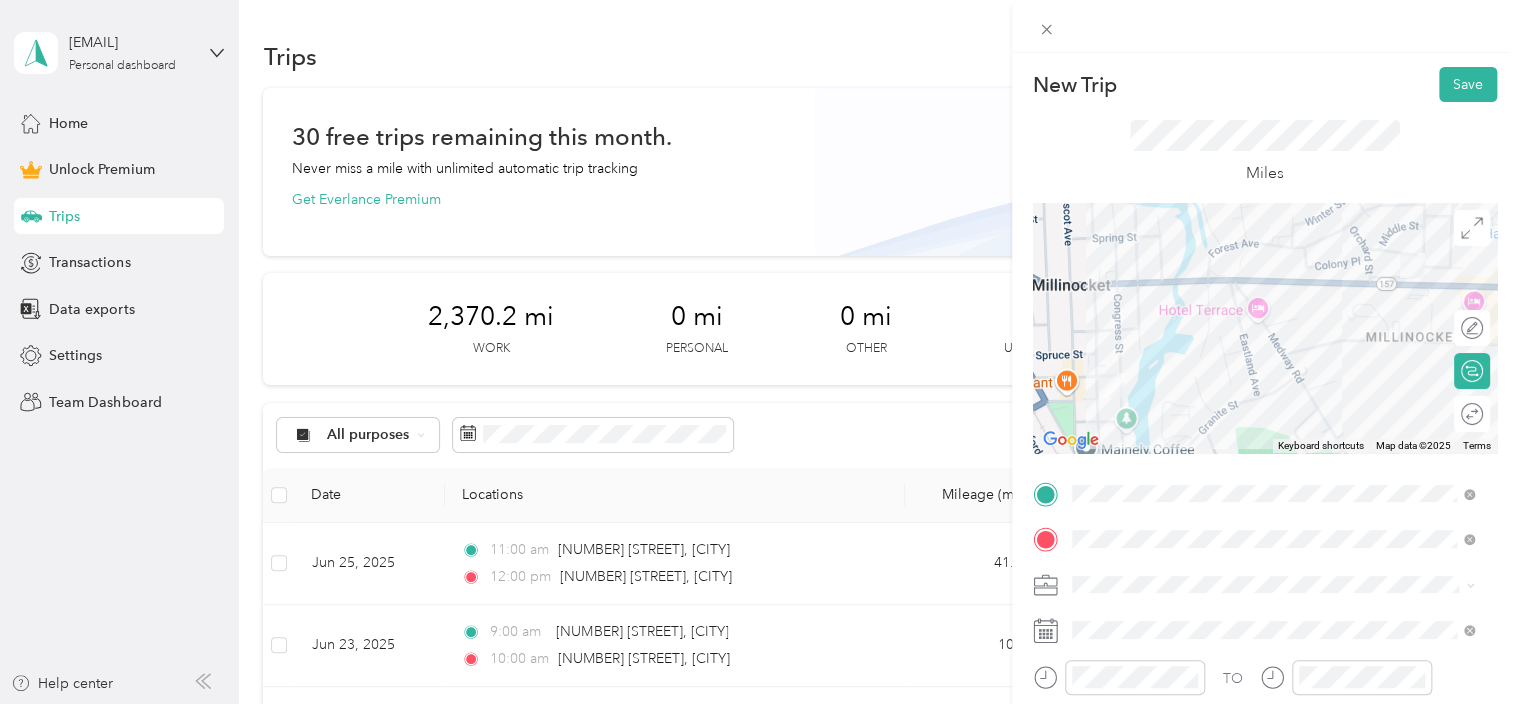 click on "Work" at bounding box center [1273, 302] 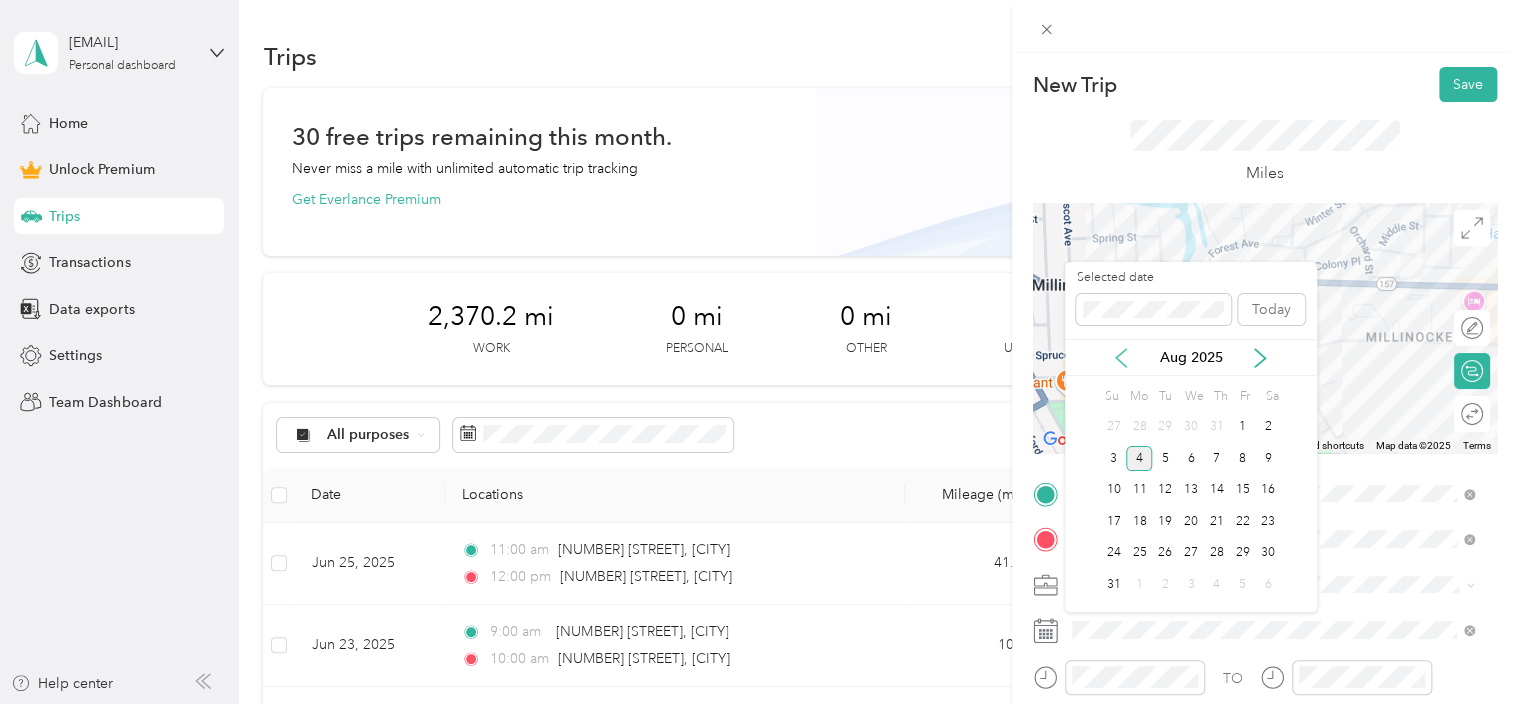 click 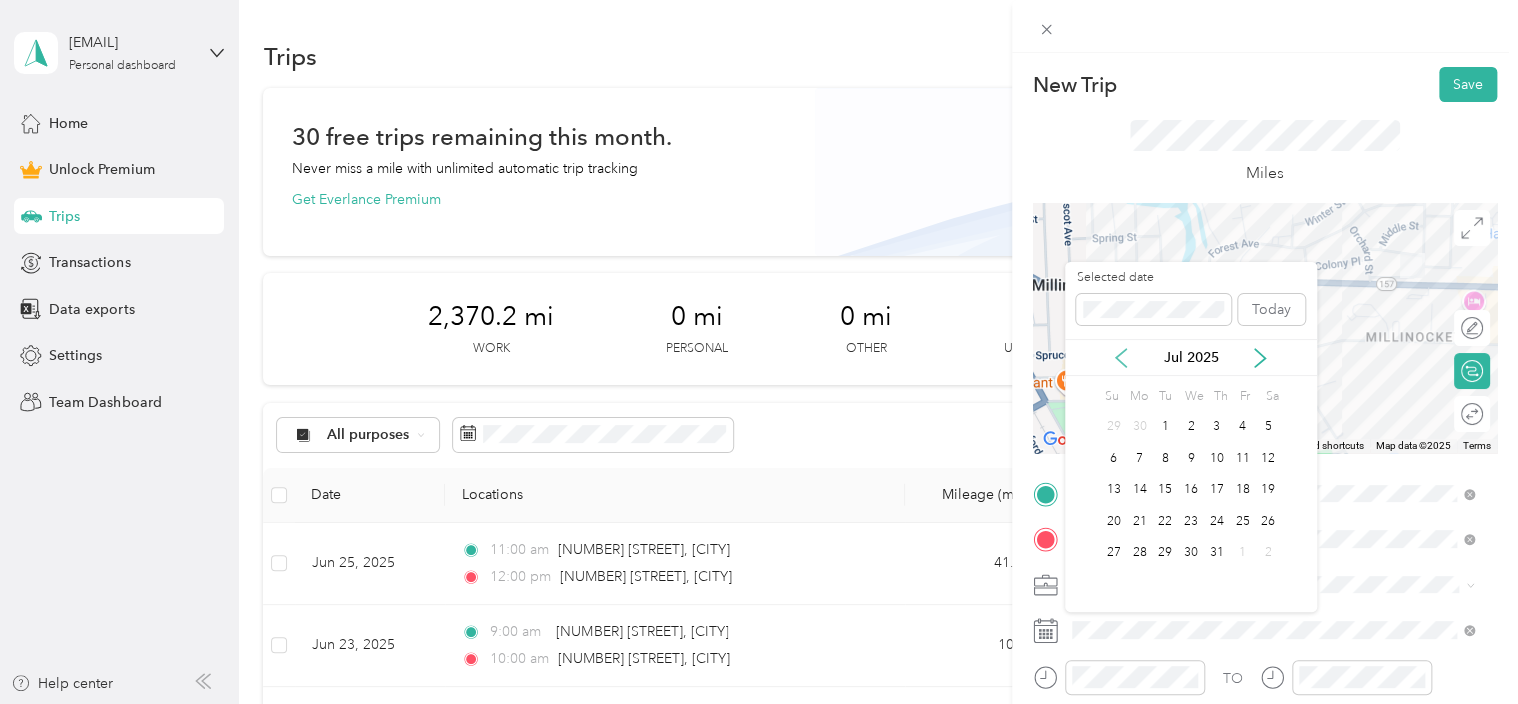 click 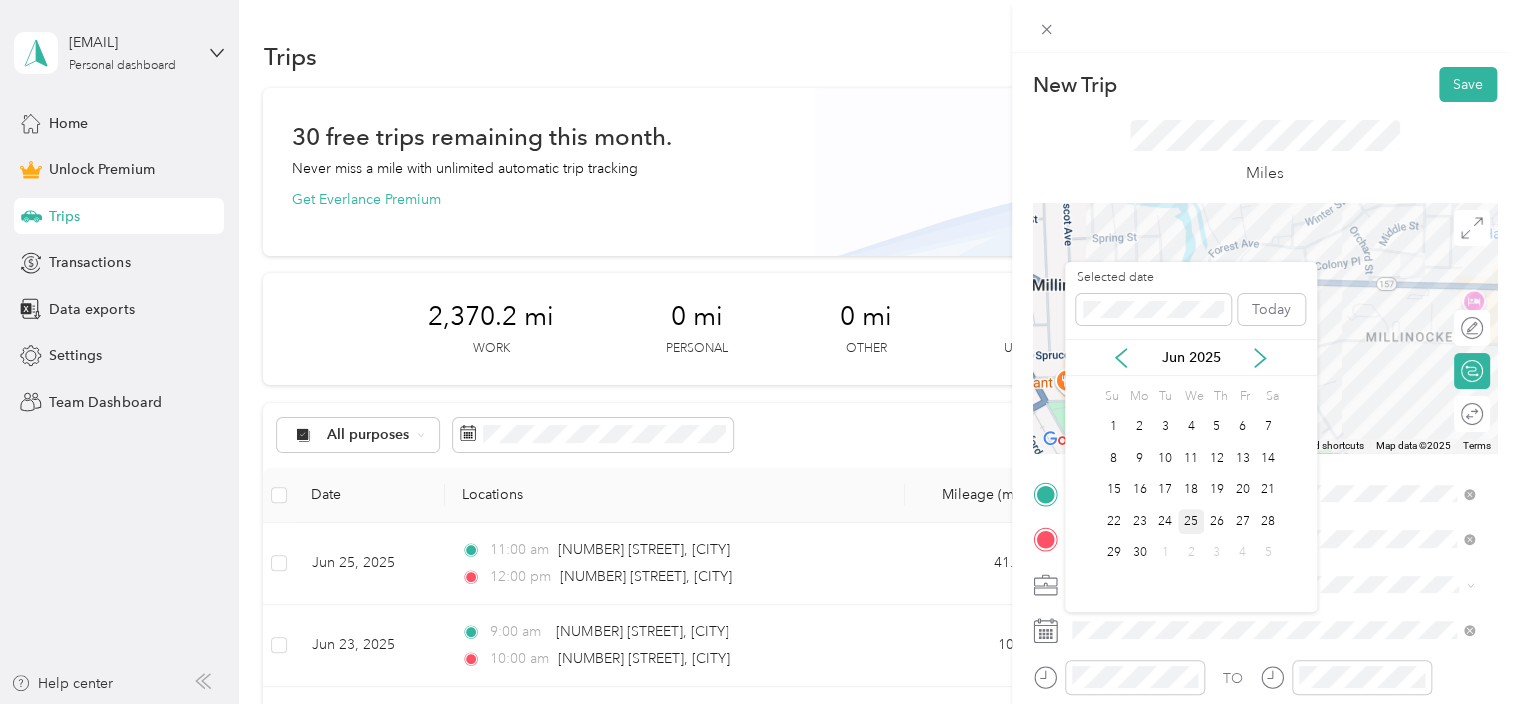 click on "25" at bounding box center (1191, 521) 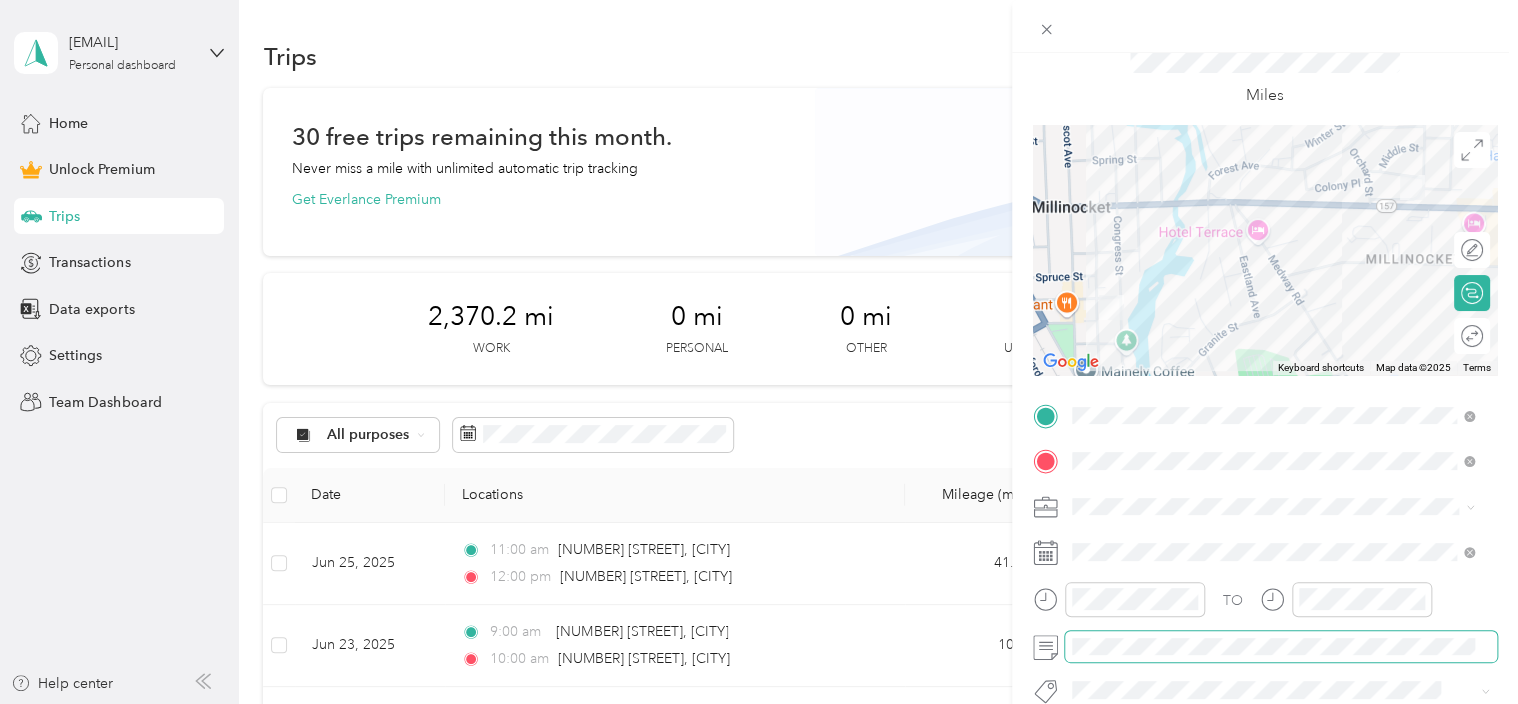 scroll, scrollTop: 100, scrollLeft: 0, axis: vertical 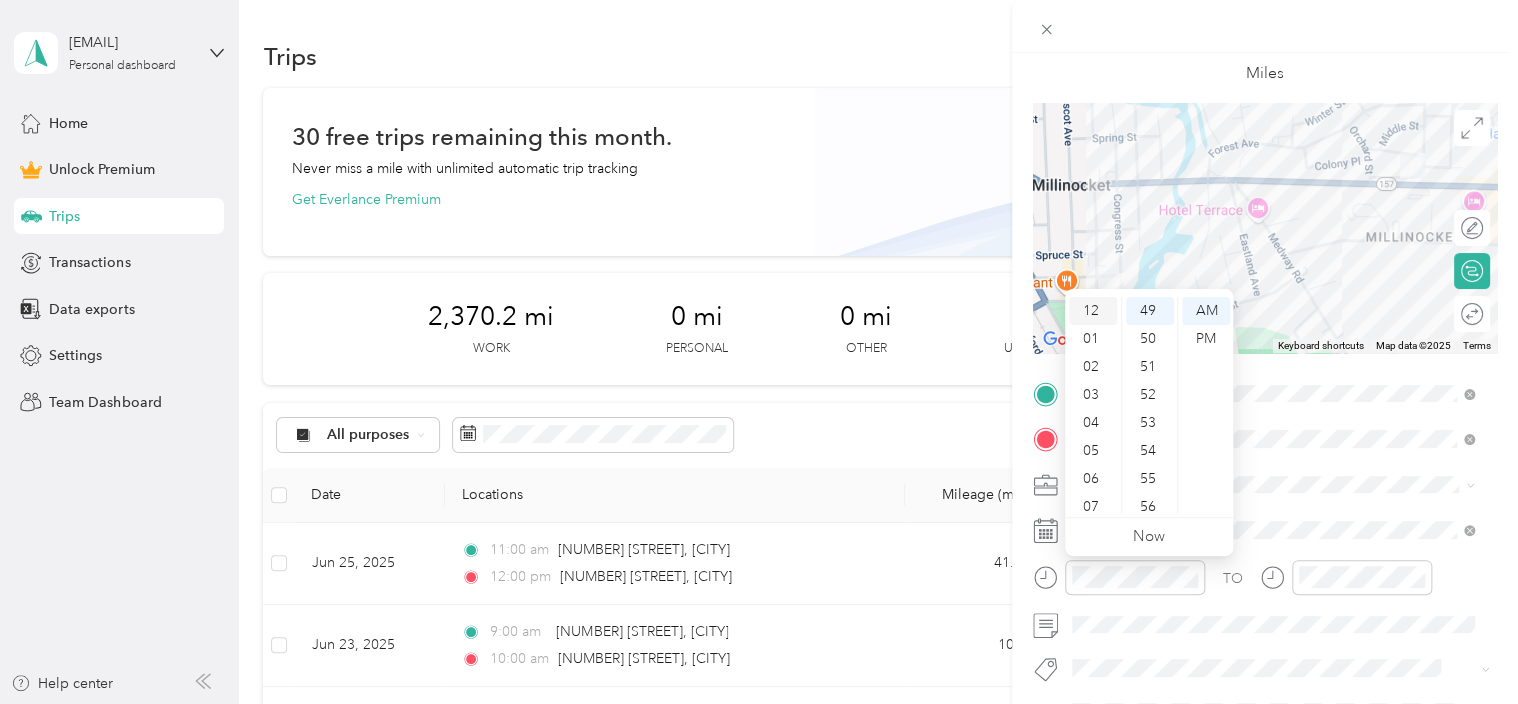 click on "12" at bounding box center (1093, 311) 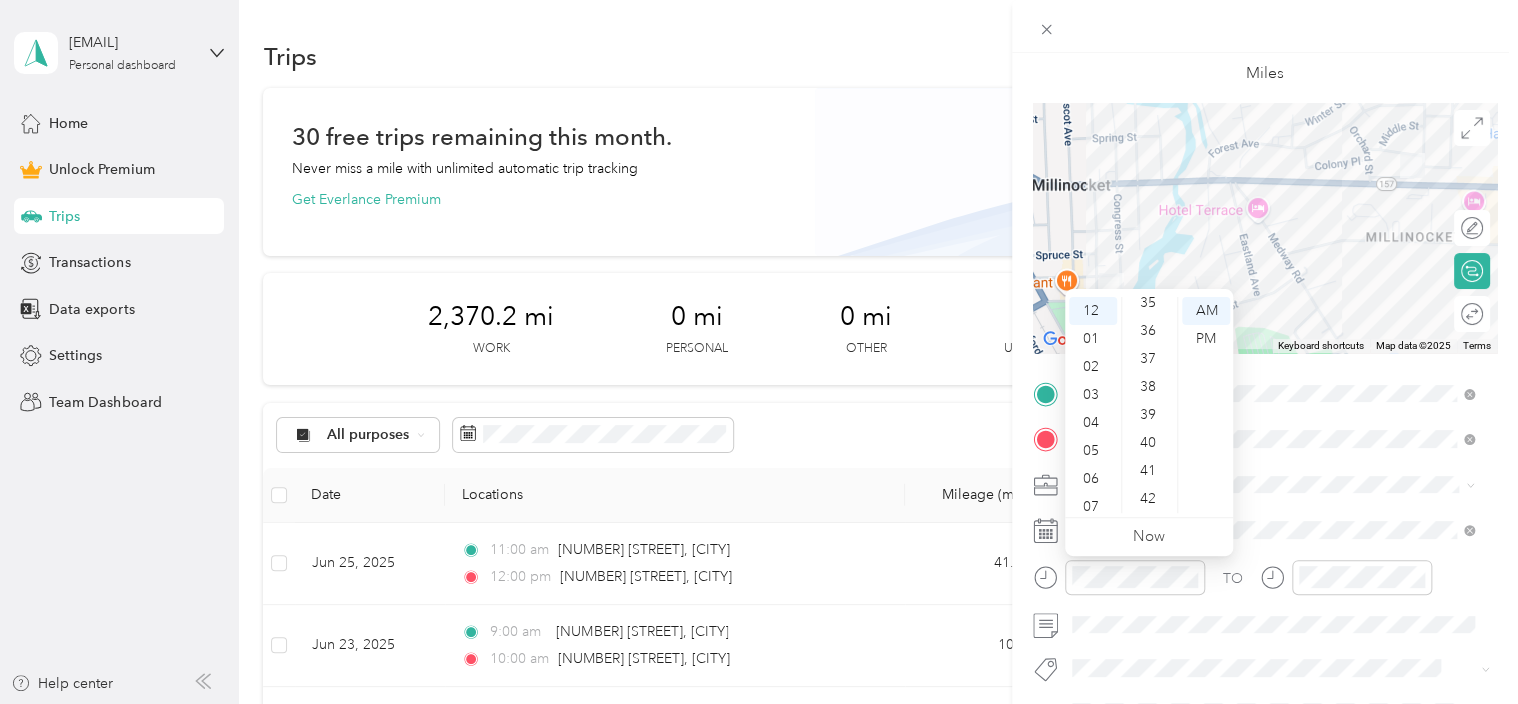 scroll, scrollTop: 763, scrollLeft: 0, axis: vertical 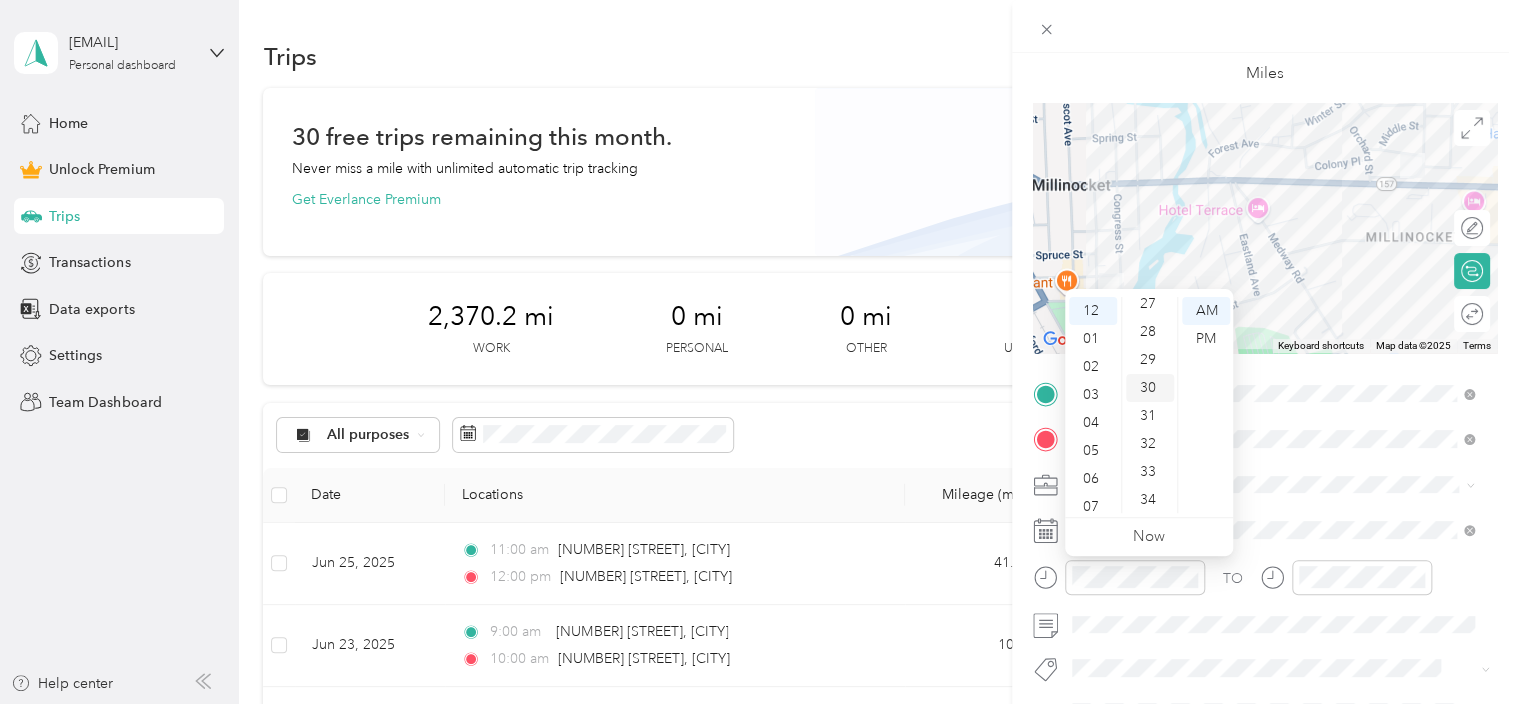 click on "30" at bounding box center [1150, 388] 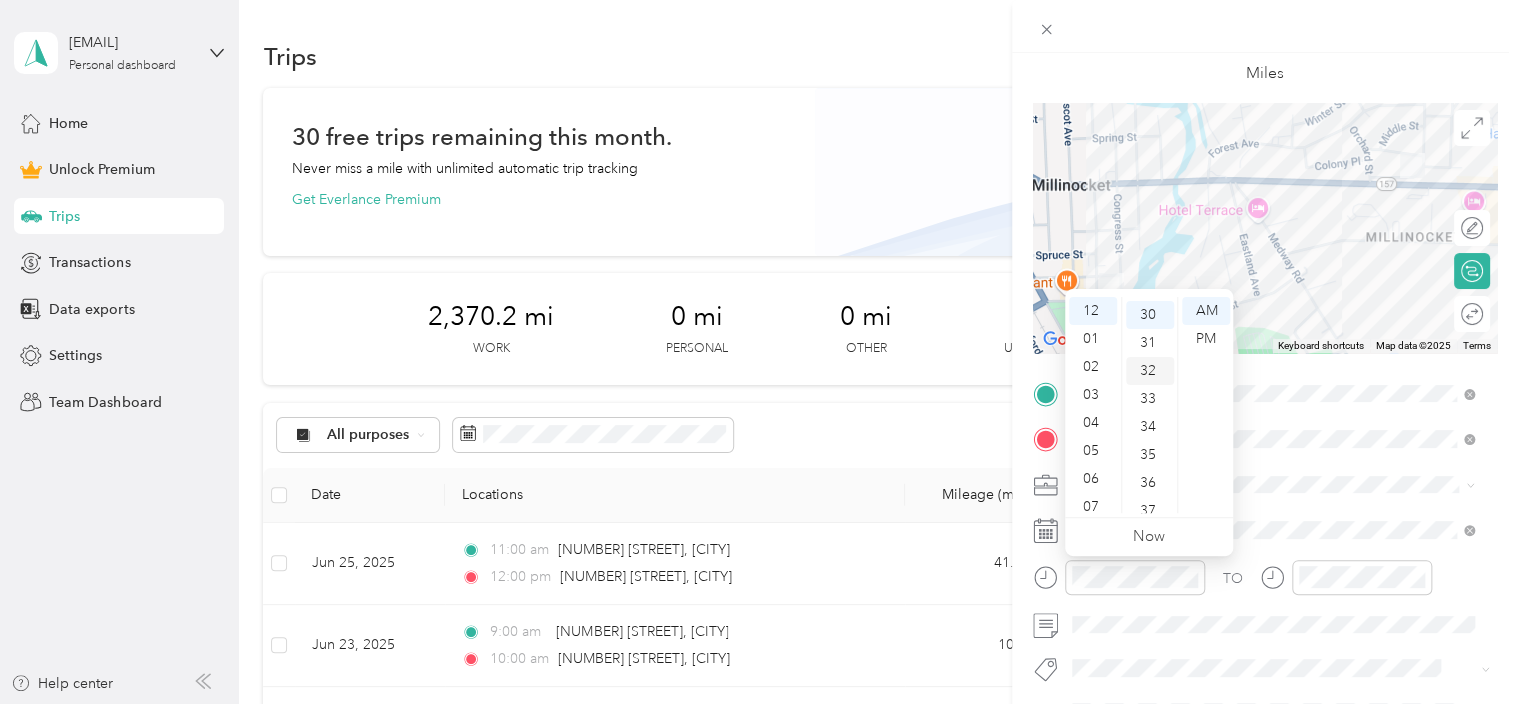 scroll, scrollTop: 840, scrollLeft: 0, axis: vertical 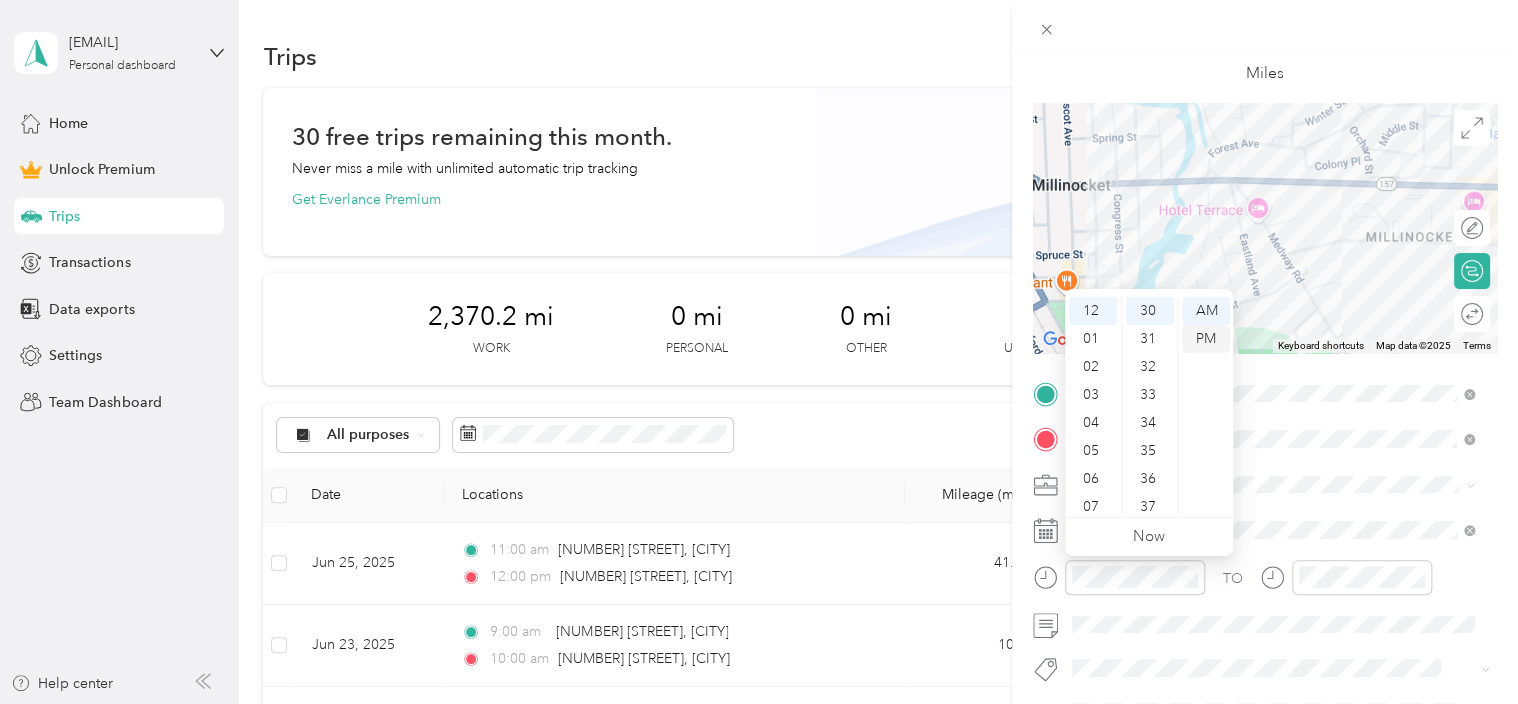 click on "PM" at bounding box center [1206, 339] 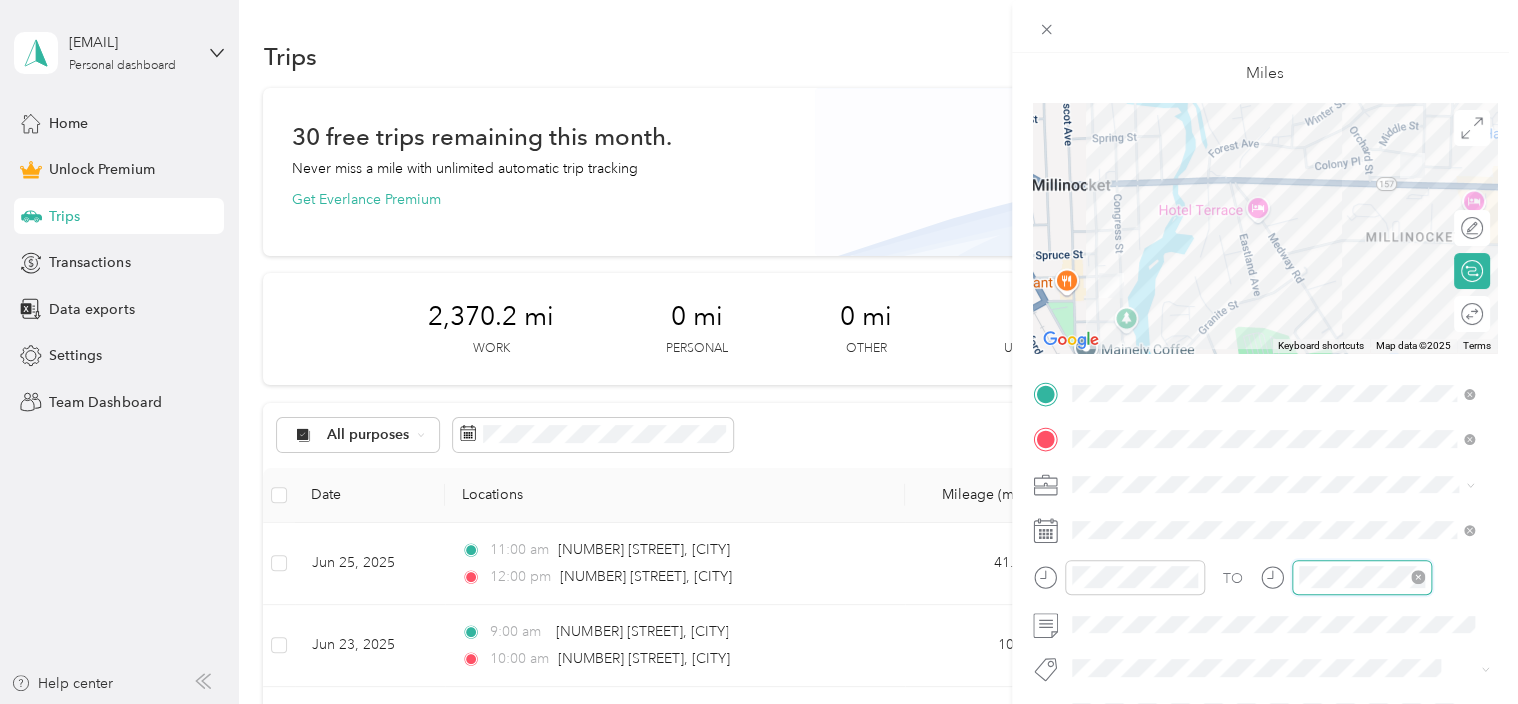 scroll, scrollTop: 1348, scrollLeft: 0, axis: vertical 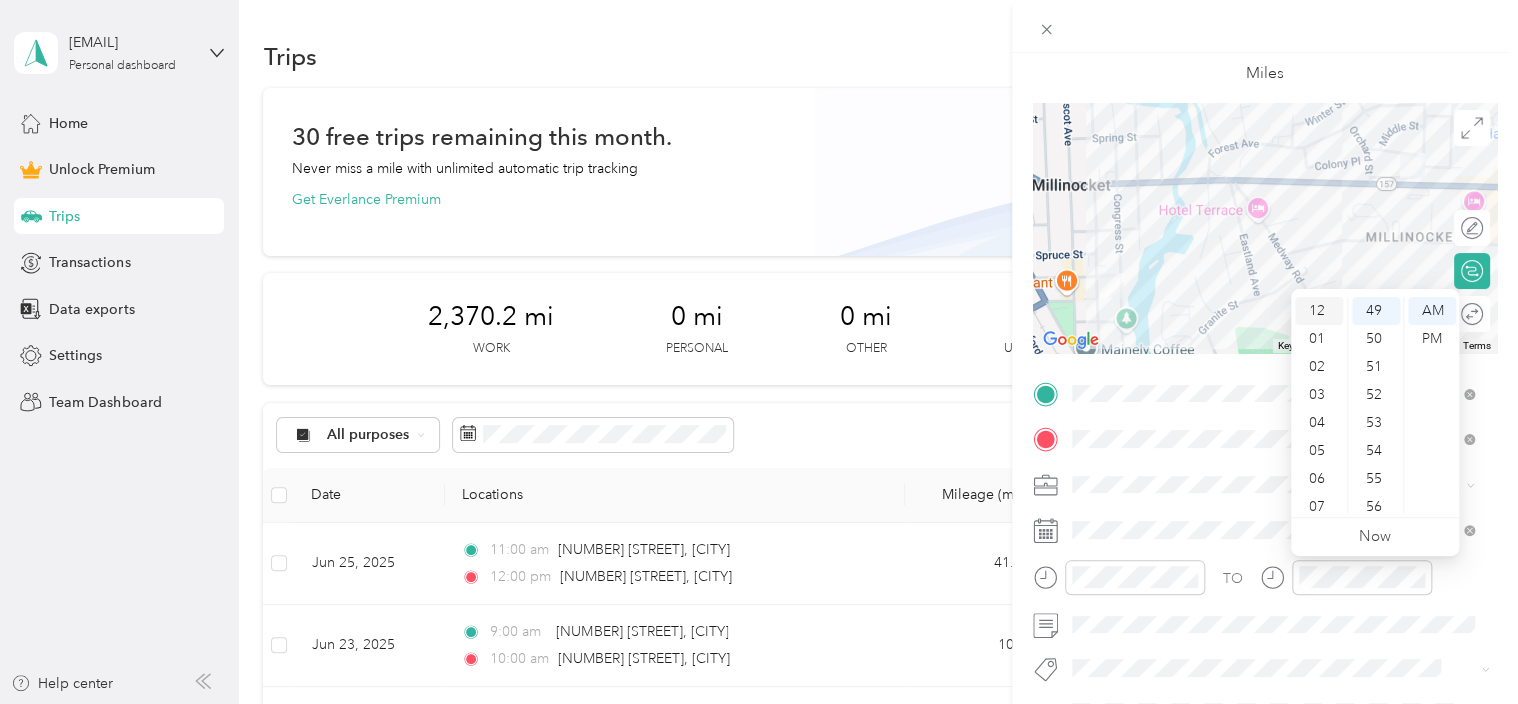 click on "12" at bounding box center (1319, 311) 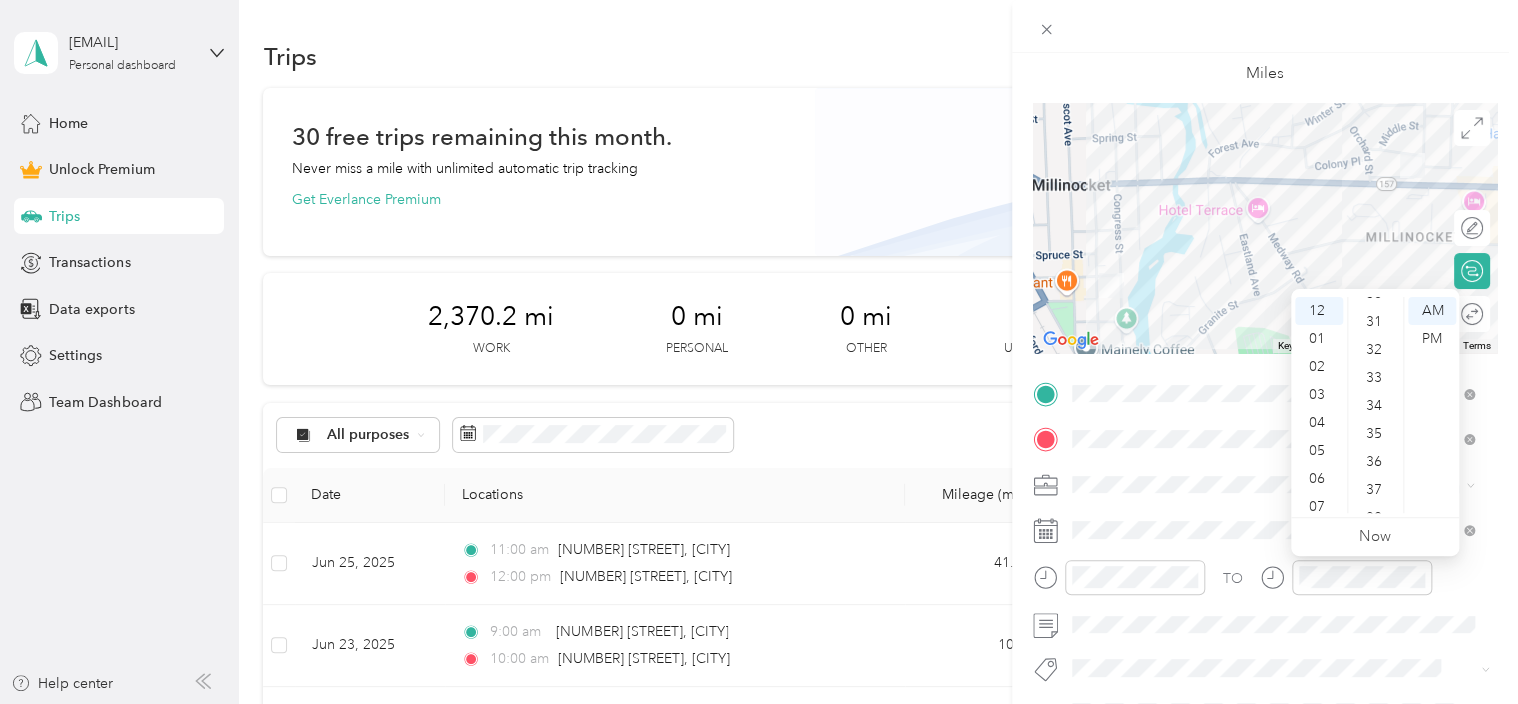 scroll, scrollTop: 900, scrollLeft: 0, axis: vertical 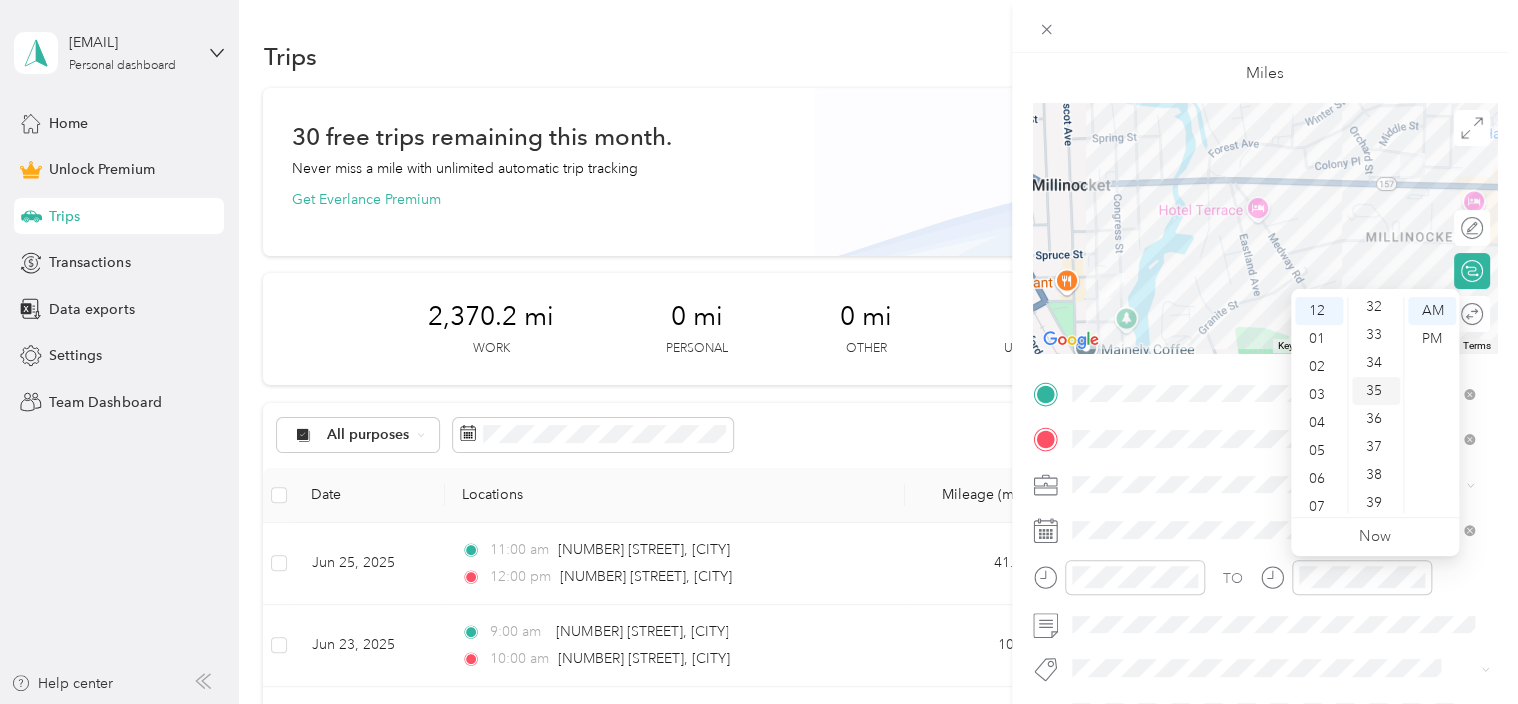 click on "35" at bounding box center [1376, 391] 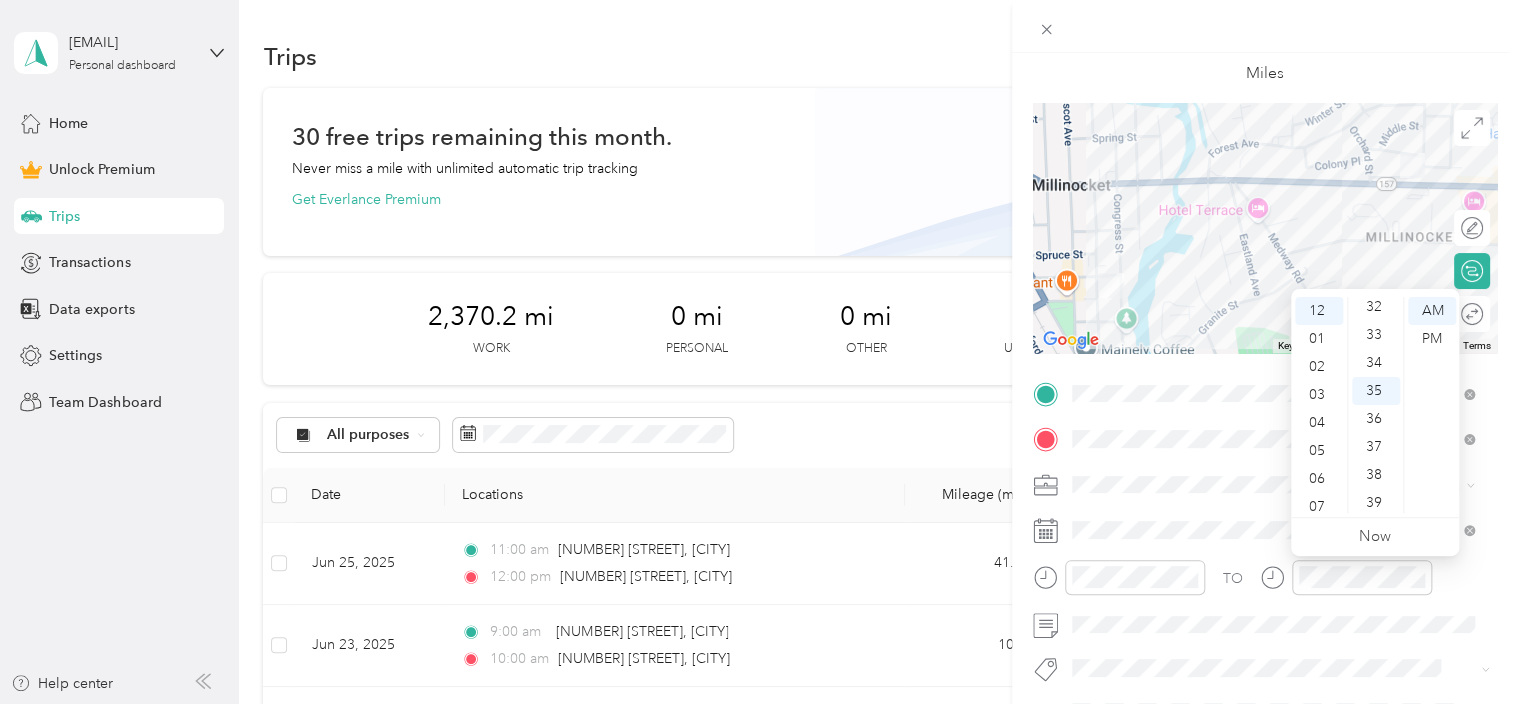 scroll, scrollTop: 980, scrollLeft: 0, axis: vertical 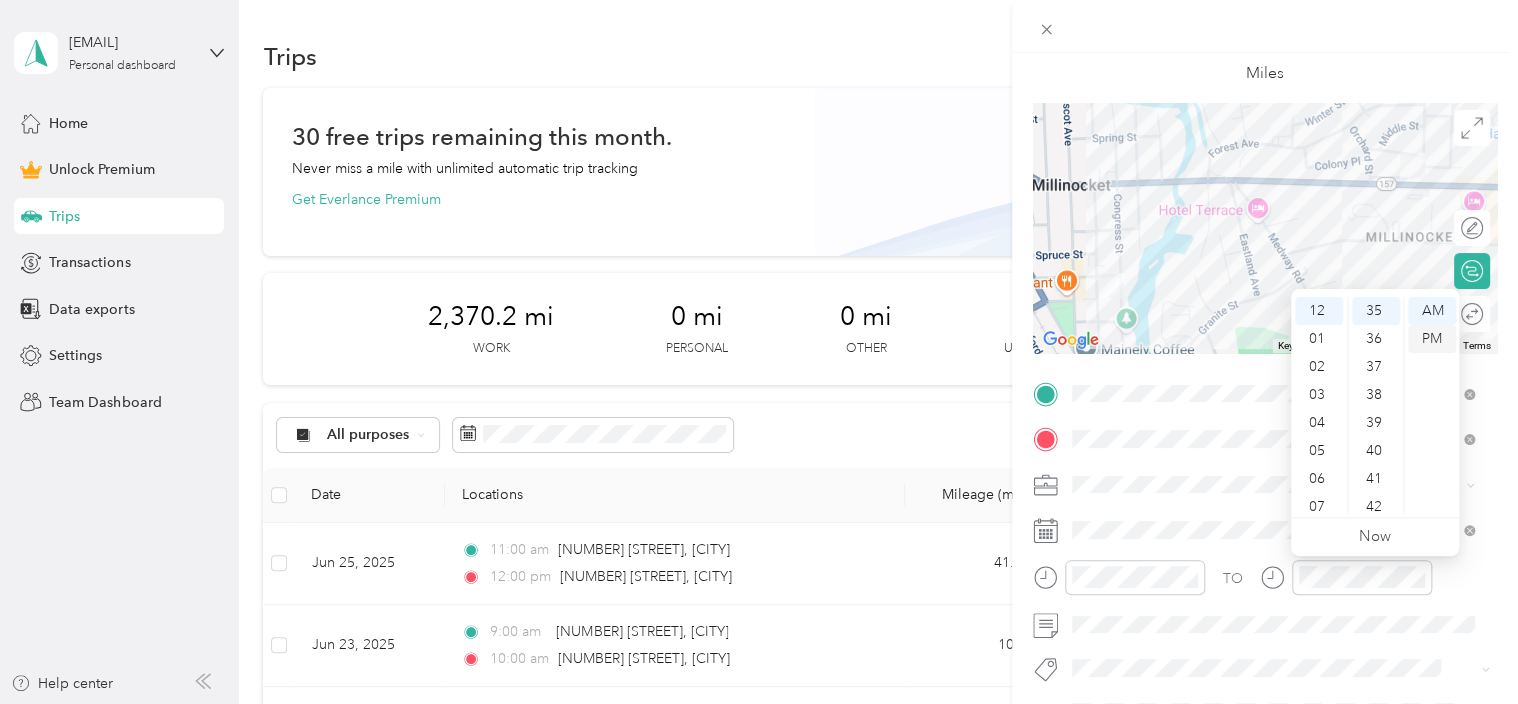 click on "PM" at bounding box center (1432, 339) 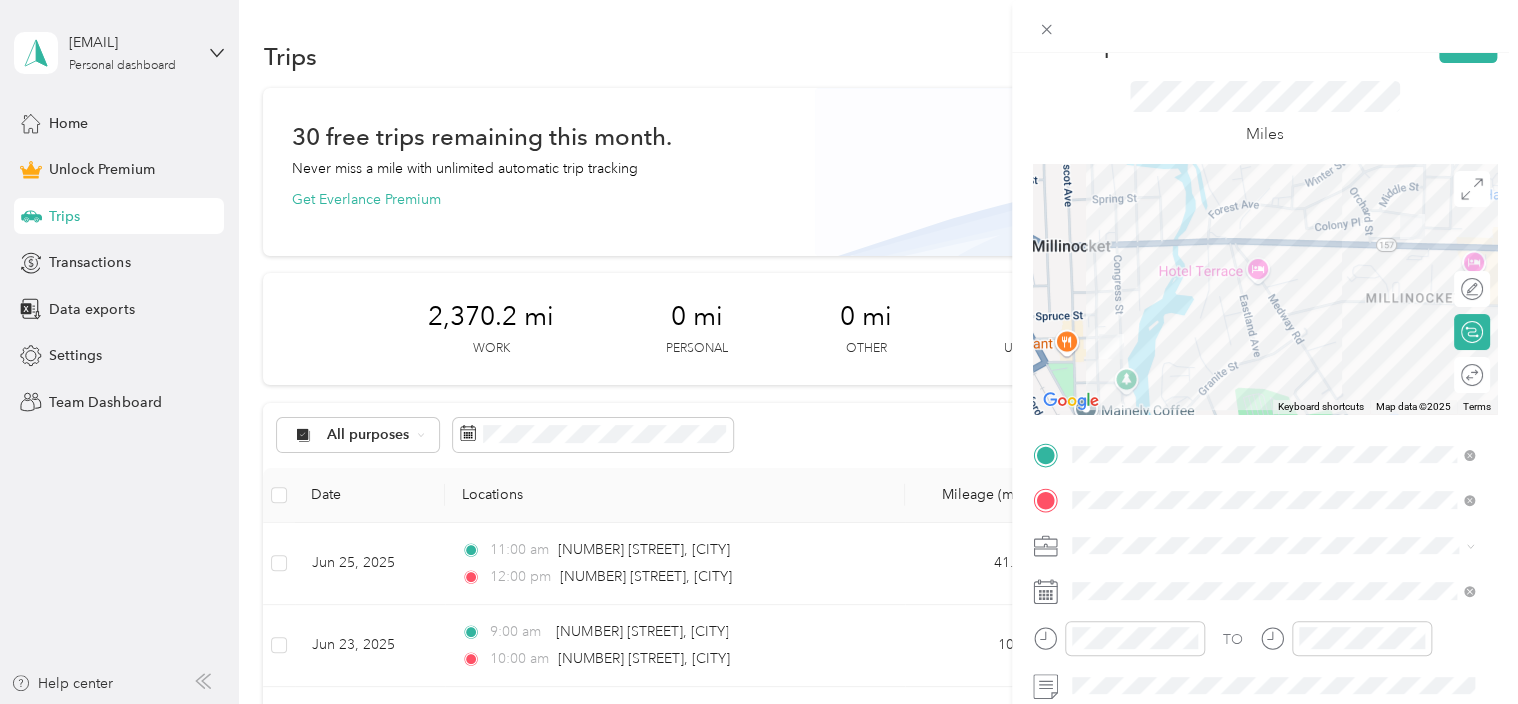 scroll, scrollTop: 0, scrollLeft: 0, axis: both 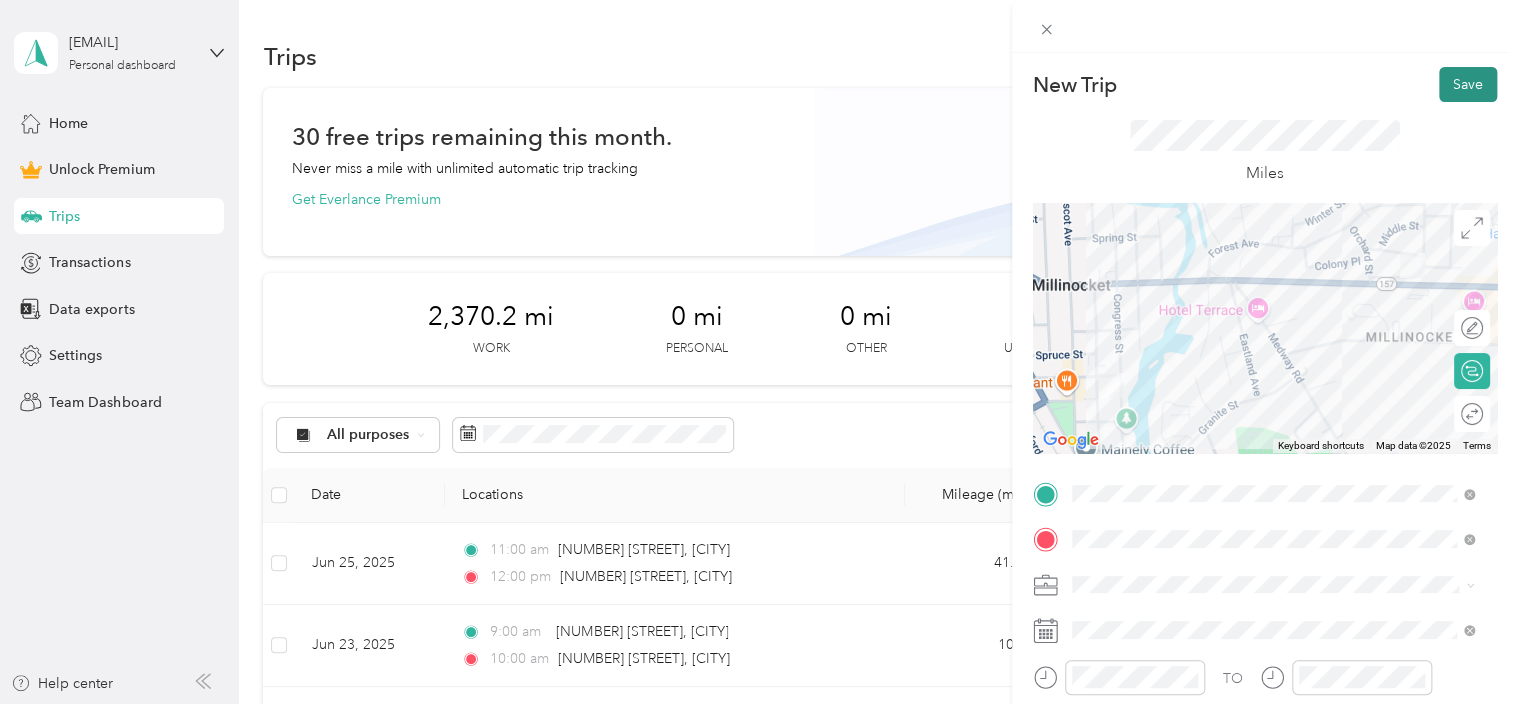 click on "Save" at bounding box center (1468, 84) 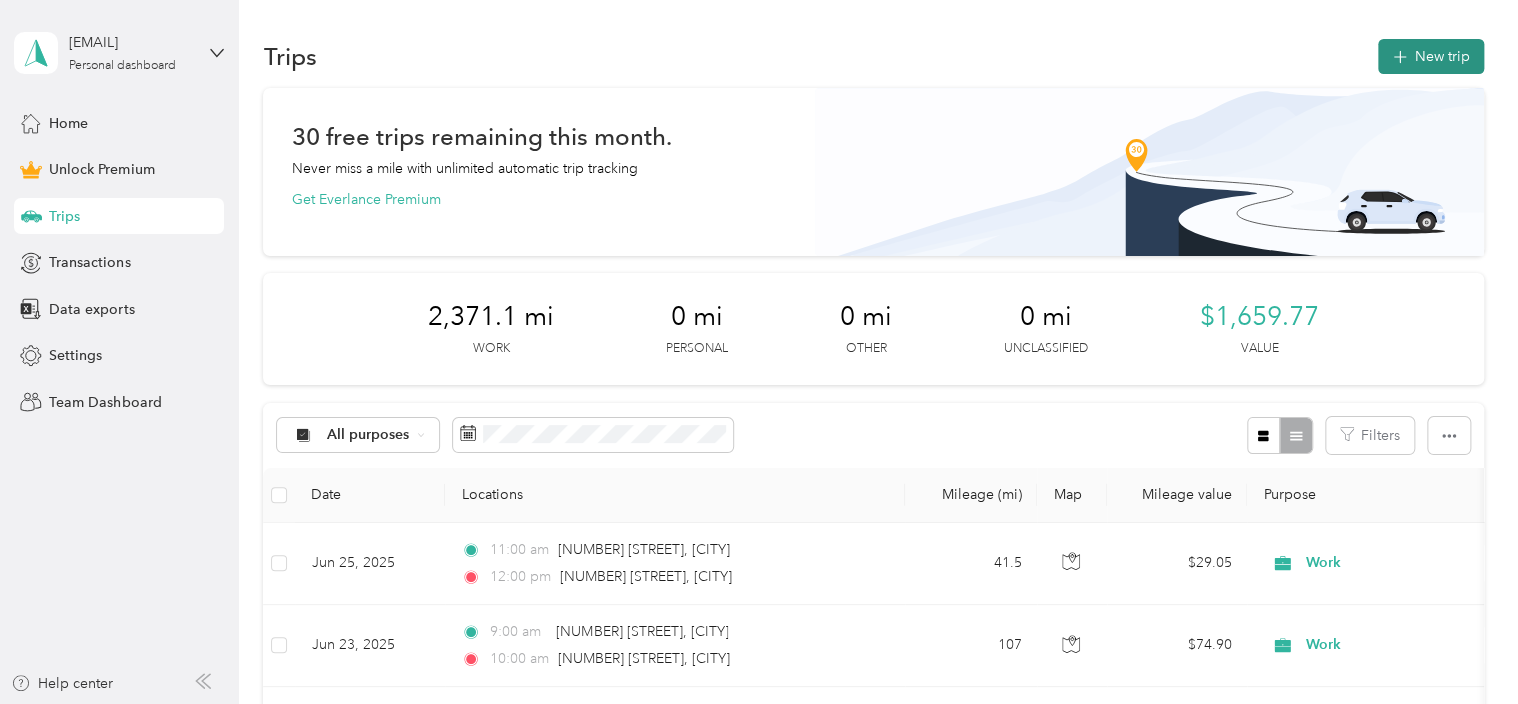 click on "New trip" at bounding box center [1431, 56] 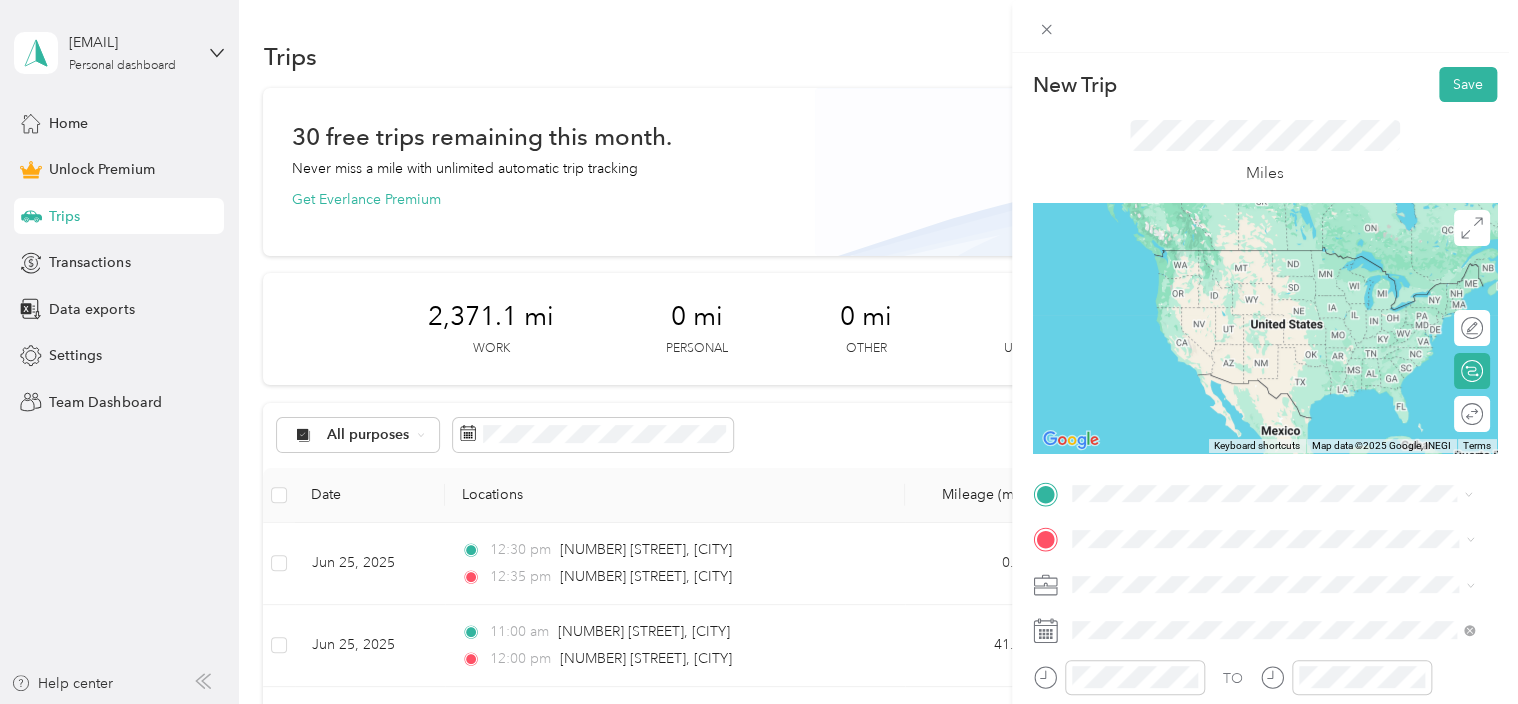 click on "[NUMBER] [STREET]
[CITY], [STATE] [POSTAL_CODE], [COUNTRY]" at bounding box center [1253, 258] 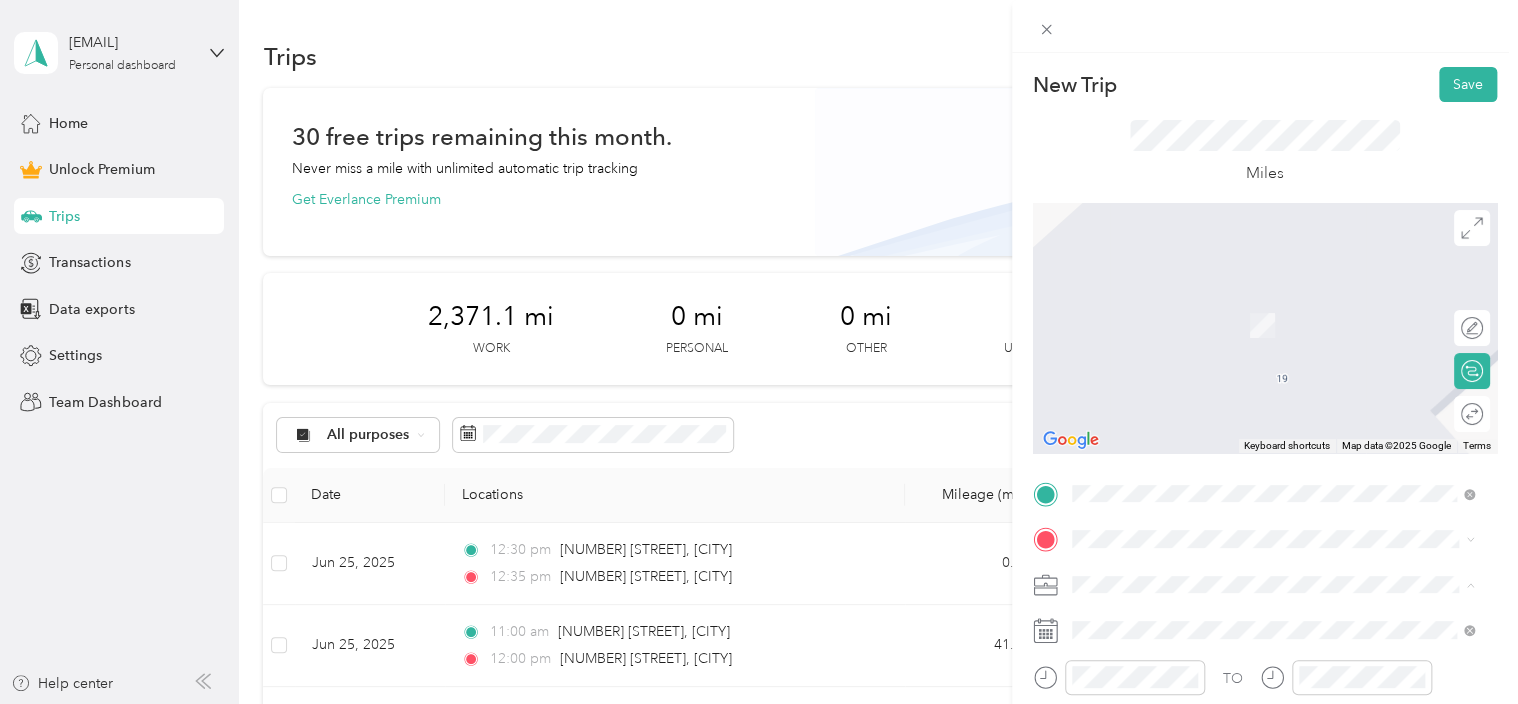 click on "Work" at bounding box center [1273, 304] 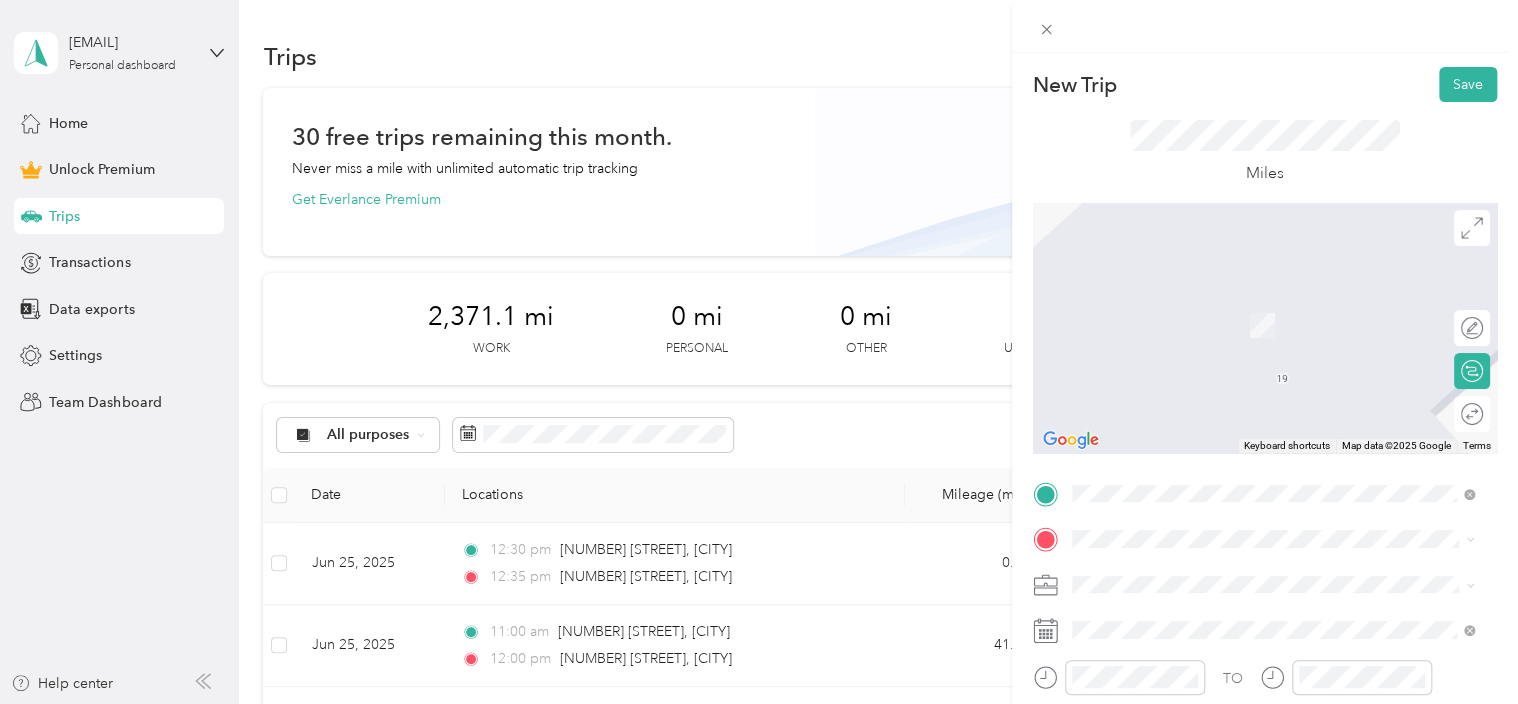 scroll, scrollTop: 100, scrollLeft: 0, axis: vertical 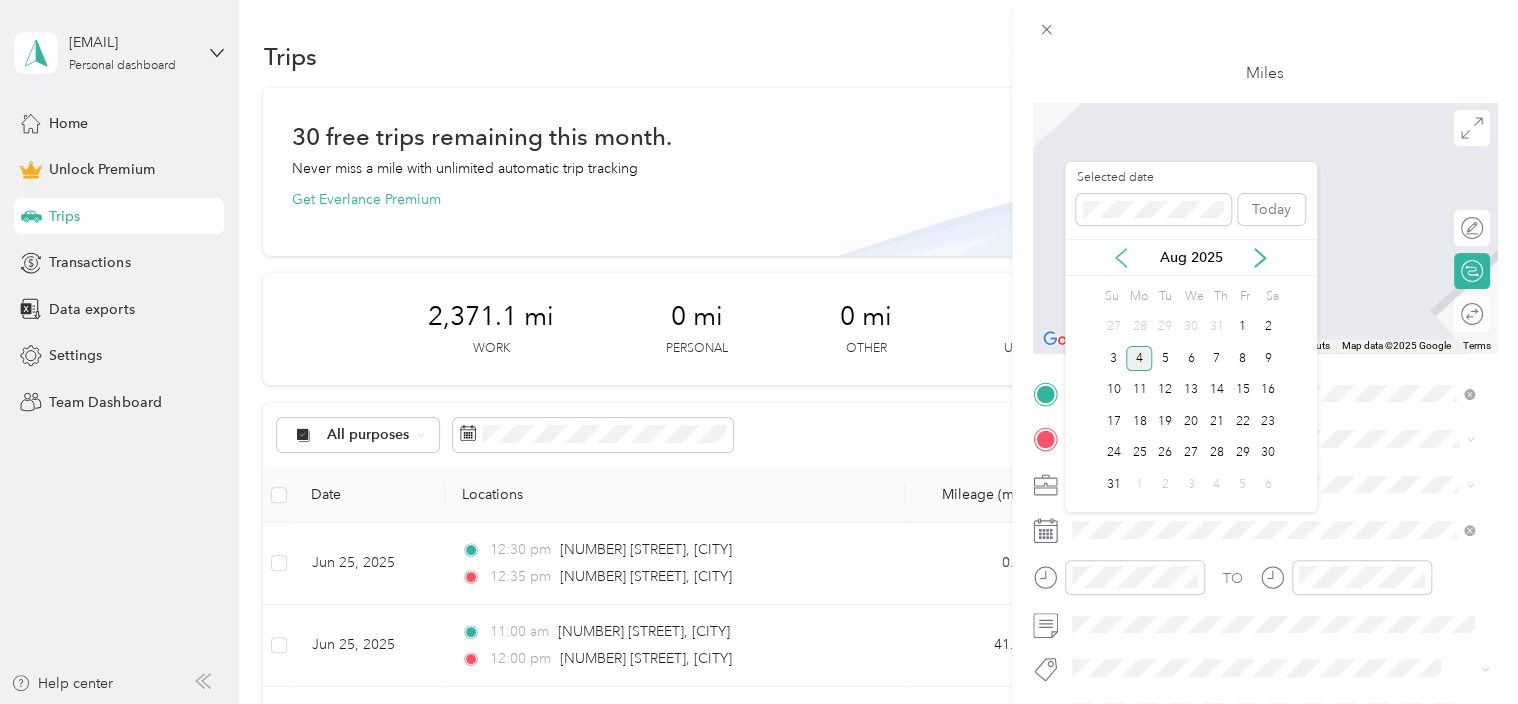 click 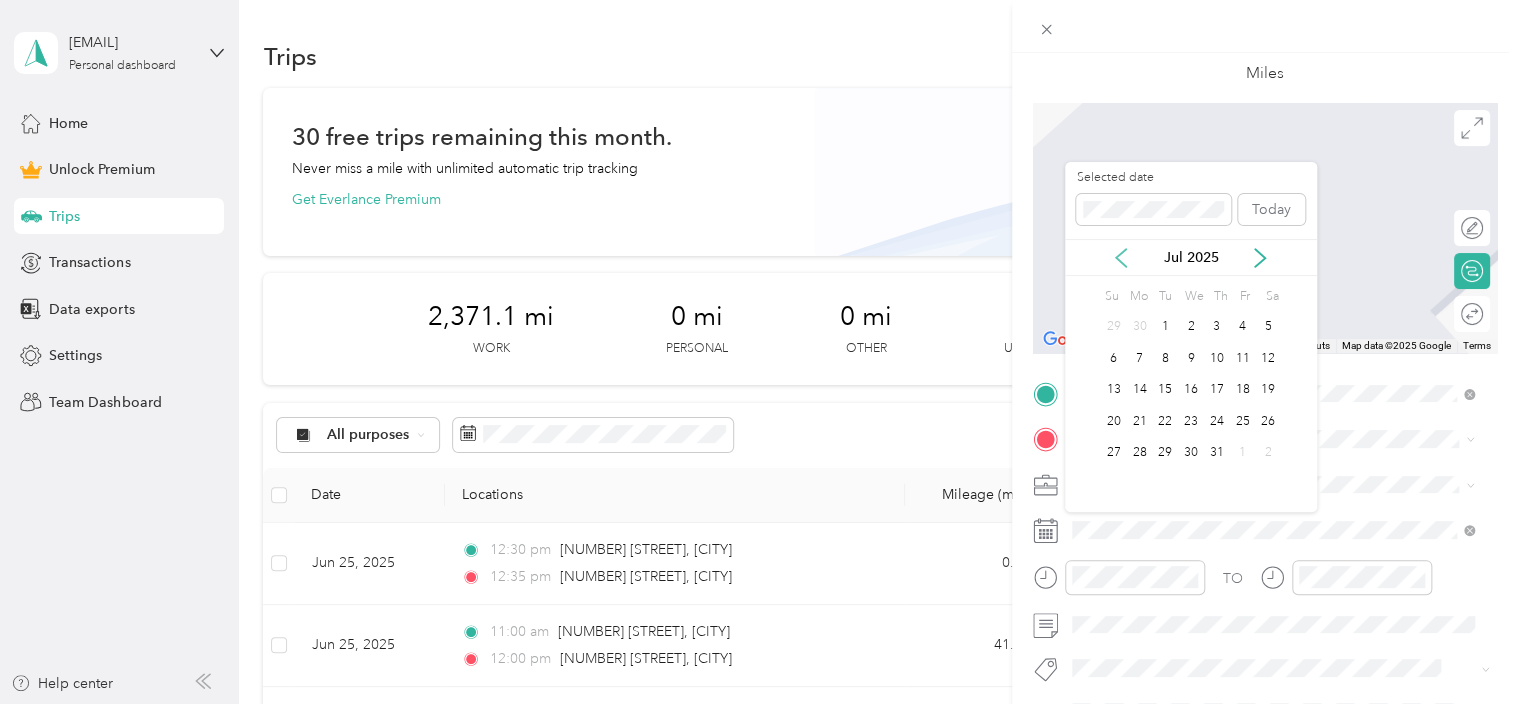 click 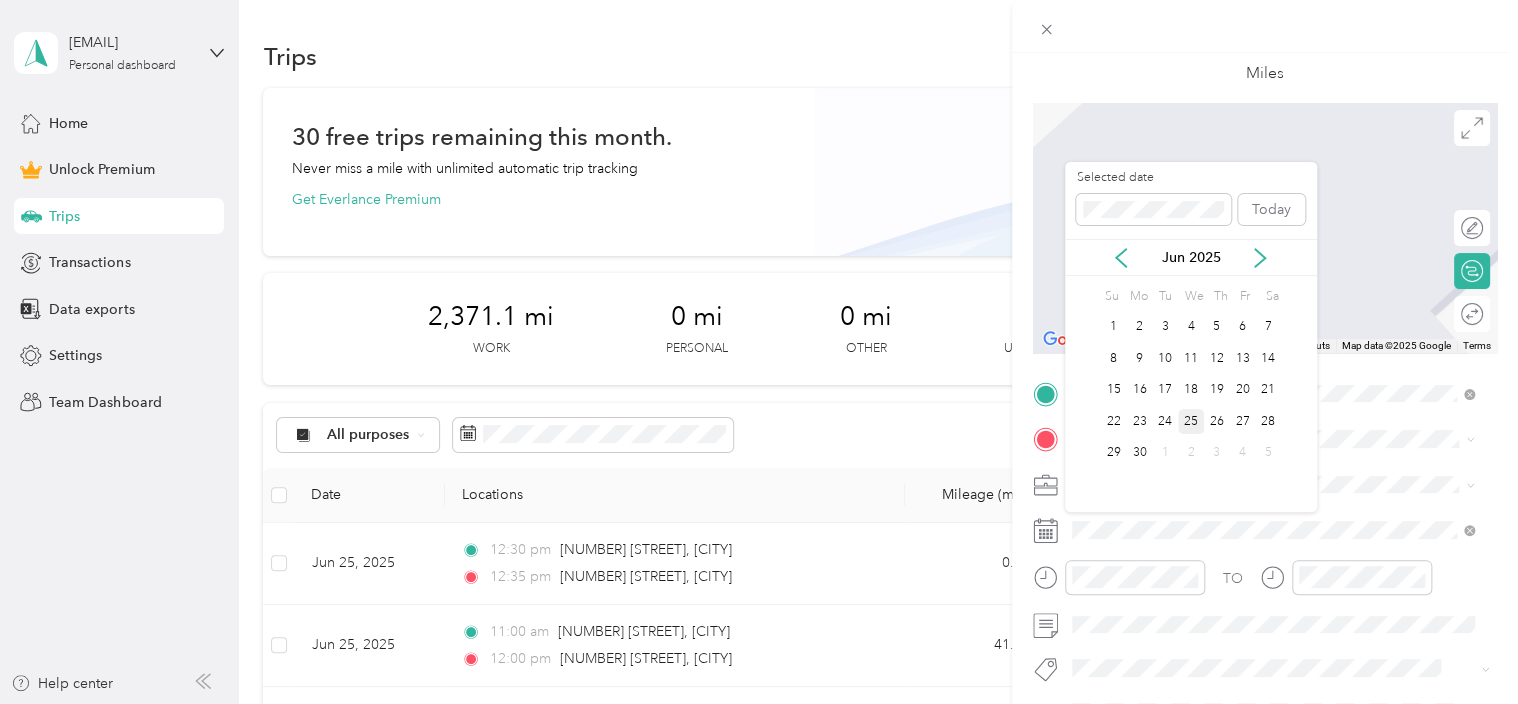 click on "25" at bounding box center (1191, 421) 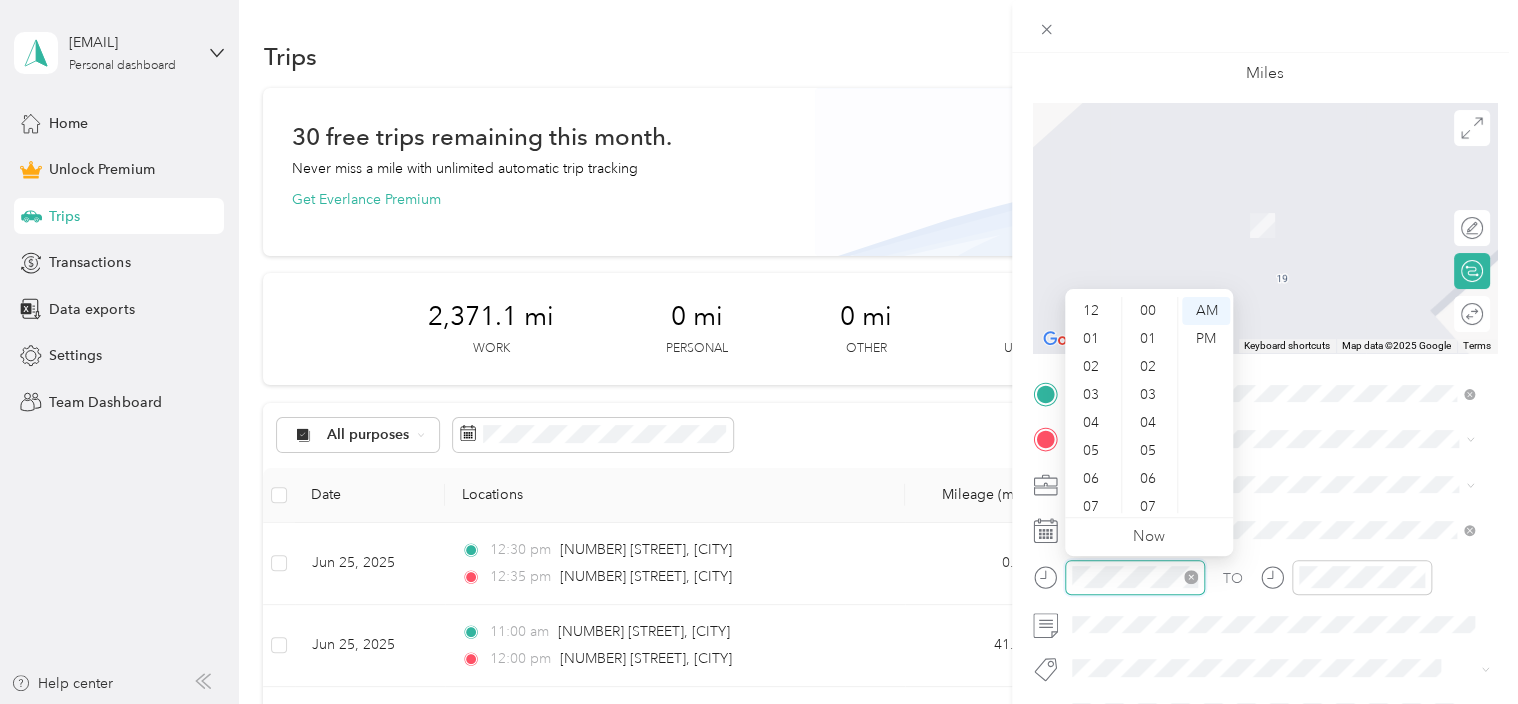 scroll, scrollTop: 1400, scrollLeft: 0, axis: vertical 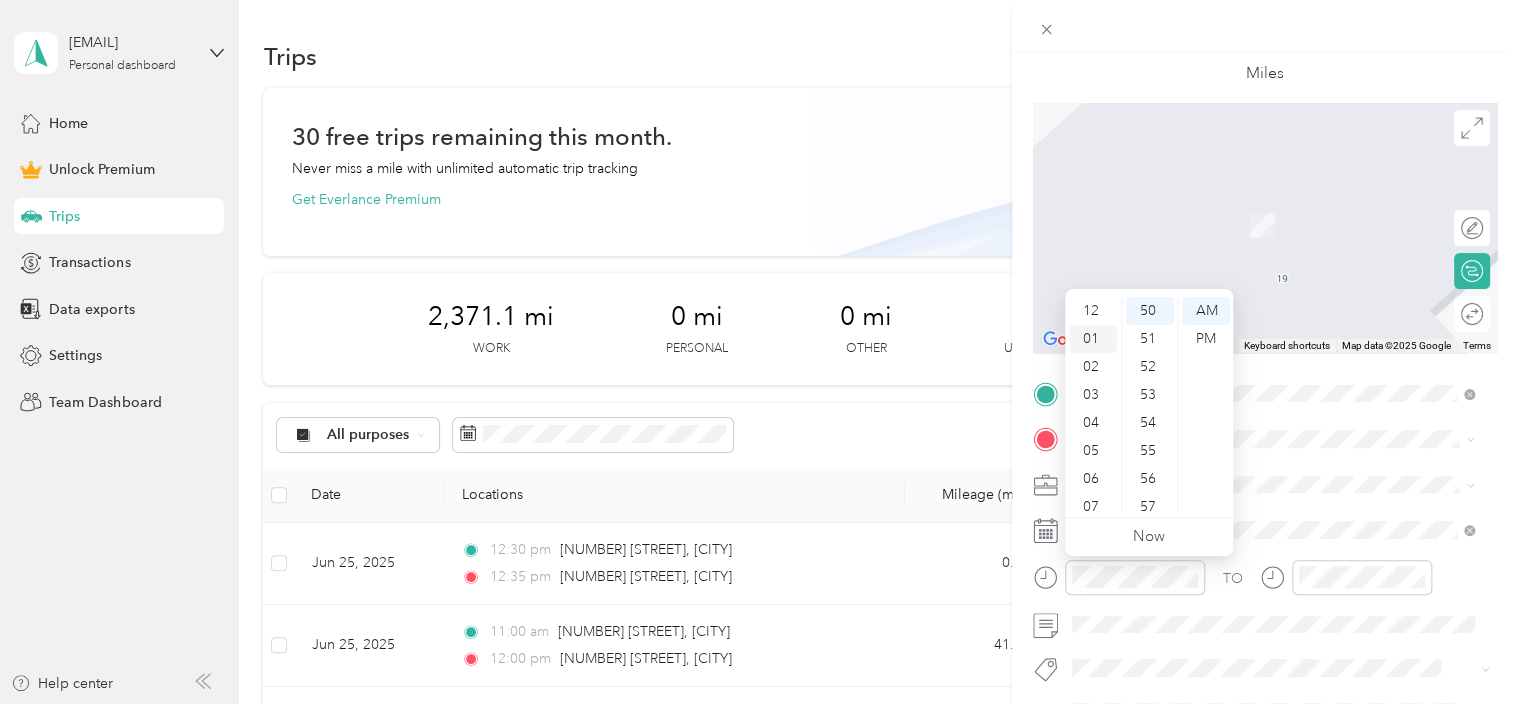 click on "01" at bounding box center [1093, 339] 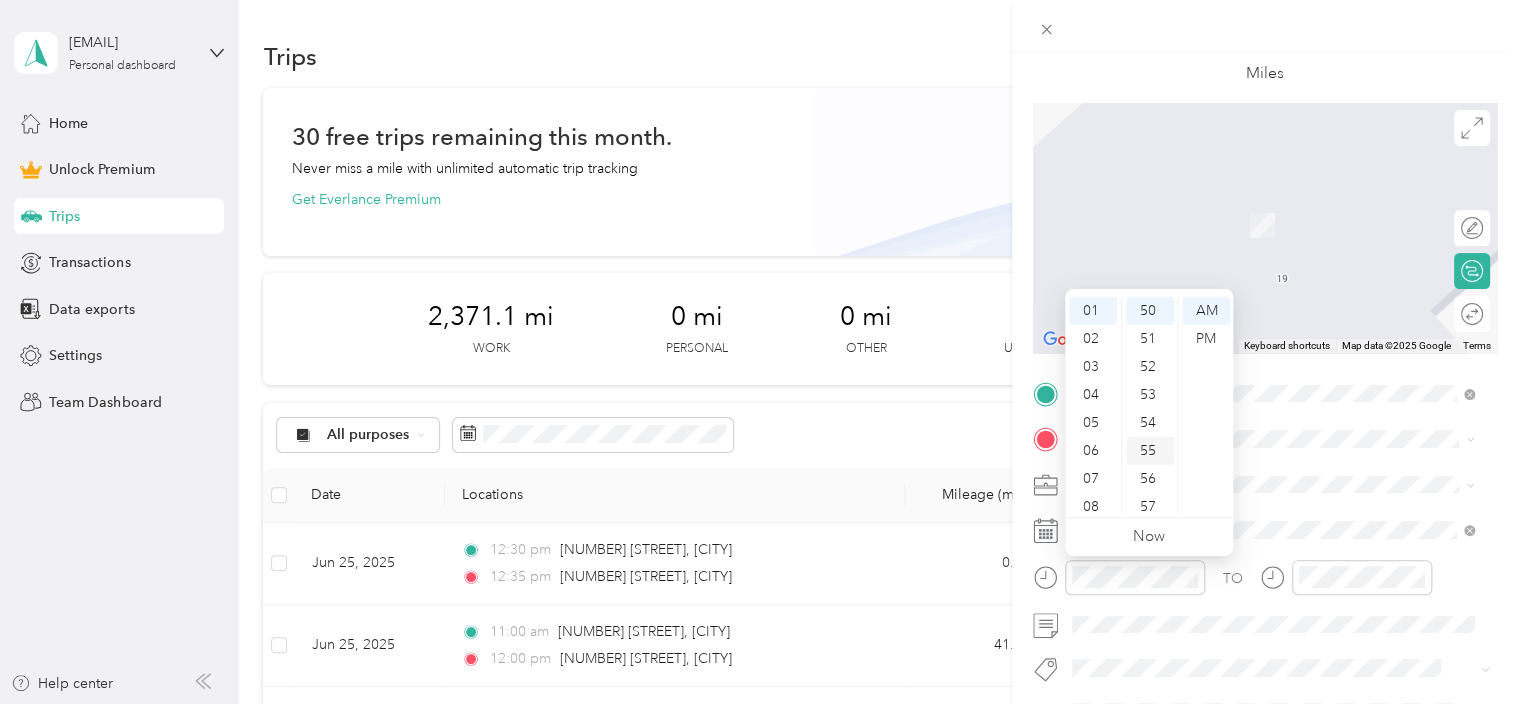click on "55" at bounding box center (1150, 451) 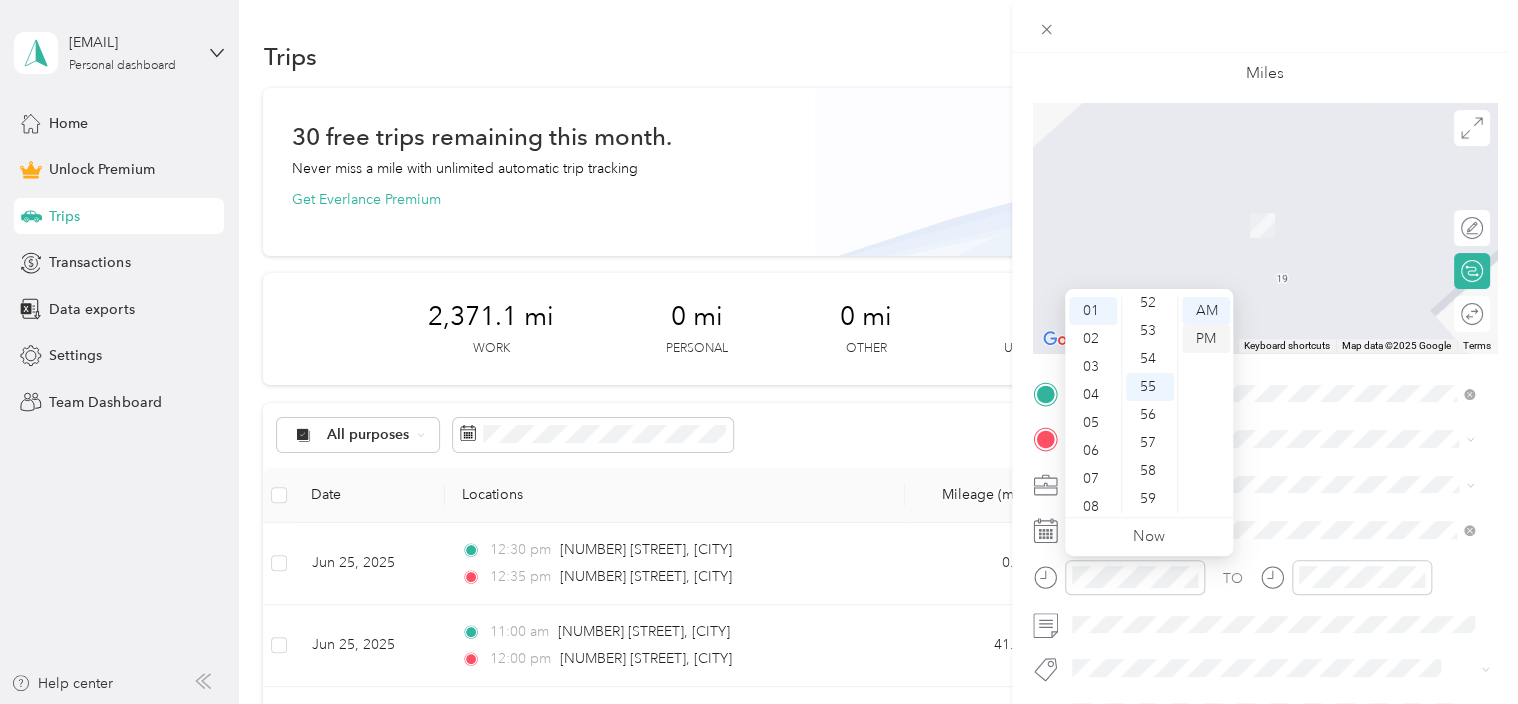 click on "PM" at bounding box center [1206, 339] 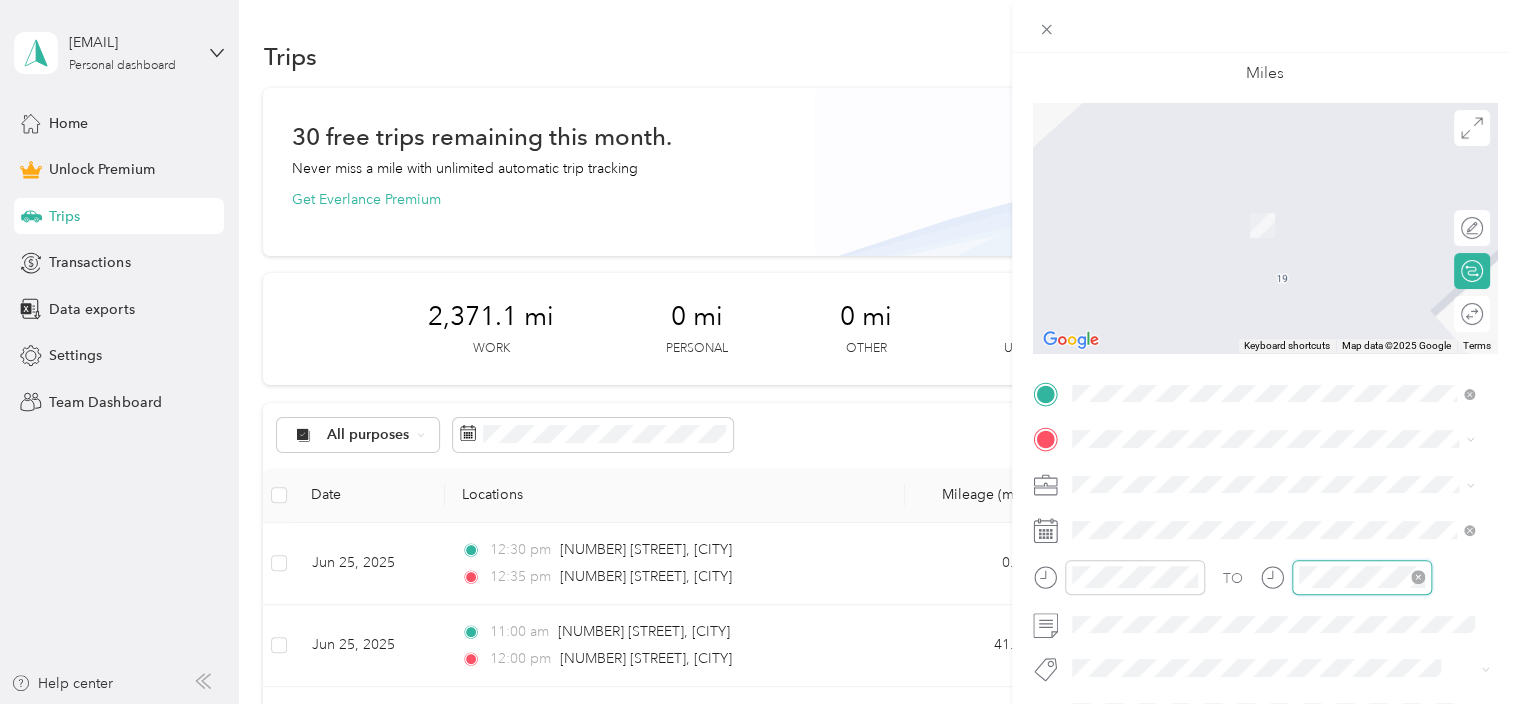 scroll, scrollTop: 1398, scrollLeft: 0, axis: vertical 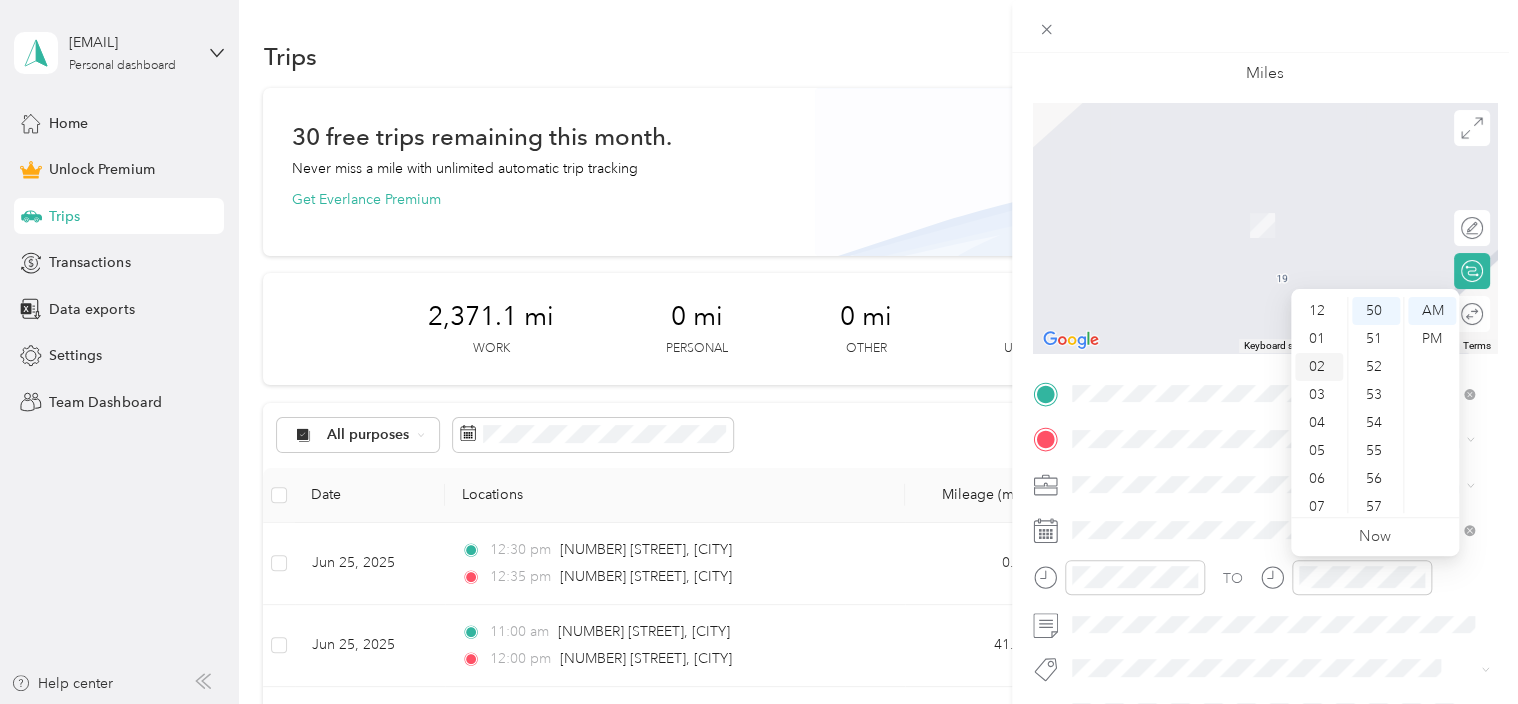 click on "02" at bounding box center [1319, 367] 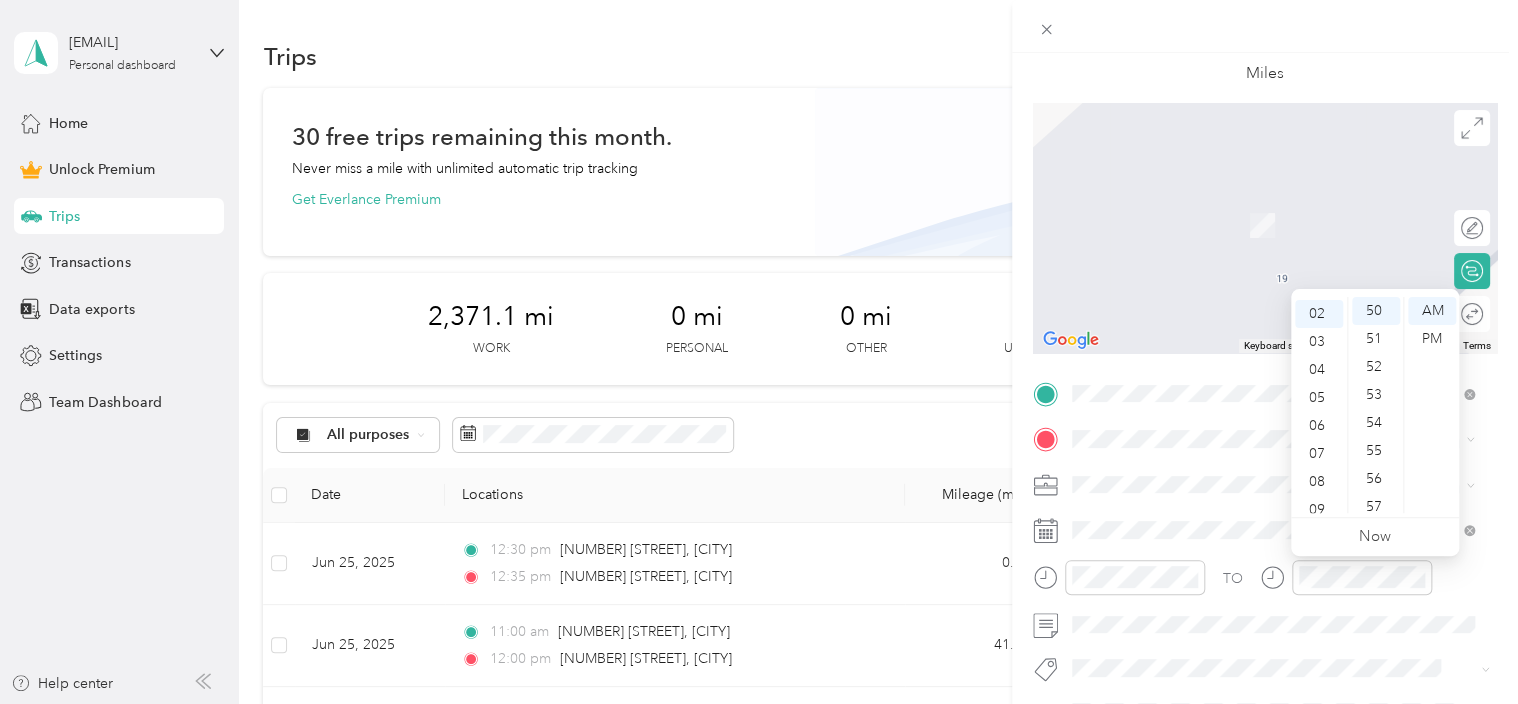 scroll, scrollTop: 56, scrollLeft: 0, axis: vertical 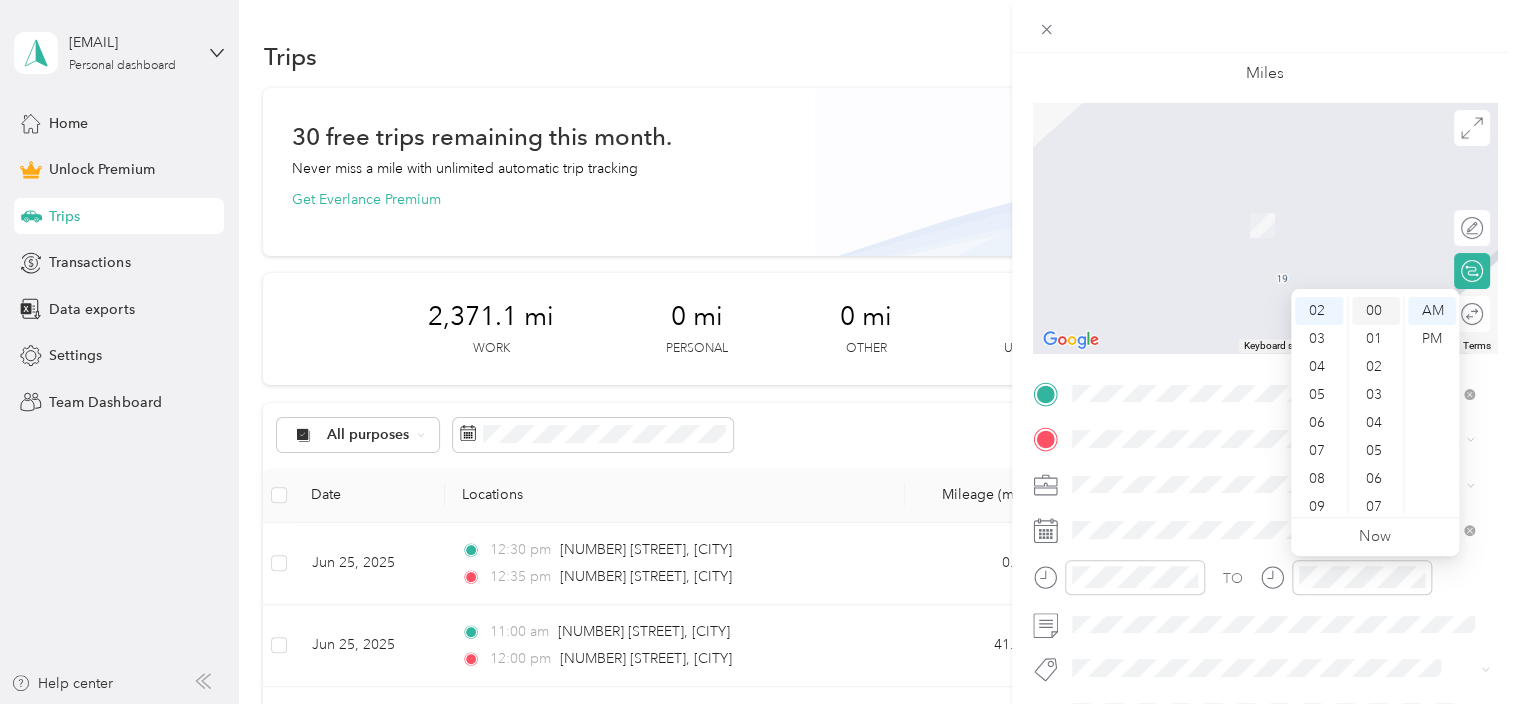 click on "00" at bounding box center [1376, 311] 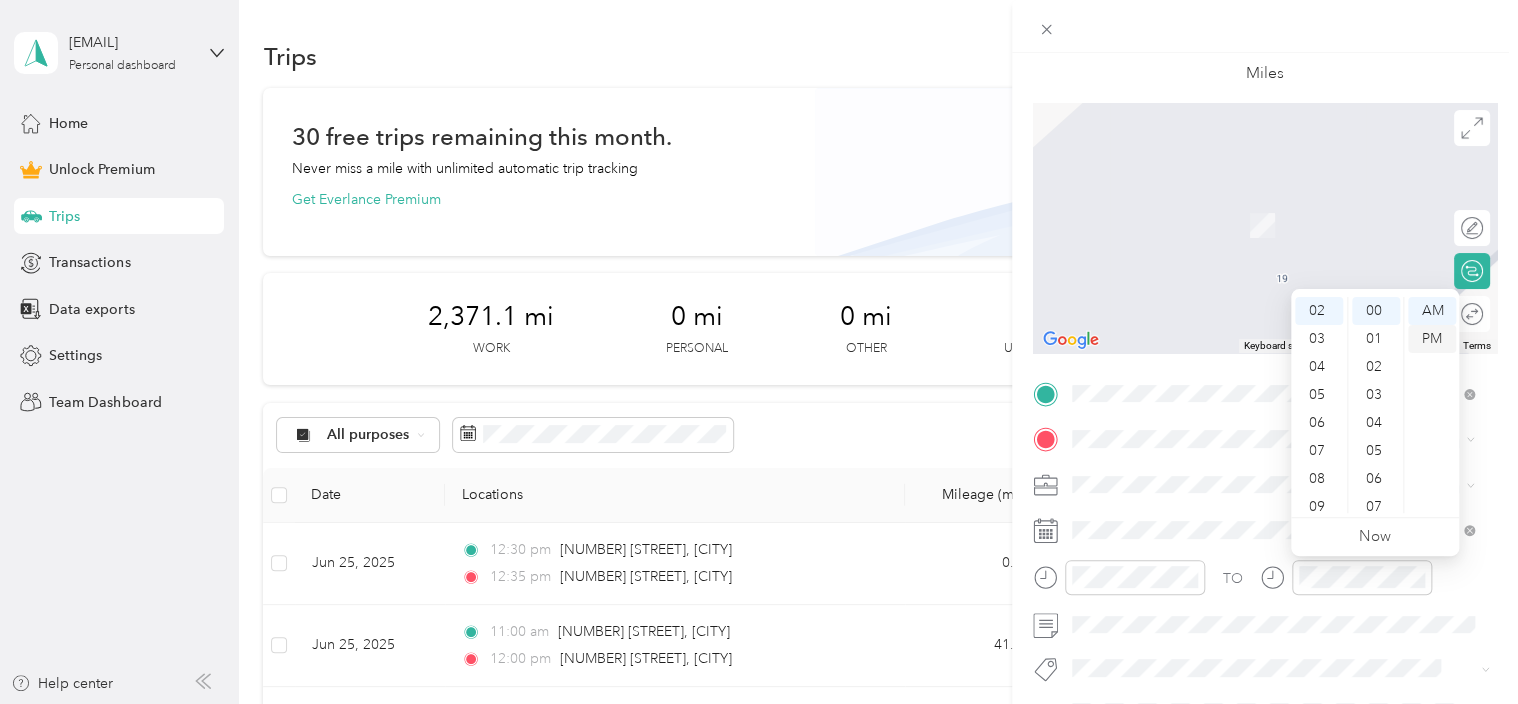 click on "PM" at bounding box center (1432, 339) 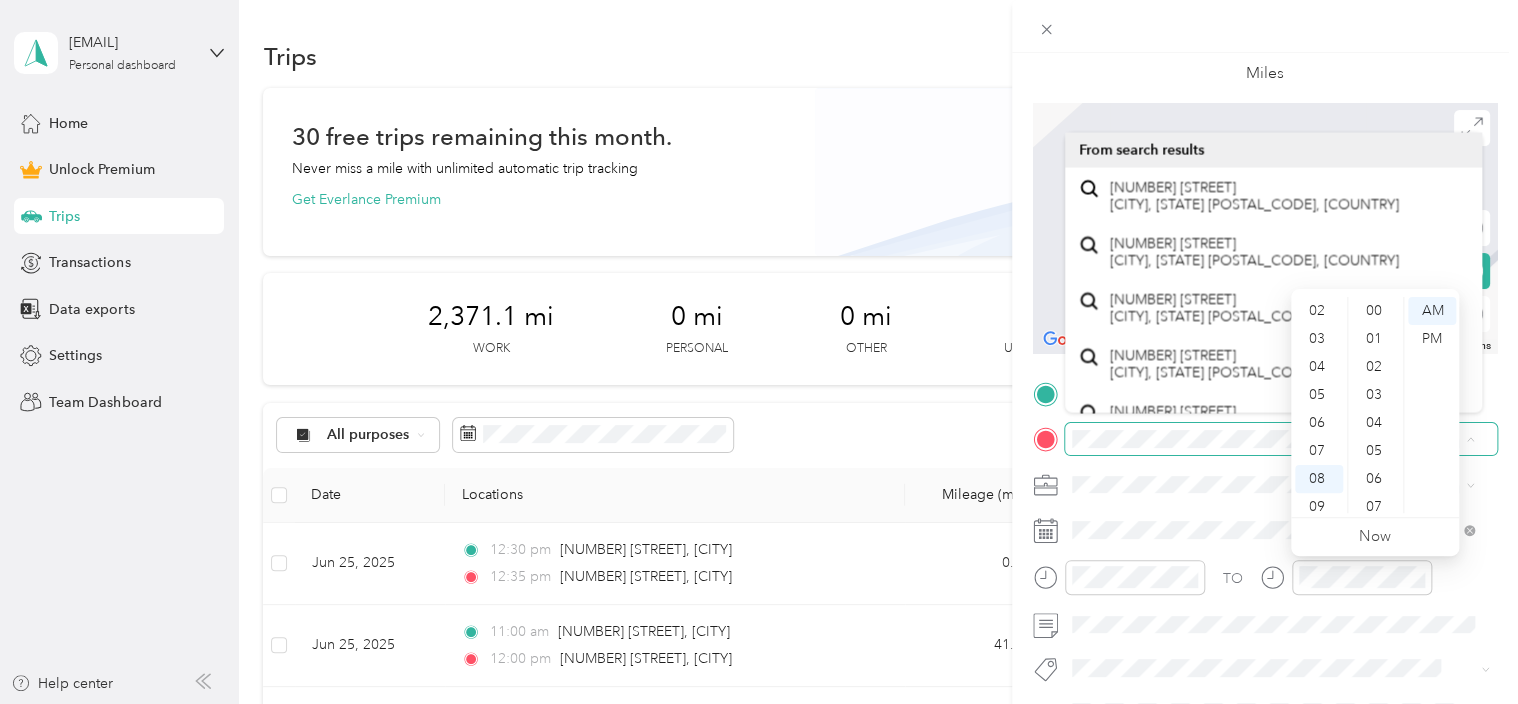 scroll, scrollTop: 120, scrollLeft: 0, axis: vertical 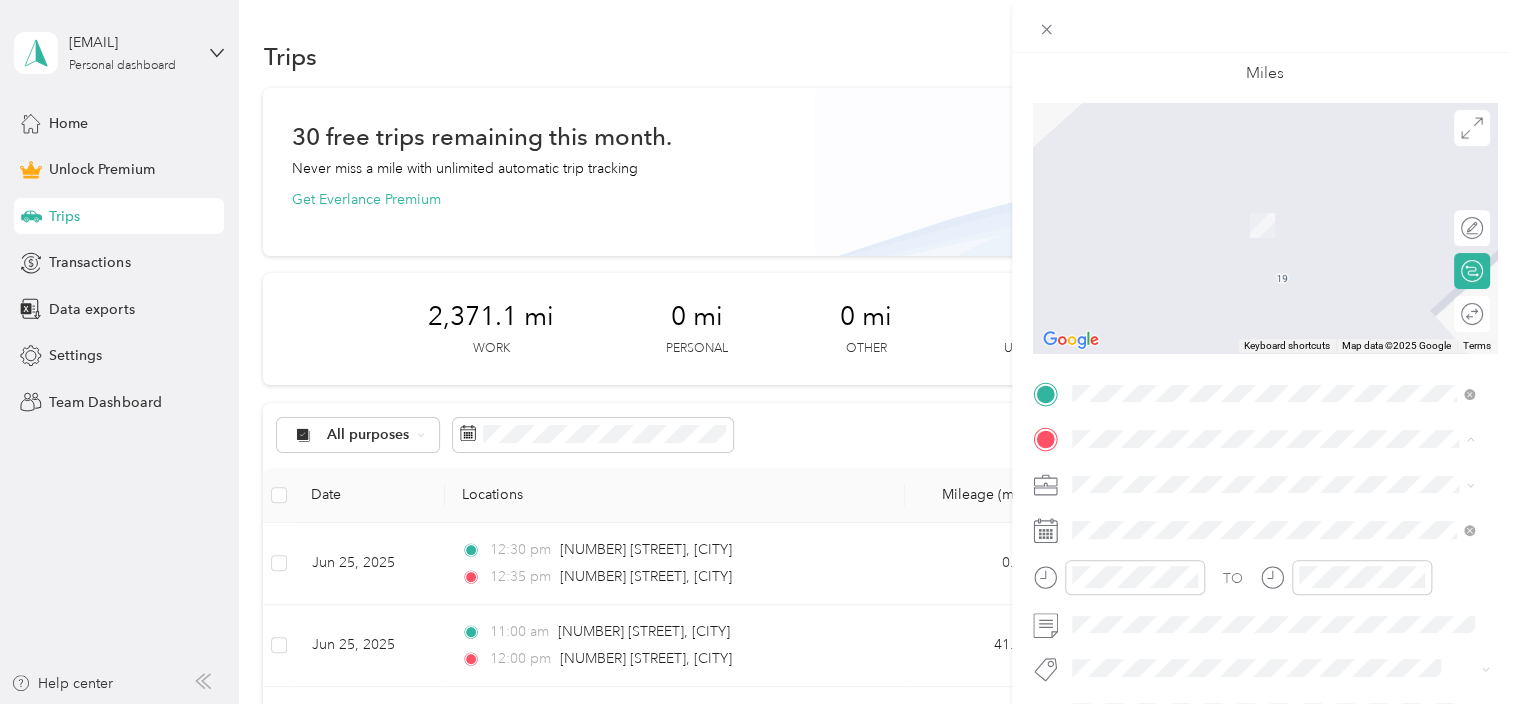 click on "[NUMBER] [STREET]
[CITY], [STATE] [POSTAL_CODE], [COUNTRY]" at bounding box center [1253, 204] 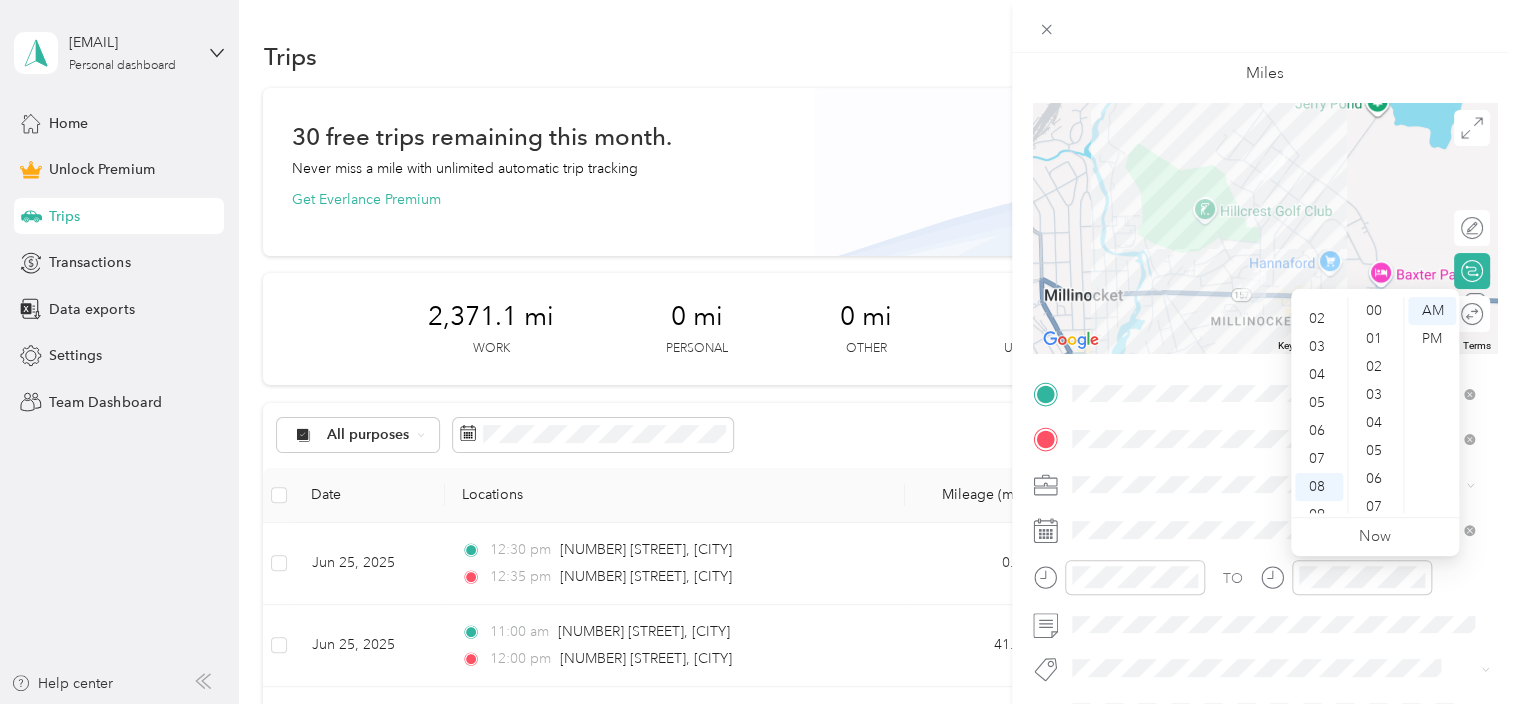 scroll, scrollTop: 0, scrollLeft: 0, axis: both 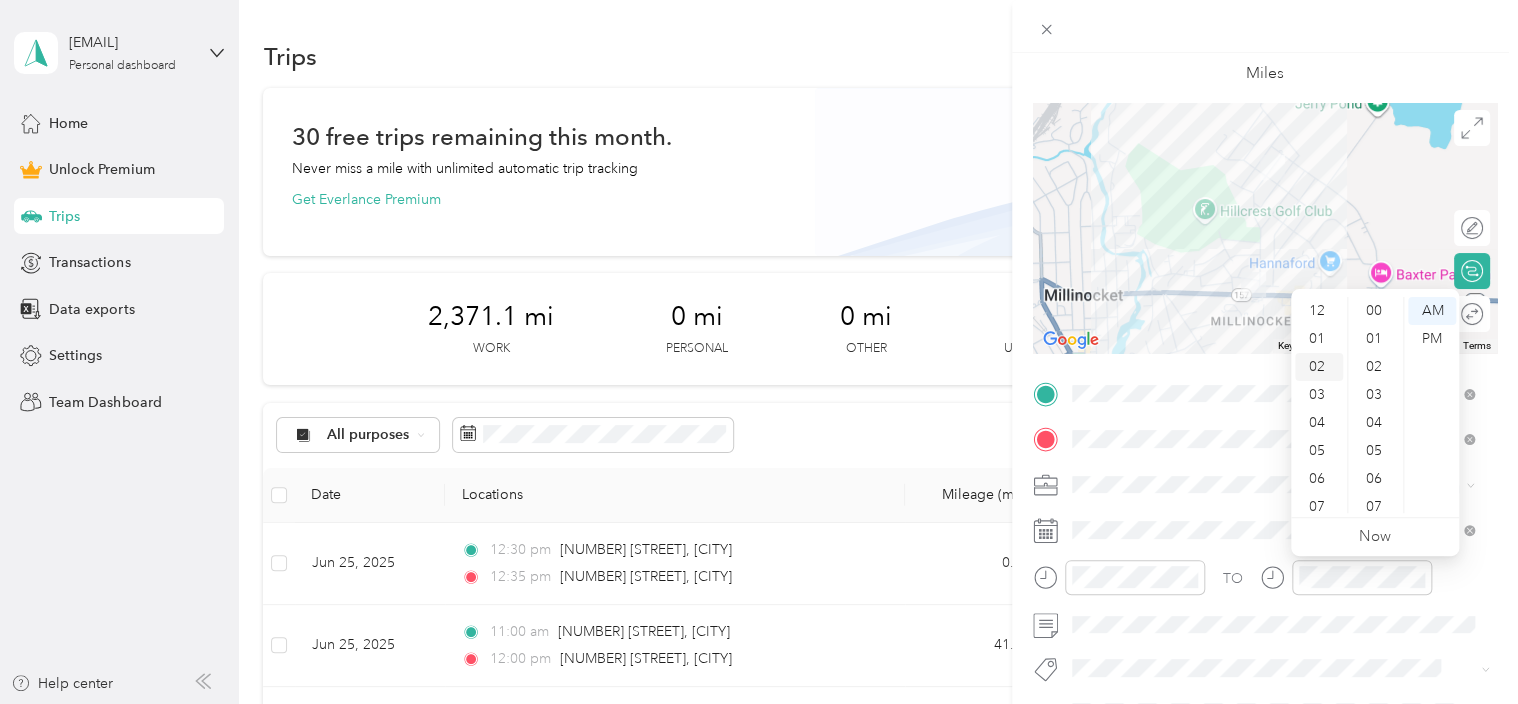click on "02" at bounding box center [1319, 367] 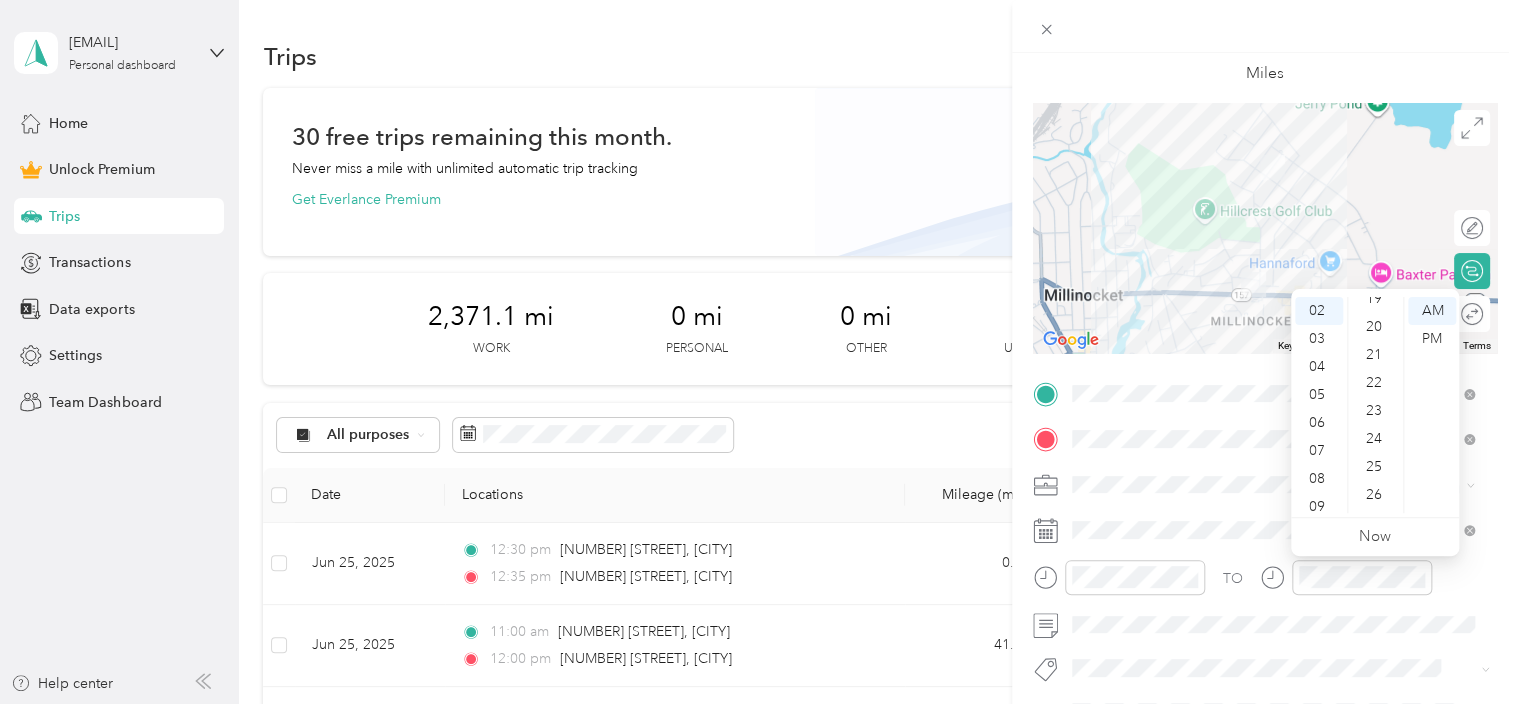 scroll, scrollTop: 0, scrollLeft: 0, axis: both 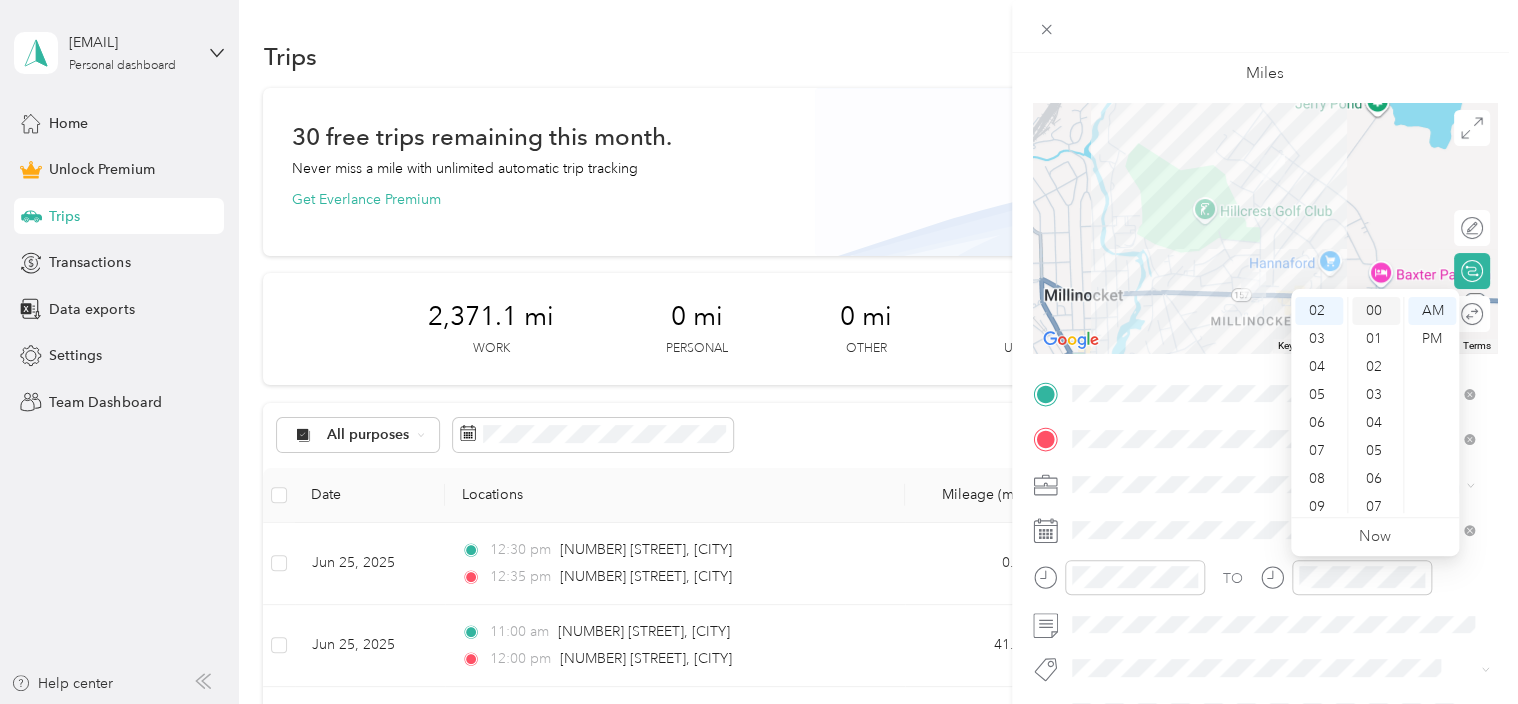click on "00" at bounding box center [1376, 311] 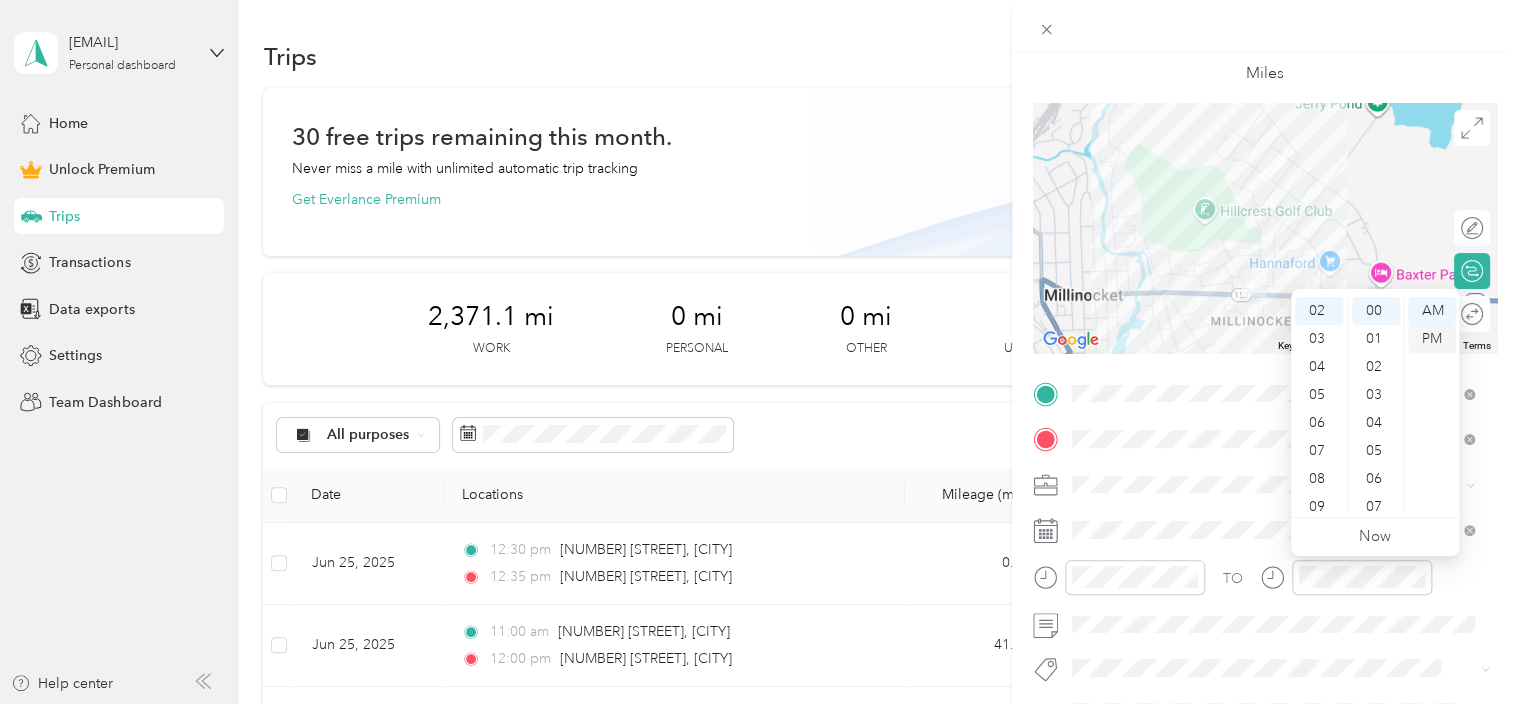 click on "PM" at bounding box center [1432, 339] 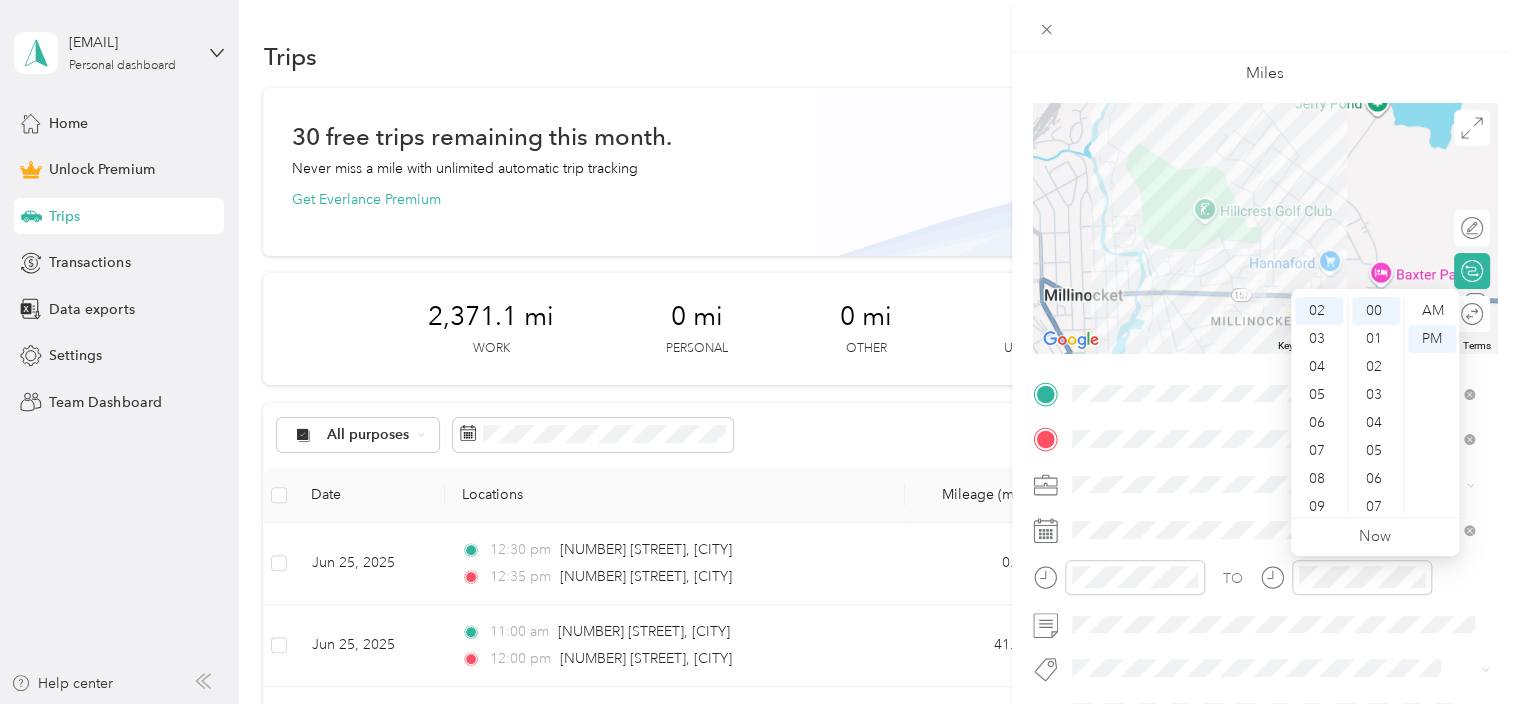 click 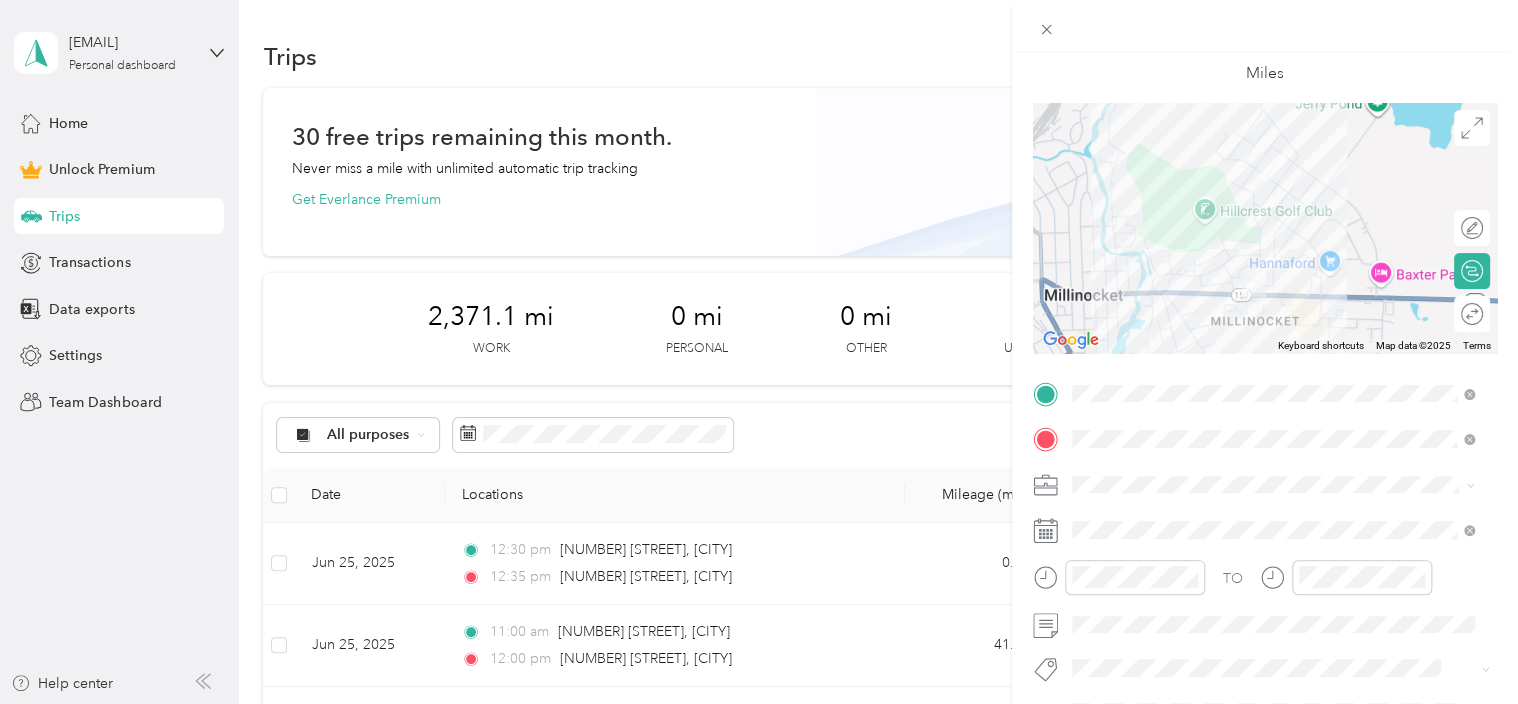 scroll, scrollTop: 120, scrollLeft: 0, axis: vertical 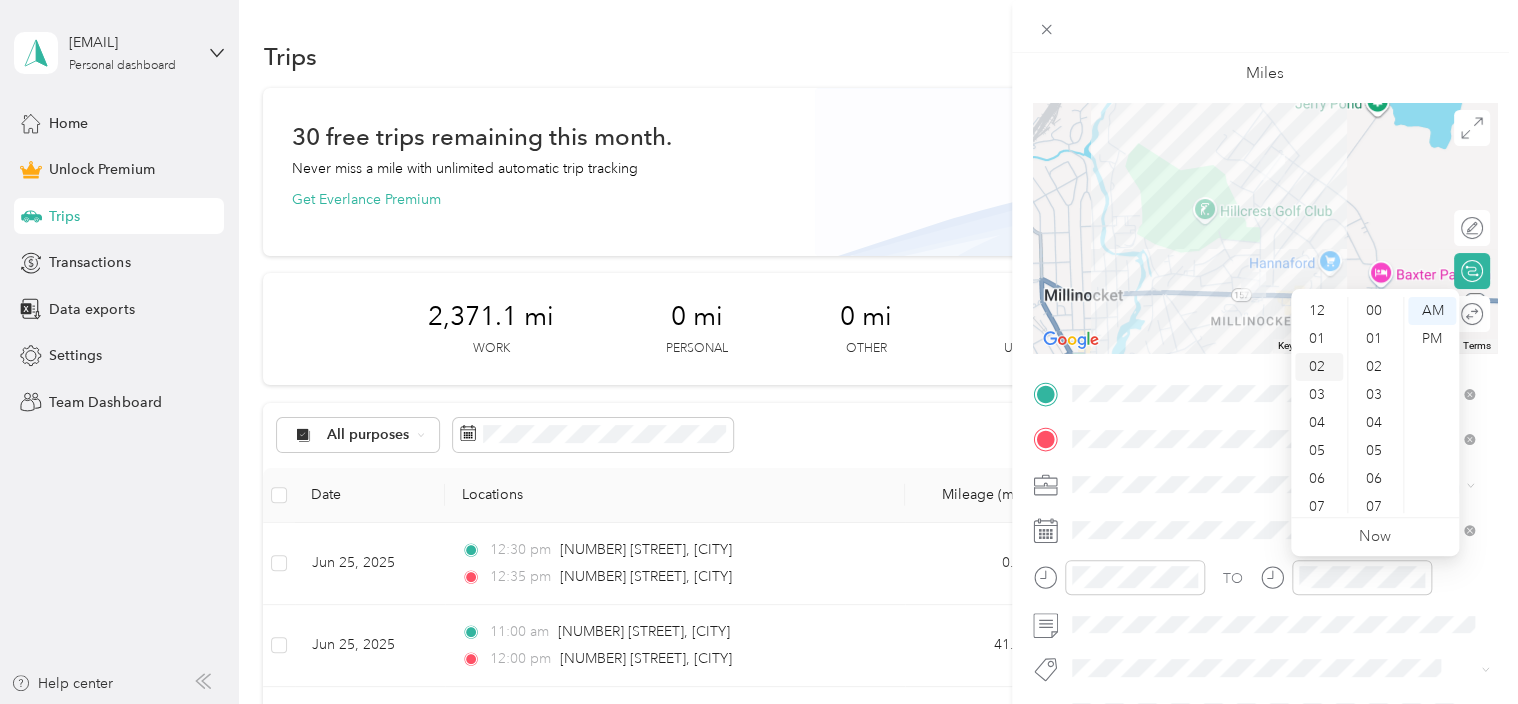 click on "02" at bounding box center (1319, 367) 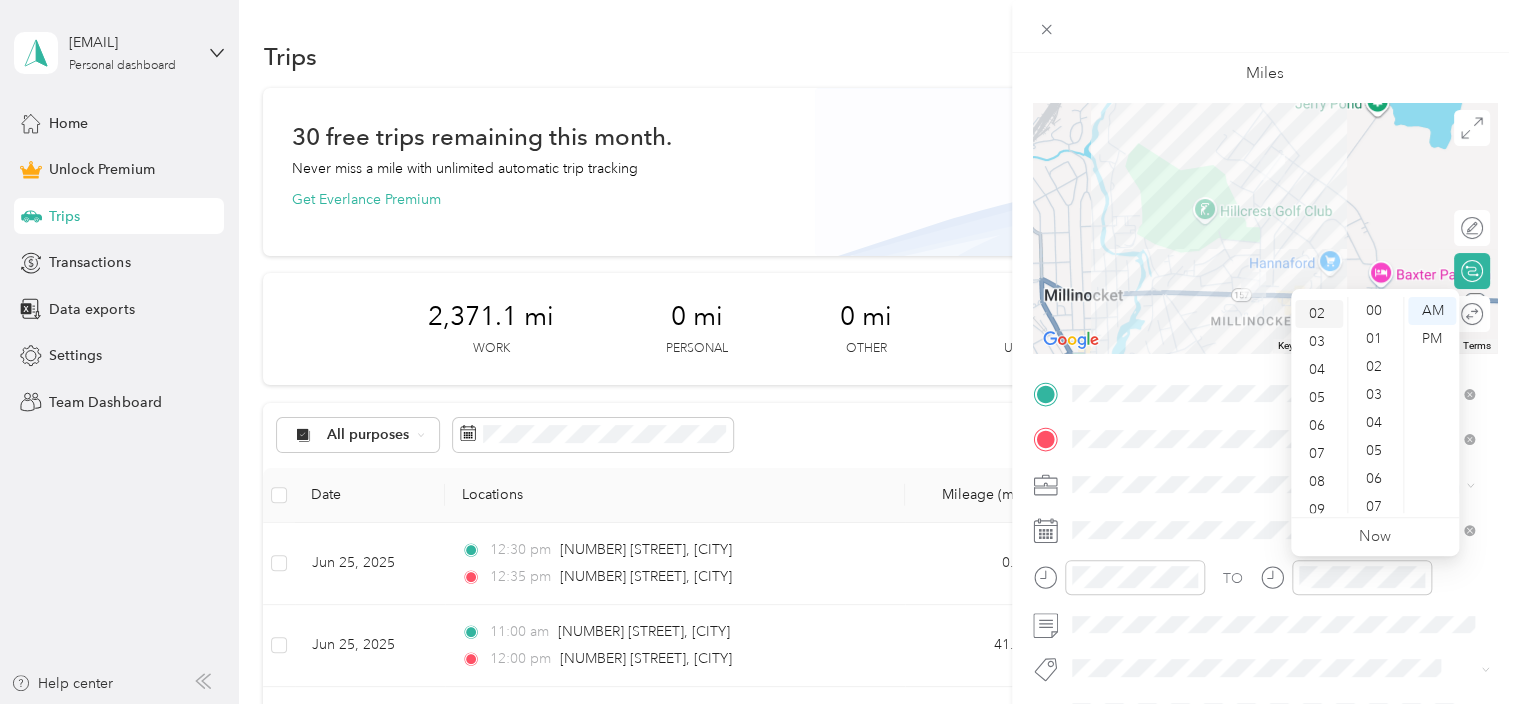 scroll, scrollTop: 56, scrollLeft: 0, axis: vertical 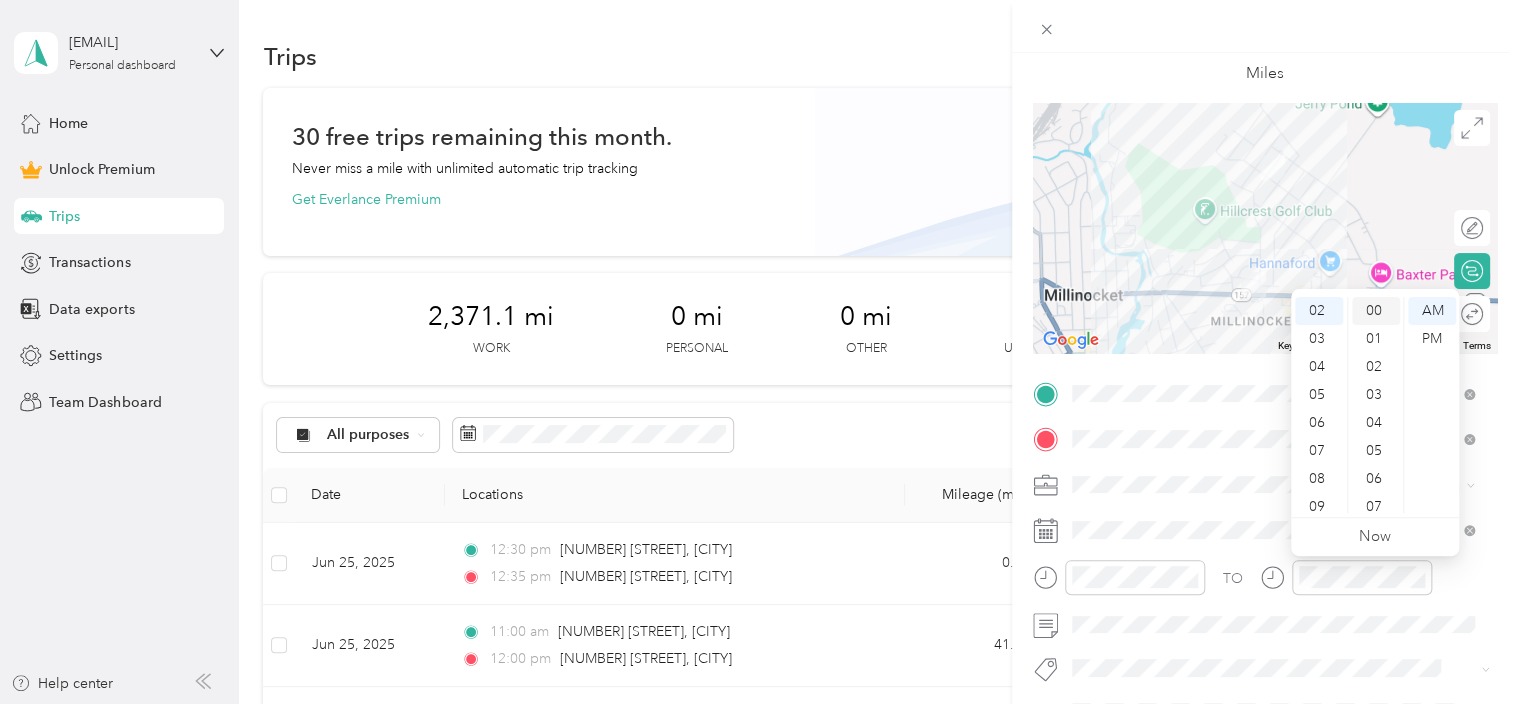 click on "00" at bounding box center [1376, 311] 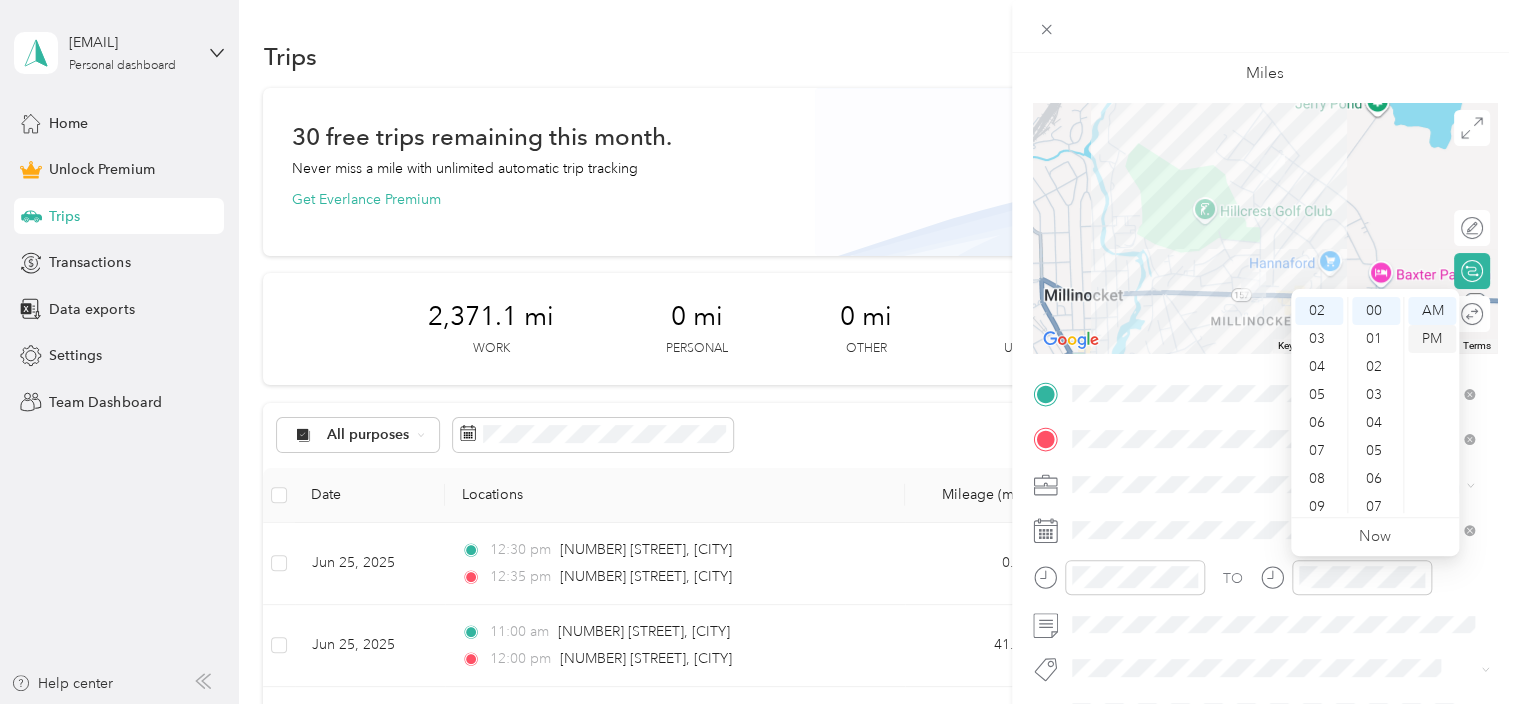 click on "PM" at bounding box center [1432, 339] 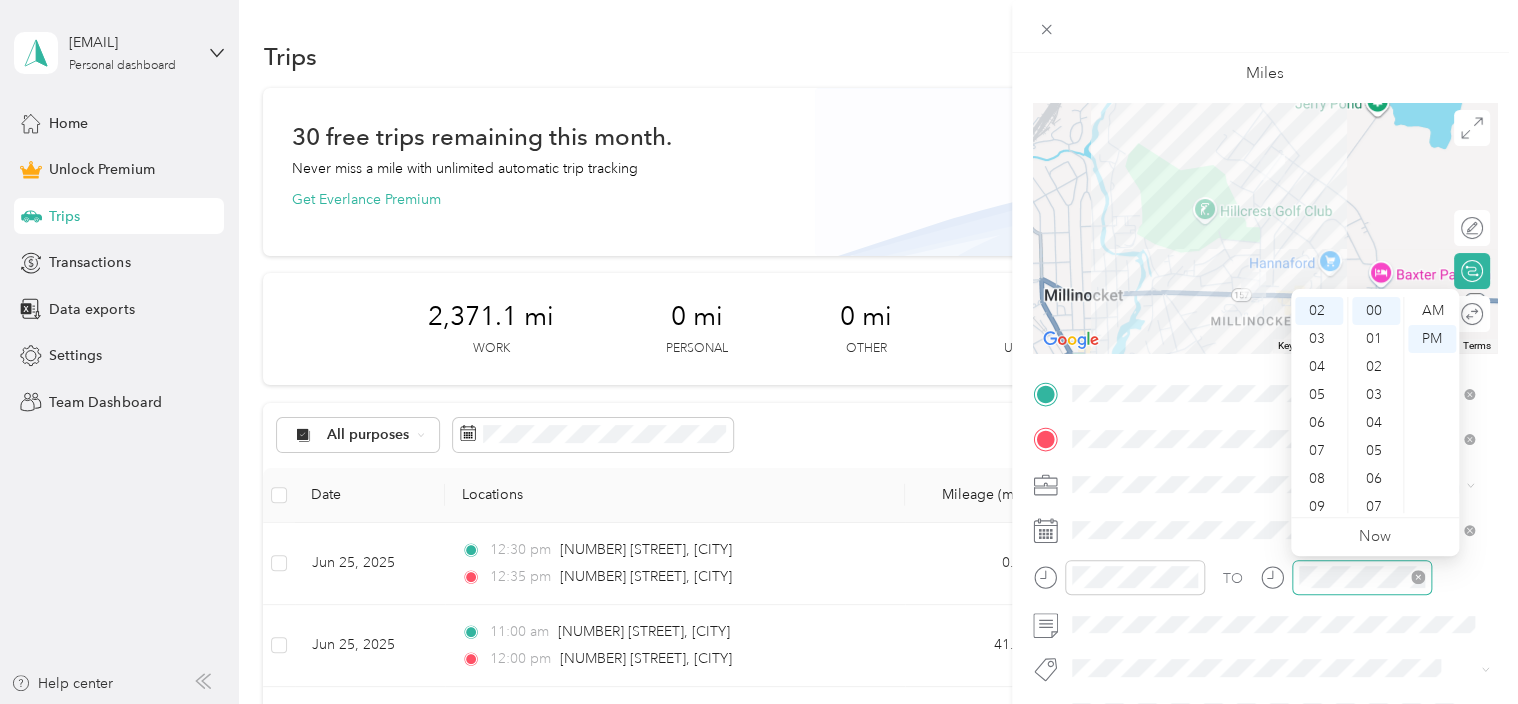 click at bounding box center (1362, 577) 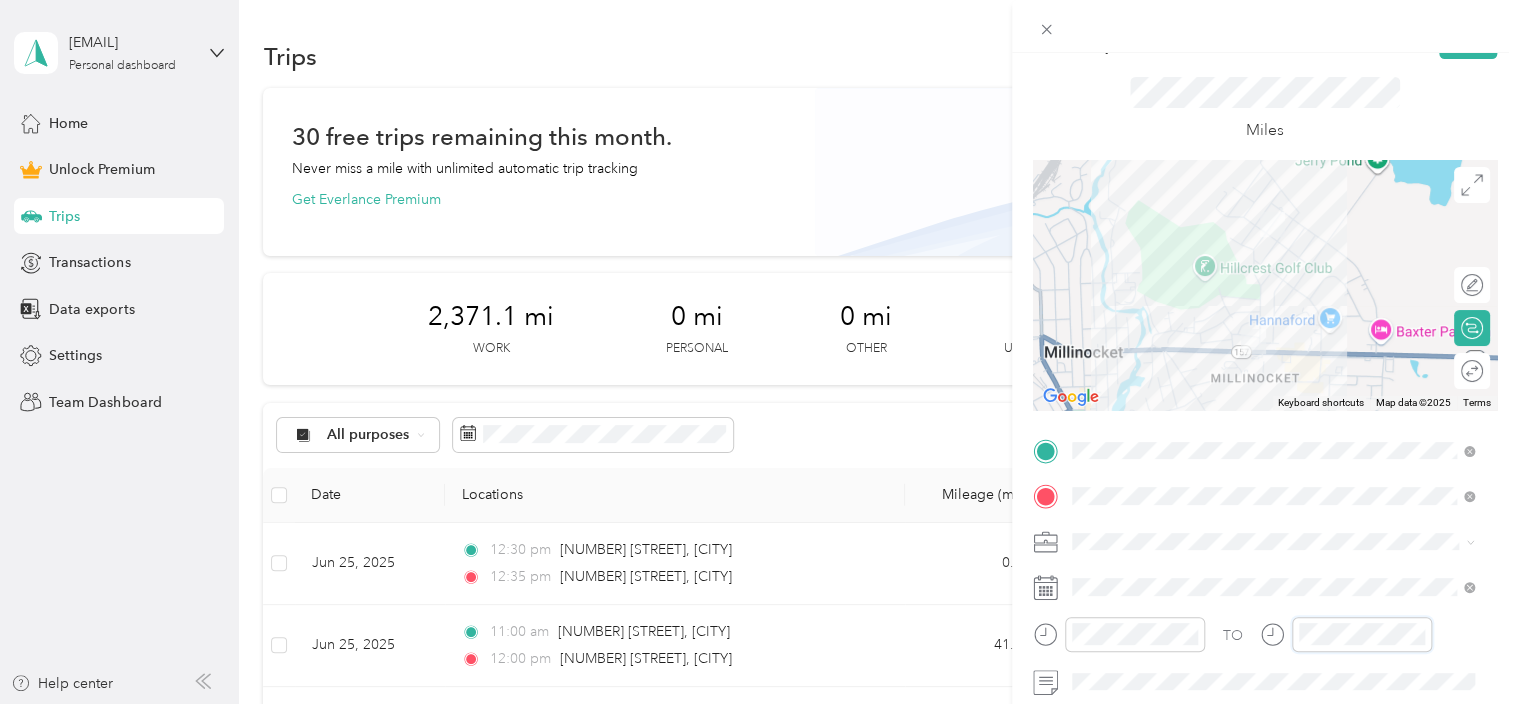 scroll, scrollTop: 0, scrollLeft: 0, axis: both 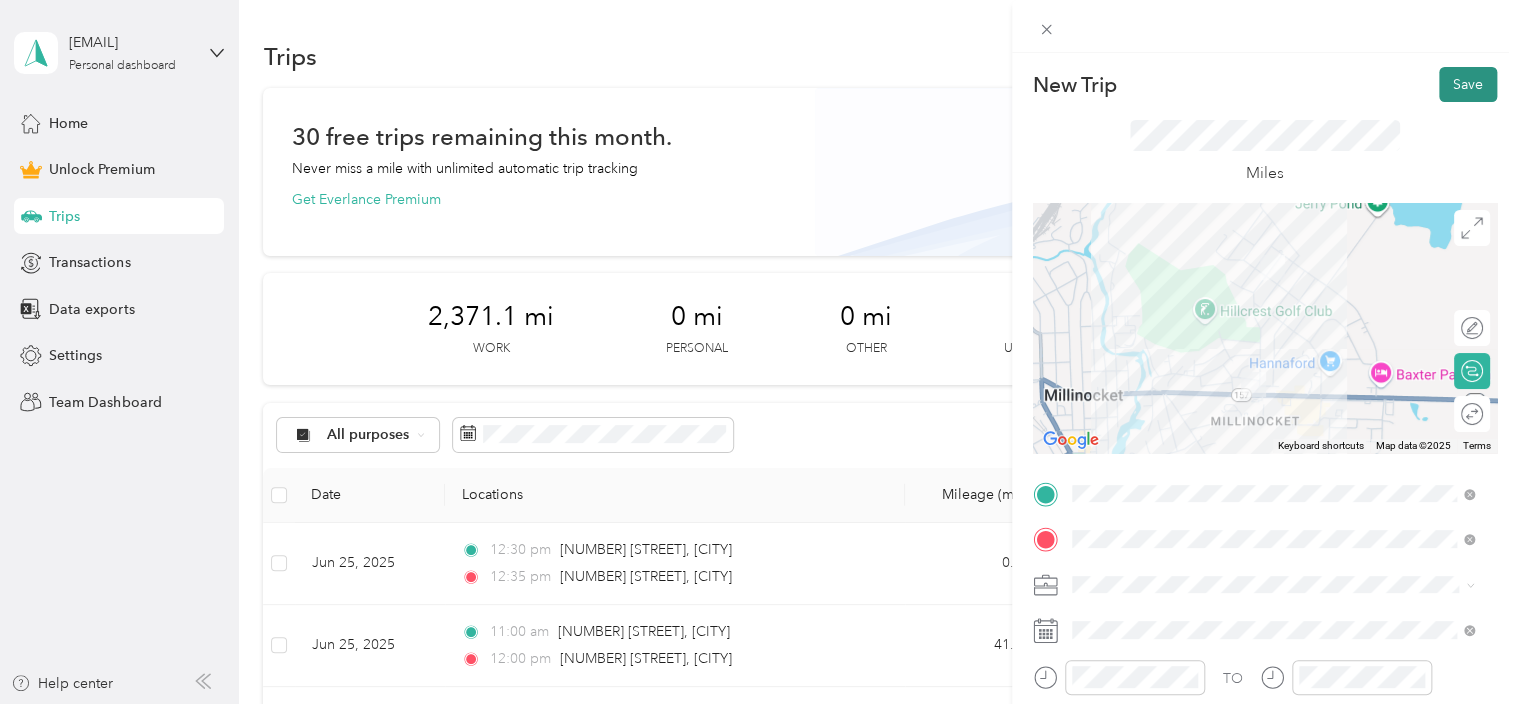 click on "Save" at bounding box center [1468, 84] 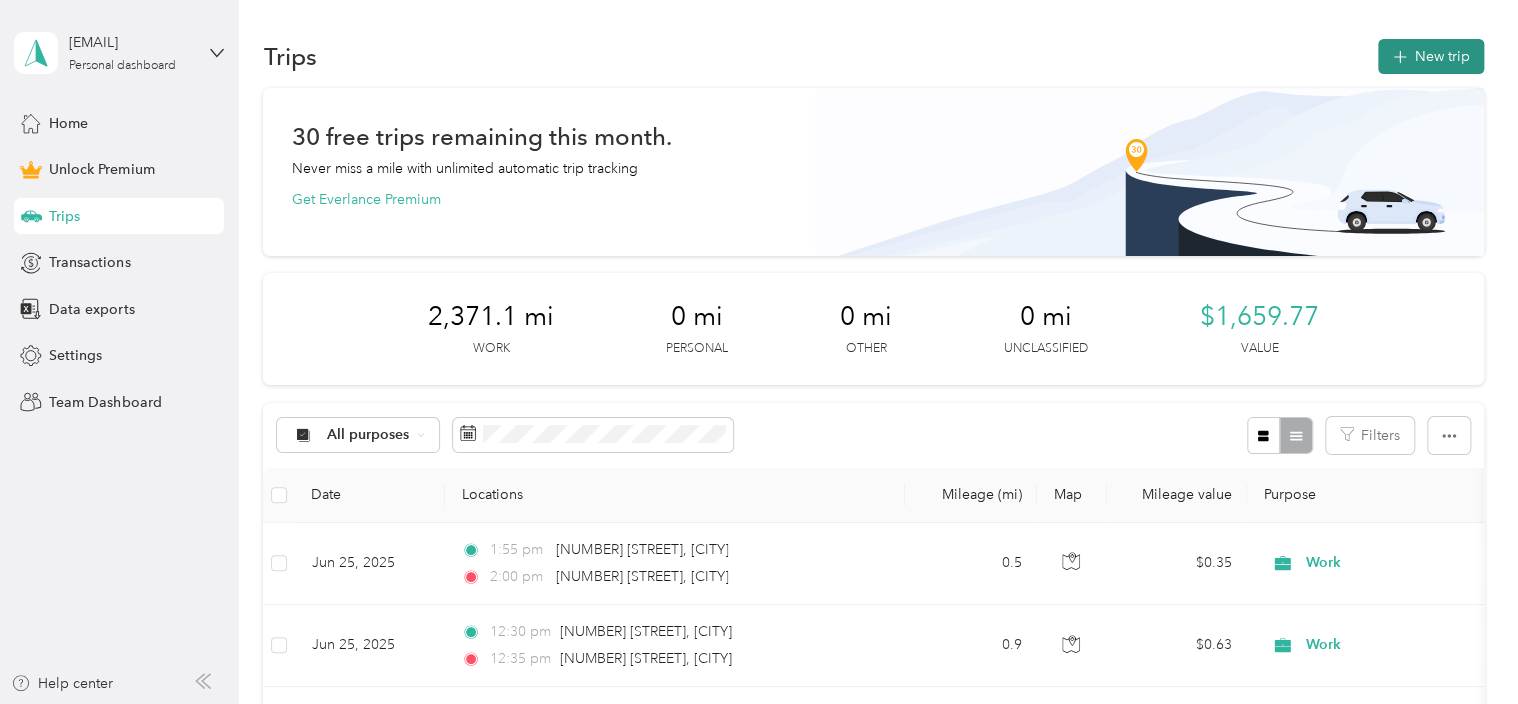 click on "New trip" at bounding box center (1431, 56) 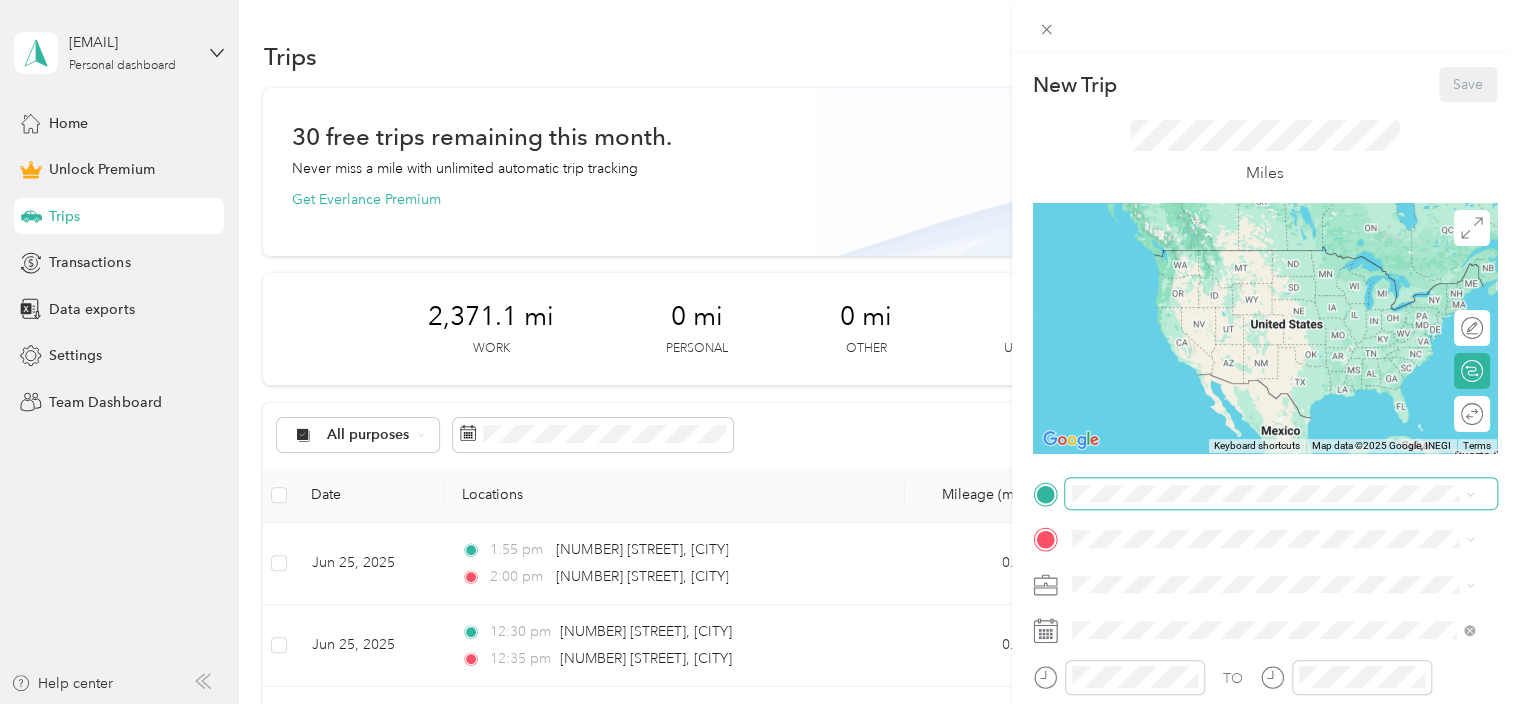 click at bounding box center (1281, 494) 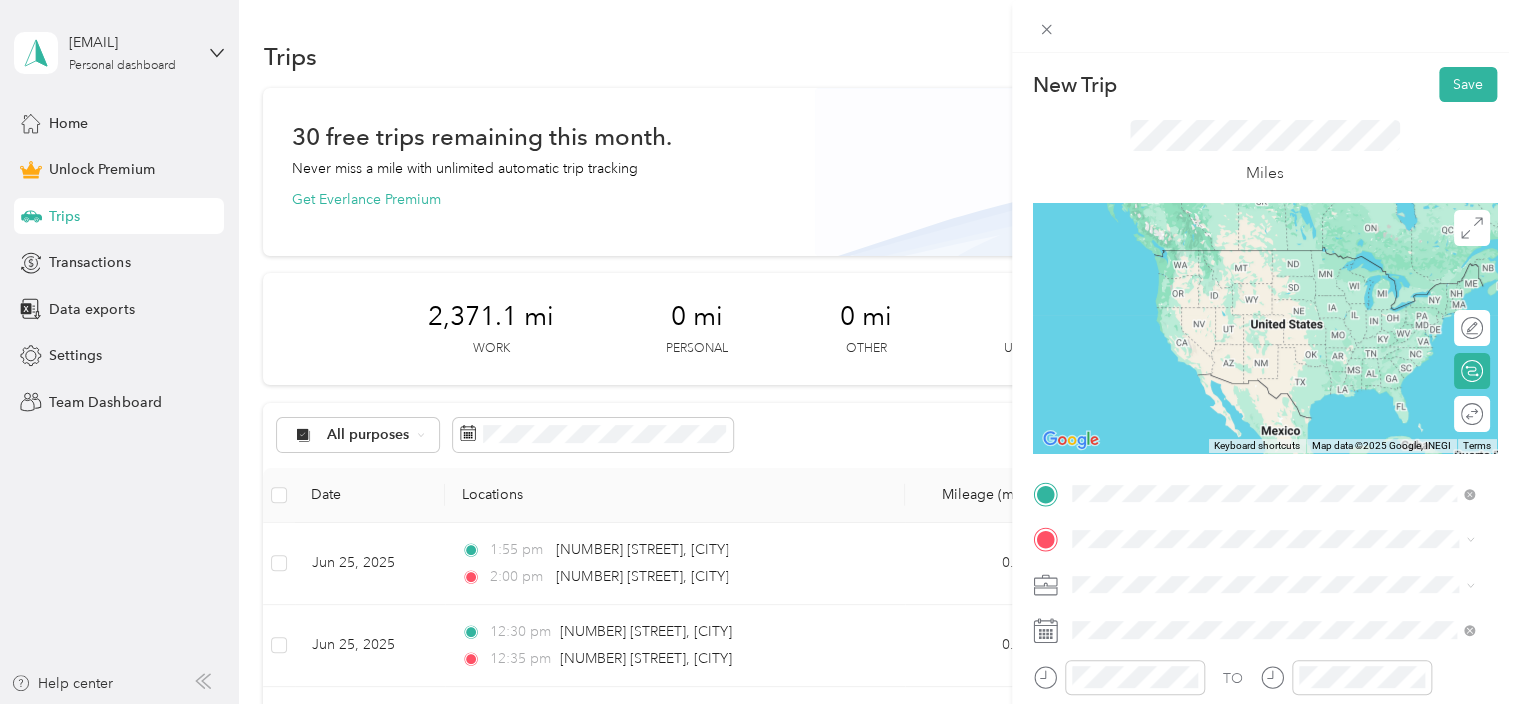 click on "[NUMBER] [STREET]
[CITY], [STATE] [POSTAL_CODE], [COUNTRY]" at bounding box center [1273, 259] 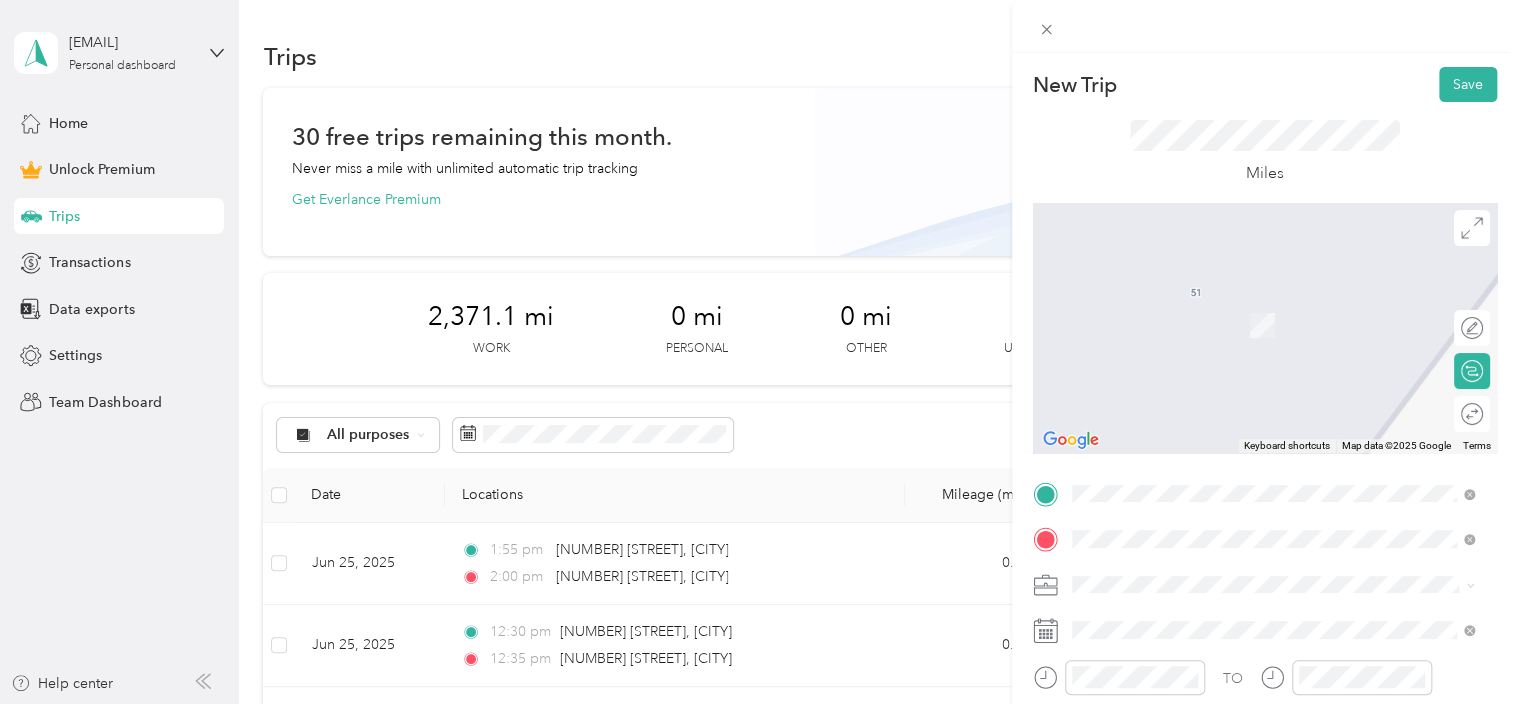 click on "[NUMBER] [STREET]
[CITY], [STATE] [POSTAL_CODE], [COUNTRY]" at bounding box center [1253, 304] 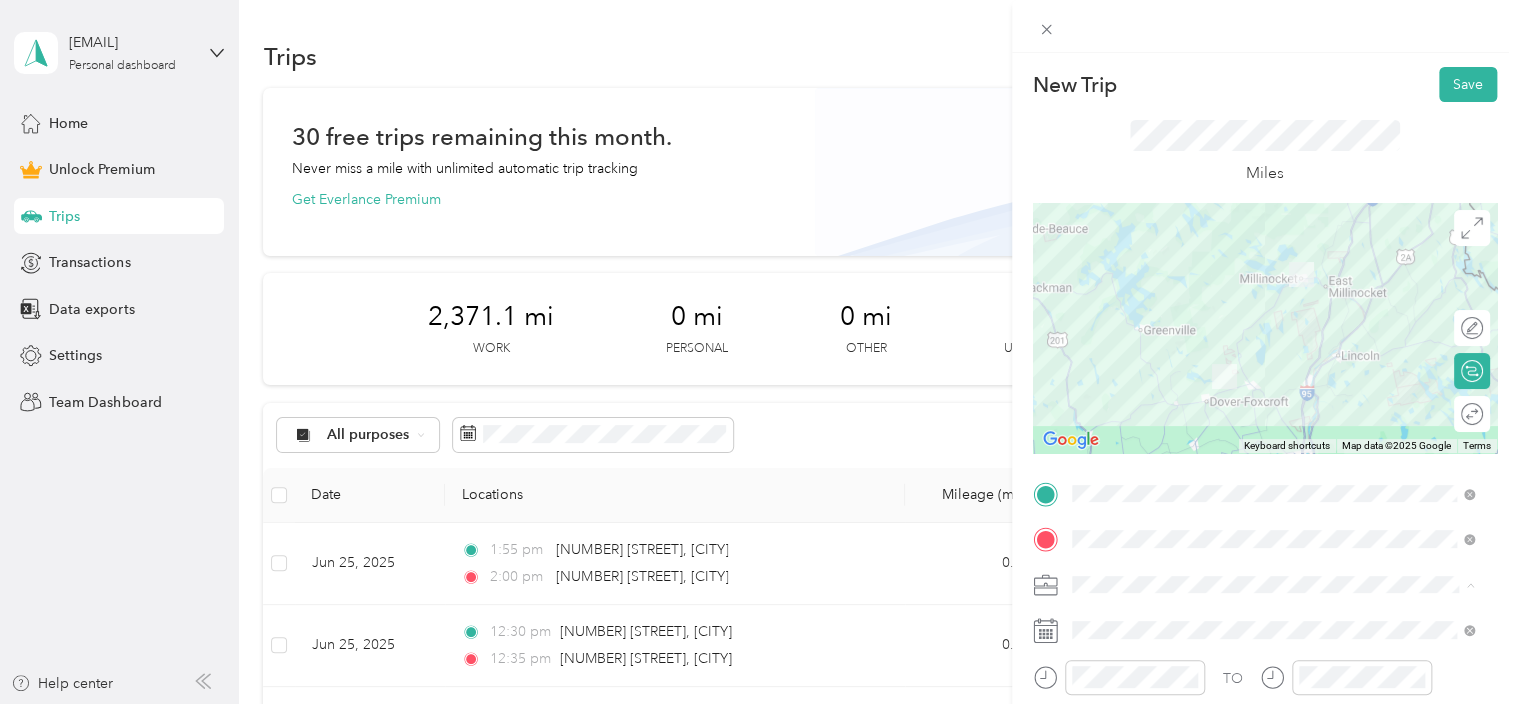 click on "Work" at bounding box center (1273, 304) 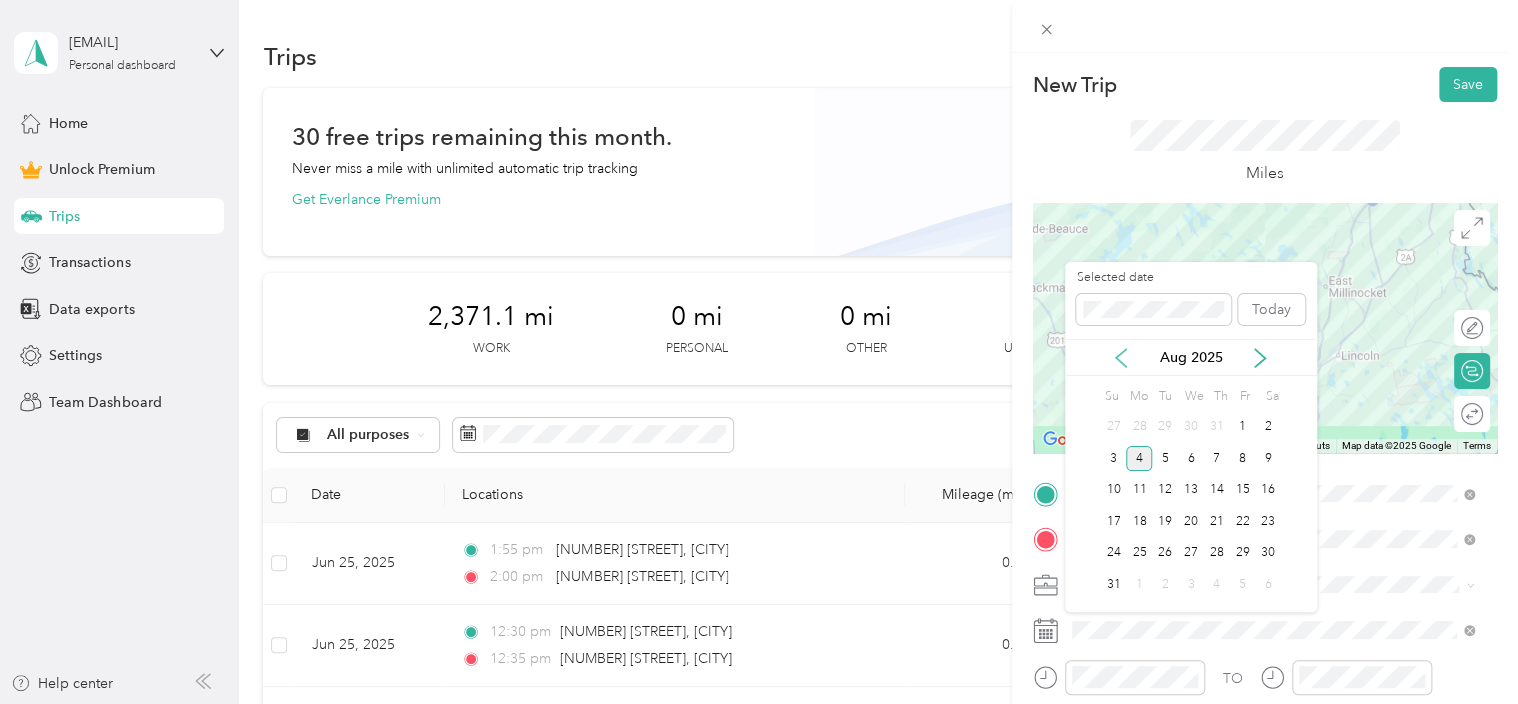 click 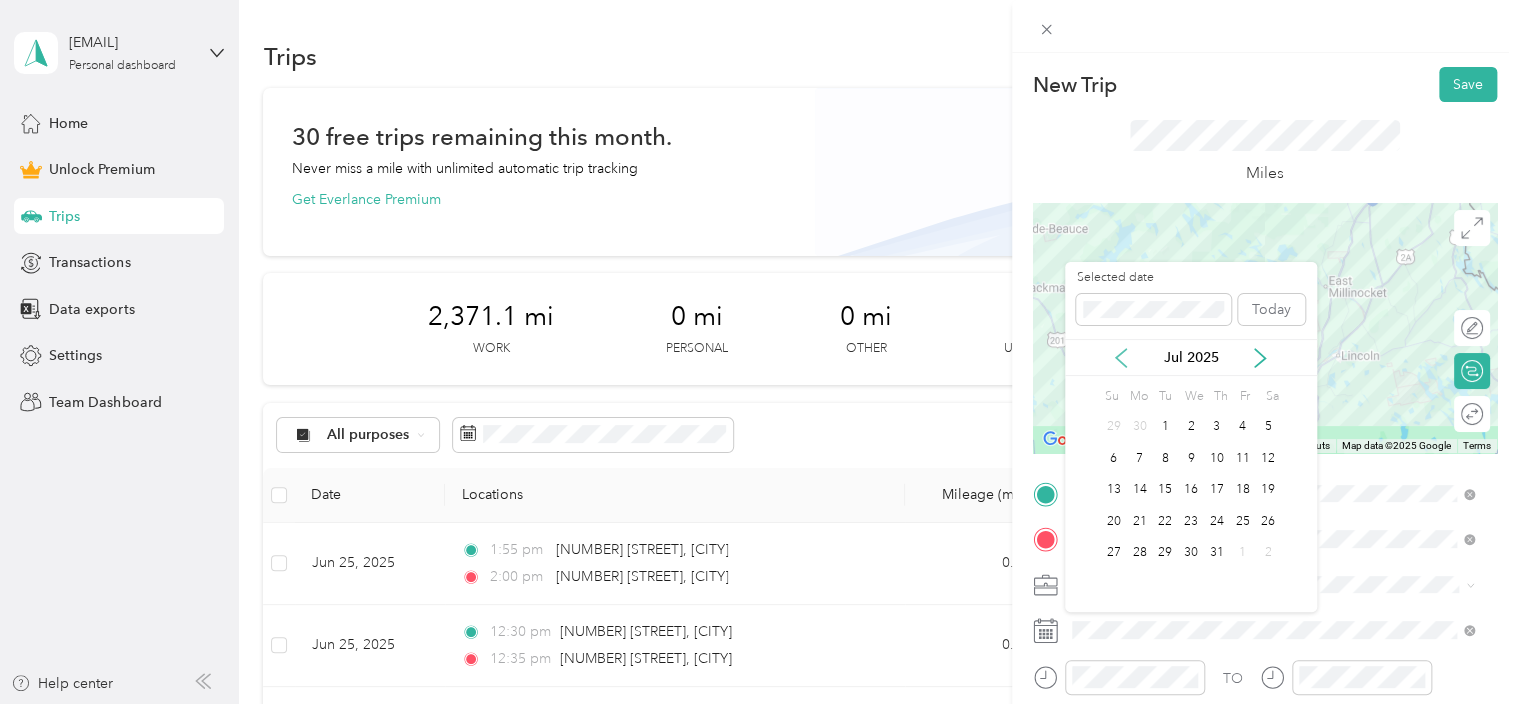click 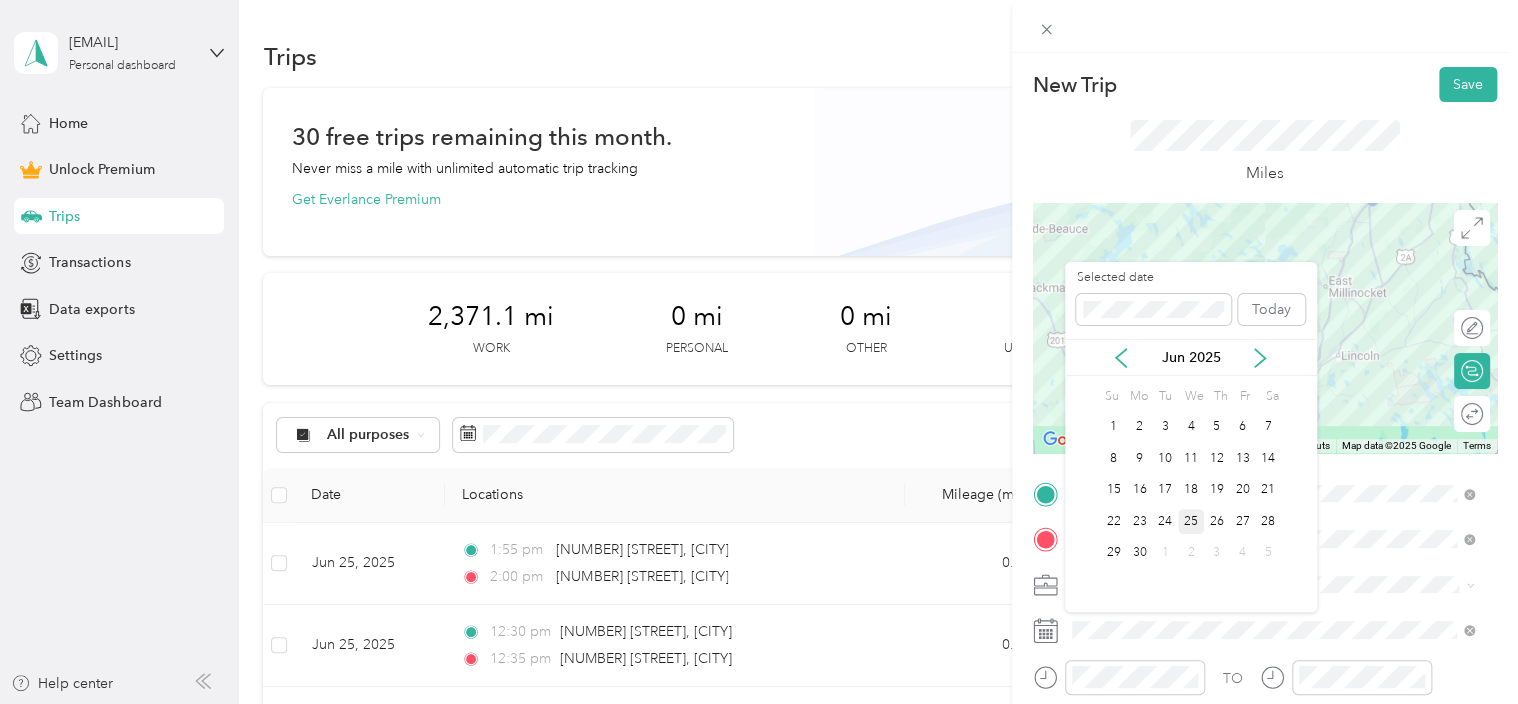 click on "25" at bounding box center [1191, 521] 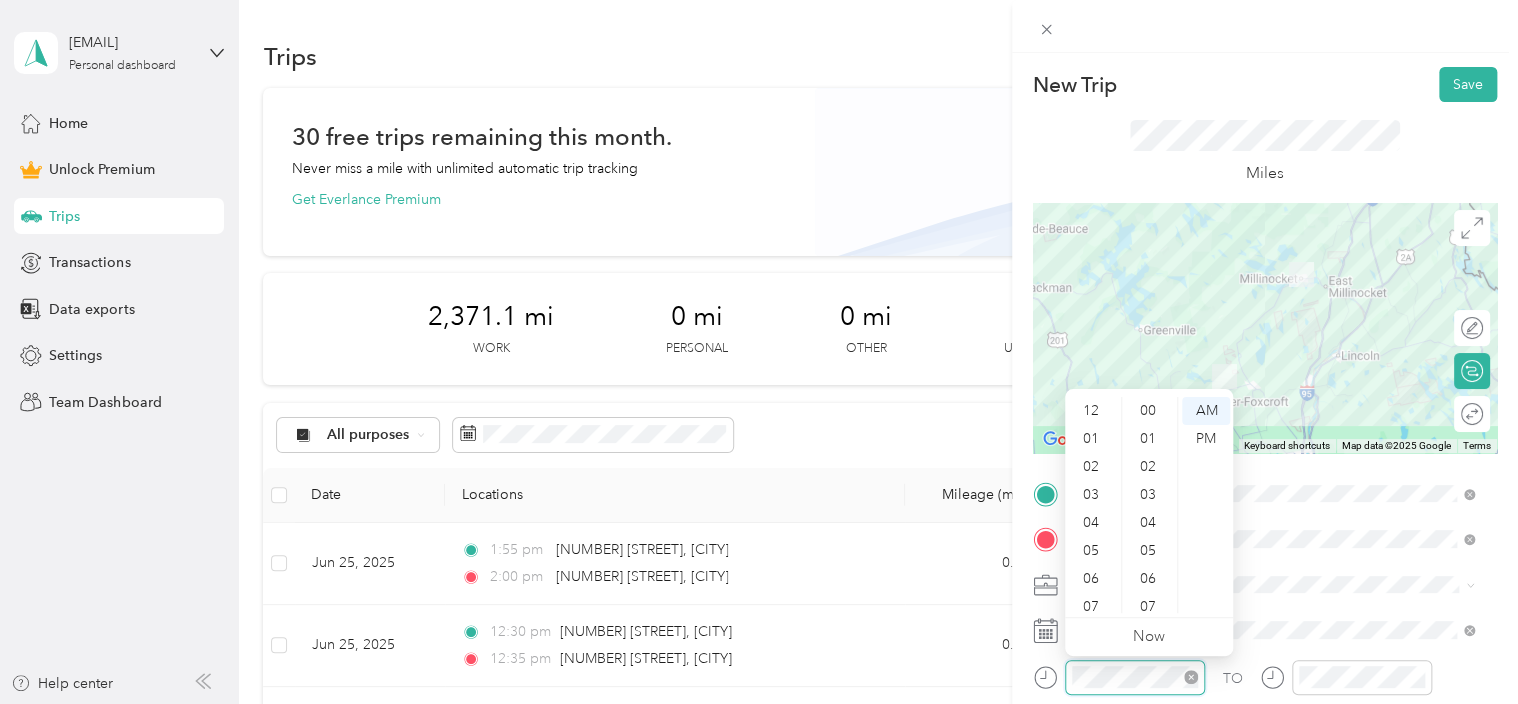 scroll, scrollTop: 120, scrollLeft: 0, axis: vertical 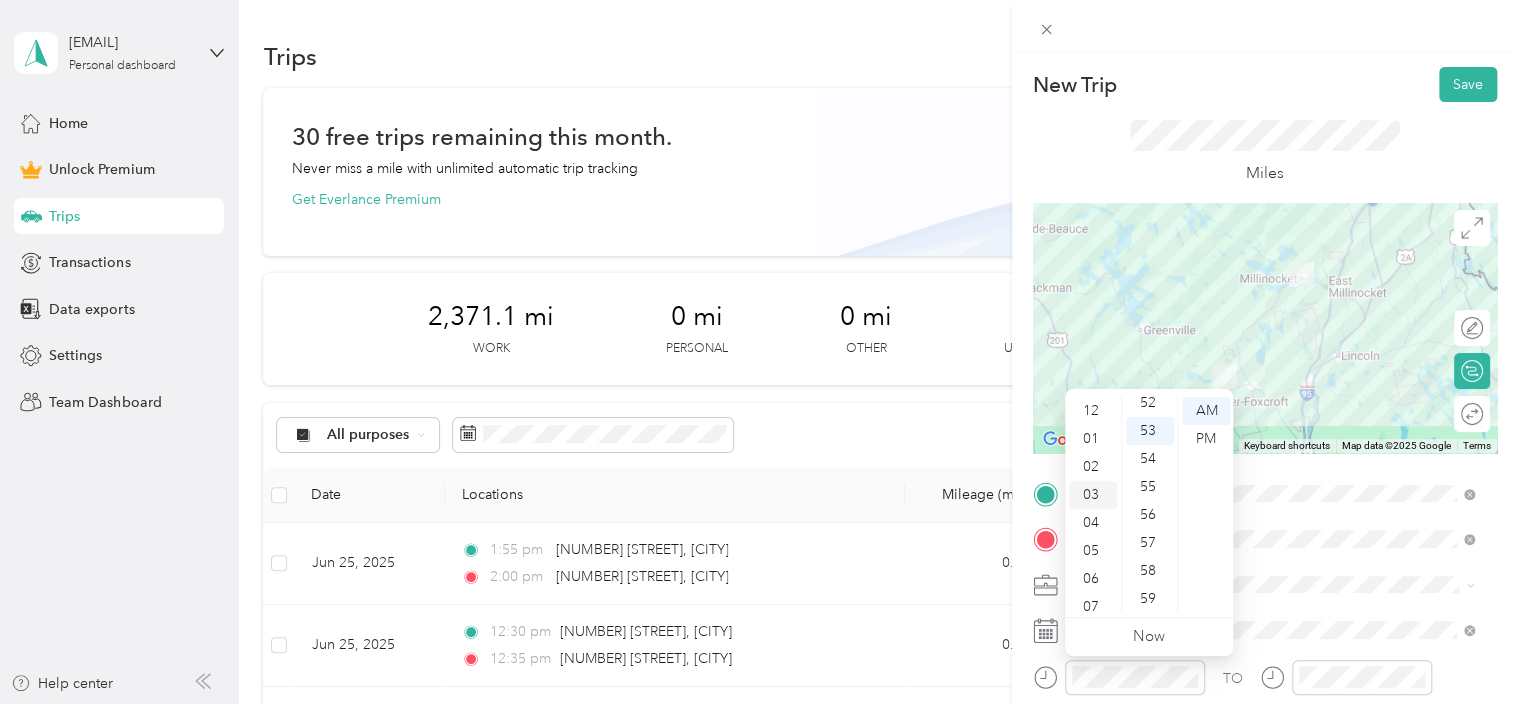 click on "03" at bounding box center [1093, 495] 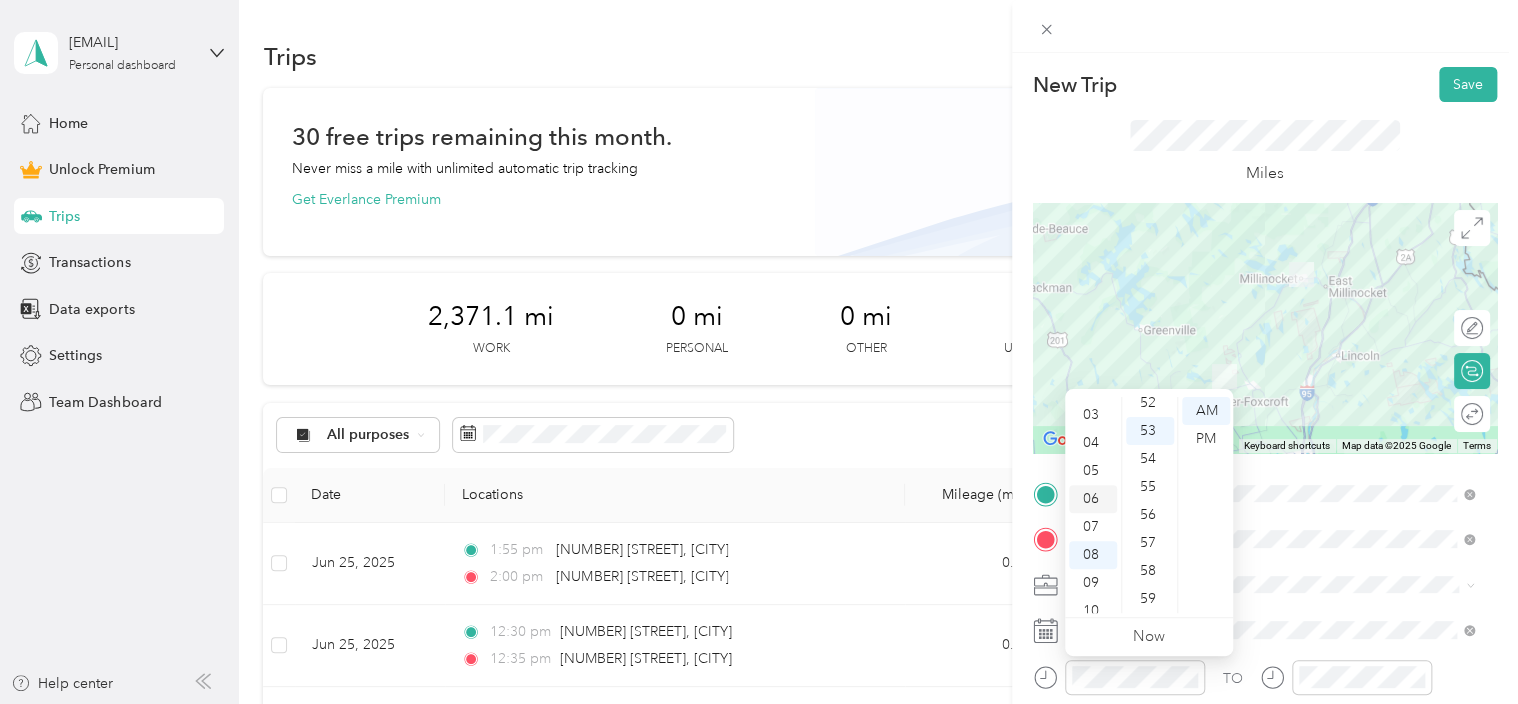scroll, scrollTop: 84, scrollLeft: 0, axis: vertical 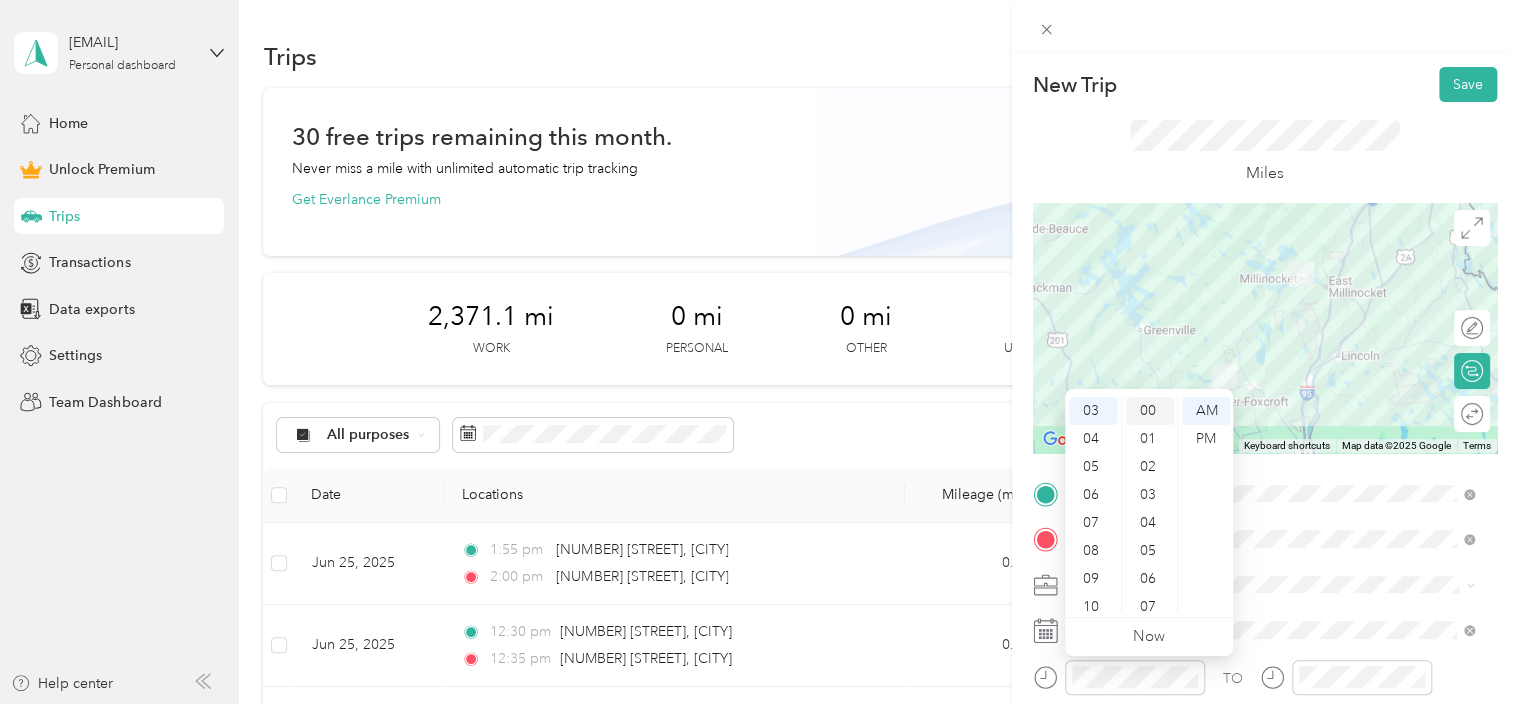click on "00" at bounding box center [1150, 411] 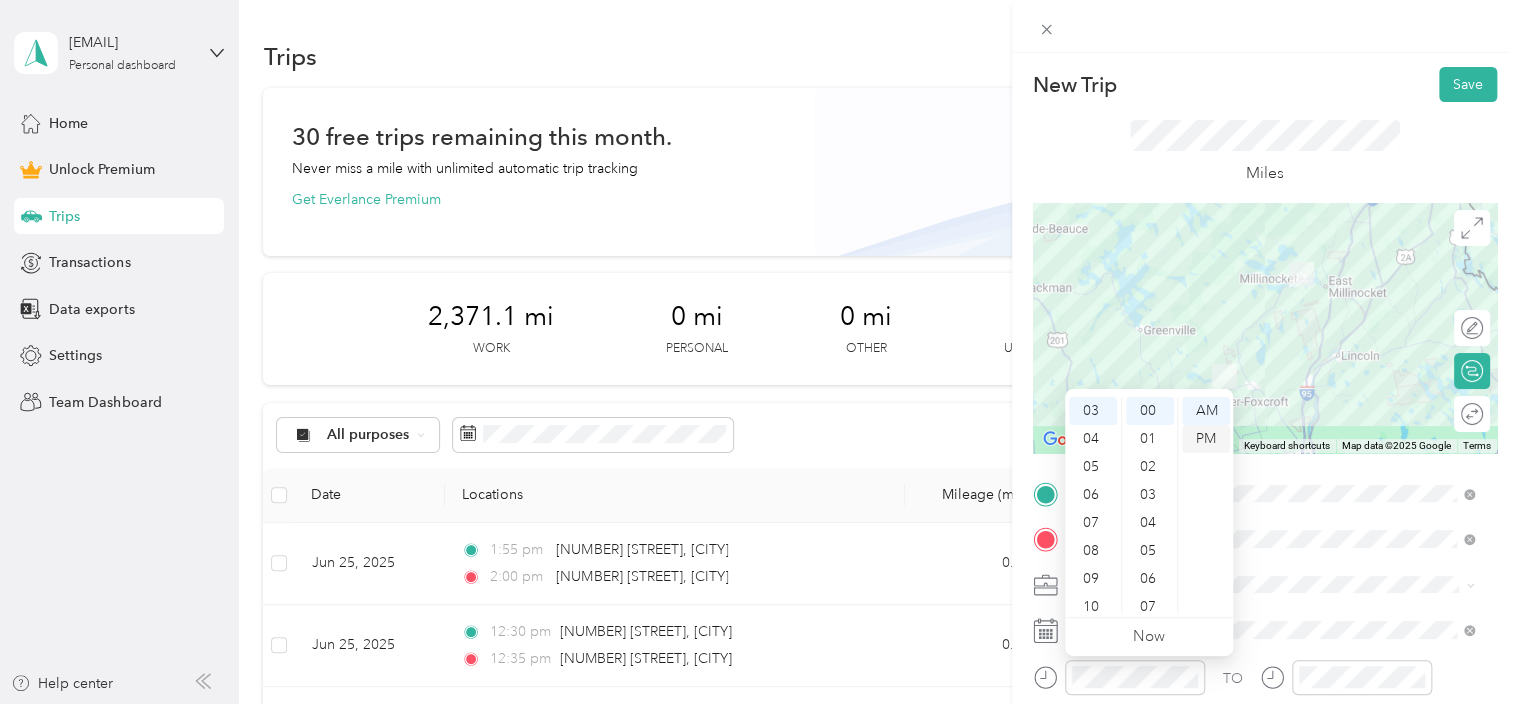click on "PM" at bounding box center (1206, 439) 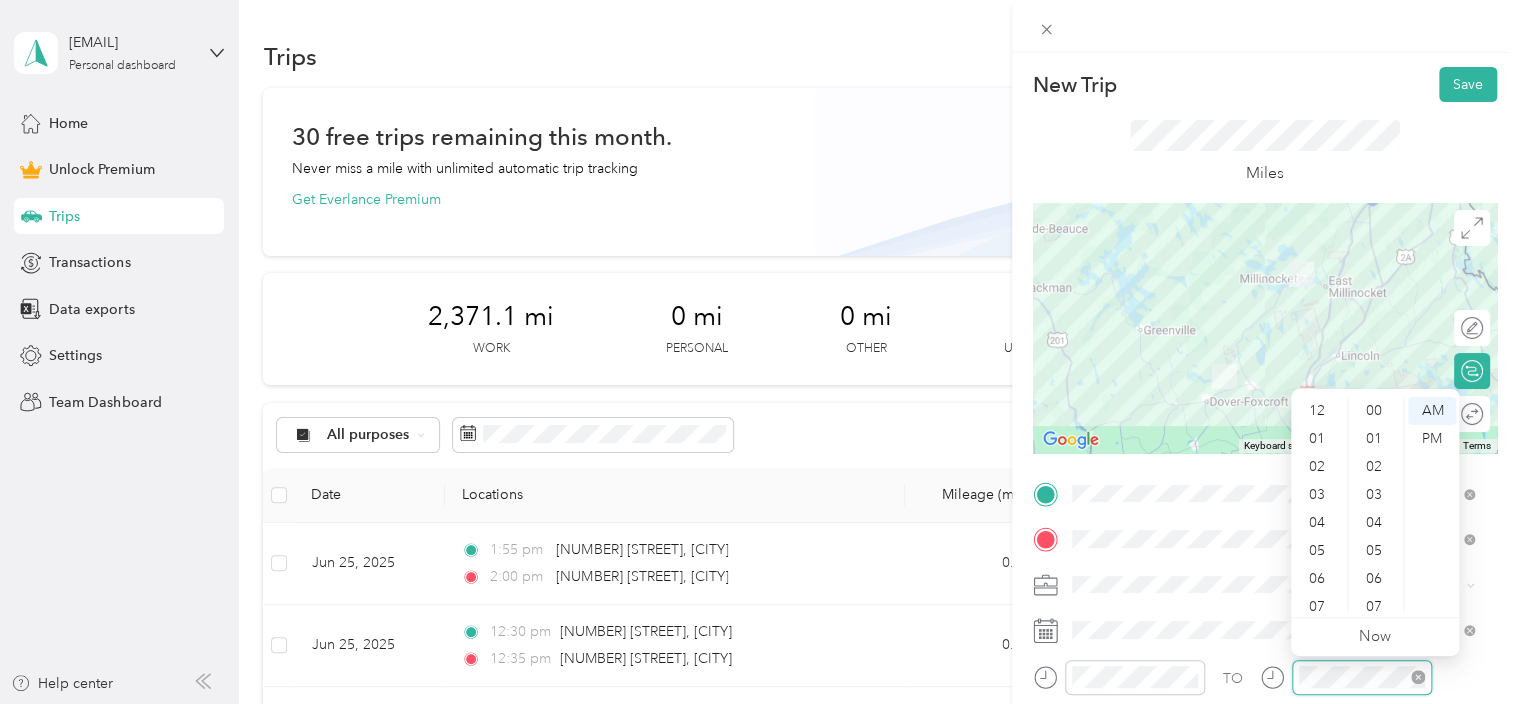 scroll, scrollTop: 1464, scrollLeft: 0, axis: vertical 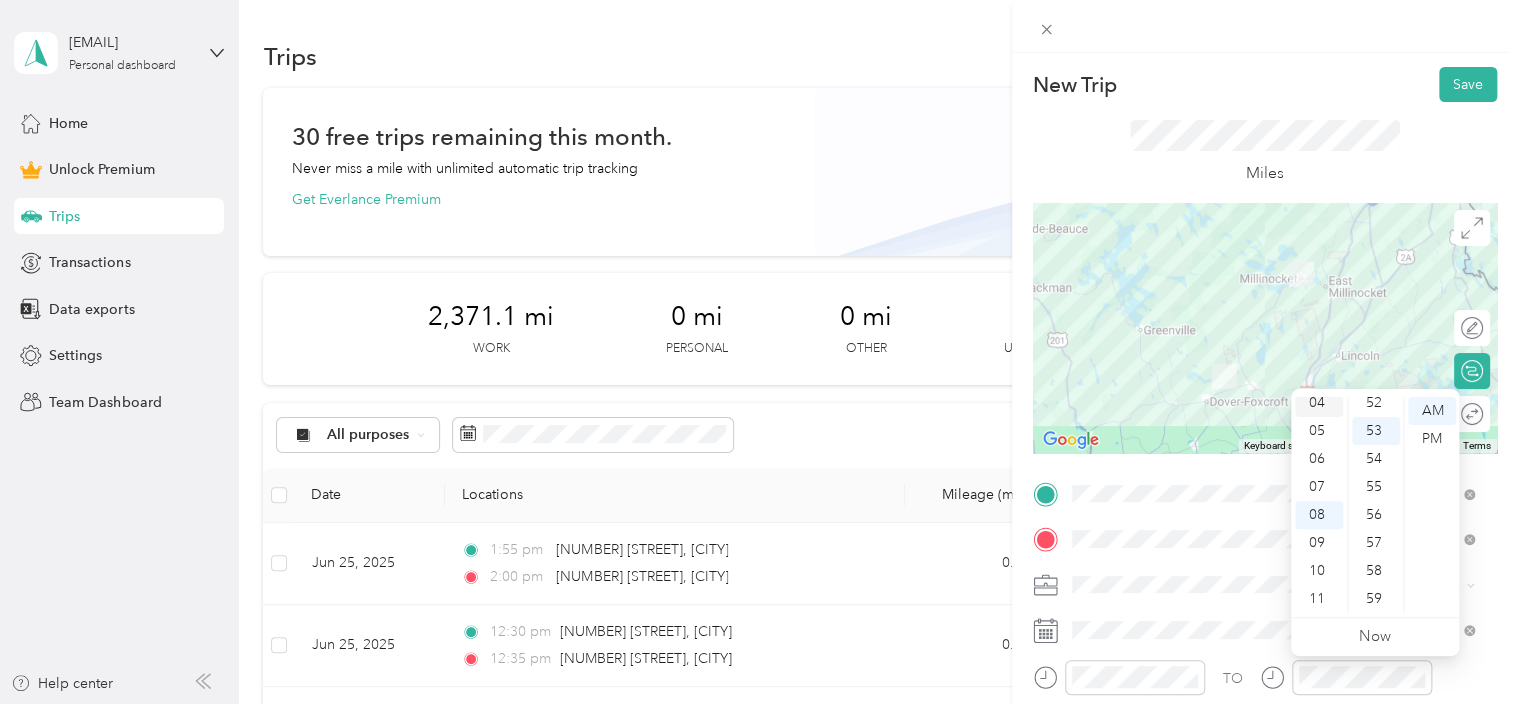 click on "04" at bounding box center [1319, 403] 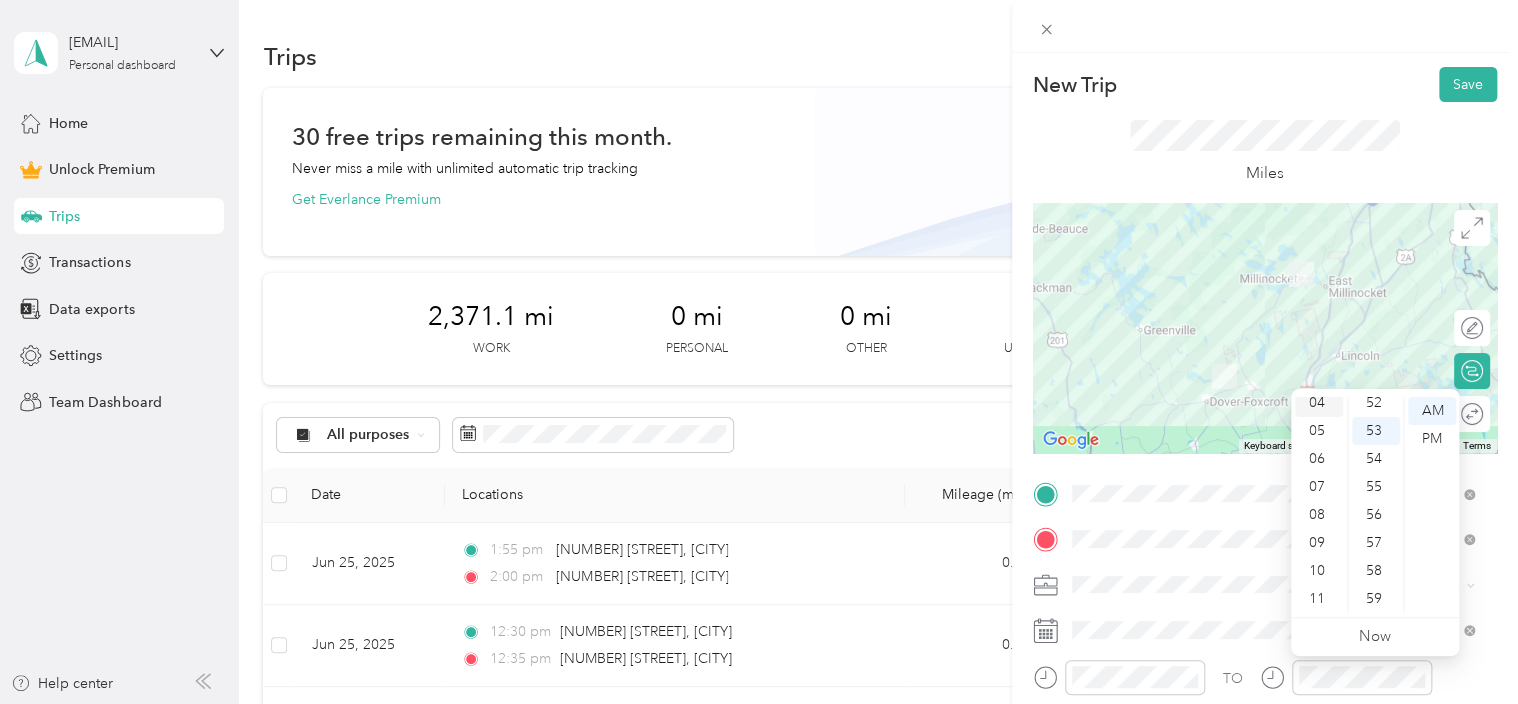 scroll, scrollTop: 112, scrollLeft: 0, axis: vertical 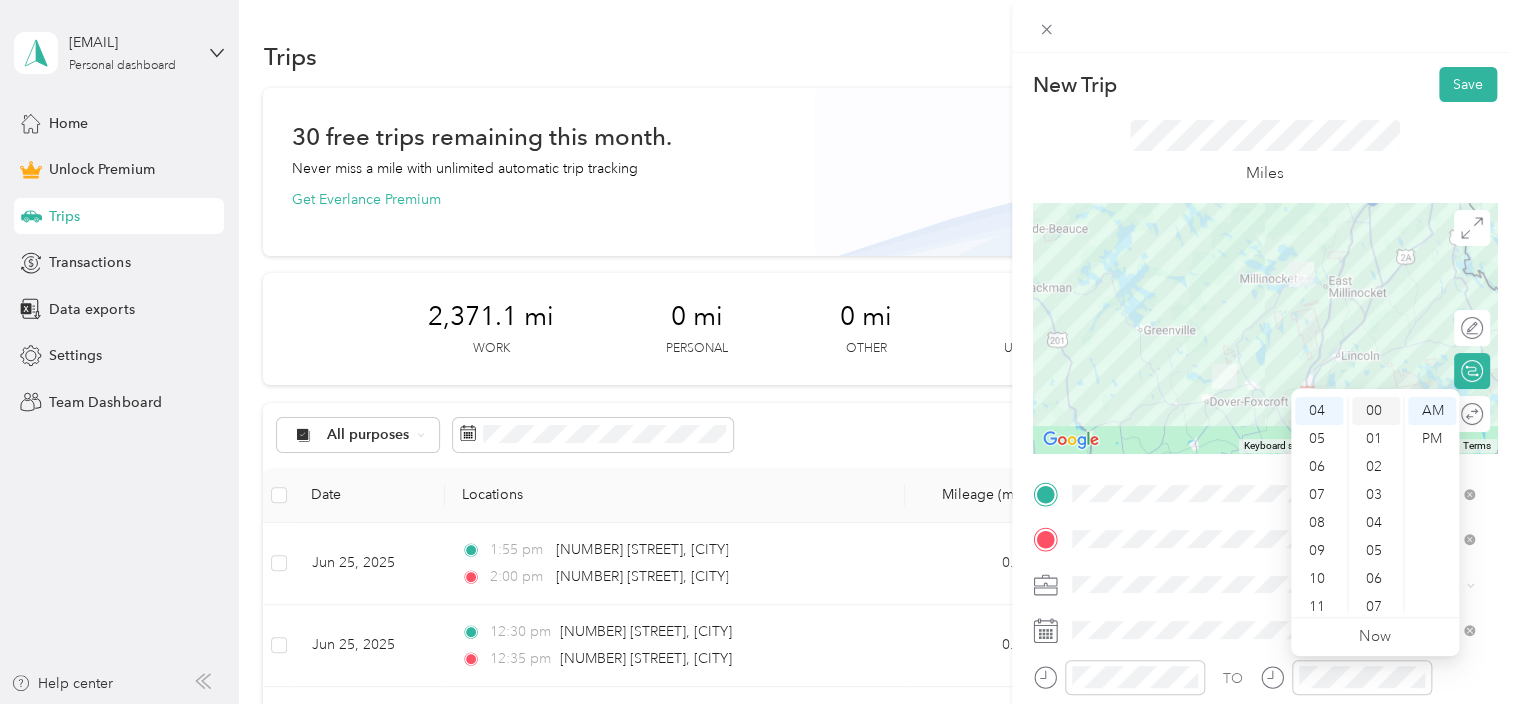 click on "00" at bounding box center (1376, 411) 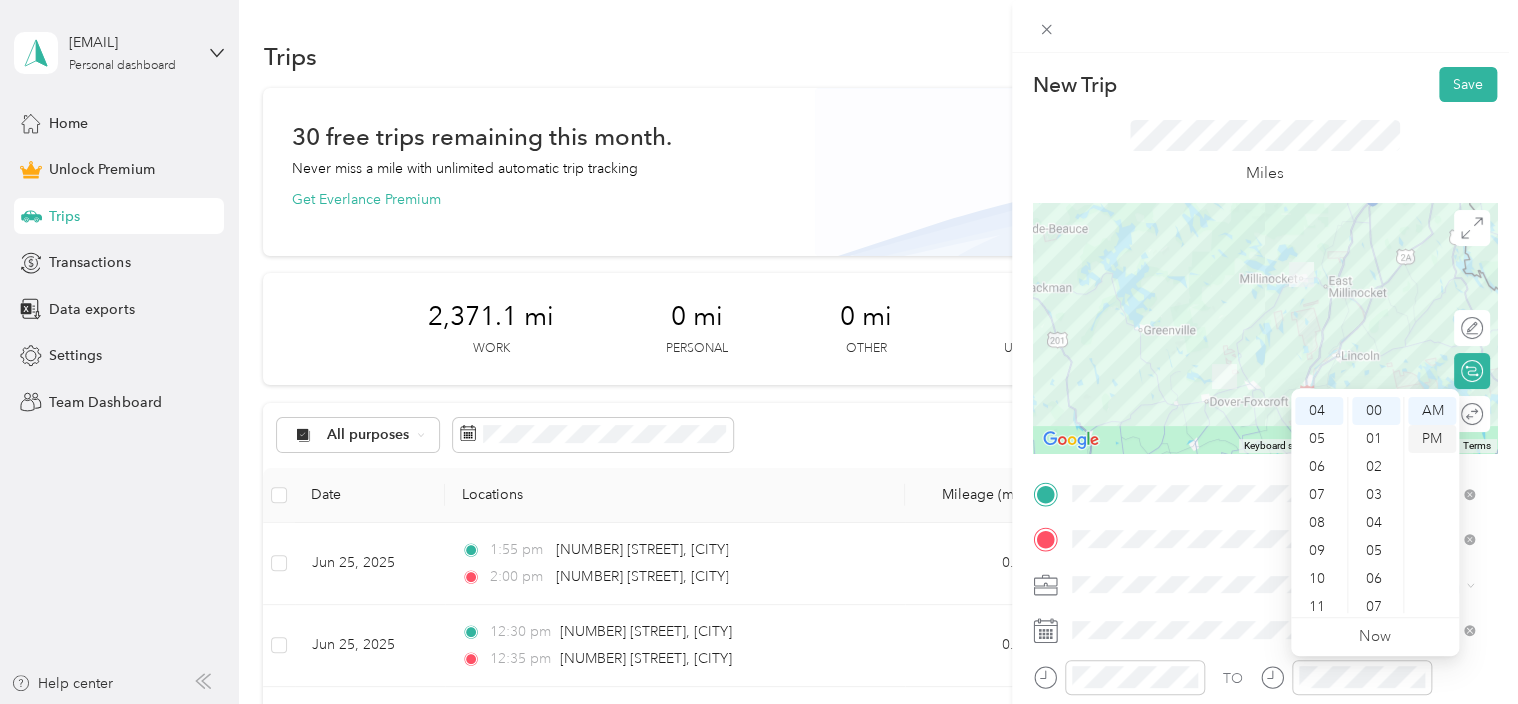 click on "PM" at bounding box center [1432, 439] 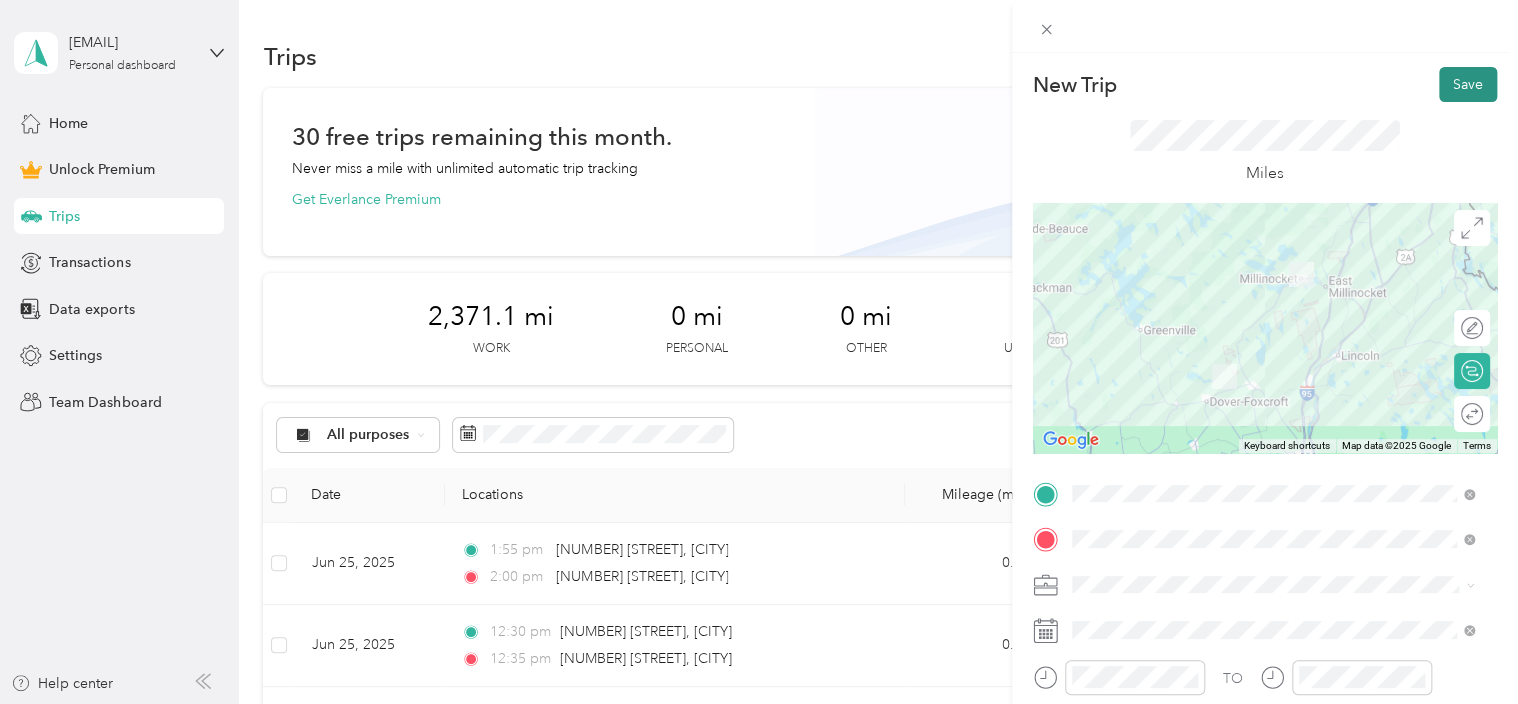 click on "Save" at bounding box center [1468, 84] 